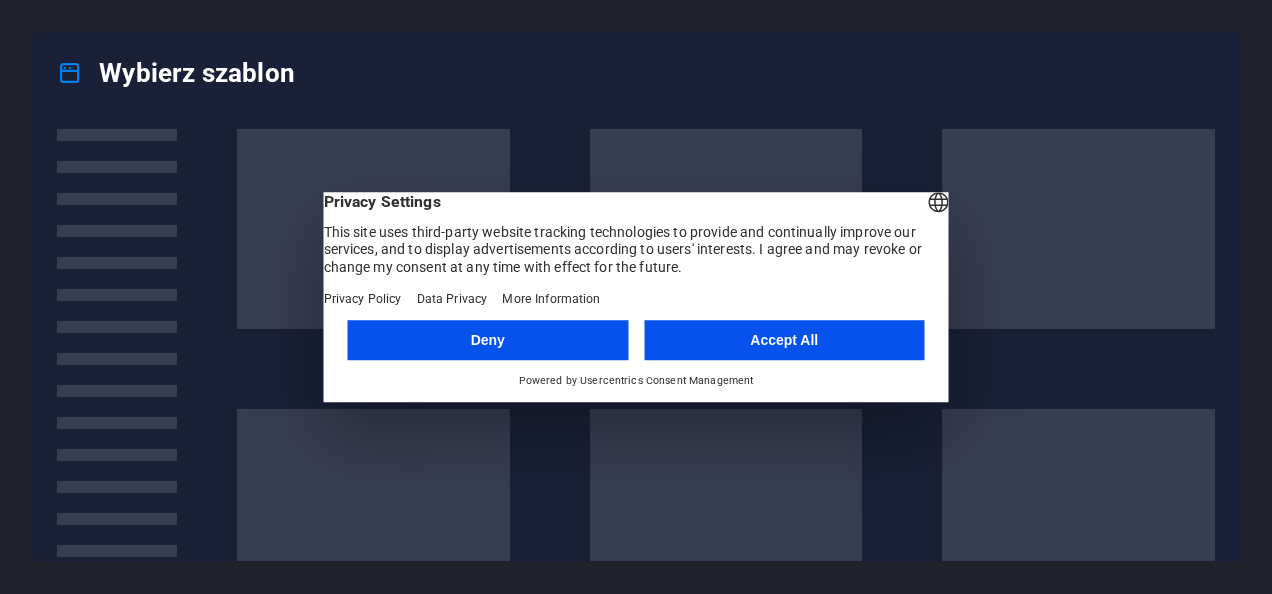 scroll, scrollTop: 0, scrollLeft: 0, axis: both 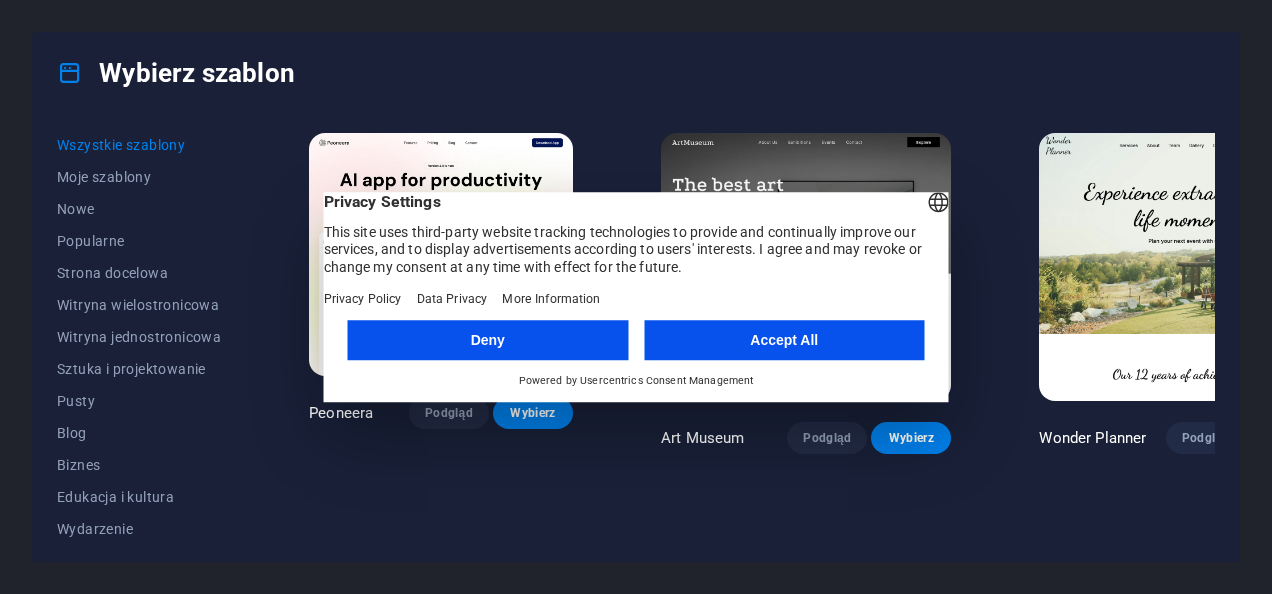 click on "Accept All" at bounding box center [784, 340] 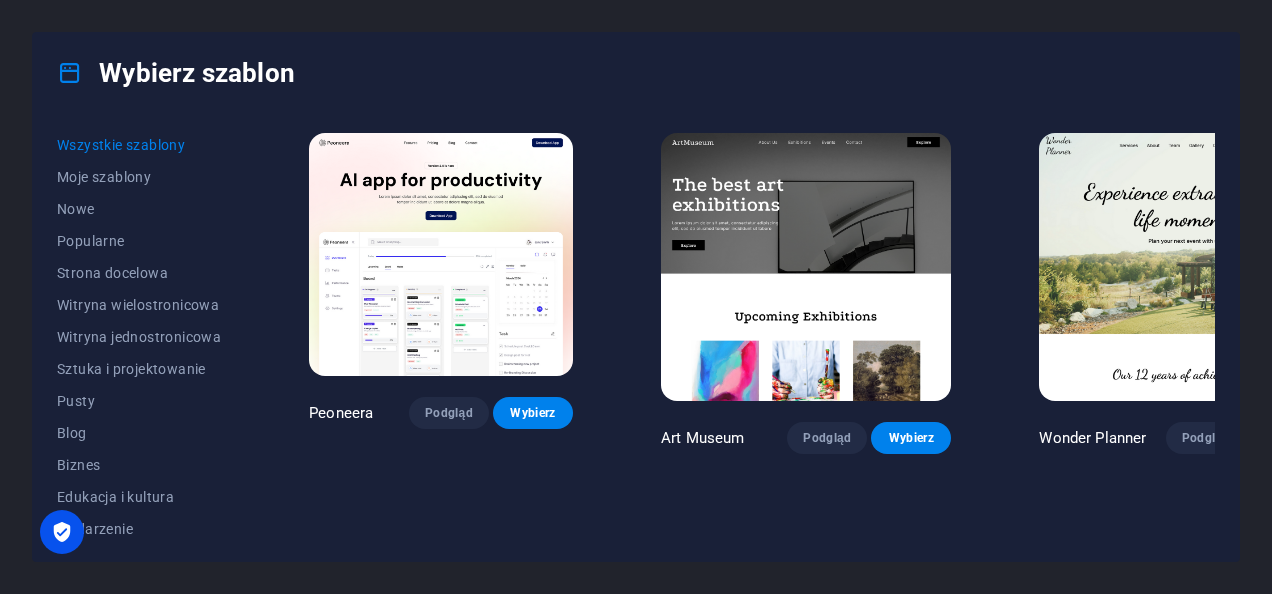 click at bounding box center (806, 267) 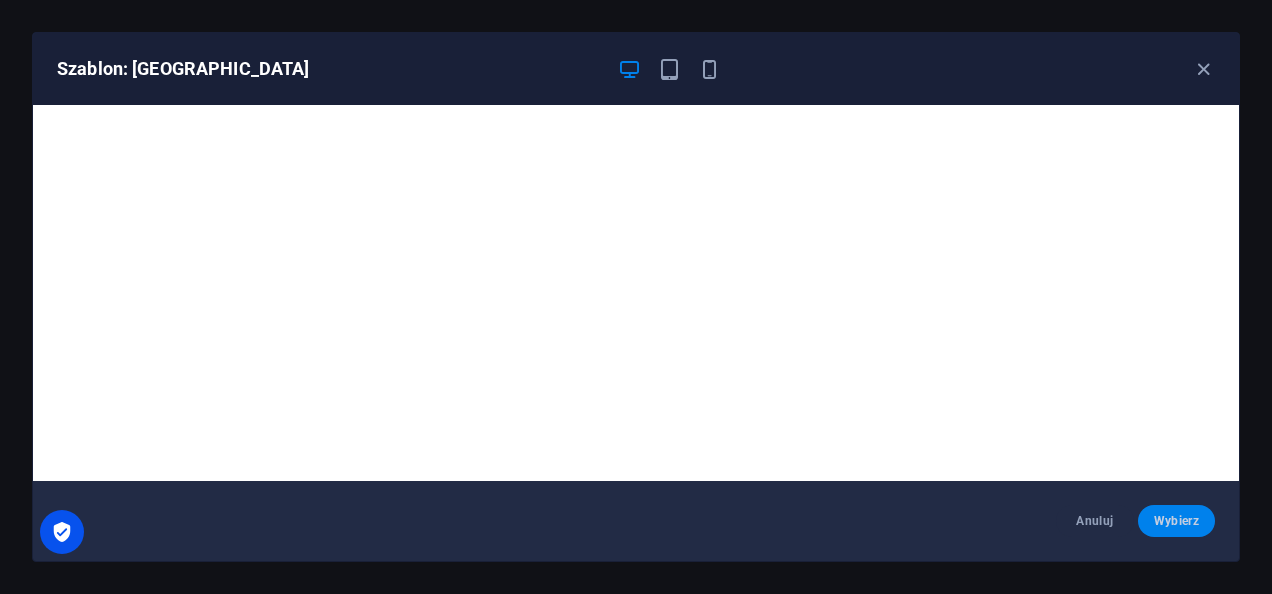 click on "Wybierz" at bounding box center (1176, 521) 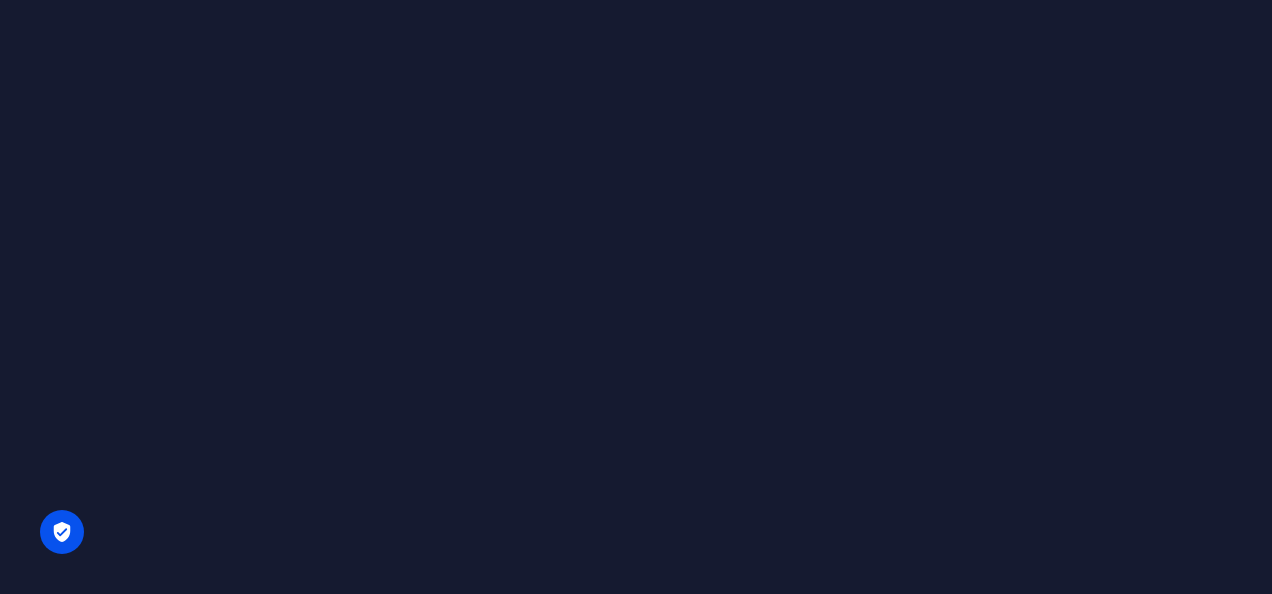 scroll, scrollTop: 0, scrollLeft: 0, axis: both 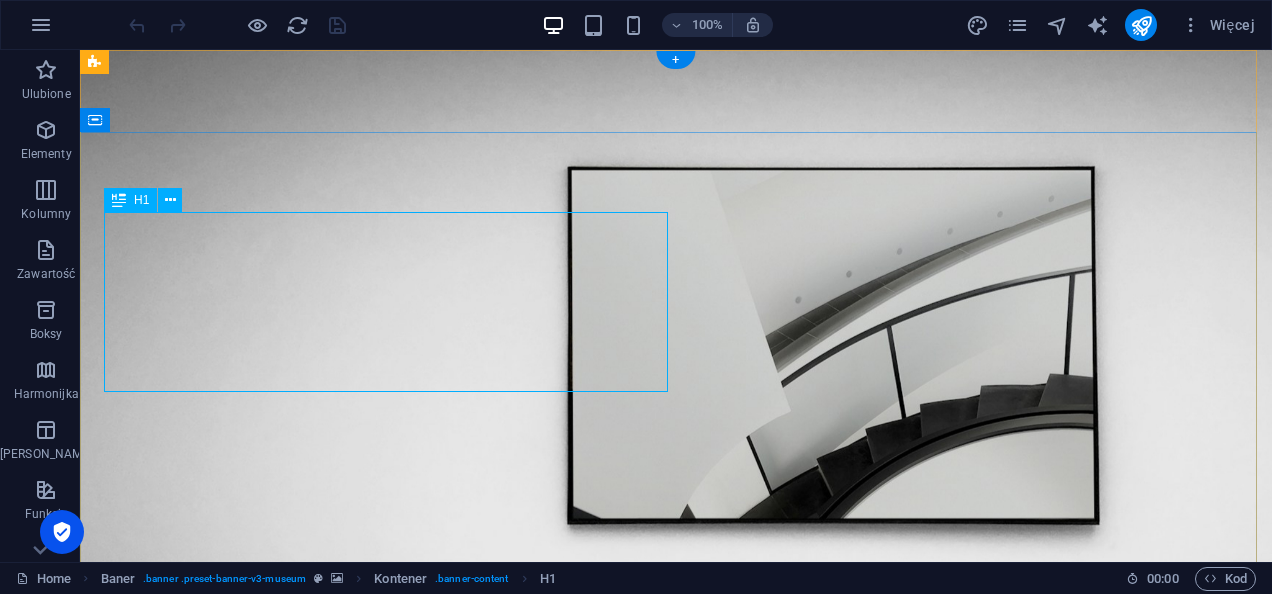 click on "The best art exhibitions" at bounding box center (676, 936) 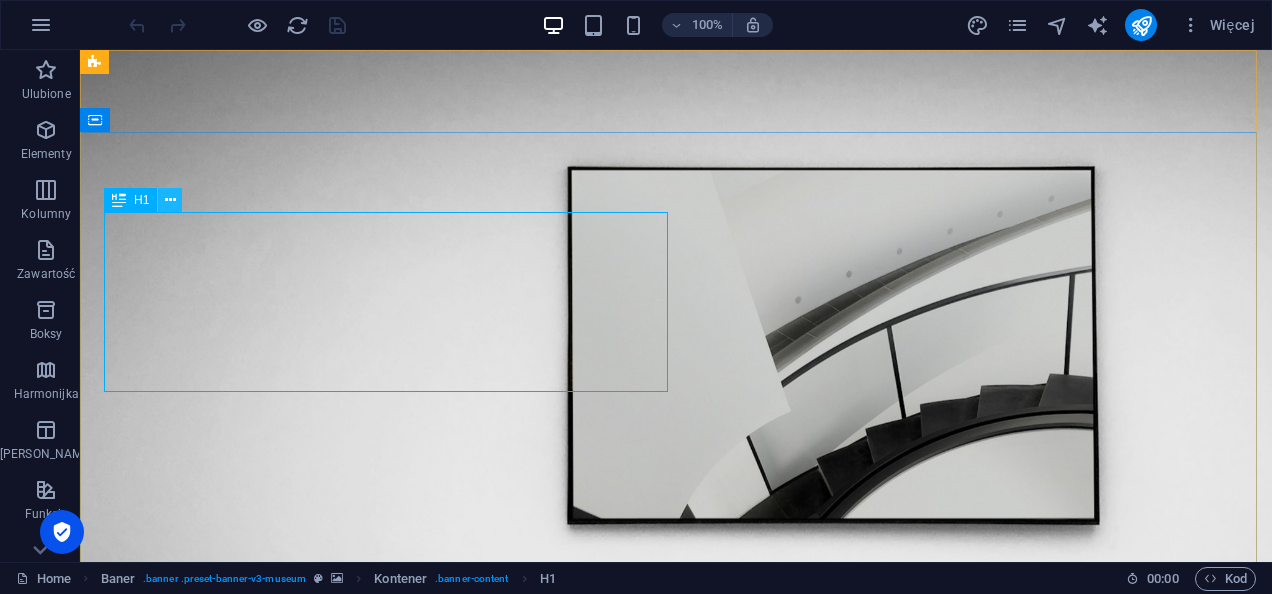 click at bounding box center [170, 200] 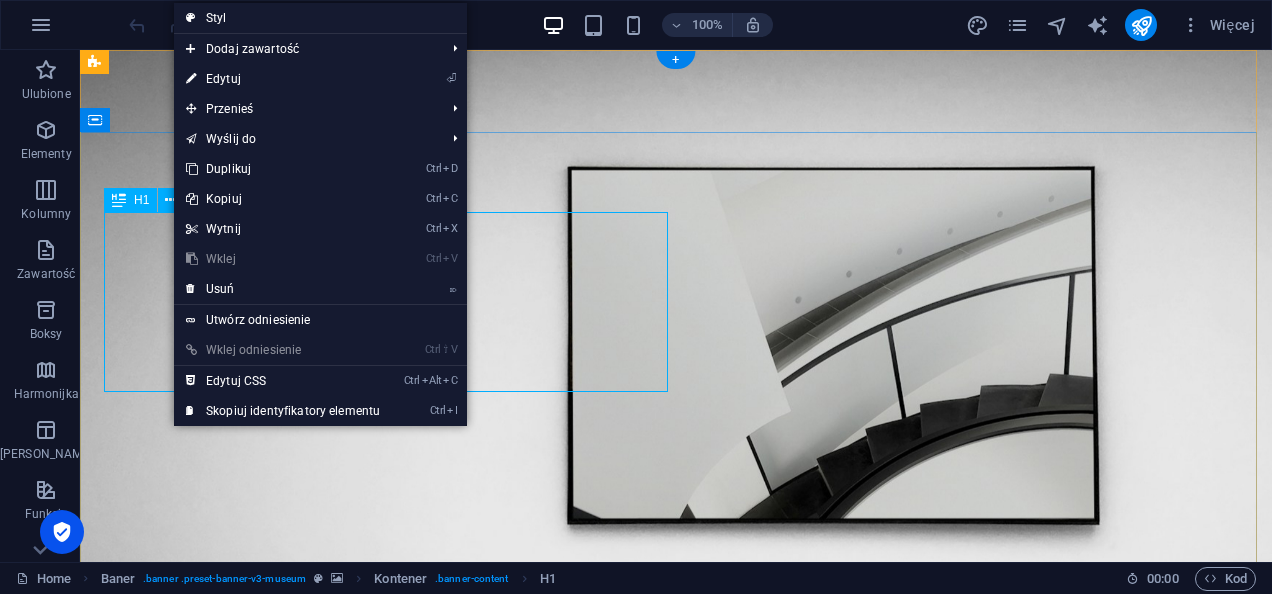 click on "The best art exhibitions" at bounding box center (676, 936) 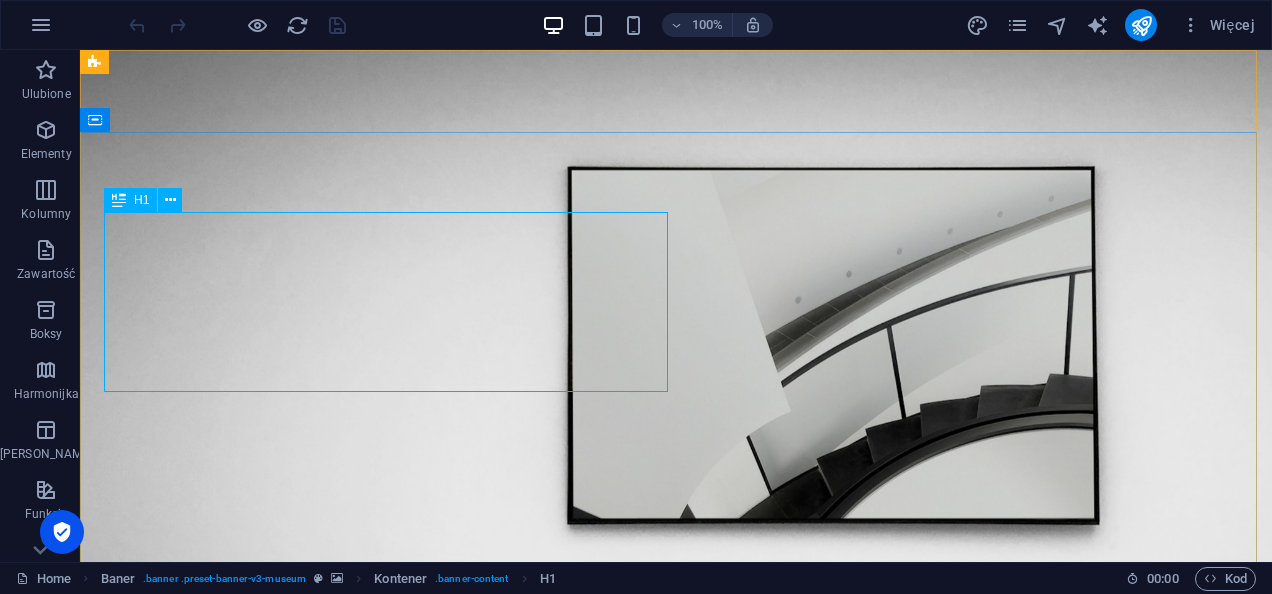 click on "H1" at bounding box center [141, 200] 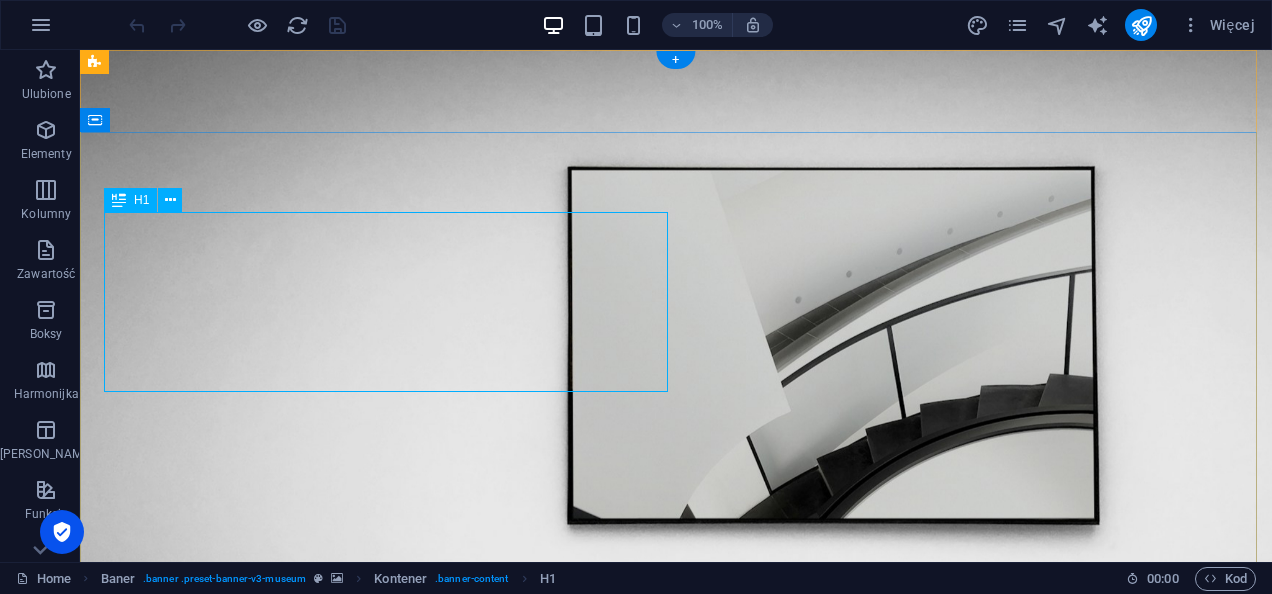 click on "The best art exhibitions" at bounding box center (676, 936) 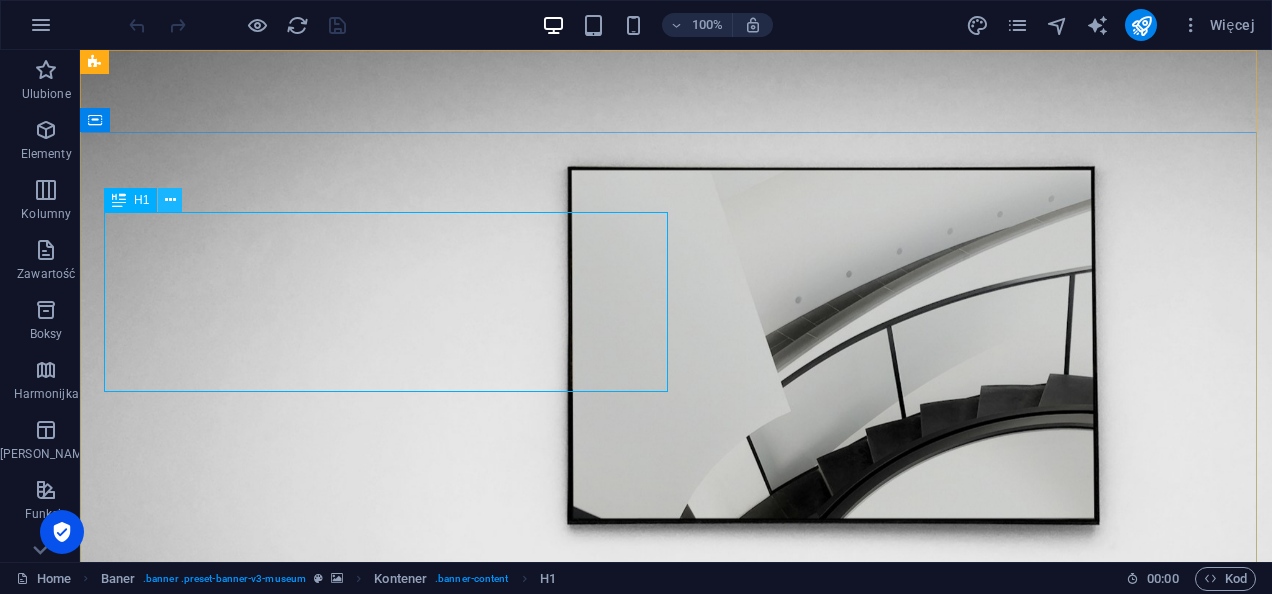 click at bounding box center (170, 200) 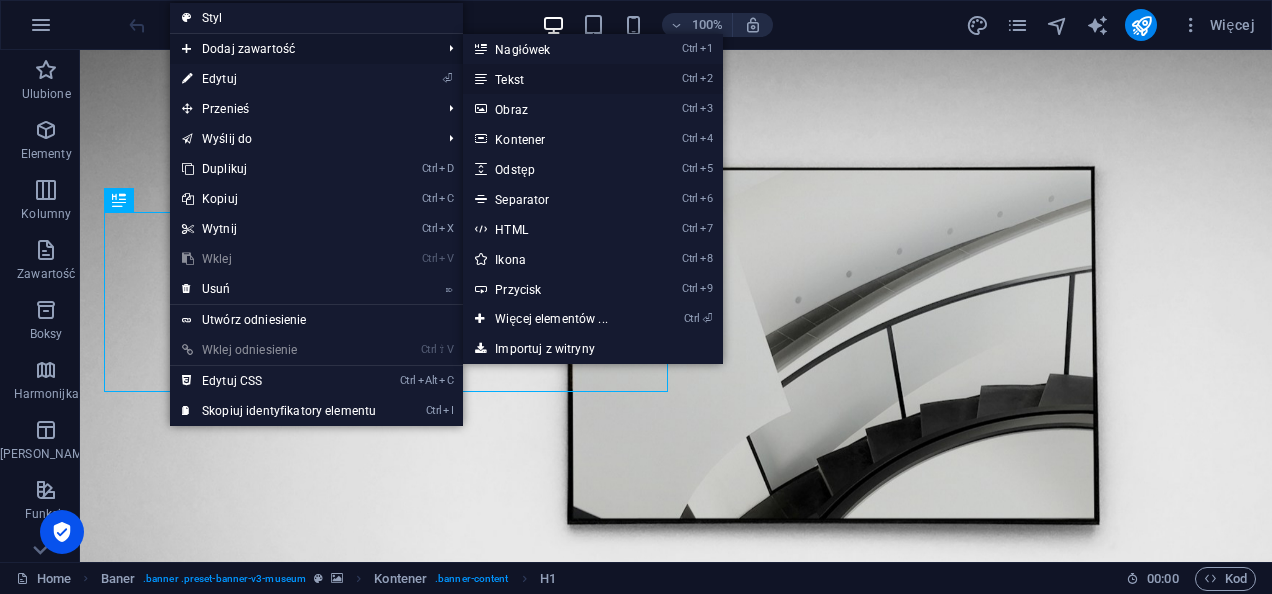 click on "Ctrl 2  Tekst" at bounding box center (555, 79) 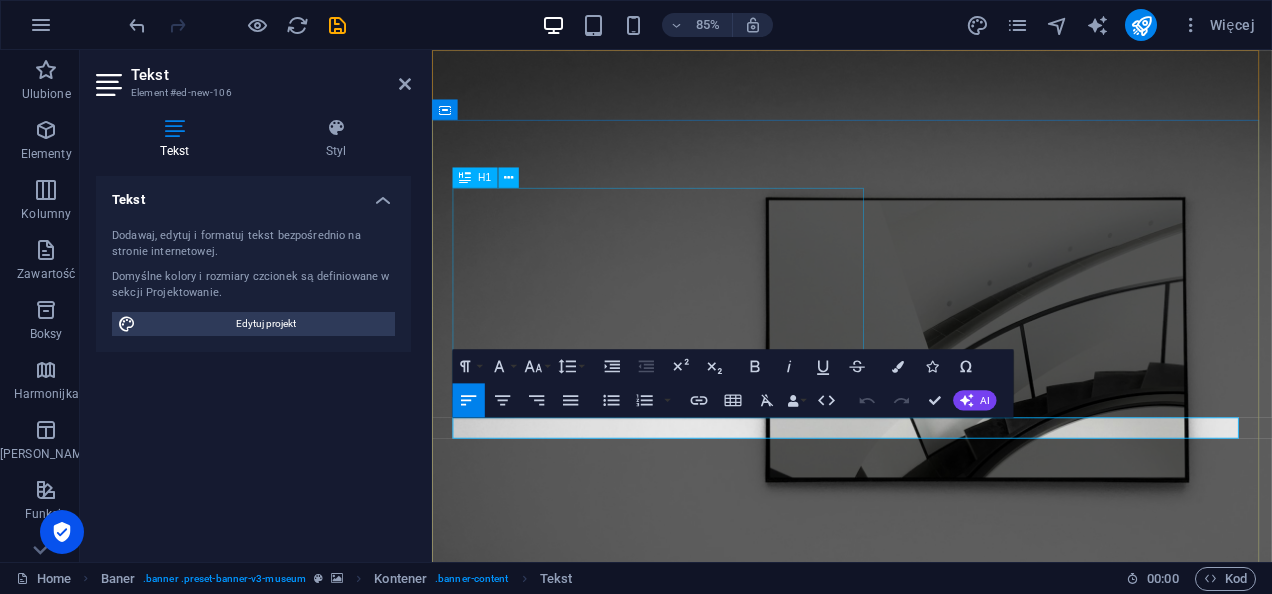 click on "The best art exhibitions" at bounding box center (926, 1071) 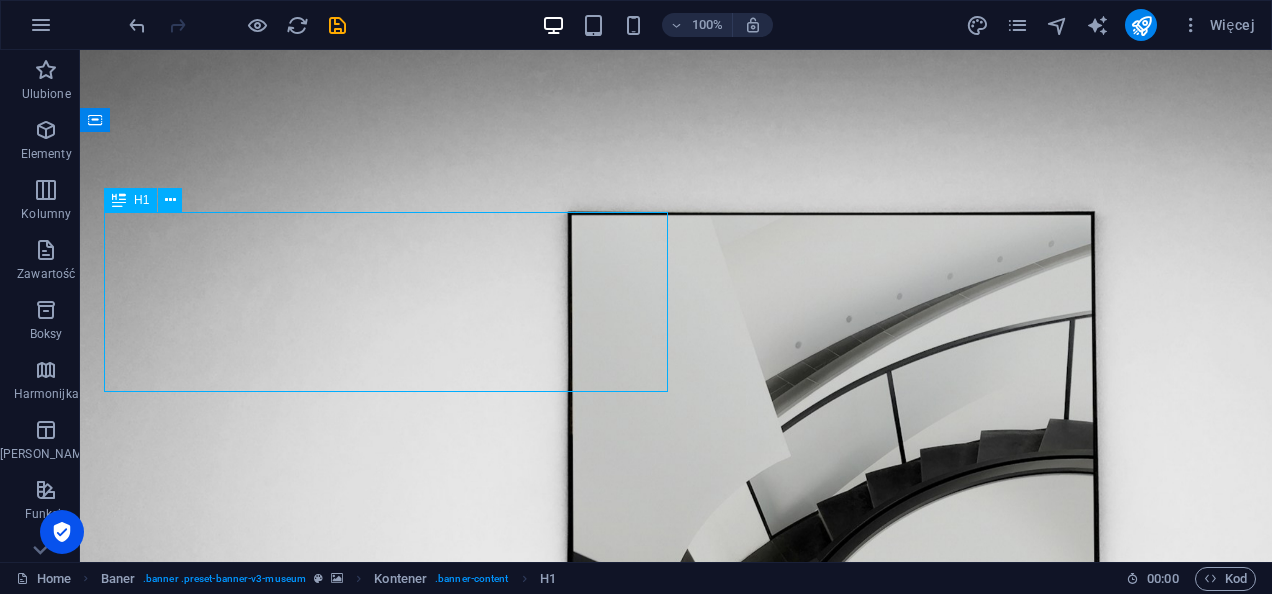 click on "The best art exhibitions" at bounding box center [676, 1026] 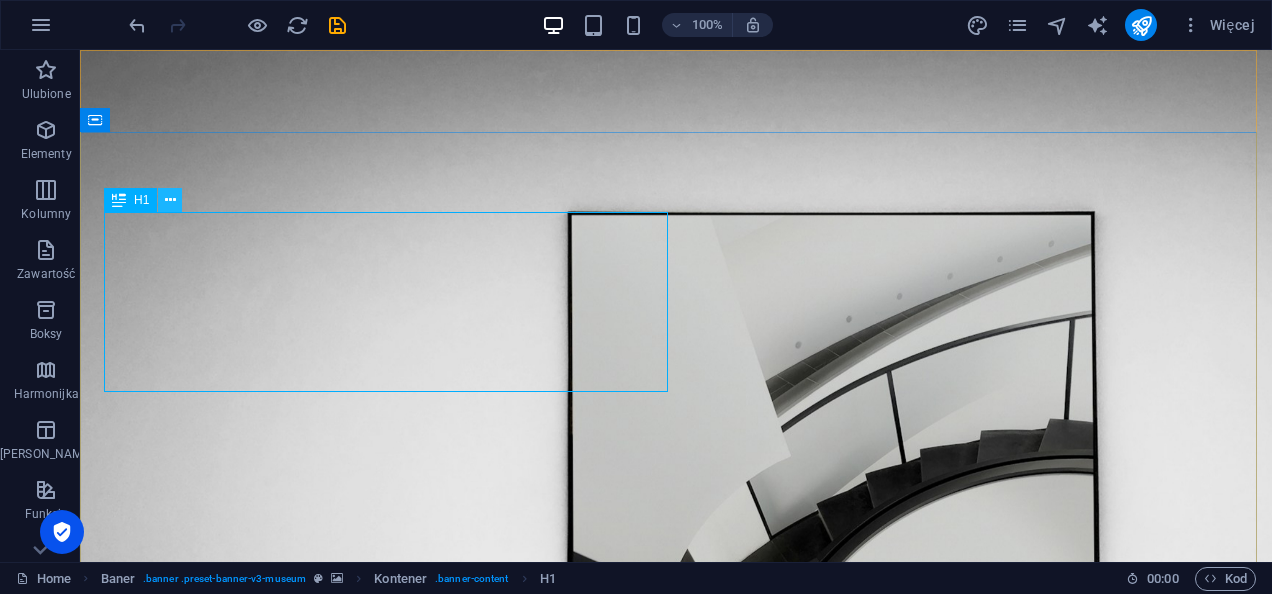 click at bounding box center [170, 200] 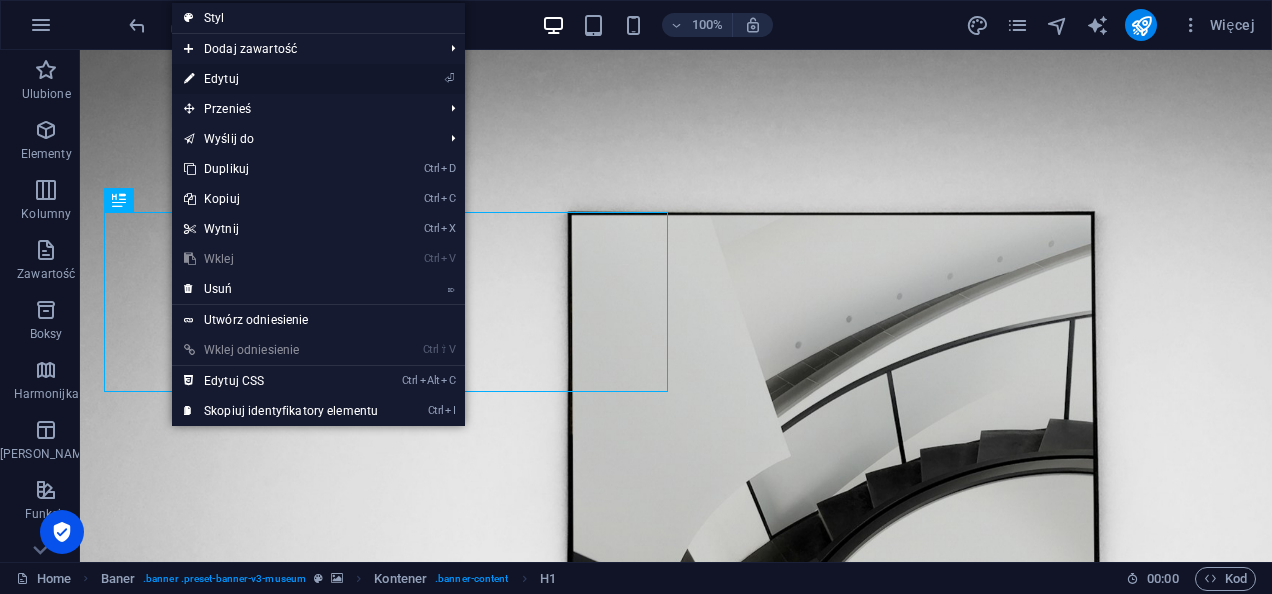 click on "⏎  Edytuj" at bounding box center (281, 79) 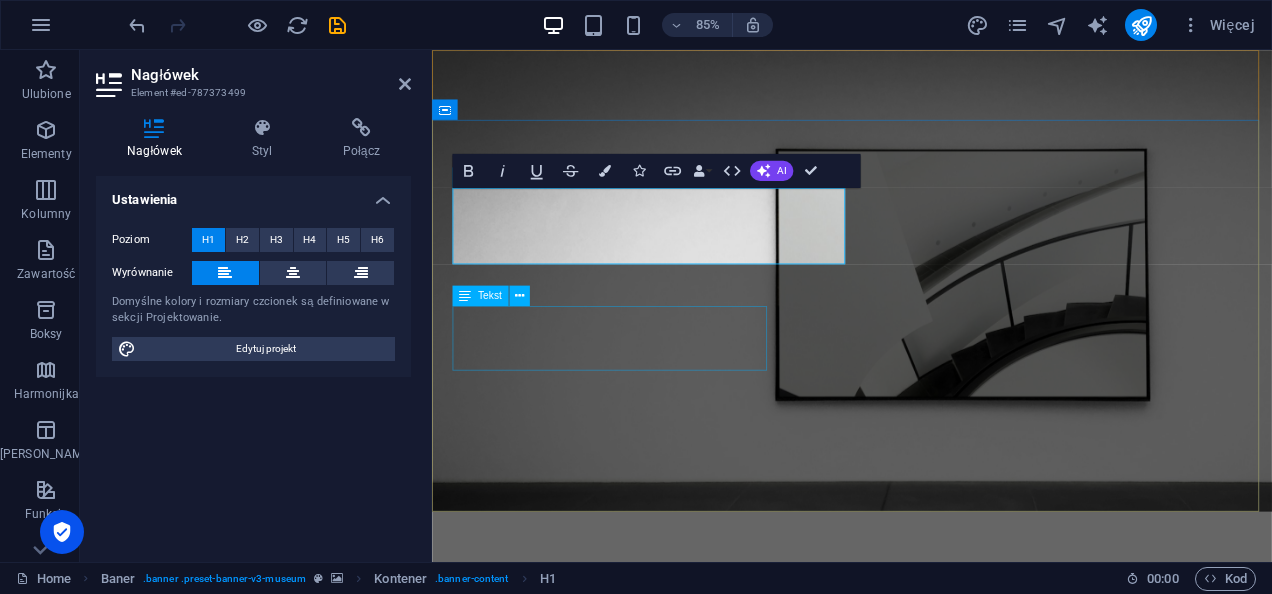 type 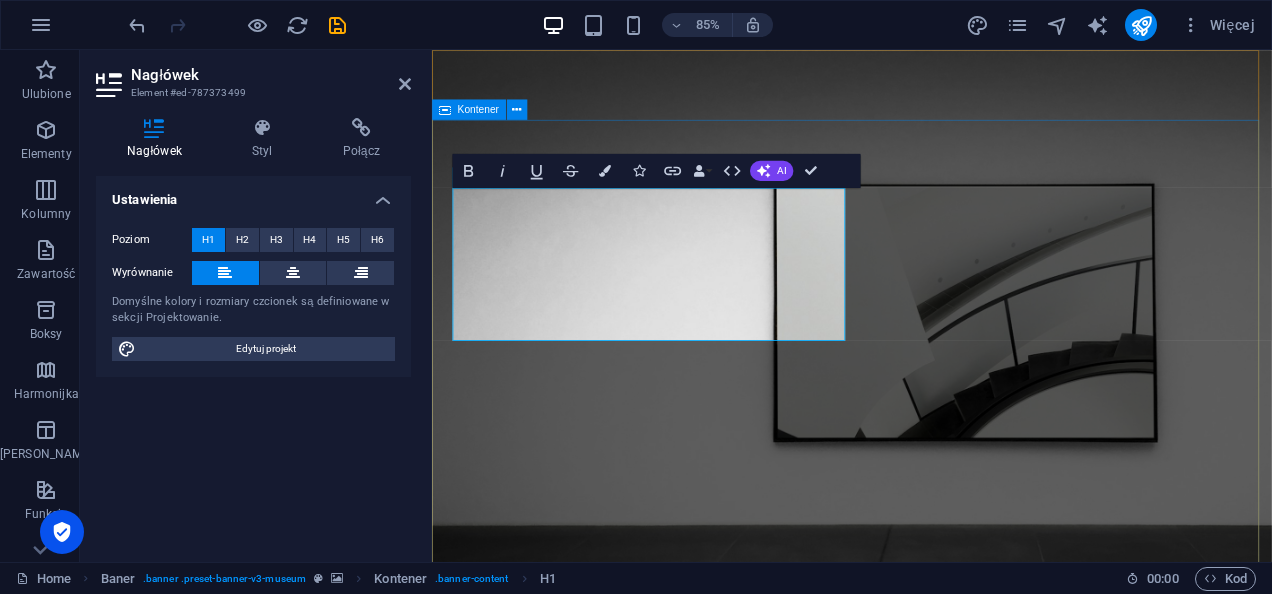 click on "Fundacja ‌Szema Nowy element tekstowy Lorem ipsum dolor sit amet, consectetur adipiscing elit, sed do eiusmod tempor incididunt ut labore Lorem ipsum dolor sit amet, consectetur adipiscing elit, sed do eiusmod tempor incididunt ut labore Explore" at bounding box center (926, 1099) 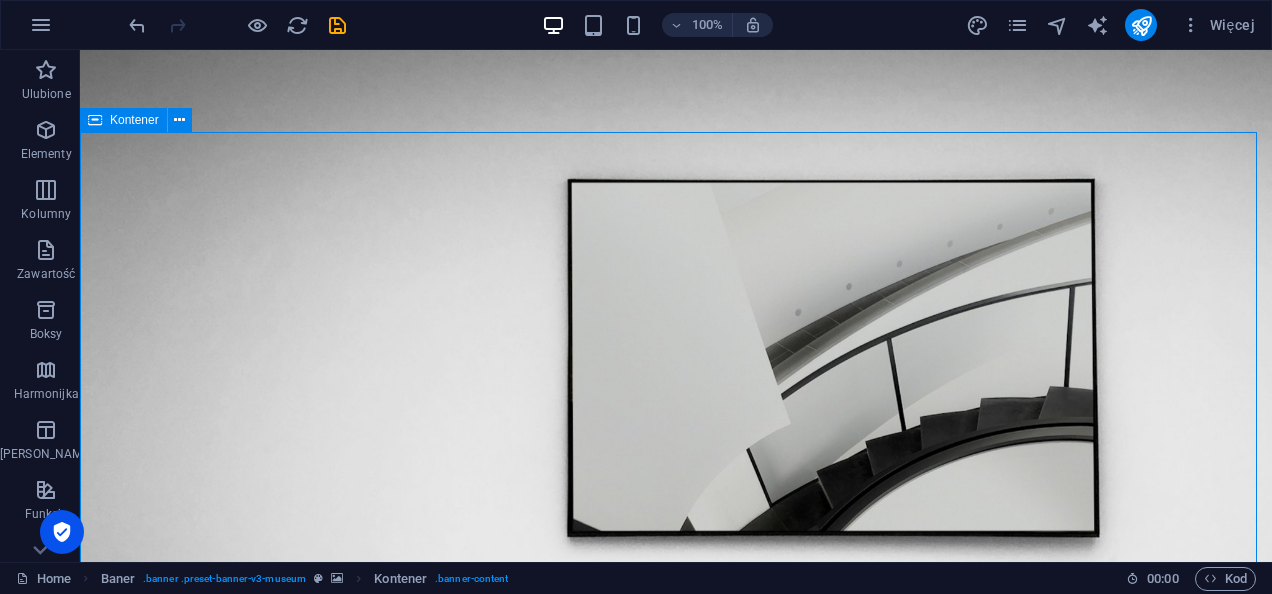 click on "Fundacja Szema Nowy element tekstowy Lorem ipsum dolor sit amet, consectetur adipiscing elit, sed do eiusmod tempor incididunt ut labore Lorem ipsum dolor sit amet, consectetur adipiscing elit, sed do eiusmod tempor incididunt ut labore Explore" at bounding box center [676, 1099] 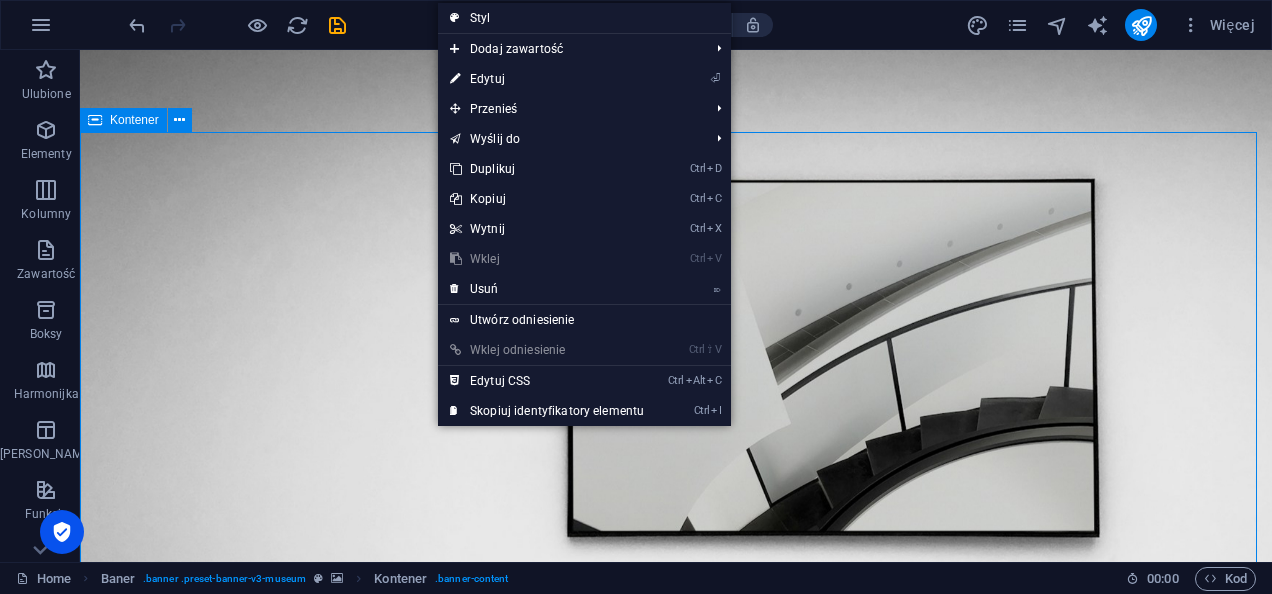 click on "Fundacja Szema Nowy element tekstowy Lorem ipsum dolor sit amet, consectetur adipiscing elit, sed do eiusmod tempor incididunt ut labore Lorem ipsum dolor sit amet, consectetur adipiscing elit, sed do eiusmod tempor incididunt ut labore Explore" at bounding box center (676, 1099) 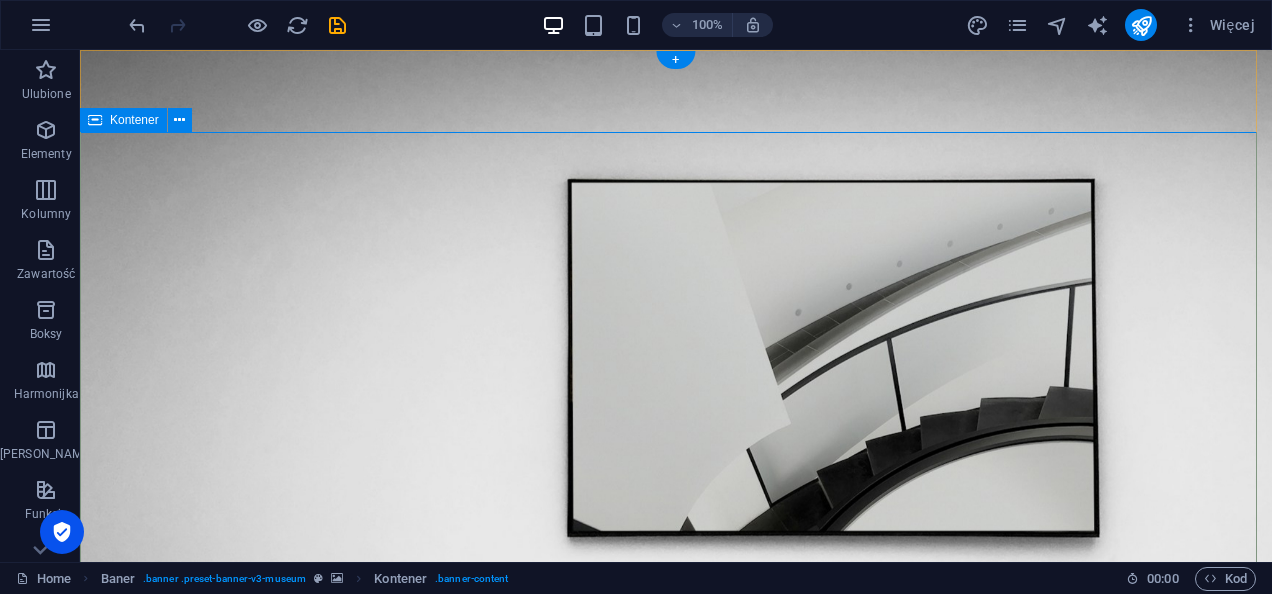 click on "Fundacja Szema Nowy element tekstowy Lorem ipsum dolor sit amet, consectetur adipiscing elit, sed do eiusmod tempor incididunt ut labore Lorem ipsum dolor sit amet, consectetur adipiscing elit, sed do eiusmod tempor incididunt ut labore Explore" at bounding box center [676, 1099] 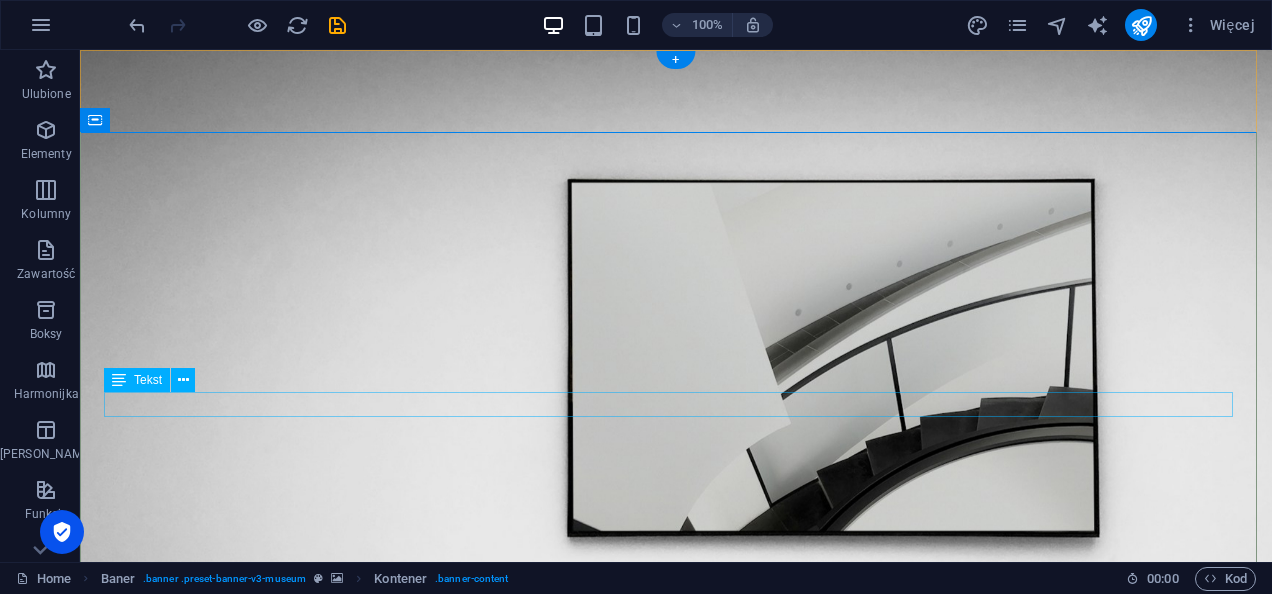 click on "Nowy element tekstowy" at bounding box center [676, 1108] 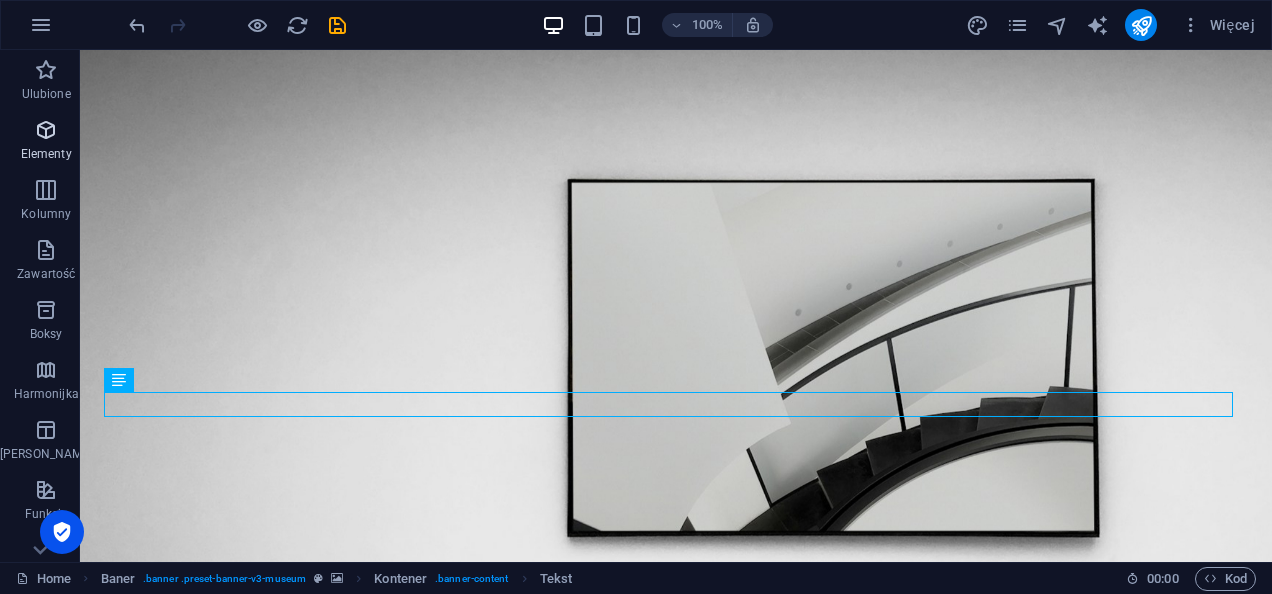 click on "Elementy" at bounding box center (46, 142) 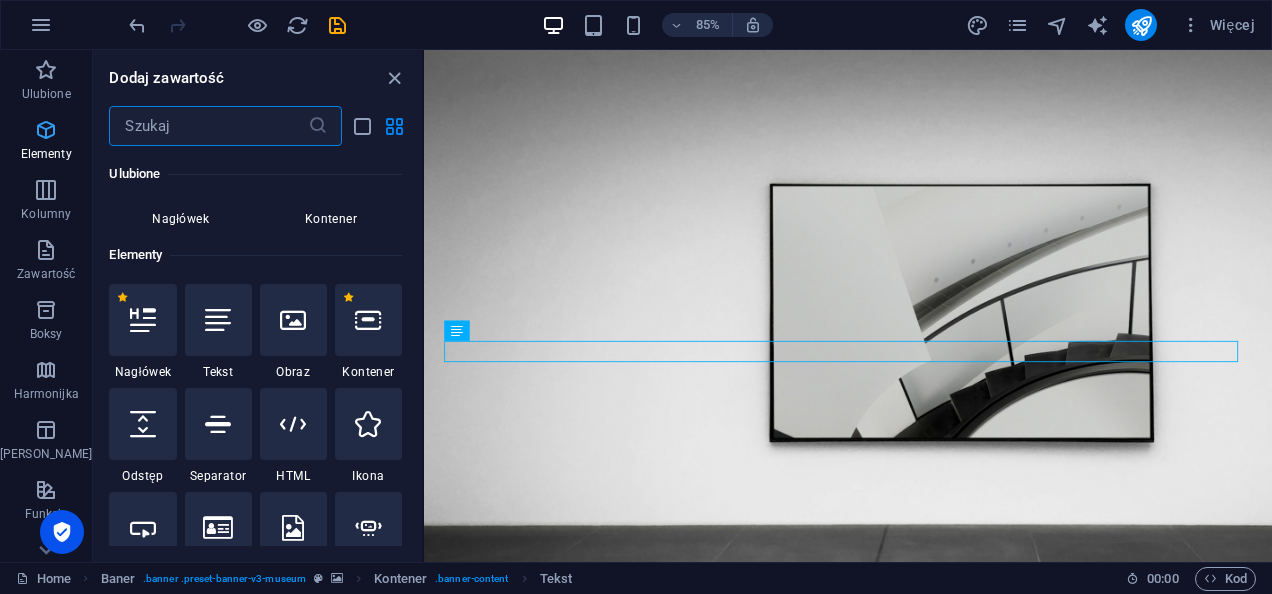 scroll, scrollTop: 213, scrollLeft: 0, axis: vertical 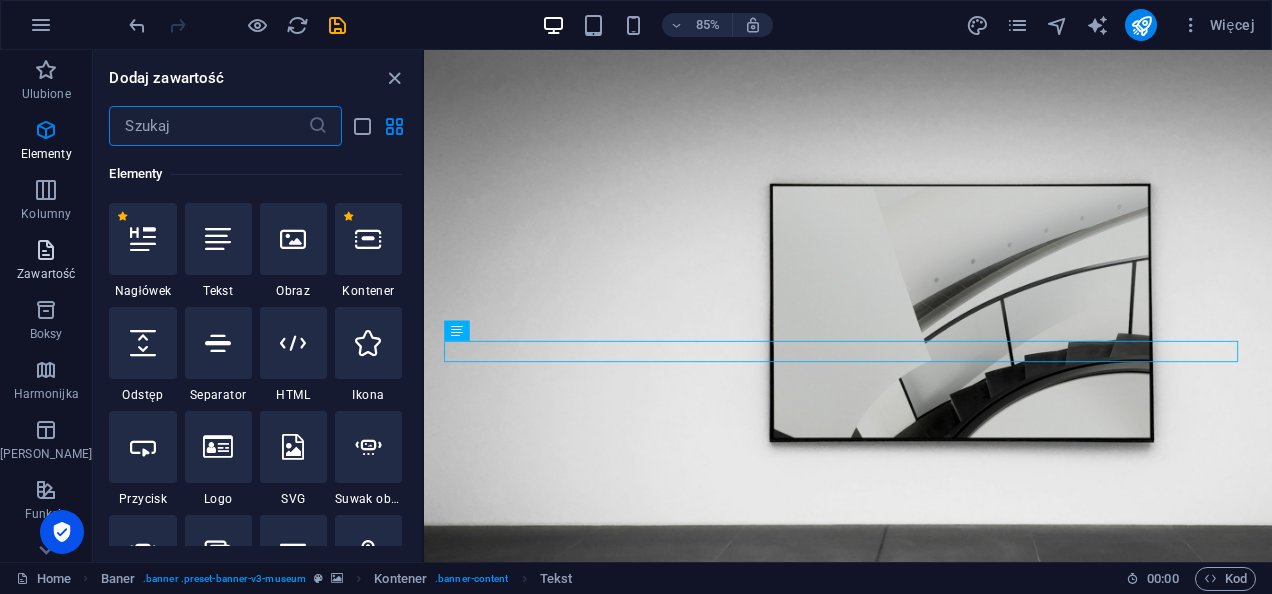click at bounding box center (46, 250) 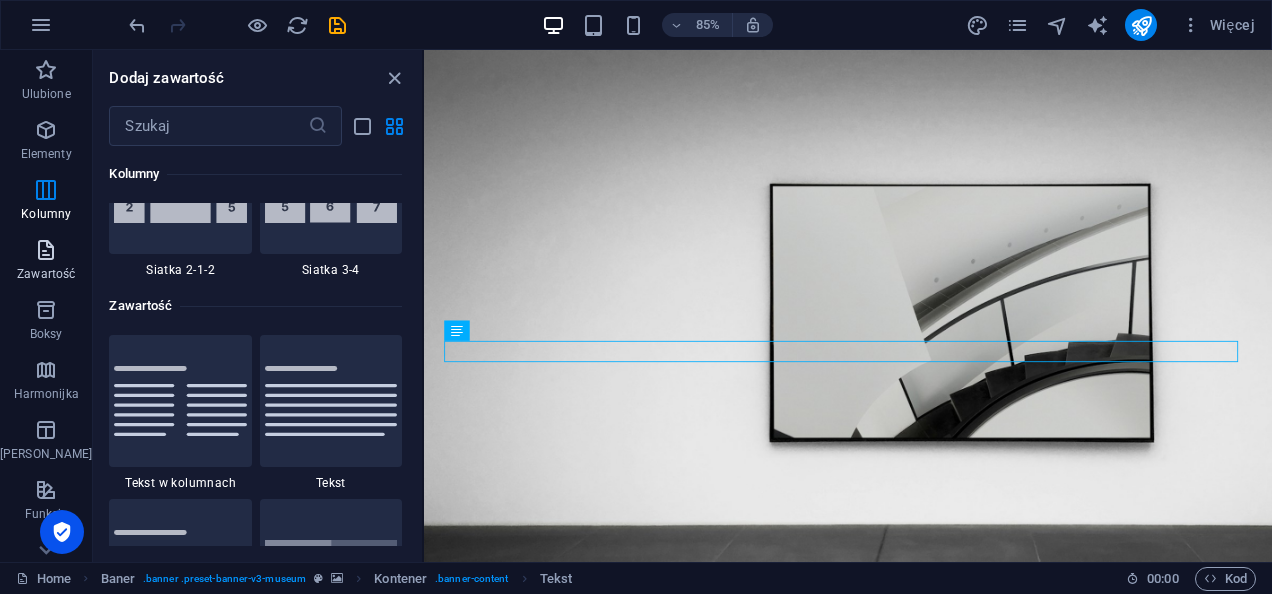 scroll, scrollTop: 3499, scrollLeft: 0, axis: vertical 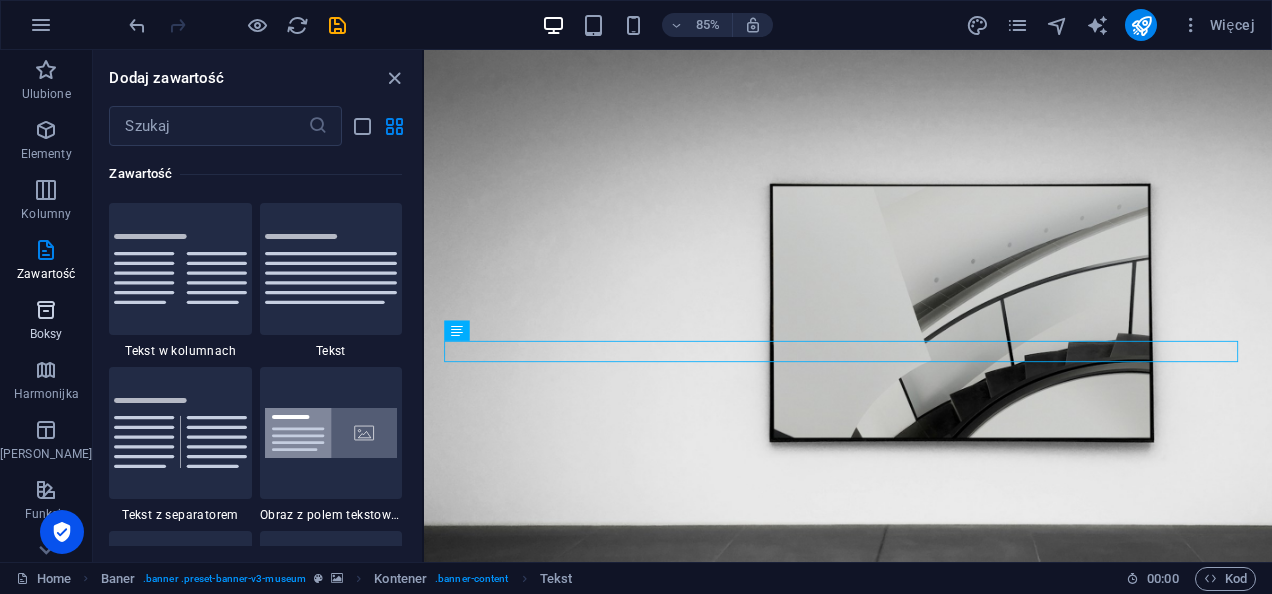 click at bounding box center [46, 310] 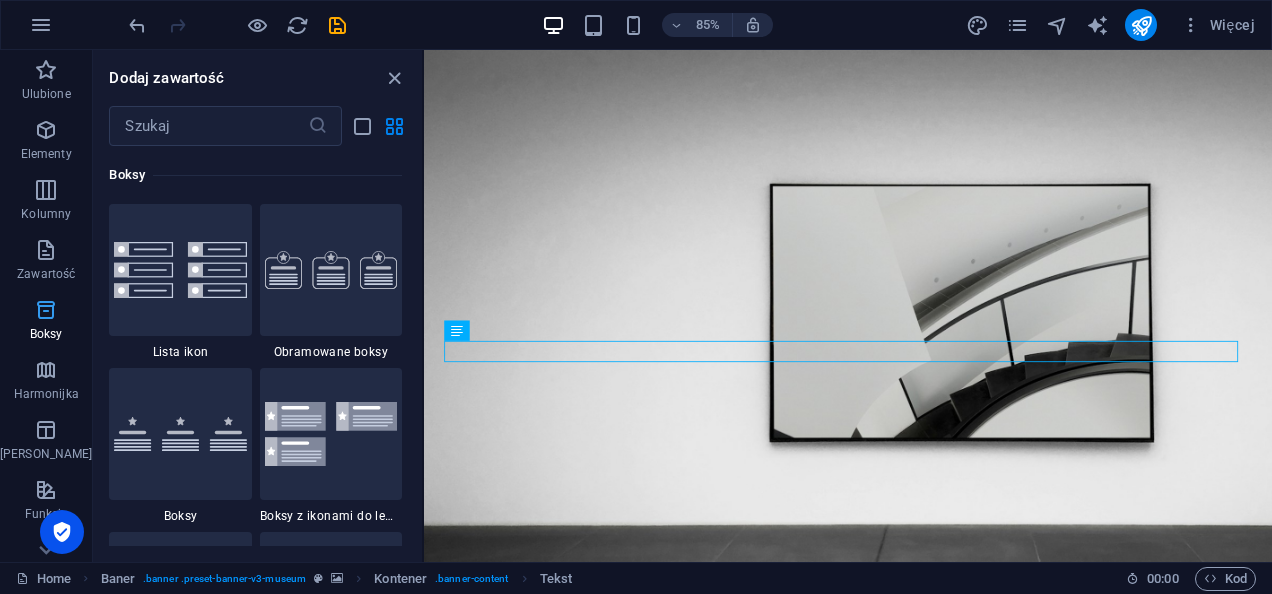 scroll, scrollTop: 5352, scrollLeft: 0, axis: vertical 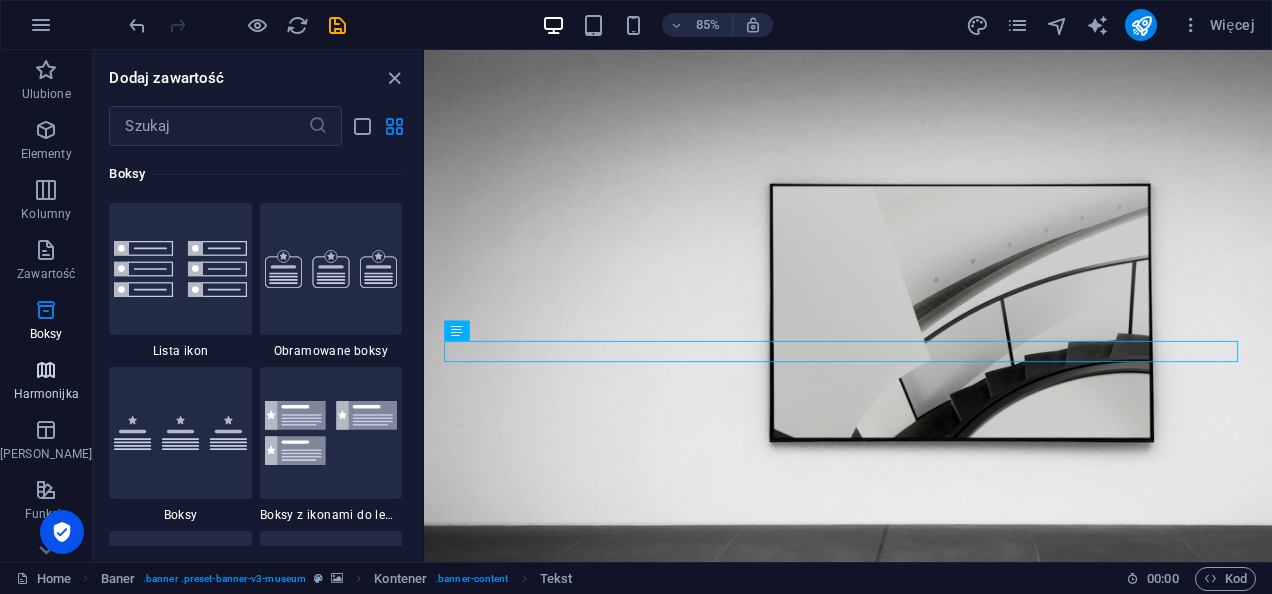 click at bounding box center (46, 370) 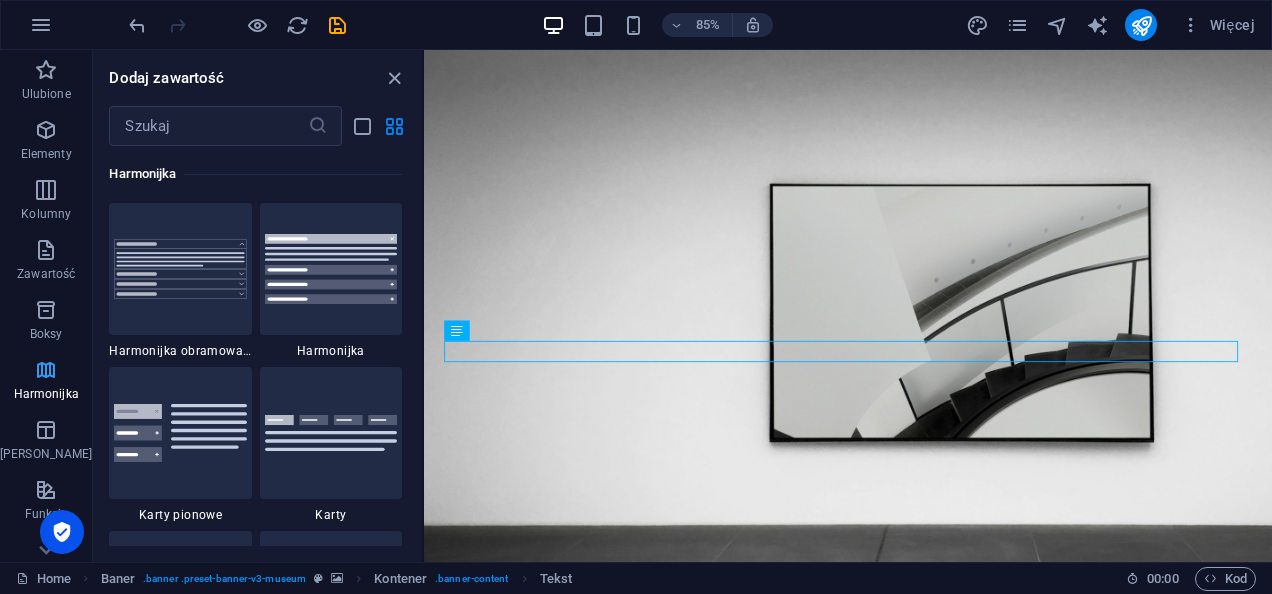 scroll, scrollTop: 6221, scrollLeft: 0, axis: vertical 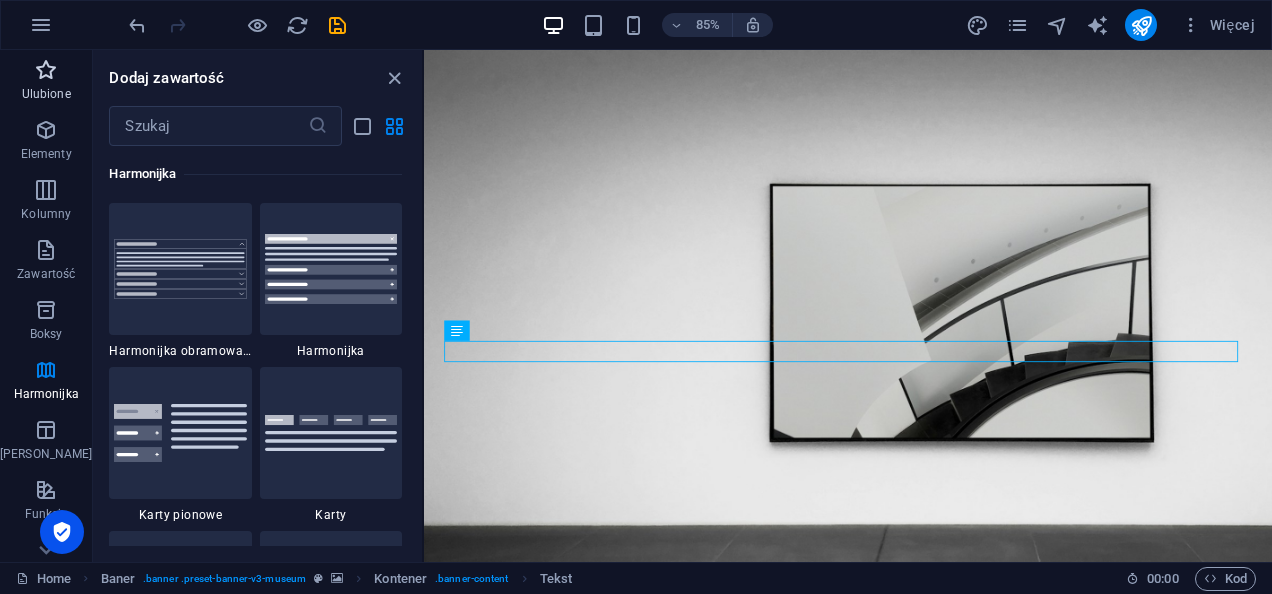 click on "Ulubione" at bounding box center (46, 94) 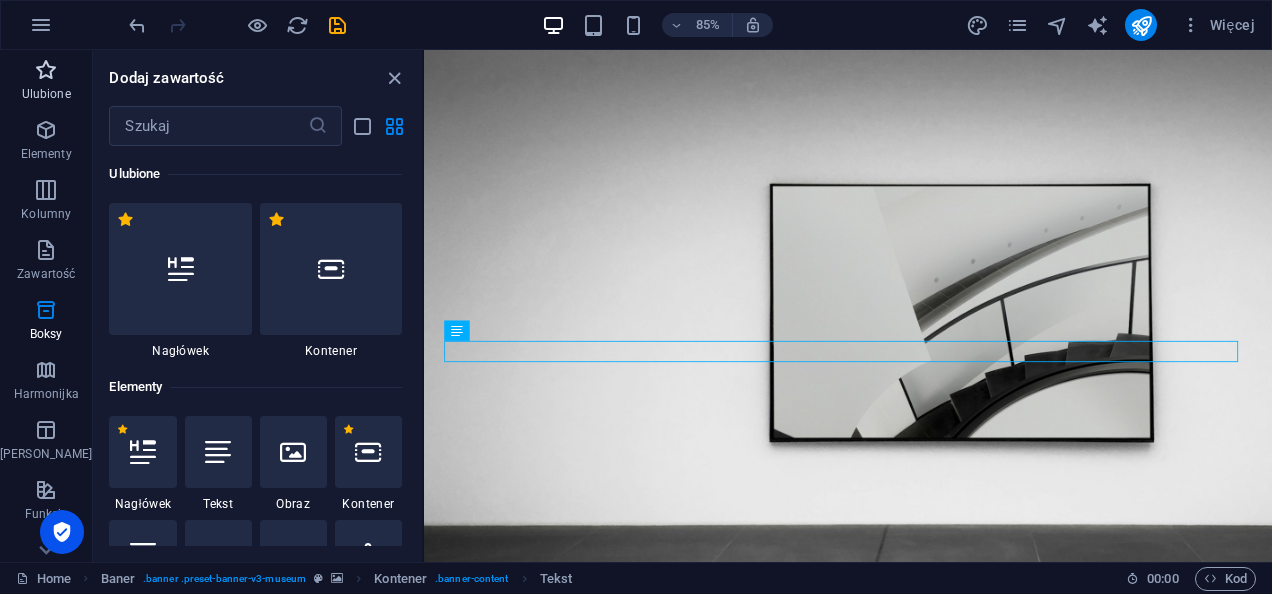 scroll, scrollTop: 0, scrollLeft: 0, axis: both 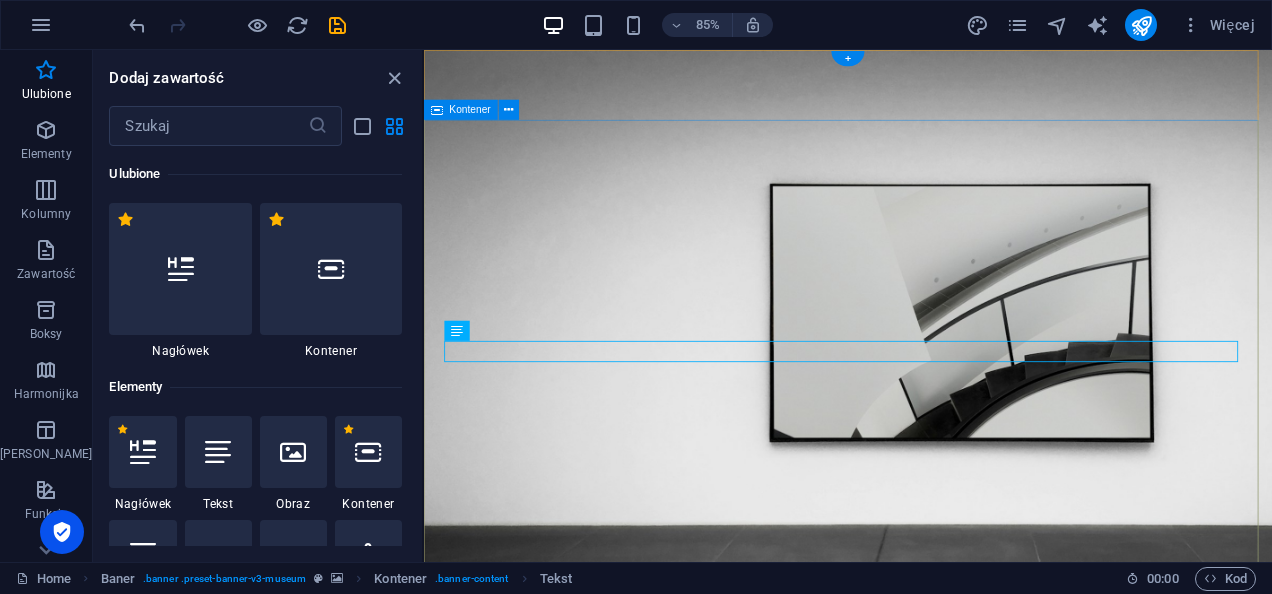 click on "Fundacja Szema Nowy element tekstowy Lorem ipsum dolor sit amet, consectetur adipiscing elit, sed do eiusmod tempor incididunt ut labore Lorem ipsum dolor sit amet, consectetur adipiscing elit, sed do eiusmod tempor incididunt ut labore Explore" at bounding box center [923, 1099] 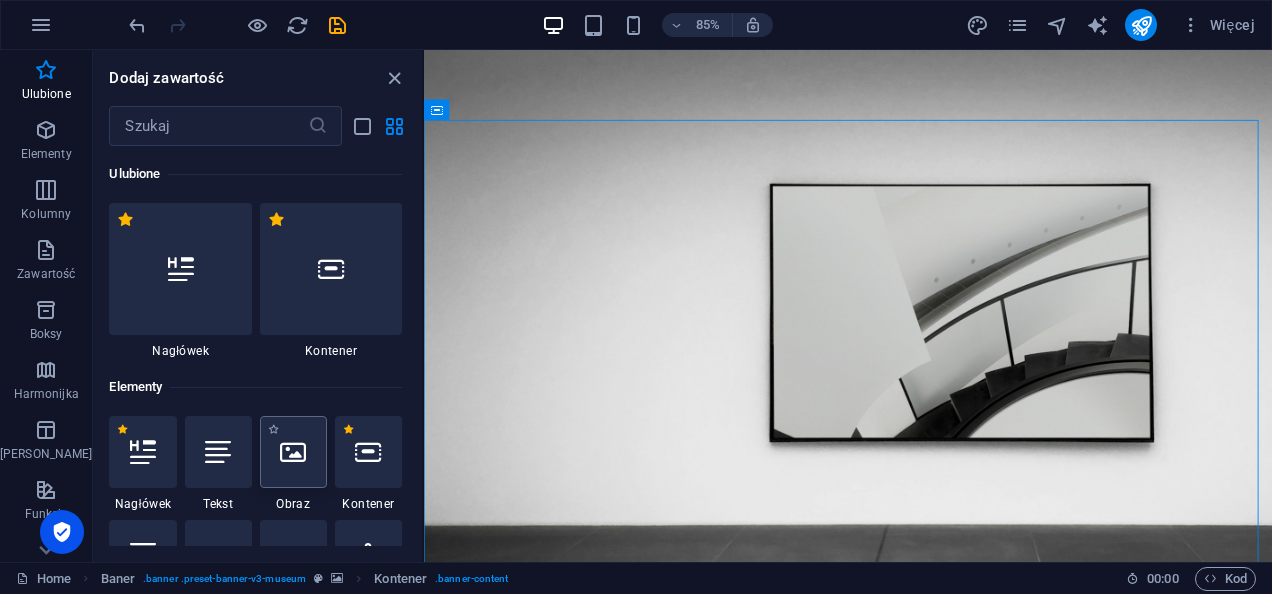 scroll, scrollTop: 2, scrollLeft: 0, axis: vertical 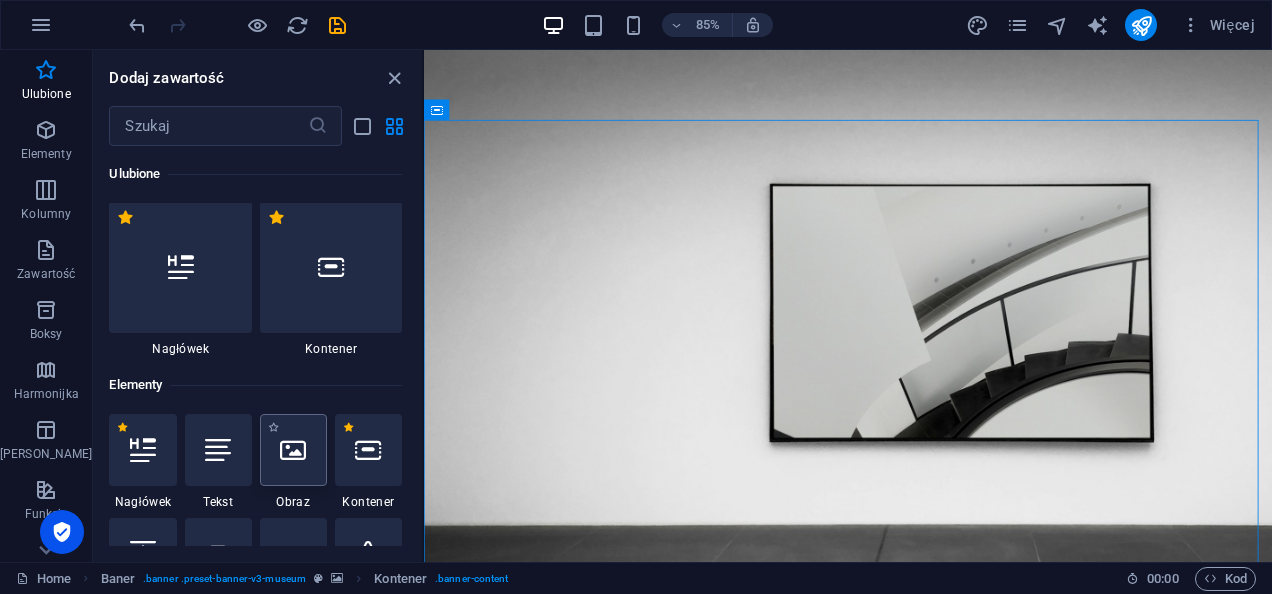 click at bounding box center (293, 450) 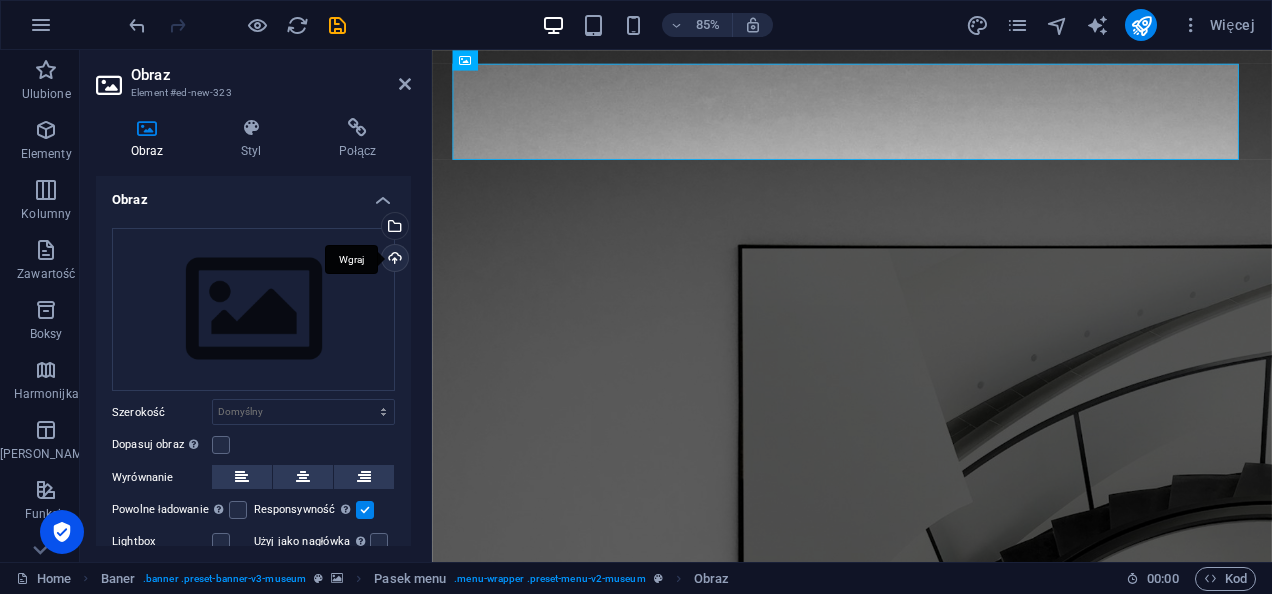 click on "Wgraj" at bounding box center [393, 260] 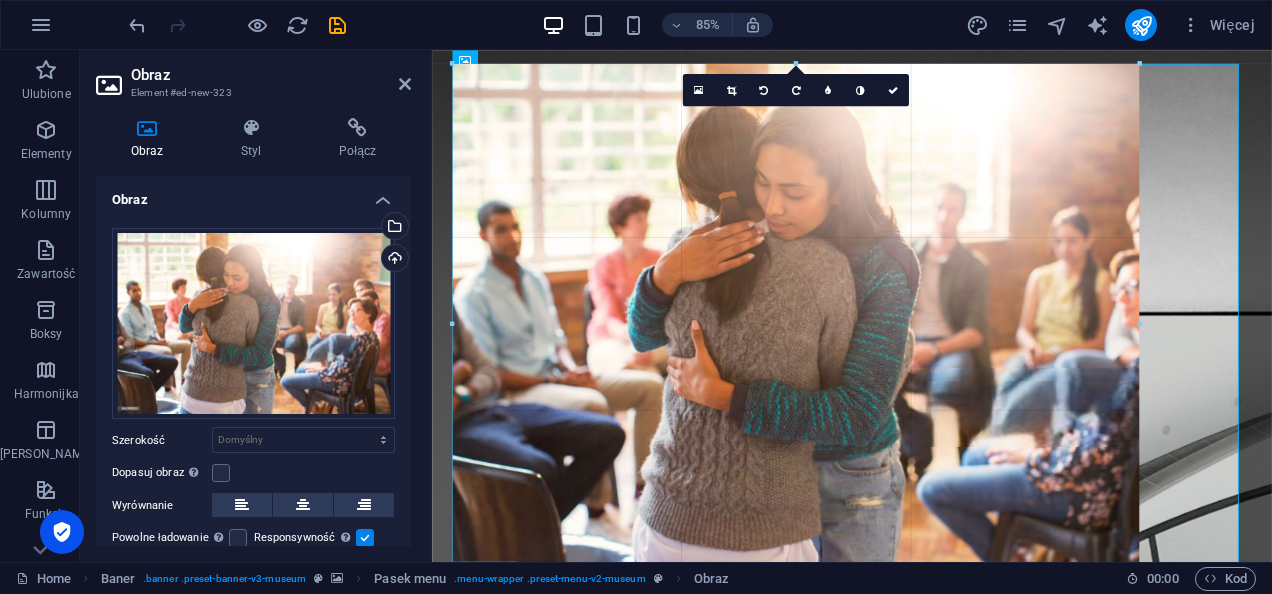drag, startPoint x: 487, startPoint y: 10, endPoint x: 836, endPoint y: 140, distance: 372.42584 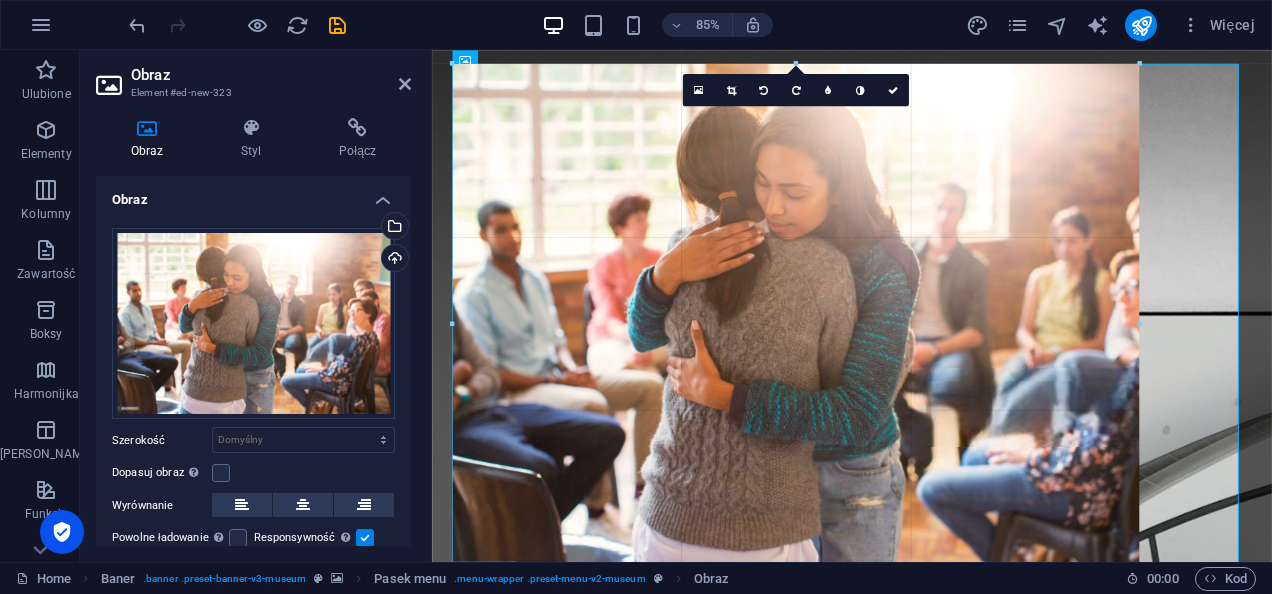 type on "853" 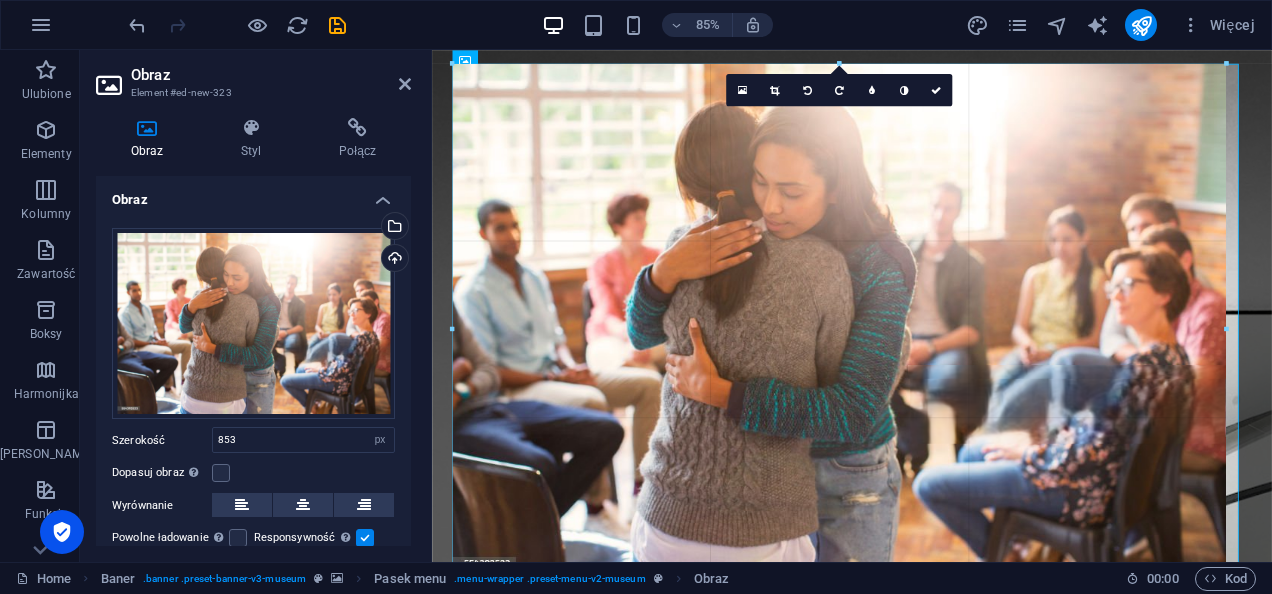 drag, startPoint x: 1178, startPoint y: 60, endPoint x: 987, endPoint y: 538, distance: 514.7475 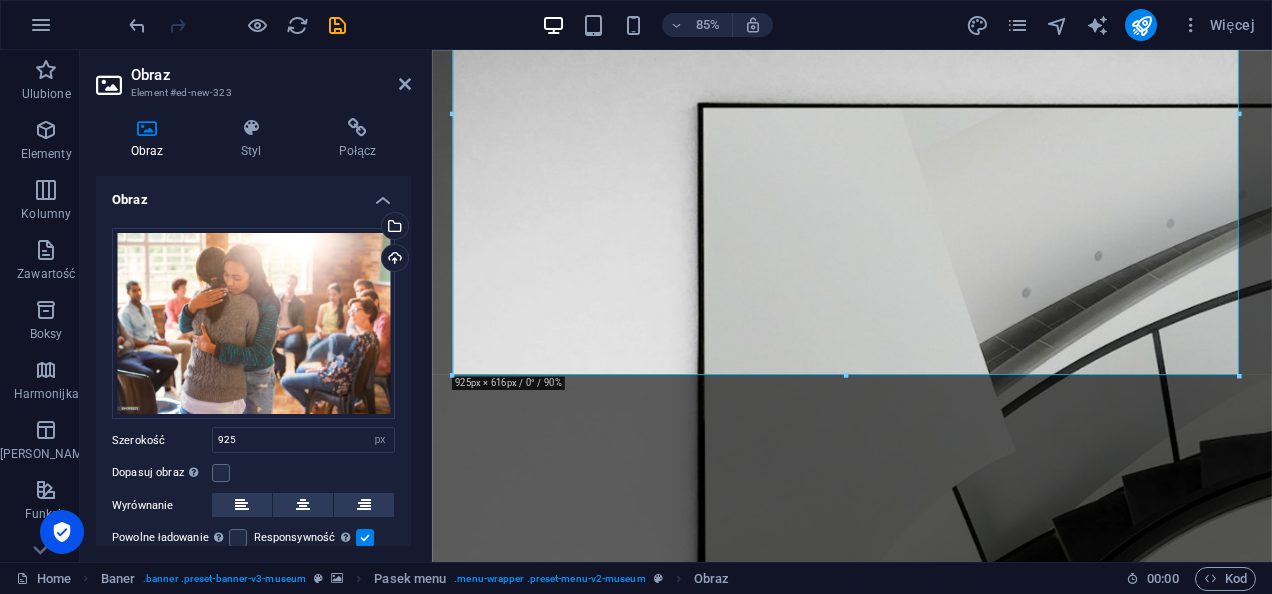 scroll, scrollTop: 0, scrollLeft: 0, axis: both 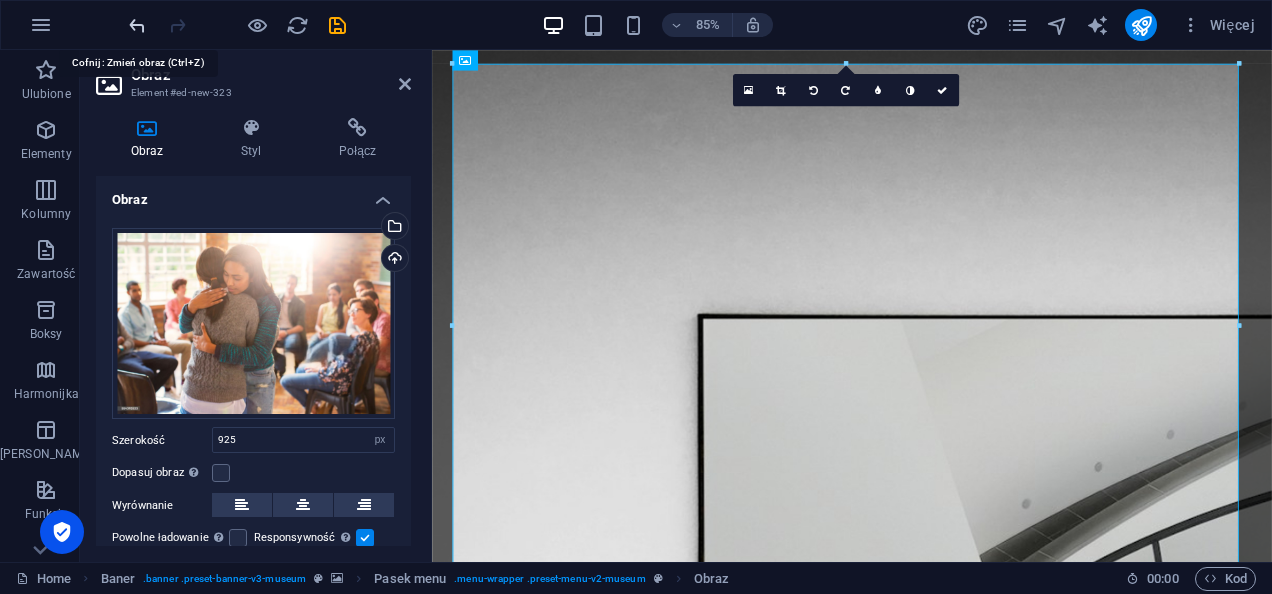click at bounding box center [137, 25] 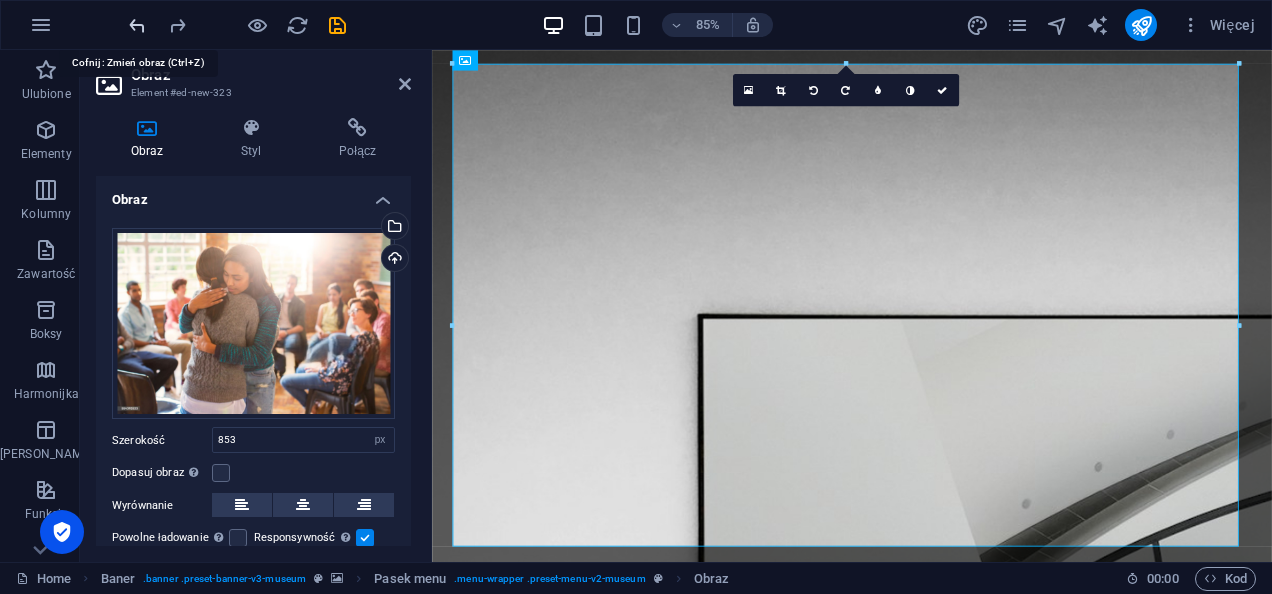 click at bounding box center (137, 25) 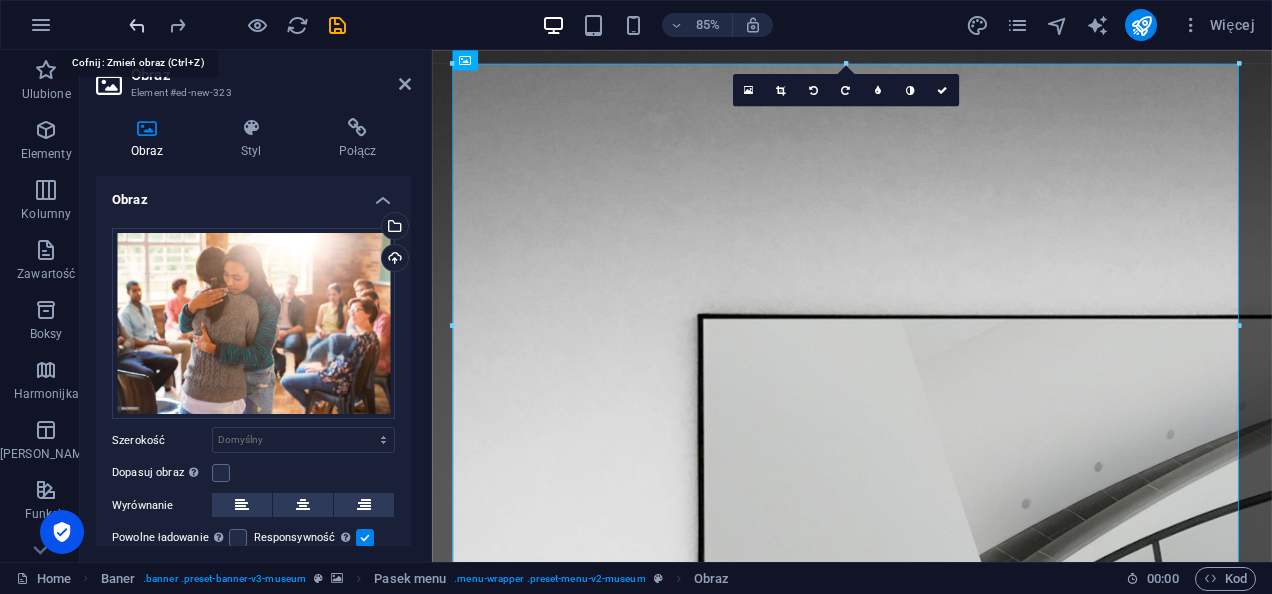 click at bounding box center [137, 25] 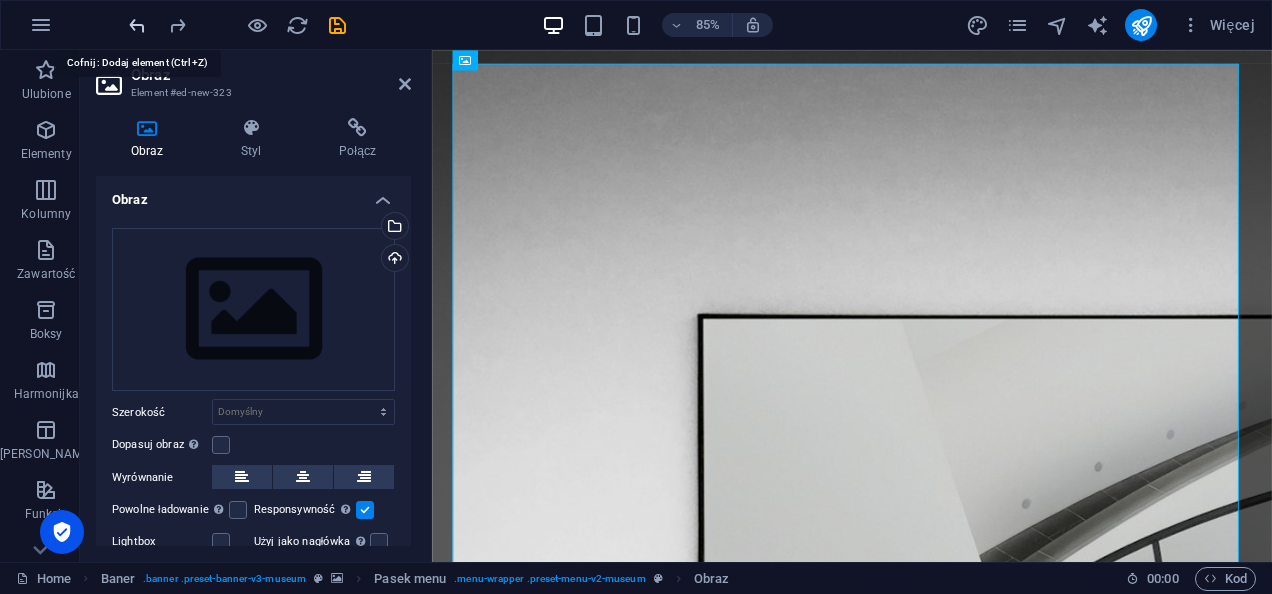 click at bounding box center [137, 25] 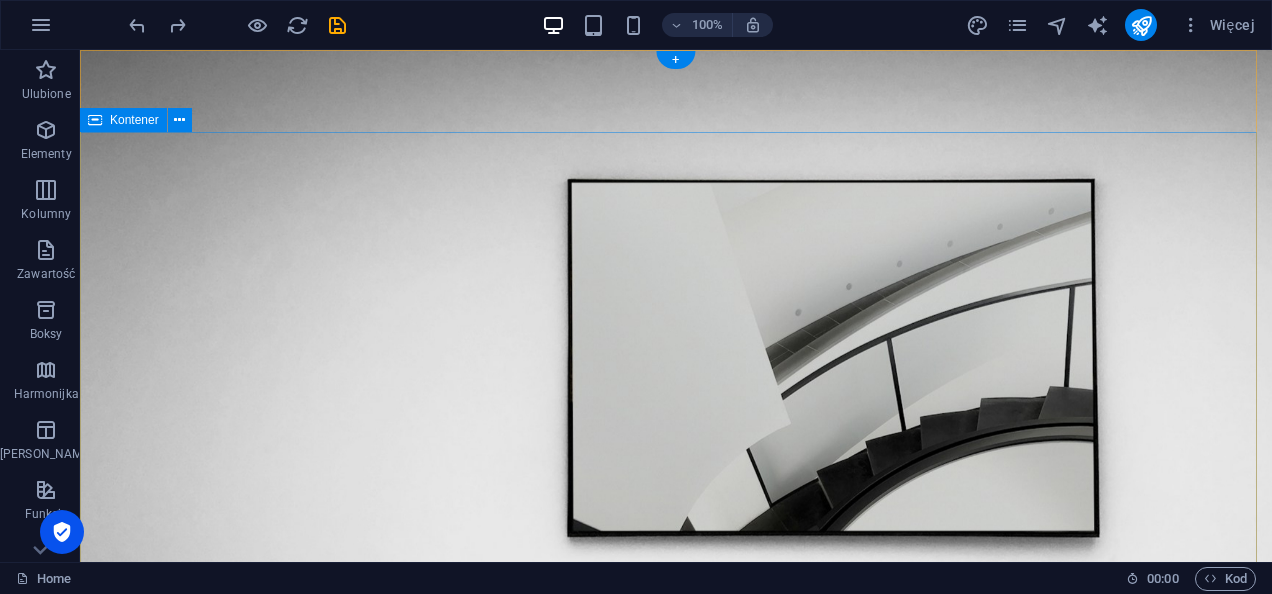 click on "Fundacja Szema Nowy element tekstowy Lorem ipsum dolor sit amet, consectetur adipiscing elit, sed do eiusmod tempor incididunt ut labore Lorem ipsum dolor sit amet, consectetur adipiscing elit, sed do eiusmod tempor incididunt ut labore Explore" at bounding box center [676, 1099] 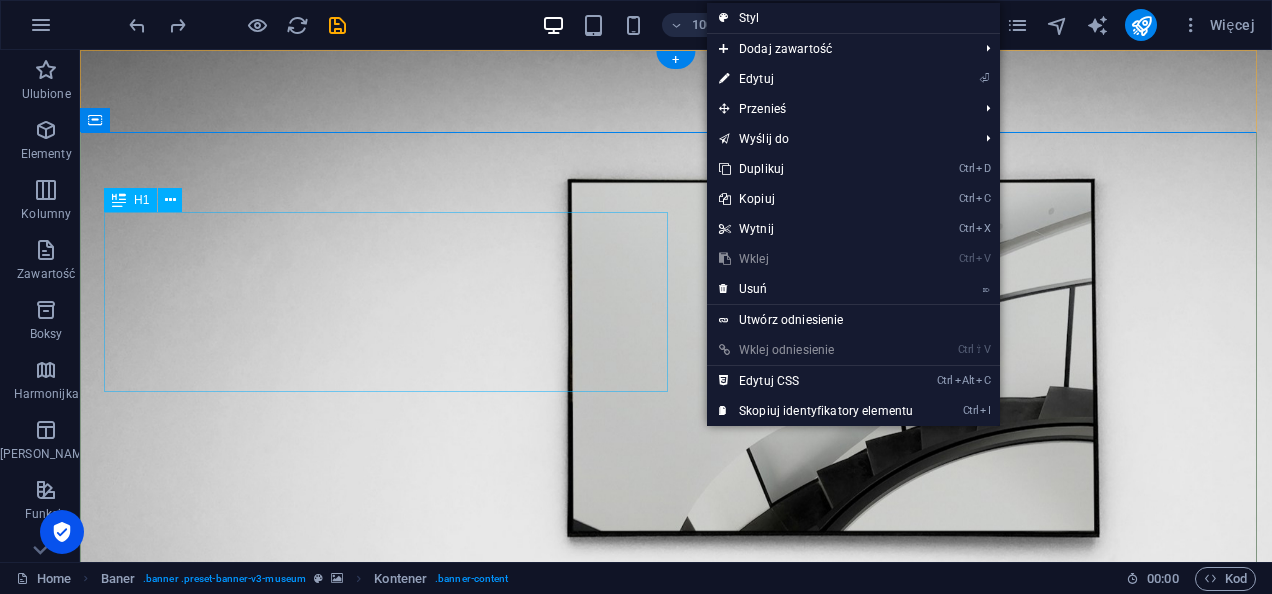 click on "Fundacja Szema" at bounding box center [676, 1006] 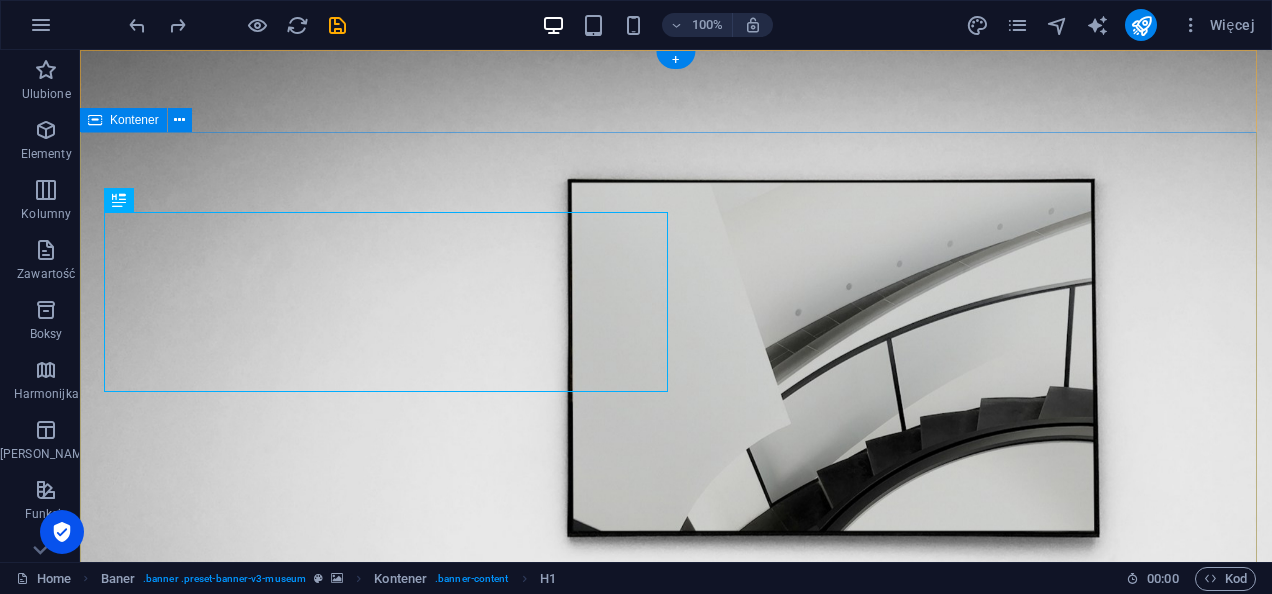 click on "Fundacja Szema Nowy element tekstowy Lorem ipsum dolor sit amet, consectetur adipiscing elit, sed do eiusmod tempor incididunt ut labore Lorem ipsum dolor sit amet, consectetur adipiscing elit, sed do eiusmod tempor incididunt ut labore Explore" at bounding box center (676, 1099) 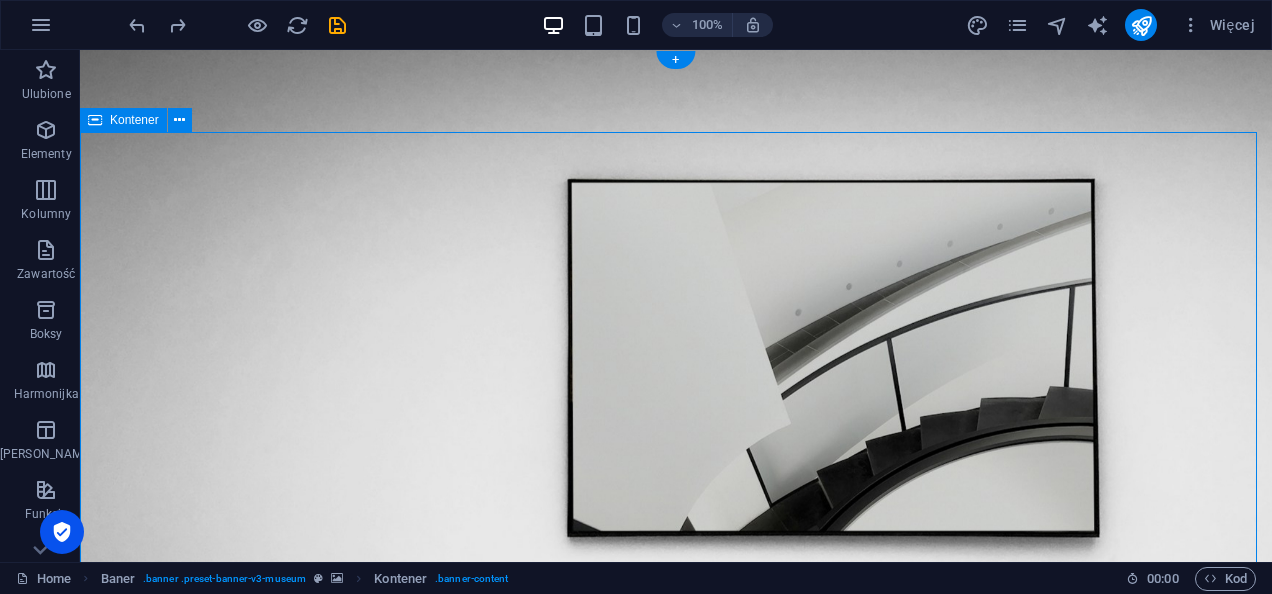 click on "Fundacja Szema Nowy element tekstowy Lorem ipsum dolor sit amet, consectetur adipiscing elit, sed do eiusmod tempor incididunt ut labore Lorem ipsum dolor sit amet, consectetur adipiscing elit, sed do eiusmod tempor incididunt ut labore Explore" at bounding box center [676, 1099] 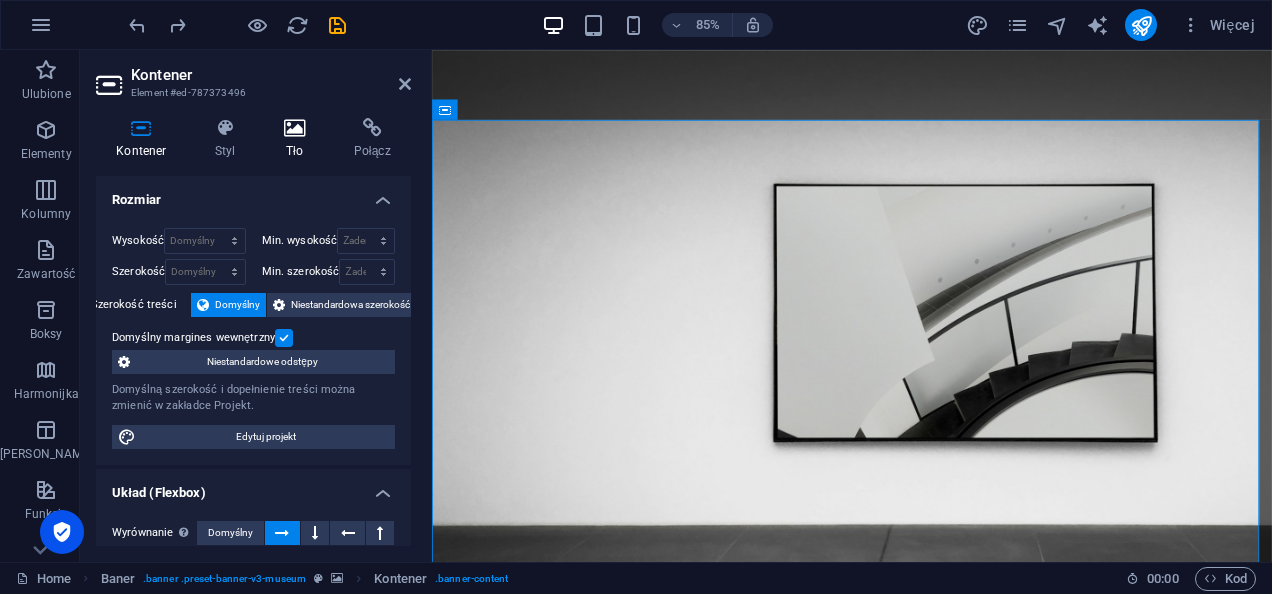 click at bounding box center [295, 128] 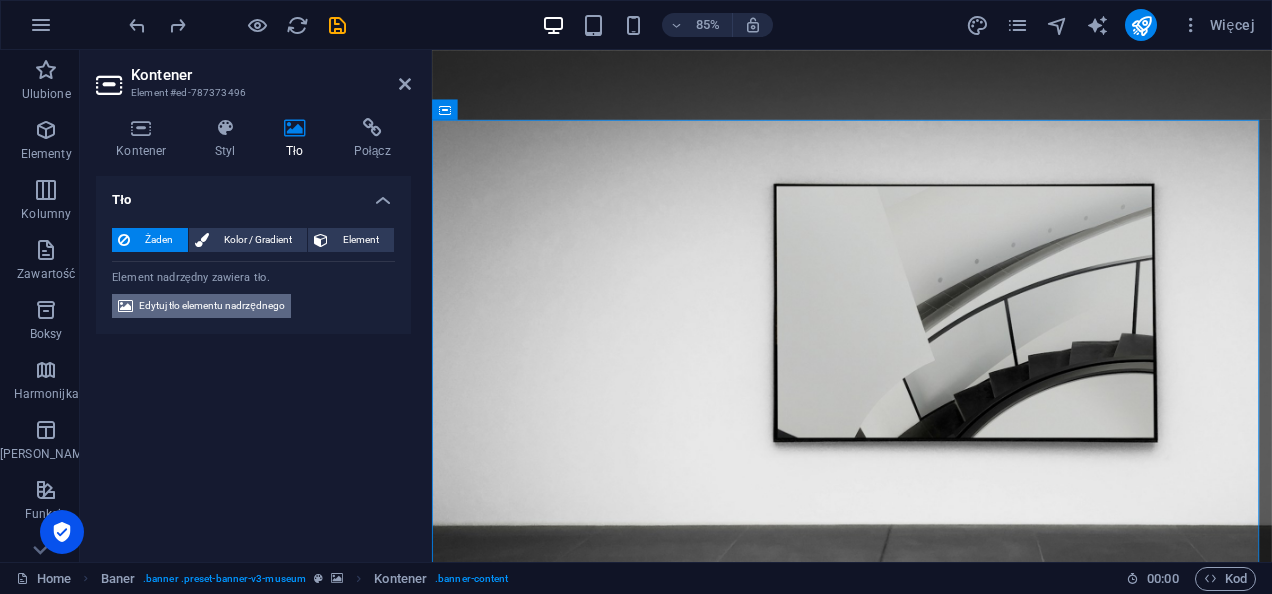 click on "Edytuj tło elementu nadrzędnego" at bounding box center (212, 306) 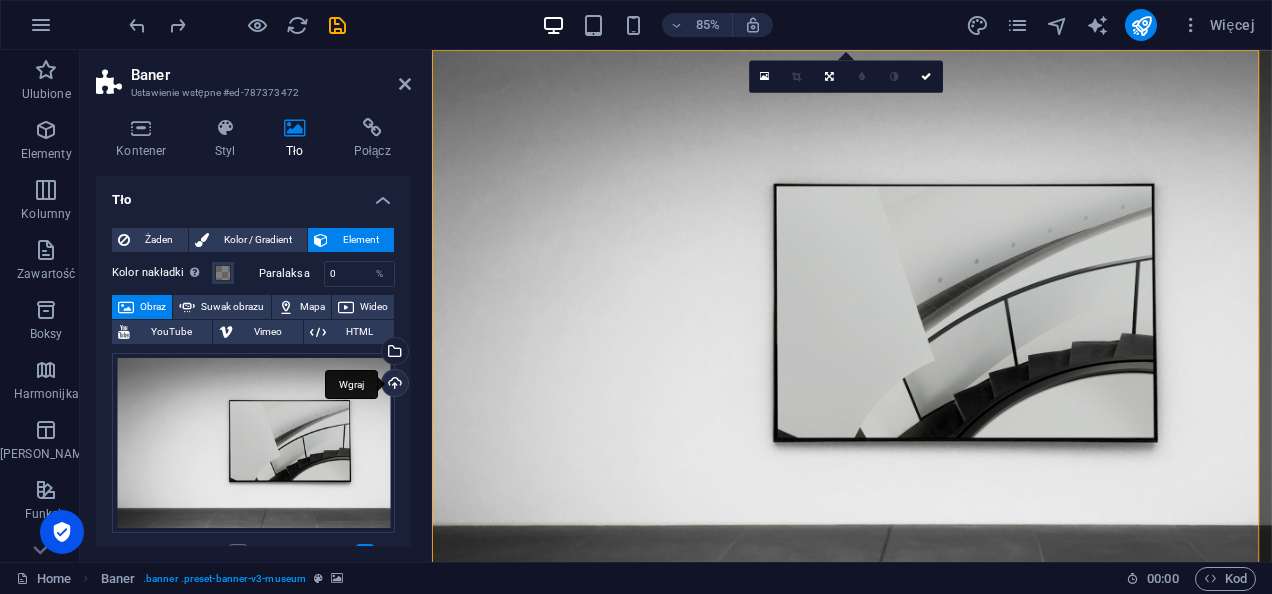 click on "Wgraj" at bounding box center [393, 385] 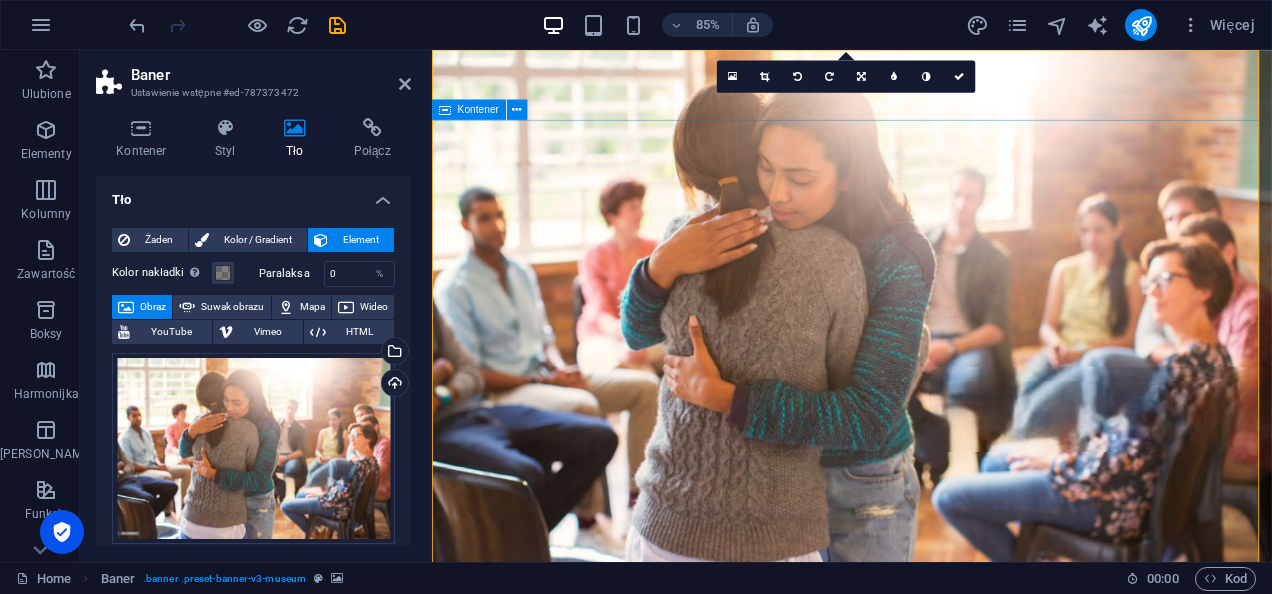 click on "Fundacja Szema Nowy element tekstowy Lorem ipsum dolor sit amet, consectetur adipiscing elit, sed do eiusmod tempor incididunt ut labore Lorem ipsum dolor sit amet, consectetur adipiscing elit, sed do eiusmod tempor incididunt ut labore Explore" at bounding box center [926, 1099] 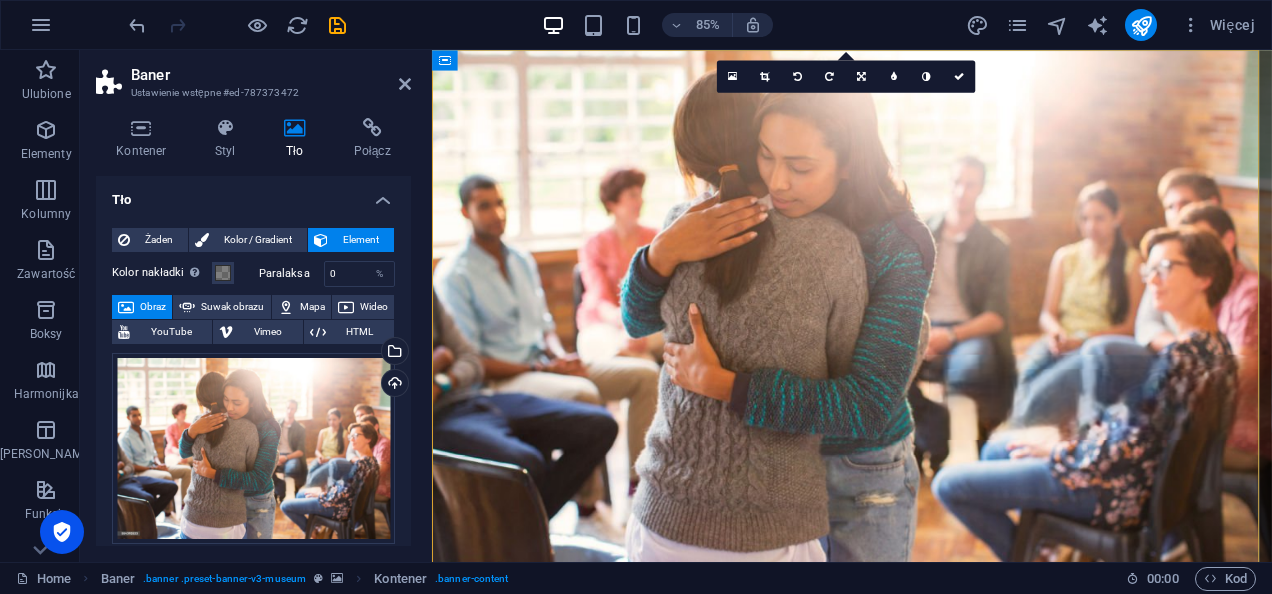 scroll, scrollTop: 0, scrollLeft: 0, axis: both 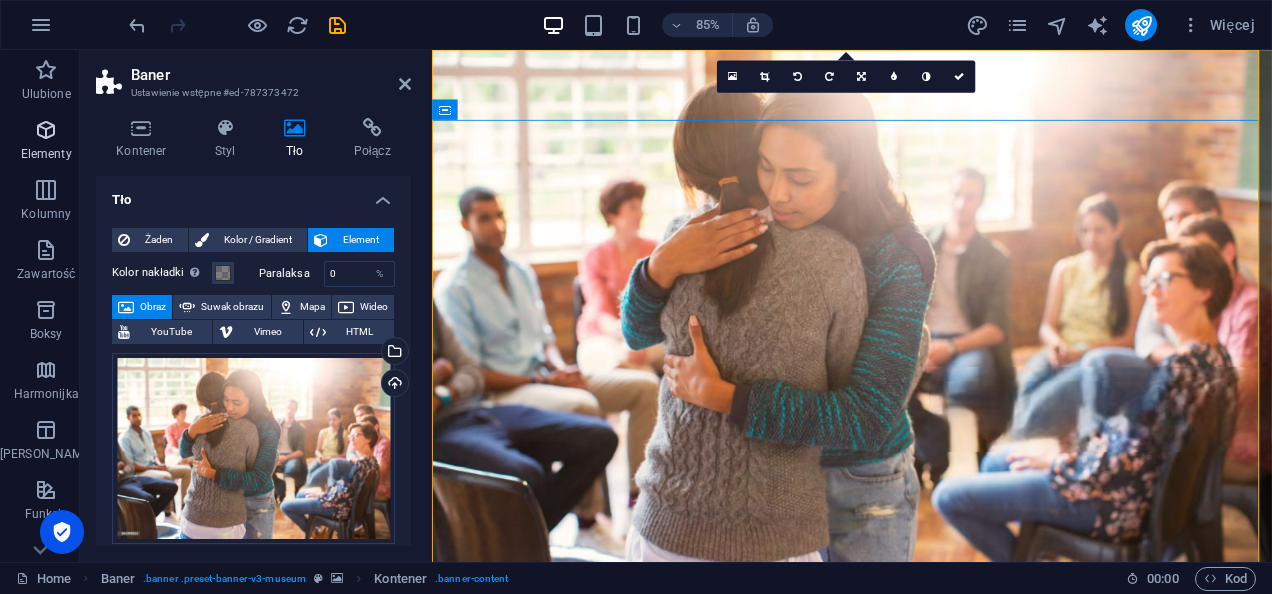 click at bounding box center [46, 130] 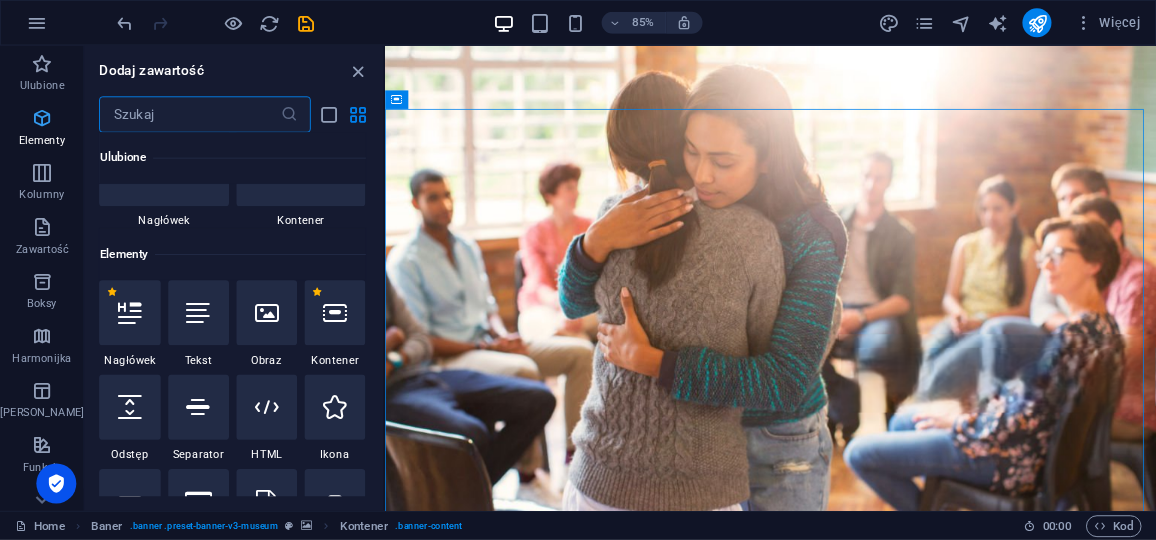 scroll, scrollTop: 213, scrollLeft: 0, axis: vertical 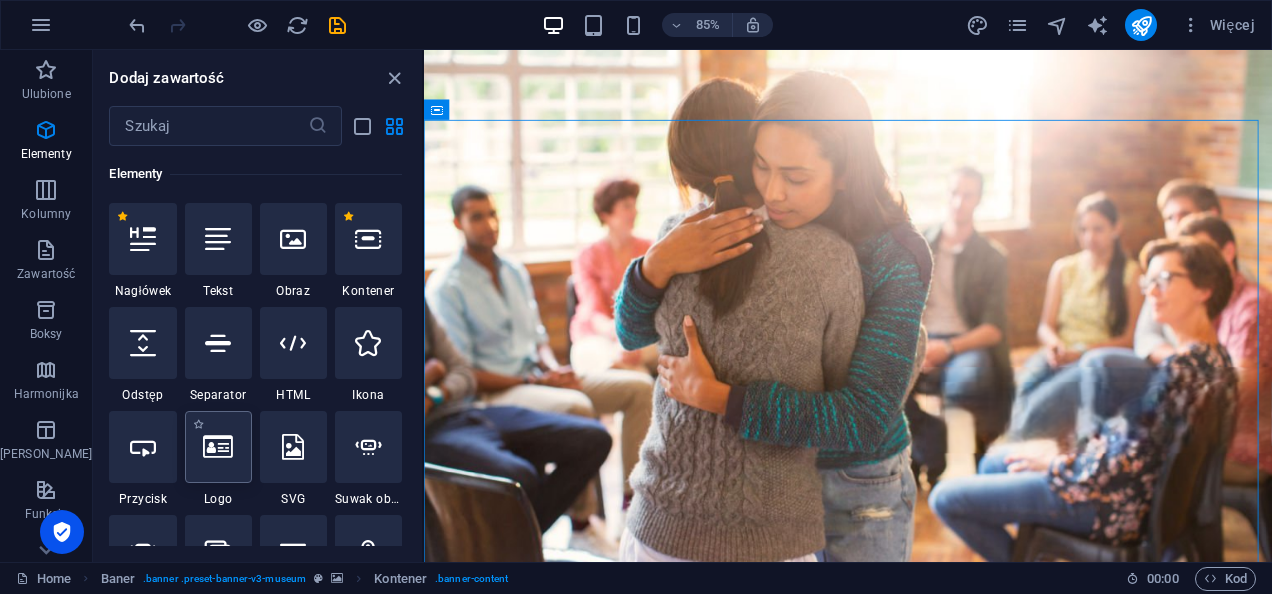 click at bounding box center [218, 447] 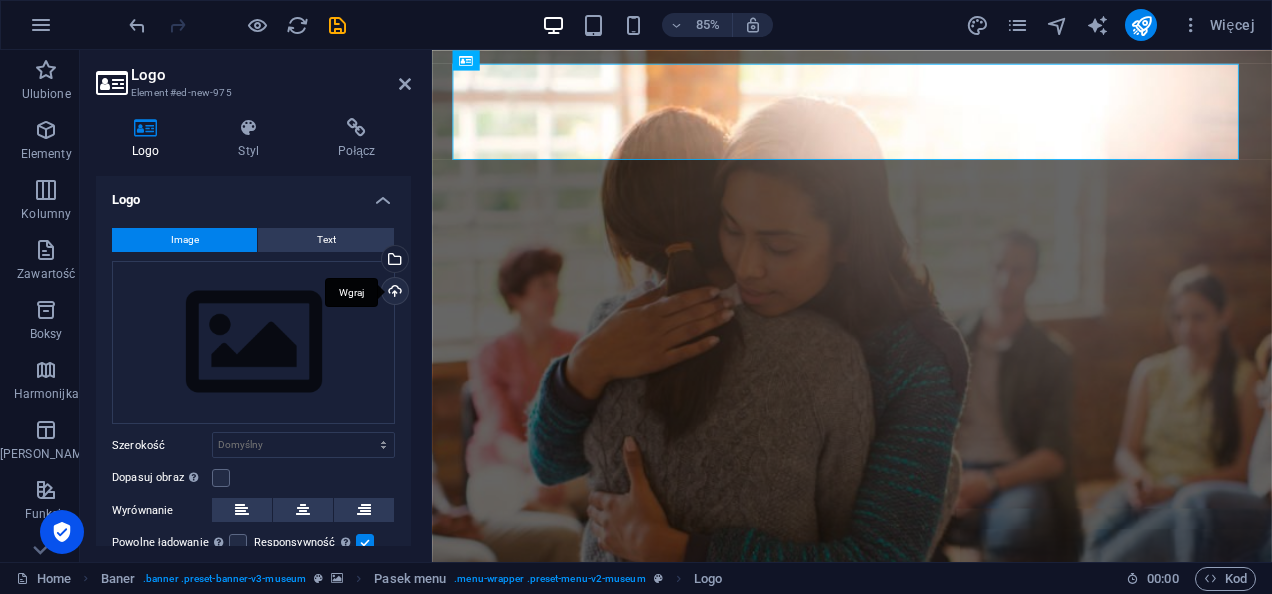 click on "Wgraj" at bounding box center (393, 293) 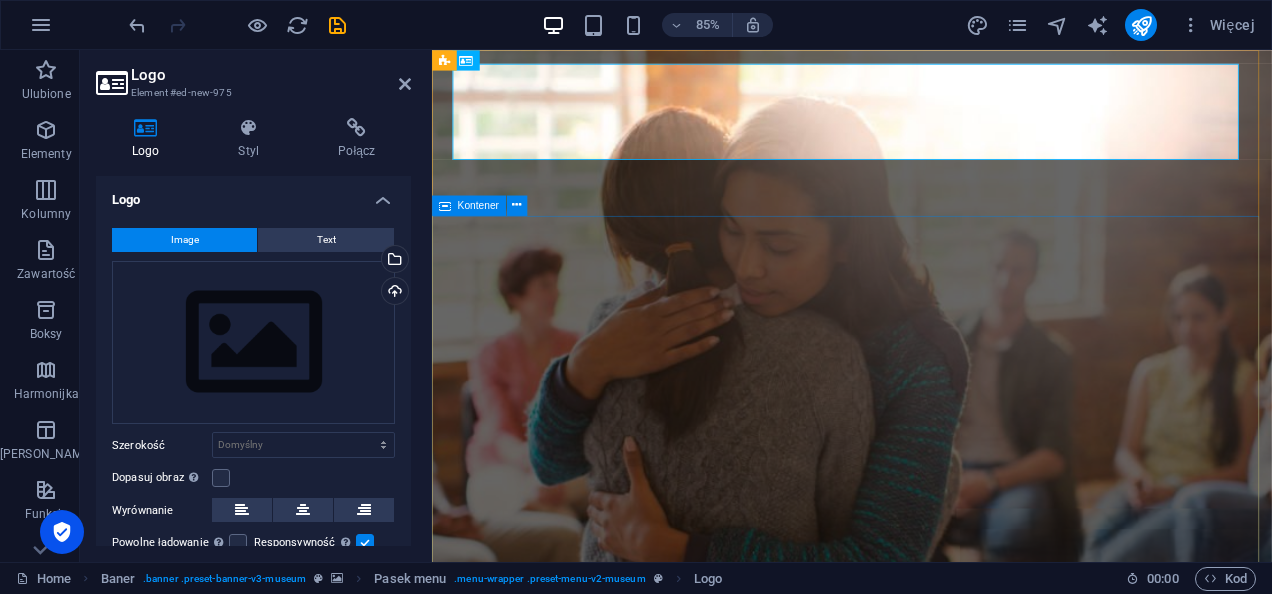 click on "Fundacja Szema Nowy element tekstowy Lorem ipsum dolor sit amet, consectetur adipiscing elit, sed do eiusmod tempor incididunt ut labore Lorem ipsum dolor sit amet, consectetur adipiscing elit, sed do eiusmod tempor incididunt ut labore Explore" at bounding box center (926, 1613) 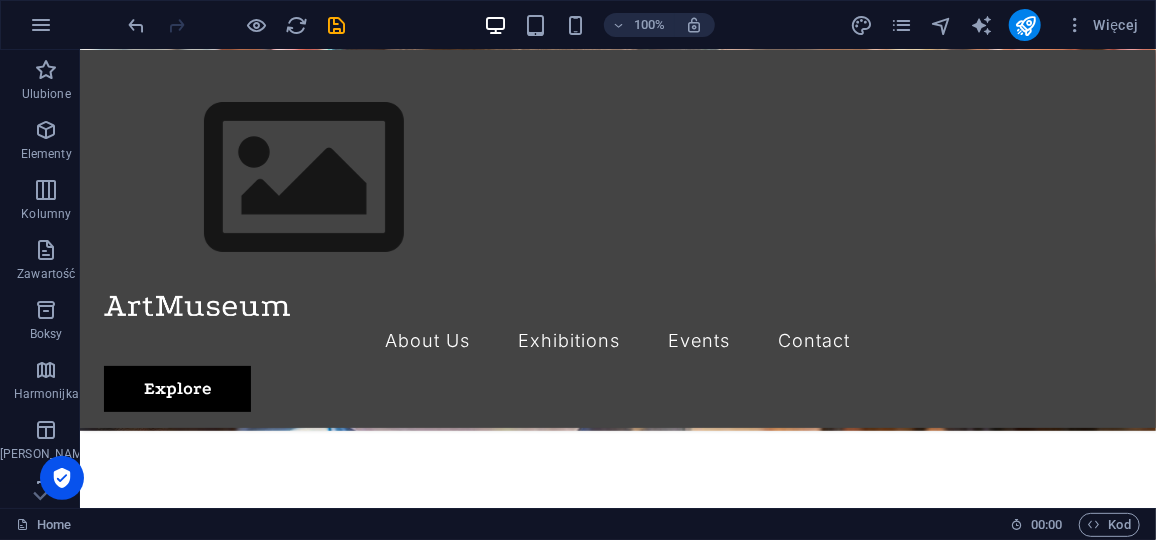 scroll, scrollTop: 0, scrollLeft: 0, axis: both 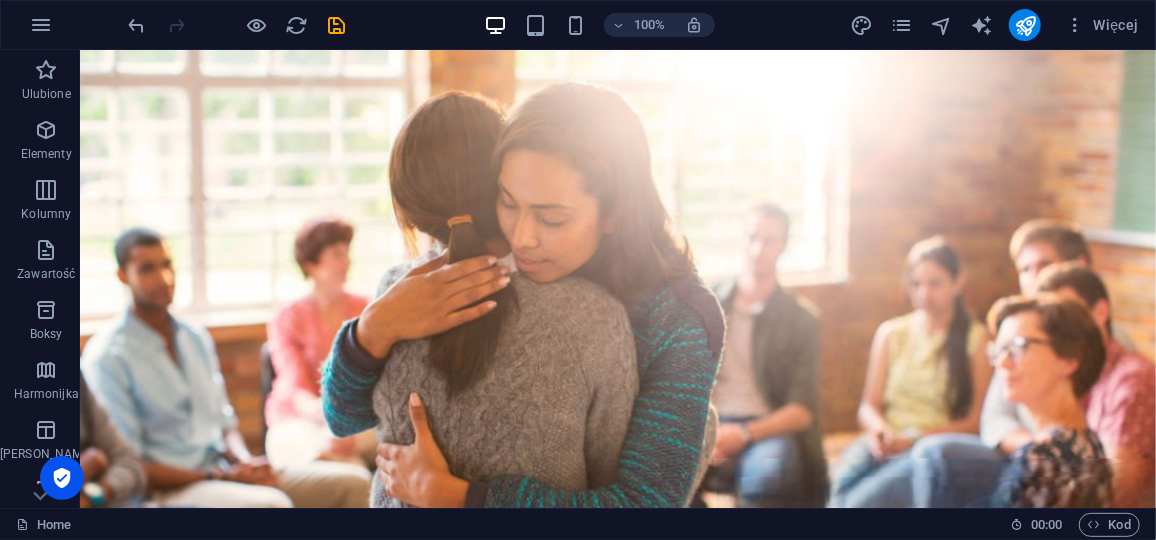 drag, startPoint x: 1149, startPoint y: 81, endPoint x: 1227, endPoint y: 88, distance: 78.31347 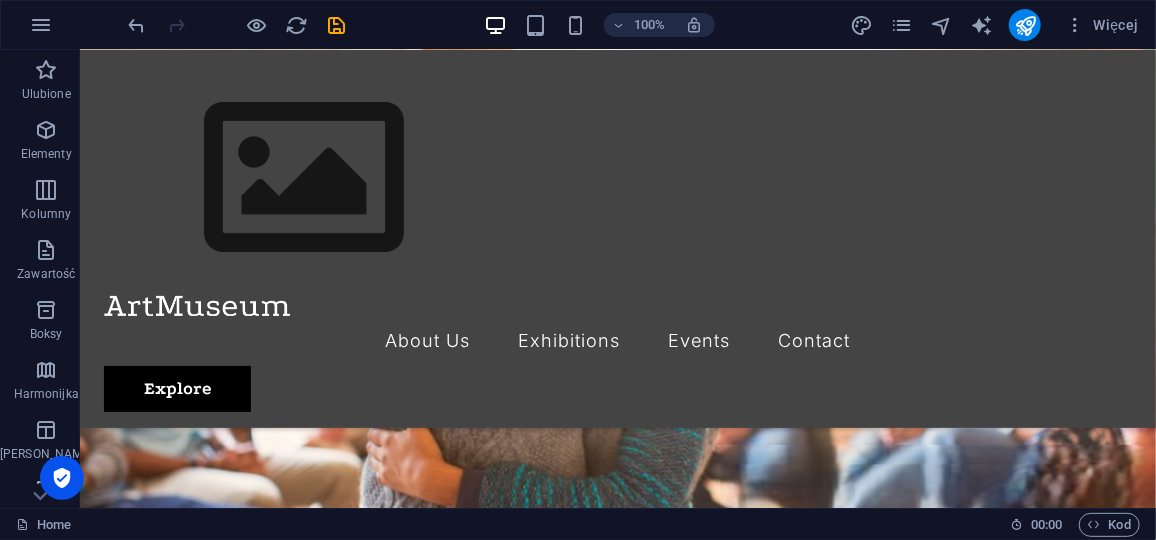 scroll, scrollTop: 0, scrollLeft: 0, axis: both 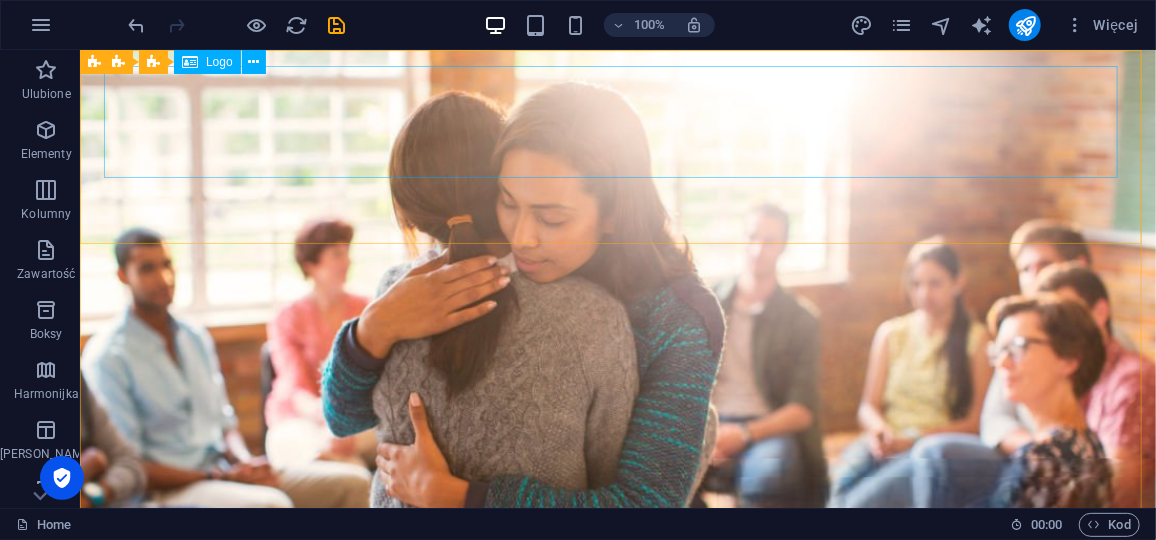 click on "Logo" at bounding box center (219, 62) 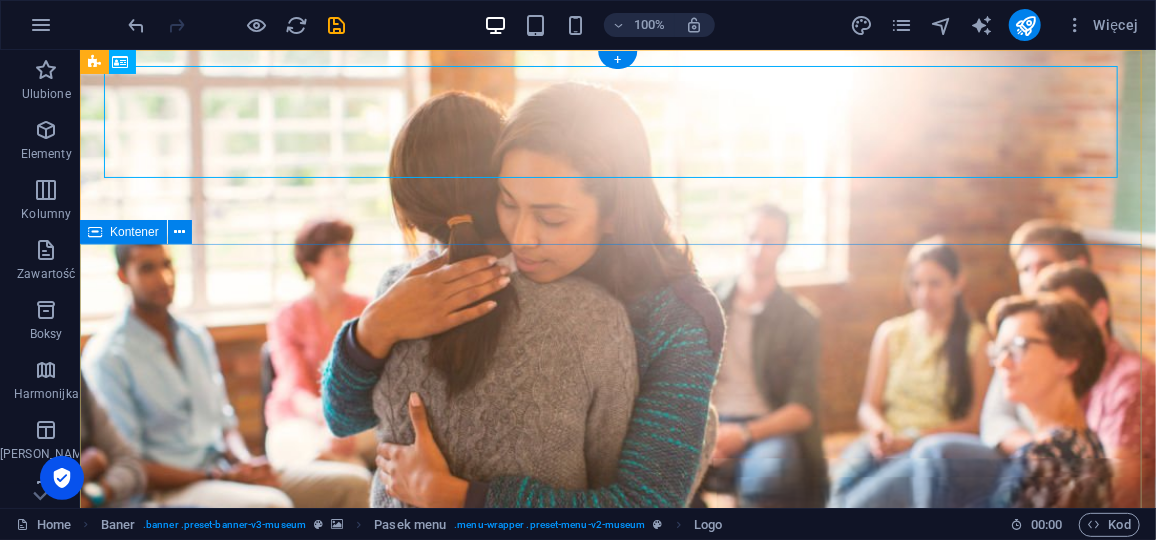 click on "Fundacja Szema Nowy element tekstowy Lorem ipsum dolor sit amet, consectetur adipiscing elit, sed do eiusmod tempor incididunt ut labore Lorem ipsum dolor sit amet, consectetur adipiscing elit, sed do eiusmod tempor incididunt ut labore Explore" at bounding box center [617, 1385] 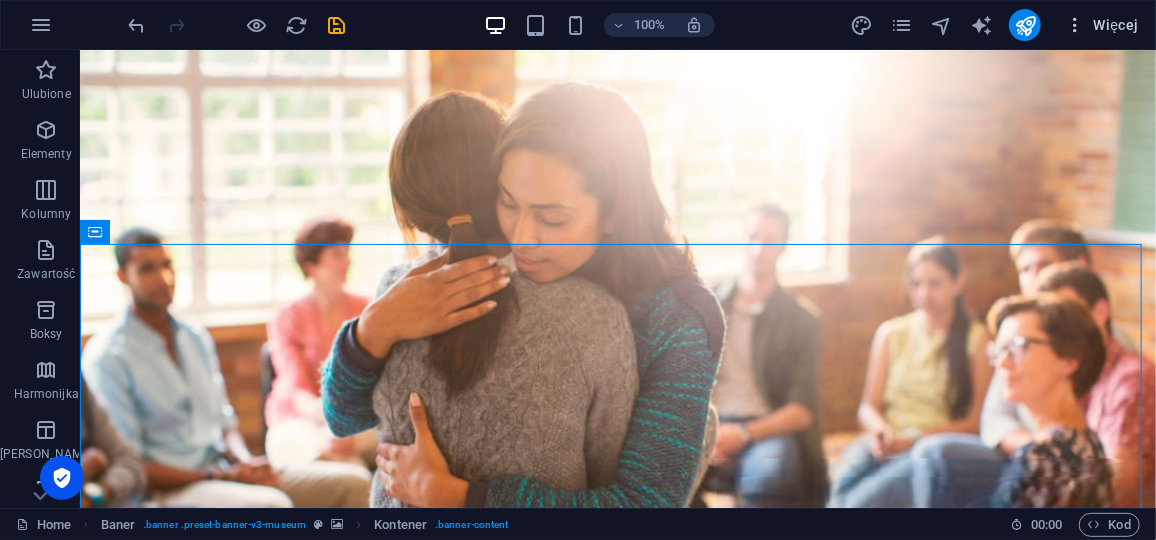 click at bounding box center [1075, 25] 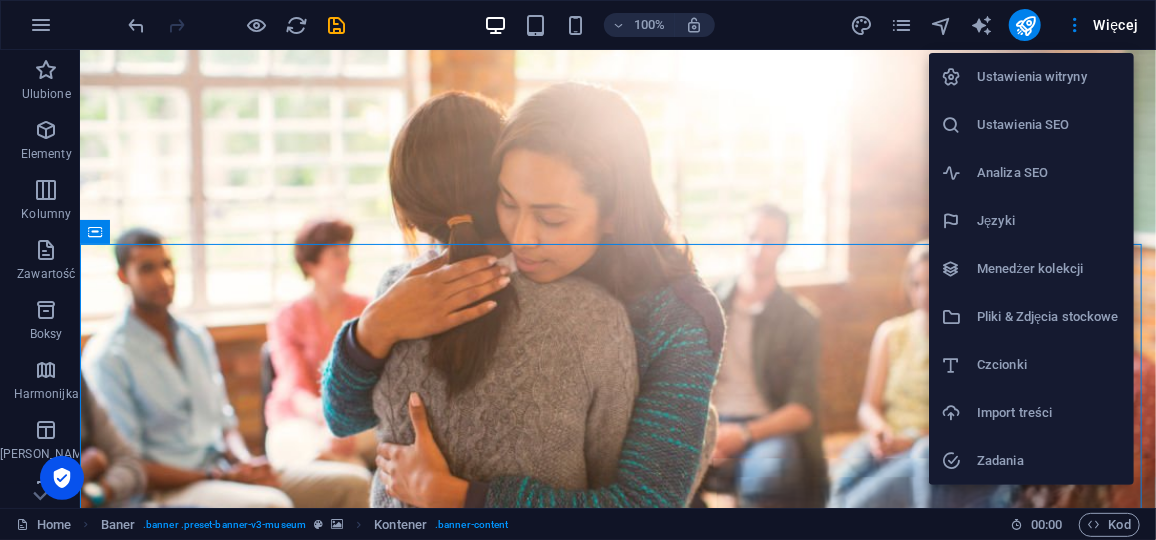 click at bounding box center [578, 270] 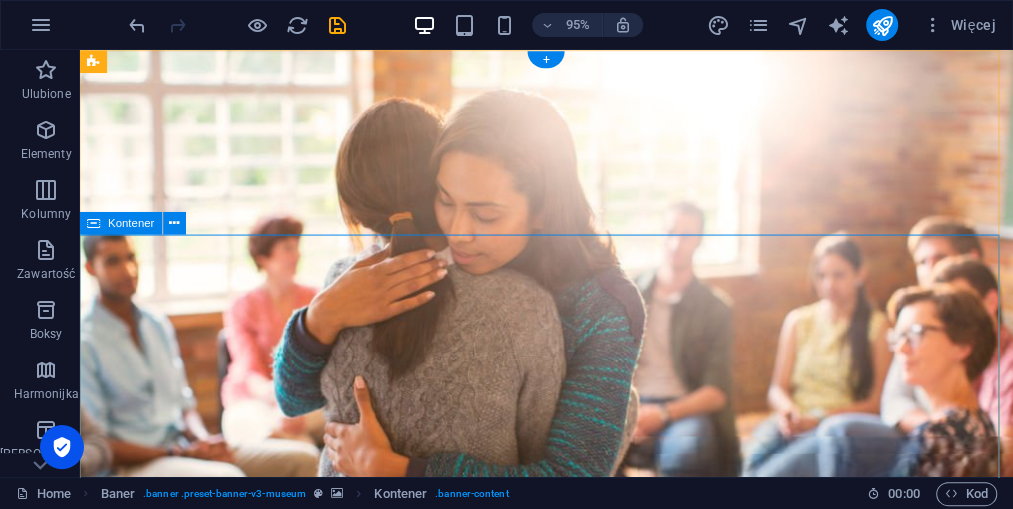 click on "Fundacja Szema Nowy element tekstowy Lorem ipsum dolor sit amet, consectetur adipiscing elit, sed do eiusmod tempor incididunt ut labore Lorem ipsum dolor sit amet, consectetur adipiscing elit, sed do eiusmod tempor incididunt ut labore Explore" at bounding box center [571, 1386] 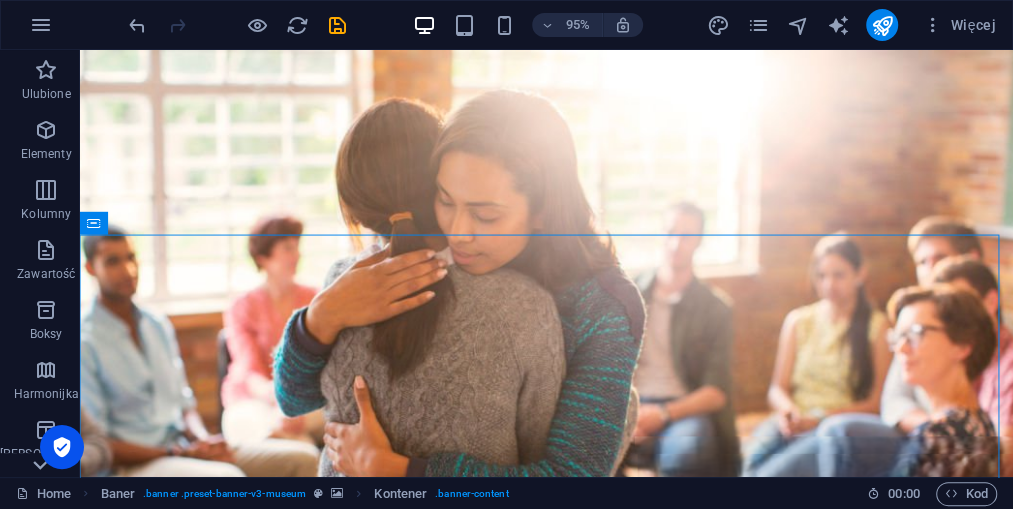 click 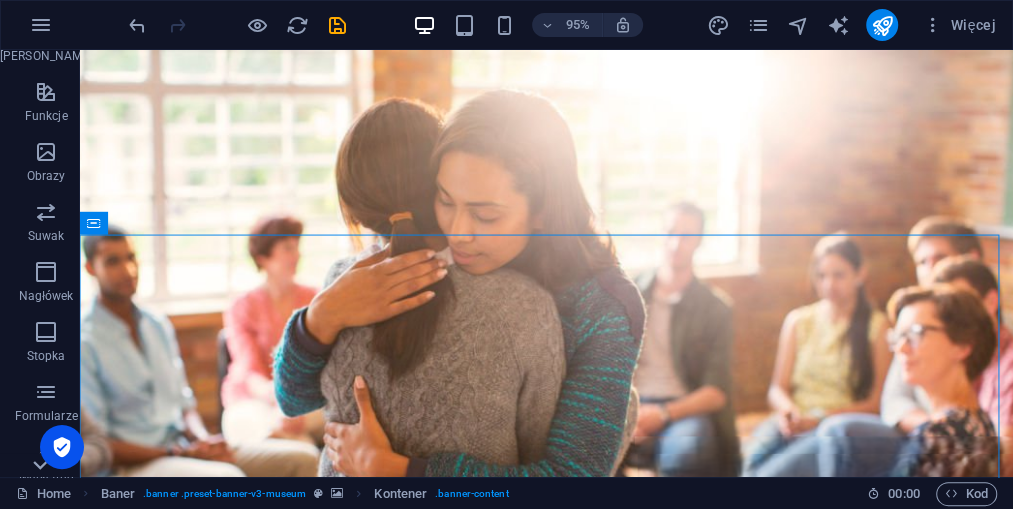 scroll, scrollTop: 427, scrollLeft: 0, axis: vertical 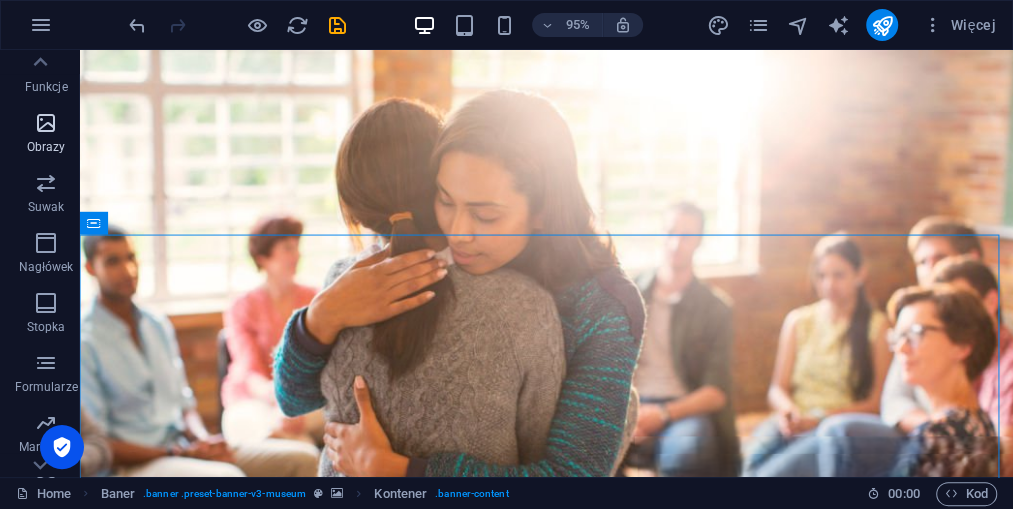 click on "Obrazy" at bounding box center [46, 135] 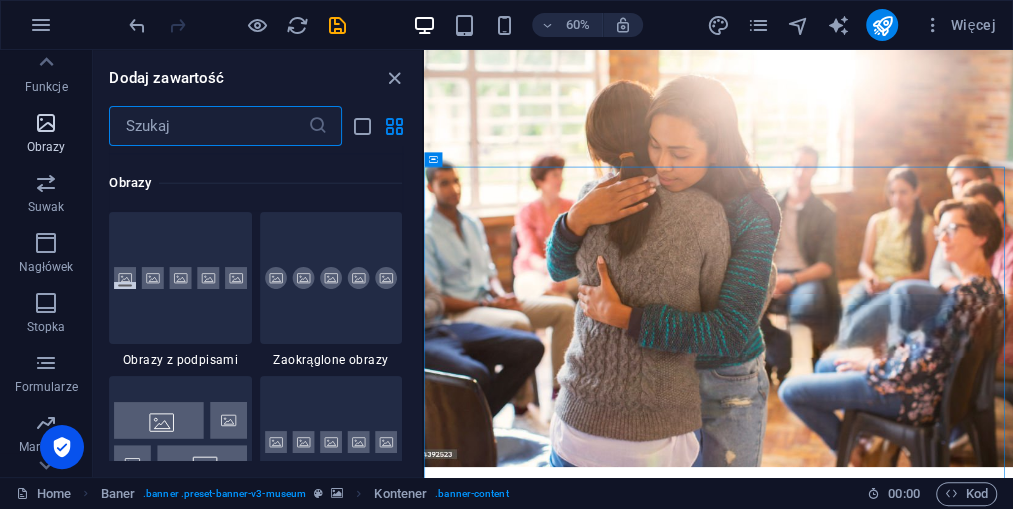 scroll, scrollTop: 9975, scrollLeft: 0, axis: vertical 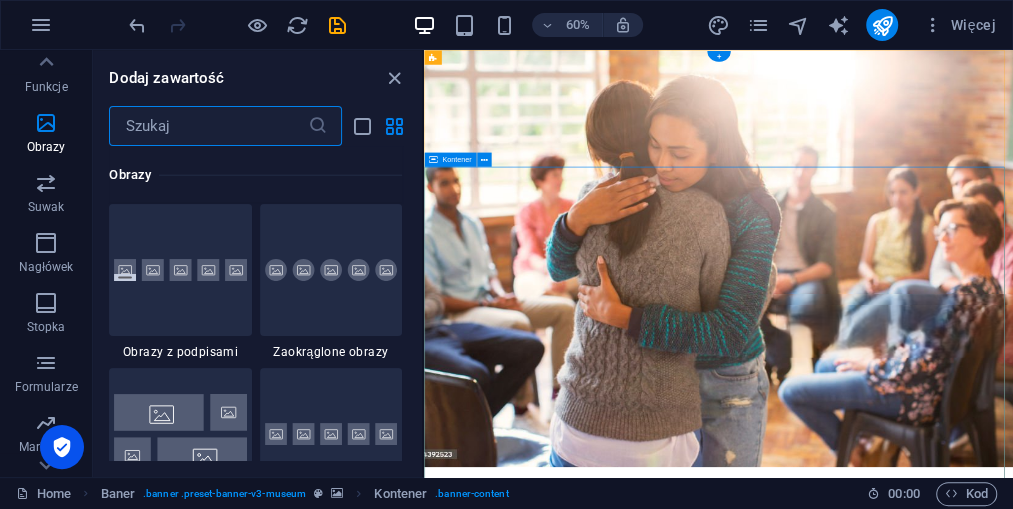 click on "Fundacja Szema Nowy element tekstowy Lorem ipsum dolor sit amet, consectetur adipiscing elit, sed do eiusmod tempor incididunt ut labore Lorem ipsum dolor sit amet, consectetur adipiscing elit, sed do eiusmod tempor incididunt ut labore Explore" at bounding box center [915, 1386] 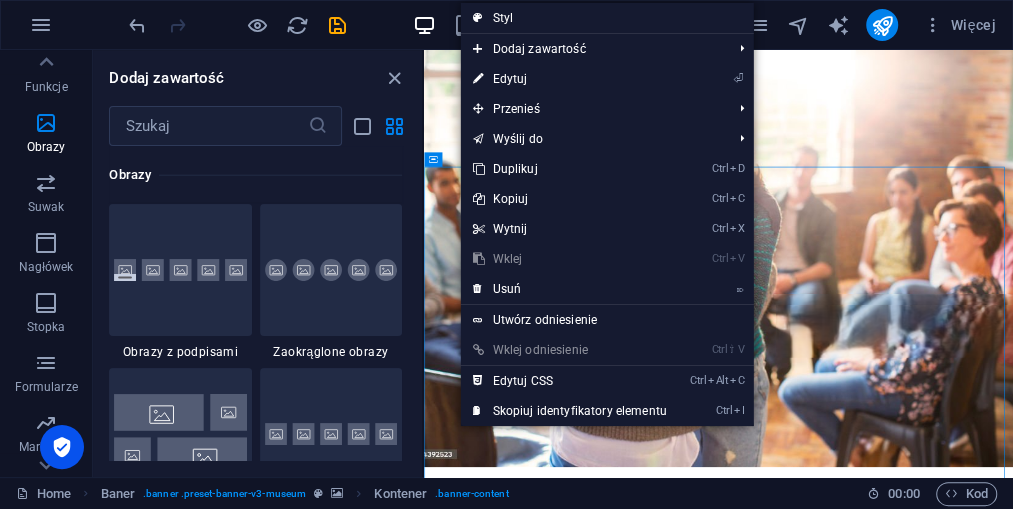 click on "Ctrl V  Wklej" at bounding box center (606, 259) 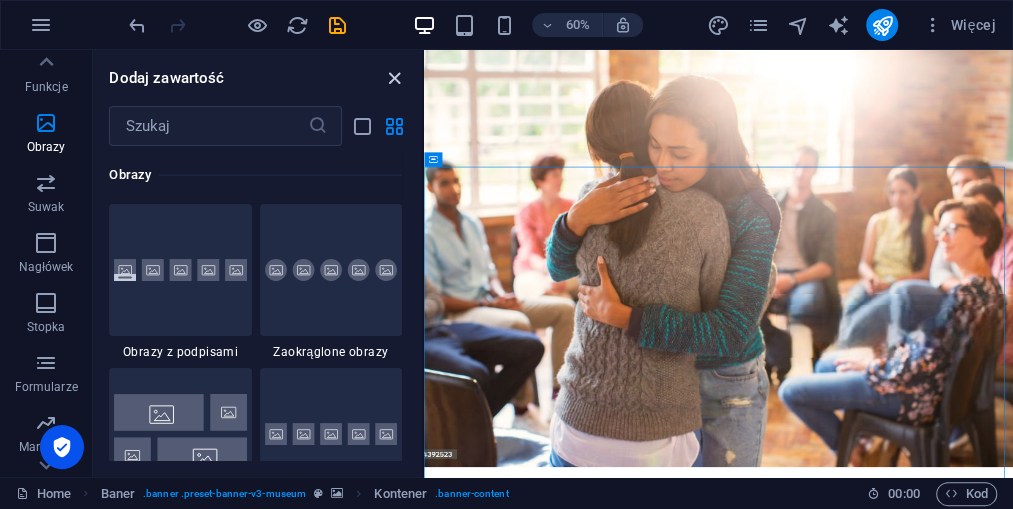 click at bounding box center (394, 78) 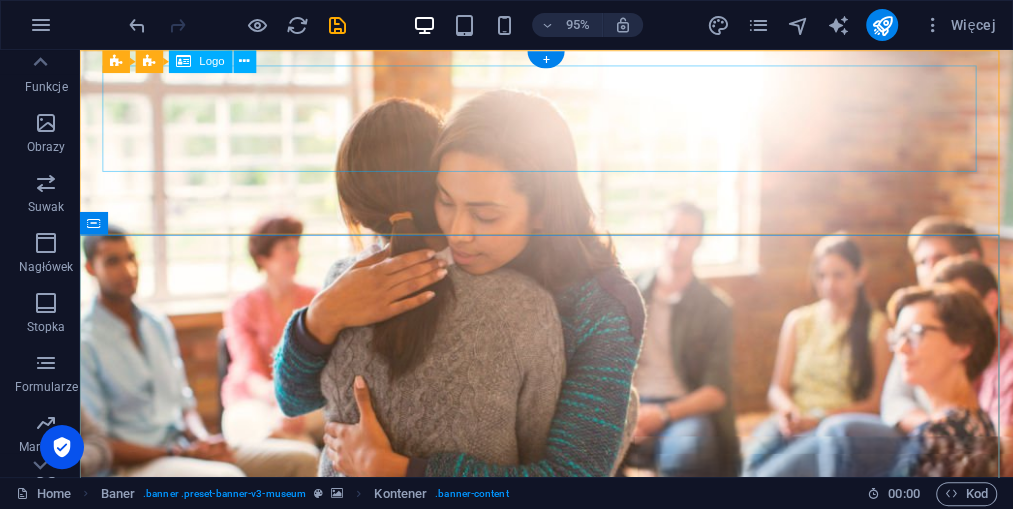 click at bounding box center (571, 873) 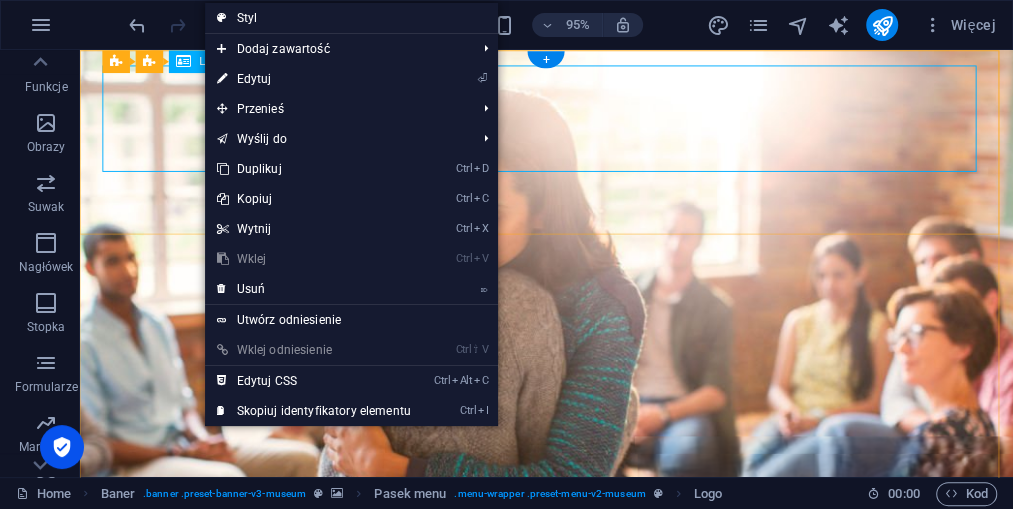 click at bounding box center (571, 873) 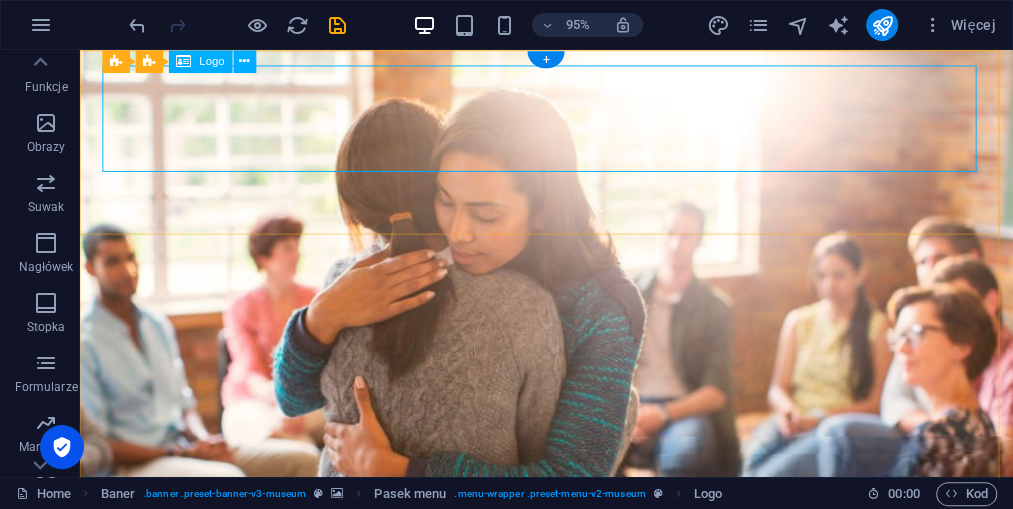 click at bounding box center [571, 873] 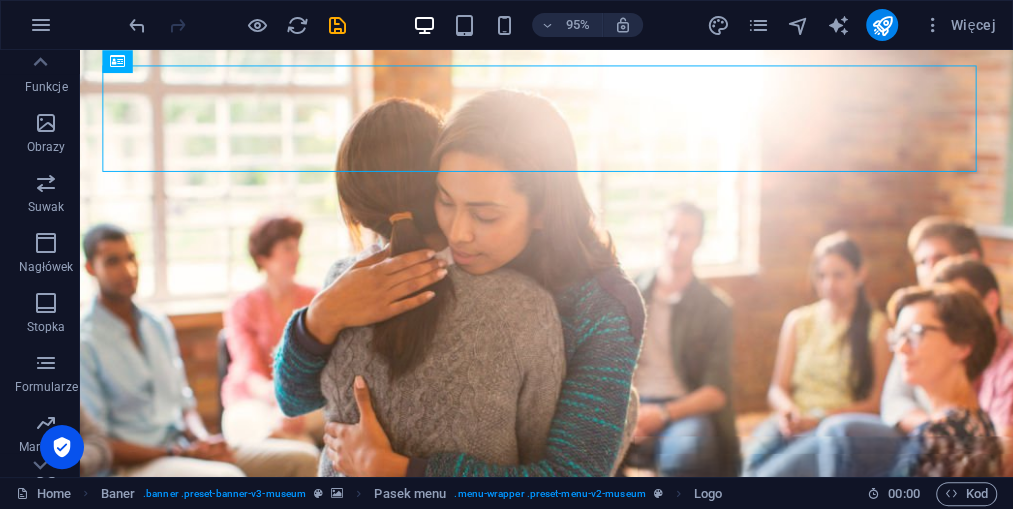 click at bounding box center (62, 447) 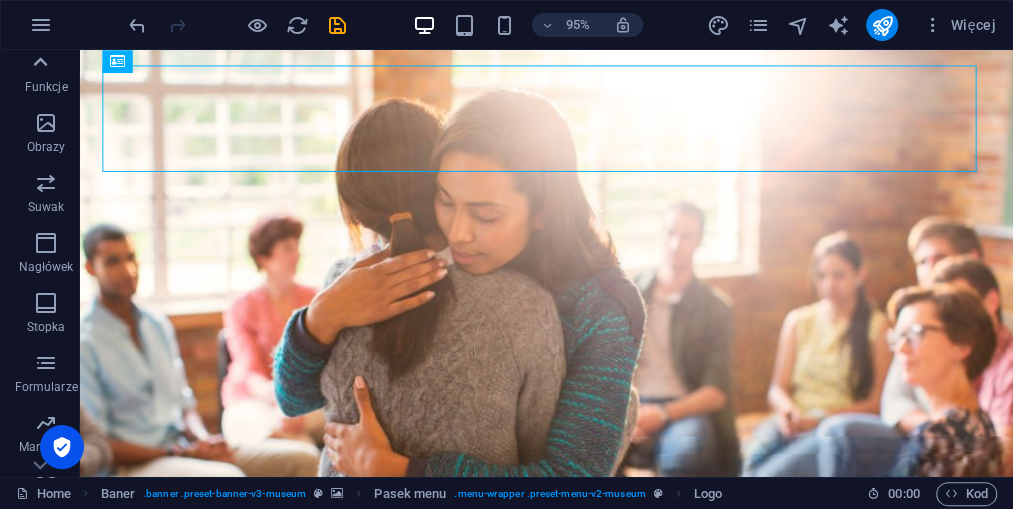 click 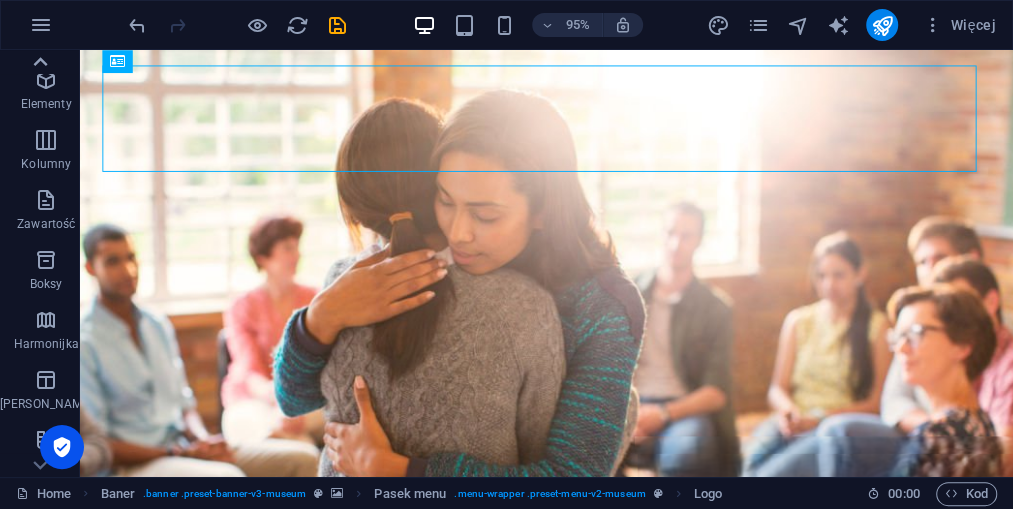 scroll, scrollTop: 0, scrollLeft: 0, axis: both 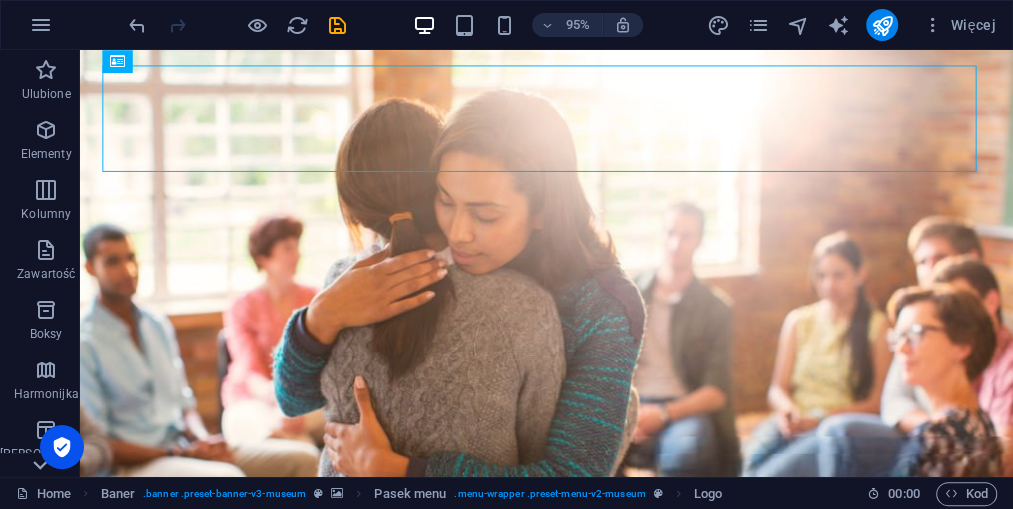 click 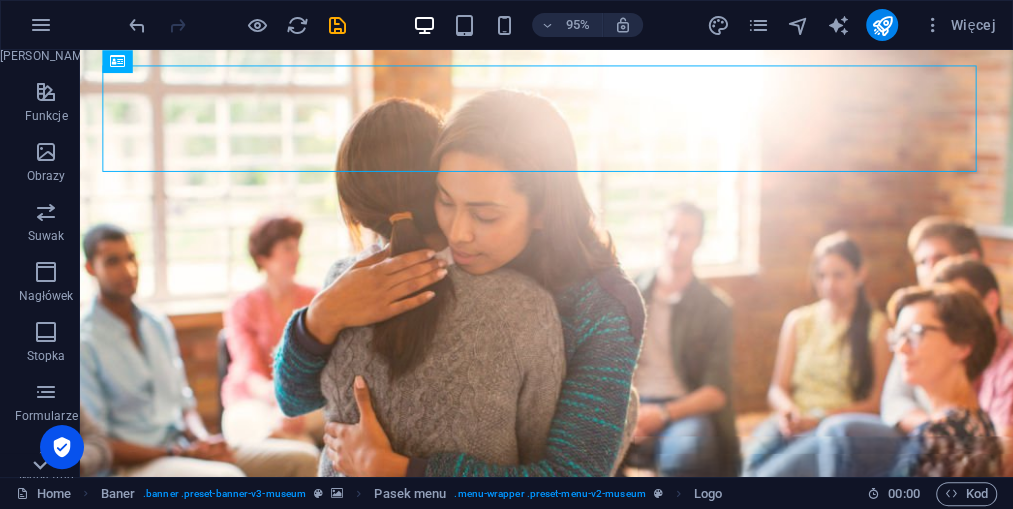 scroll, scrollTop: 427, scrollLeft: 0, axis: vertical 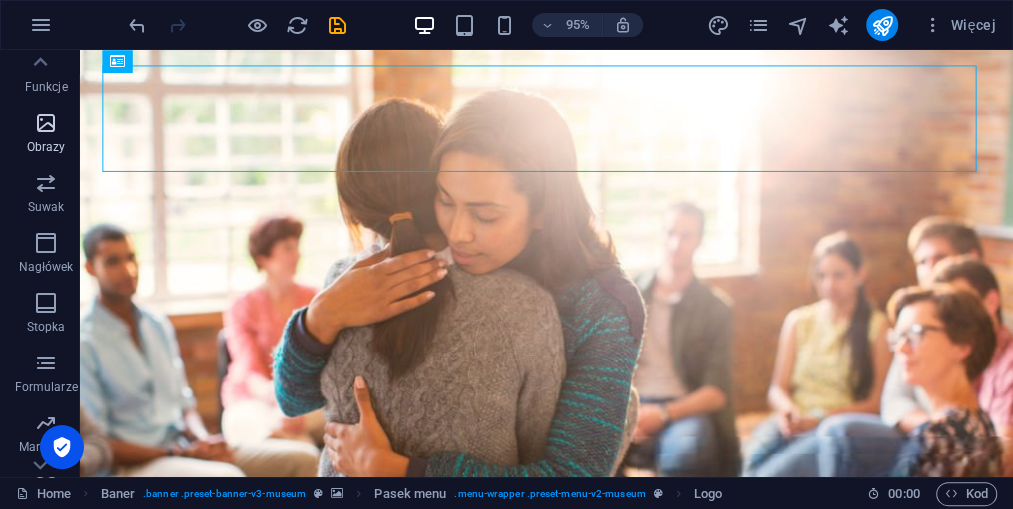 click on "Obrazy" at bounding box center [46, 135] 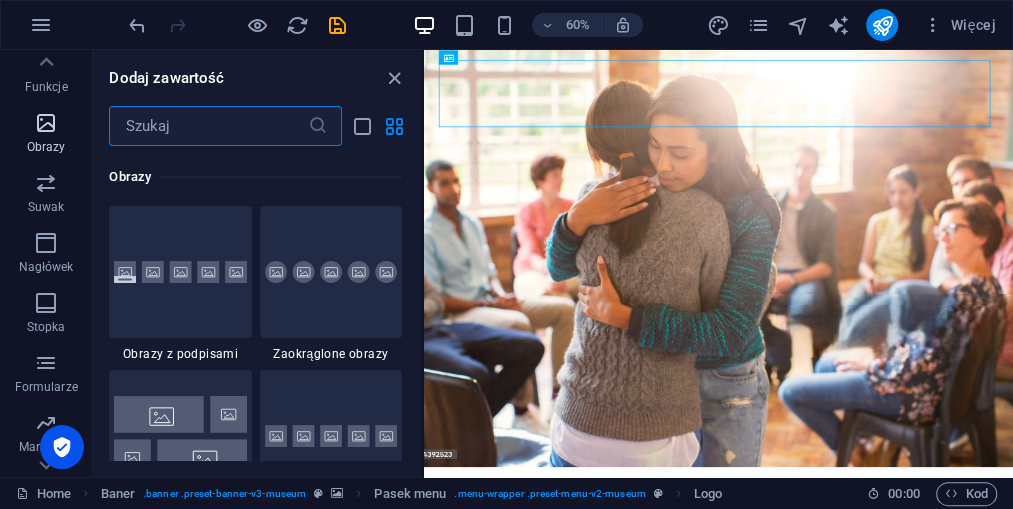 scroll, scrollTop: 9975, scrollLeft: 0, axis: vertical 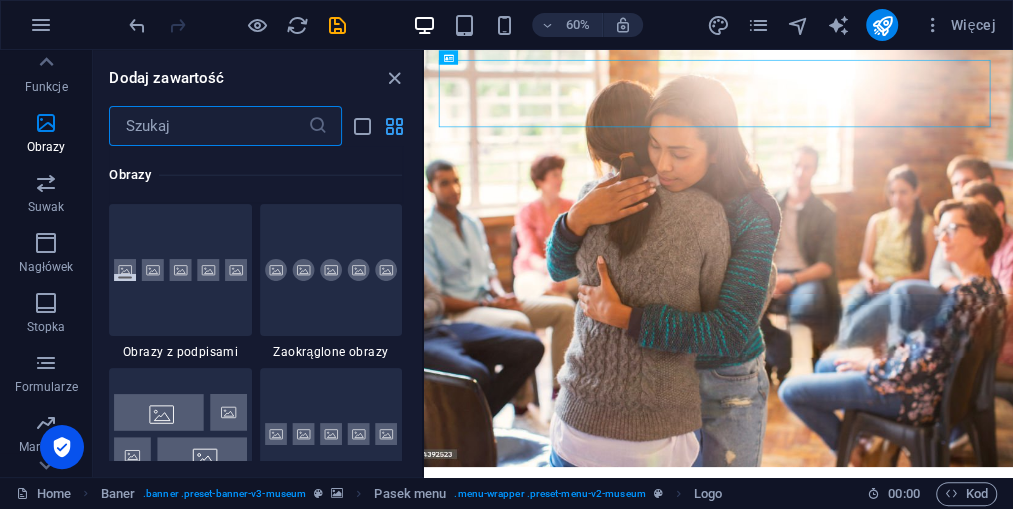 click at bounding box center (394, 126) 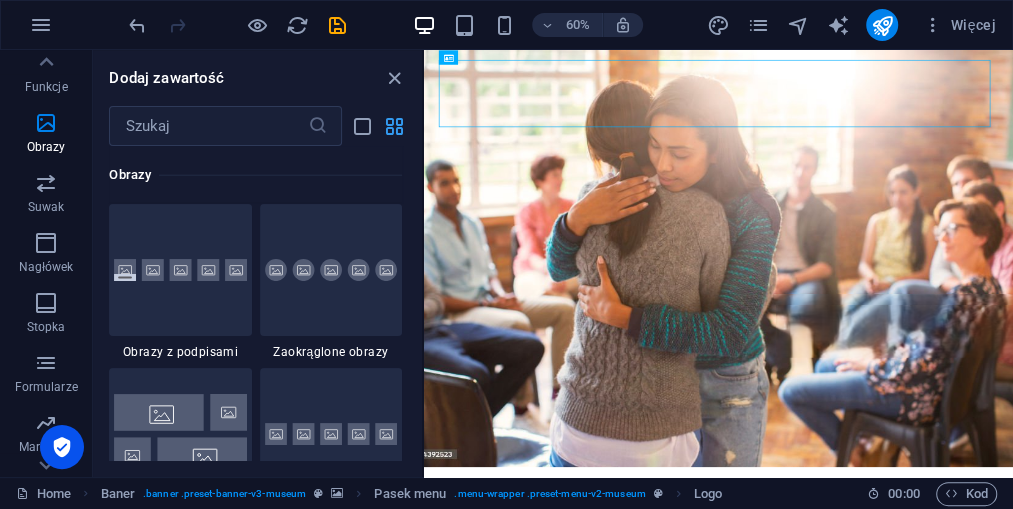 click at bounding box center [394, 126] 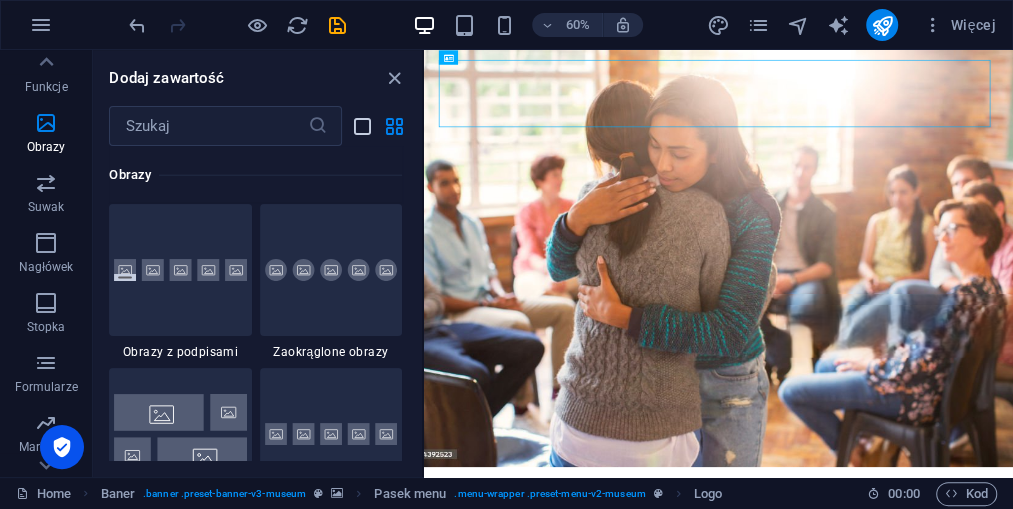 click at bounding box center (362, 126) 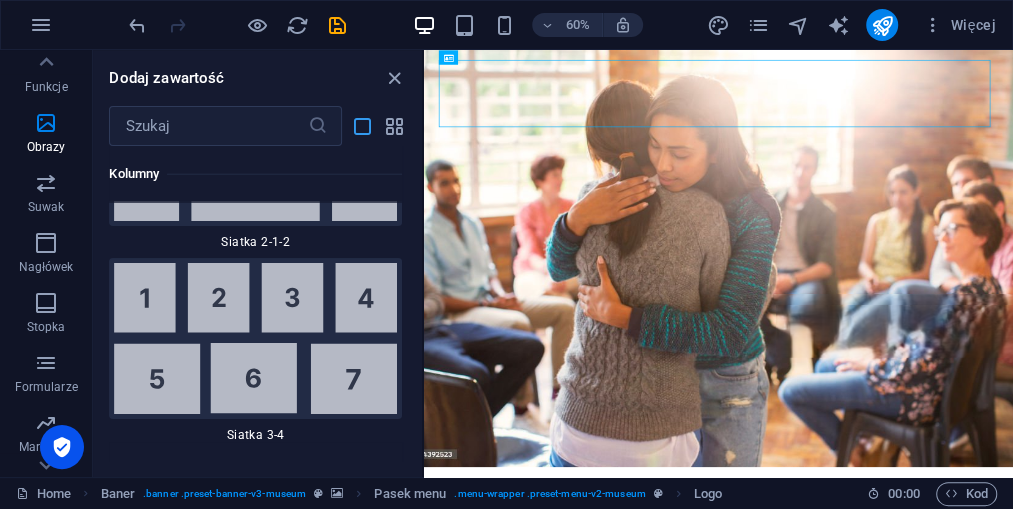 scroll, scrollTop: 23867, scrollLeft: 0, axis: vertical 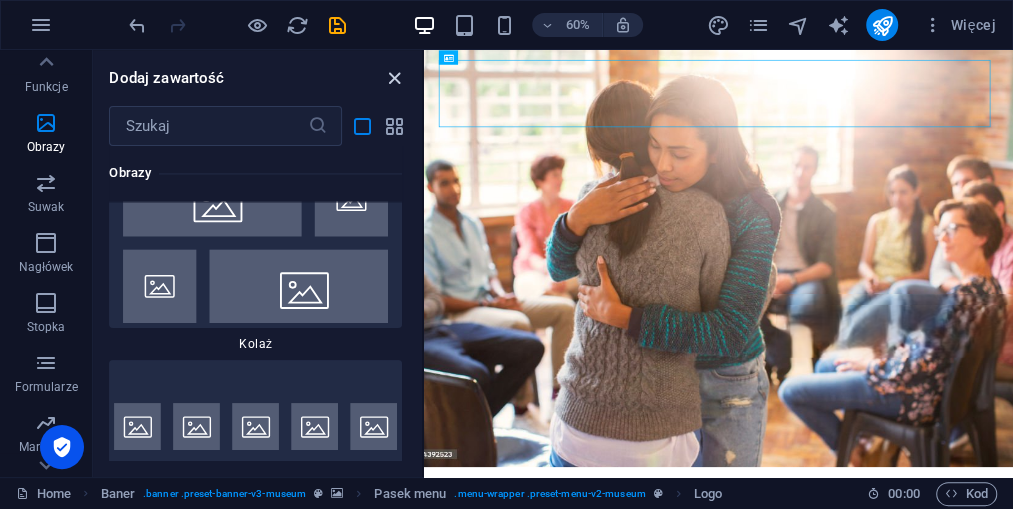 click at bounding box center (394, 78) 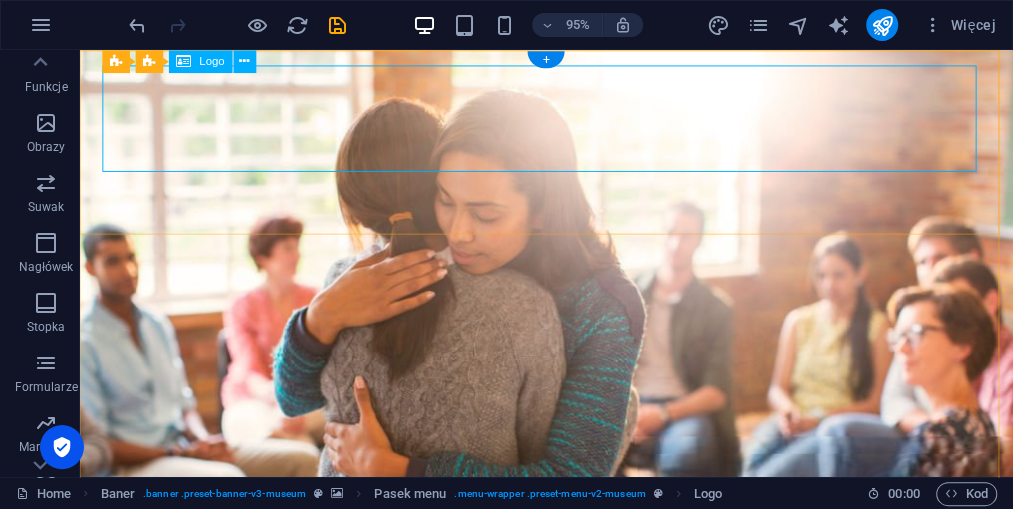click at bounding box center [571, 873] 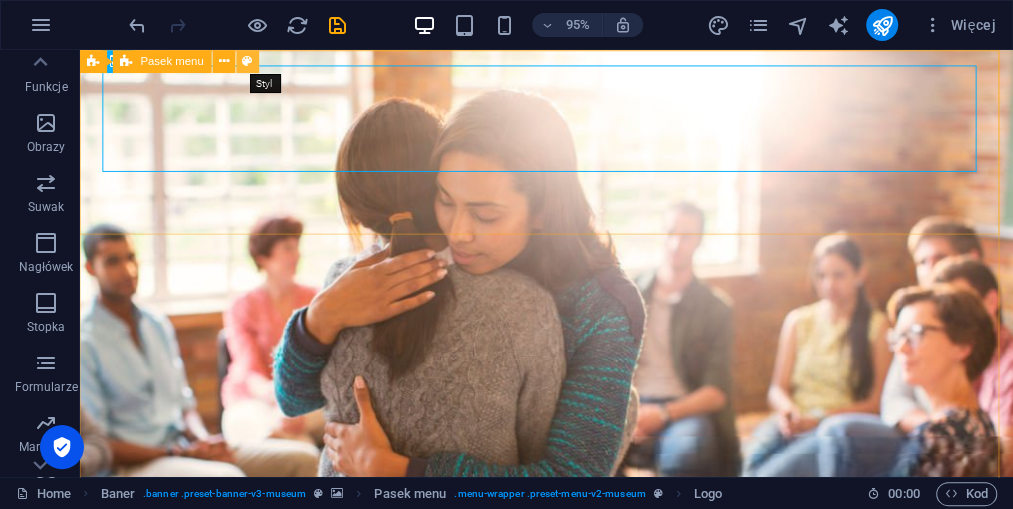click at bounding box center (248, 61) 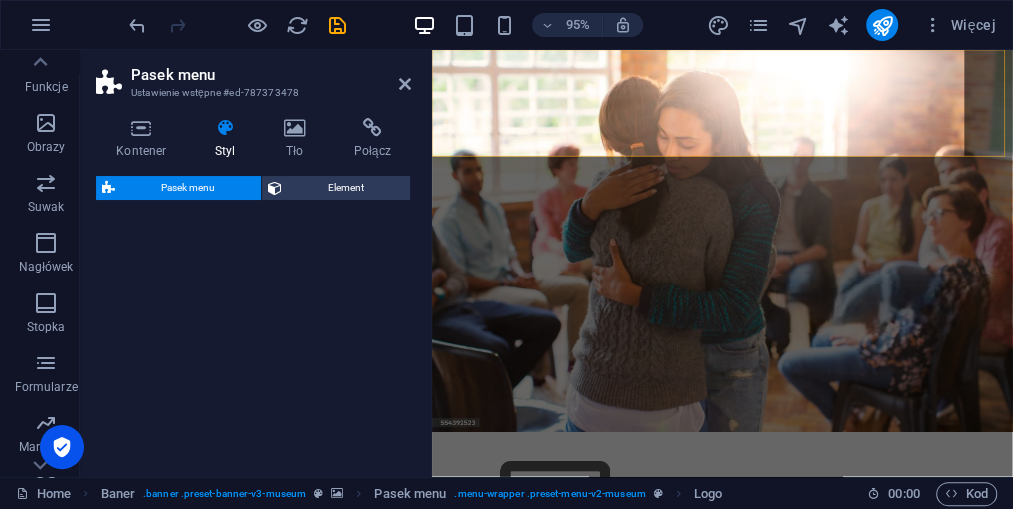 select on "rem" 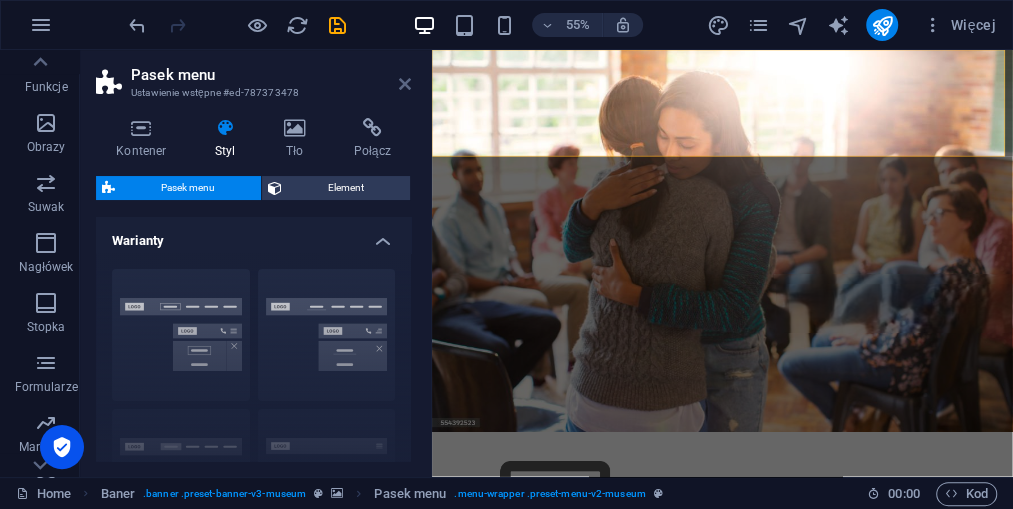 click at bounding box center [405, 84] 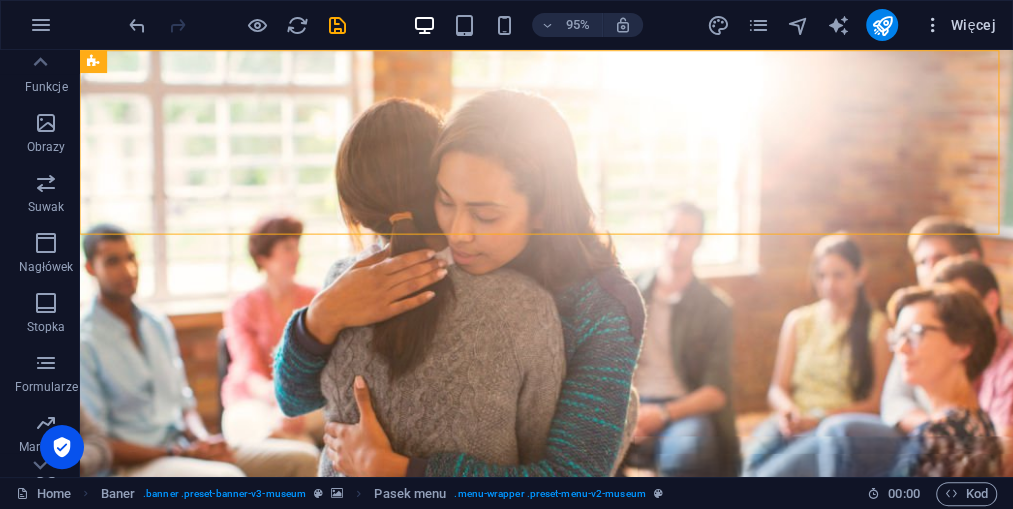 click on "Więcej" at bounding box center [959, 25] 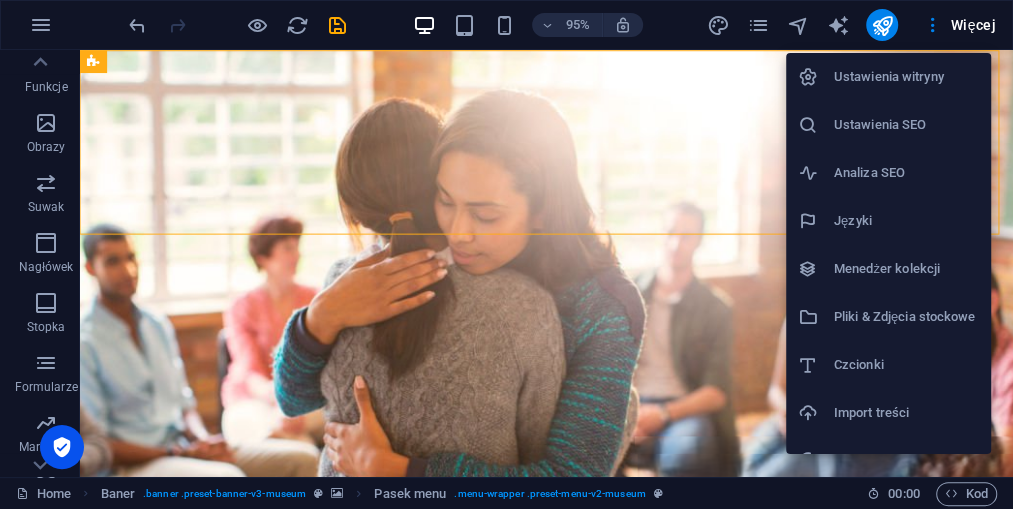 click on "Import treści" at bounding box center (906, 413) 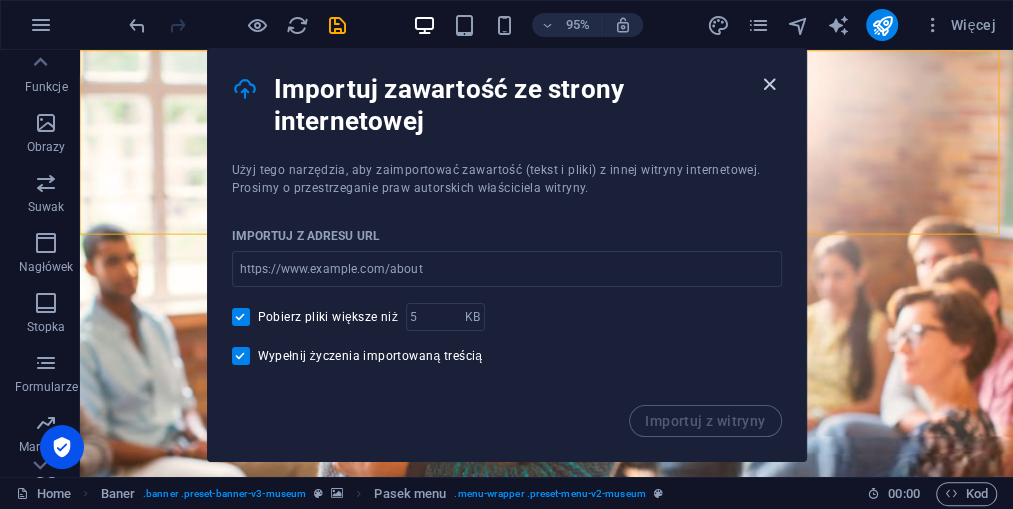 click at bounding box center [769, 84] 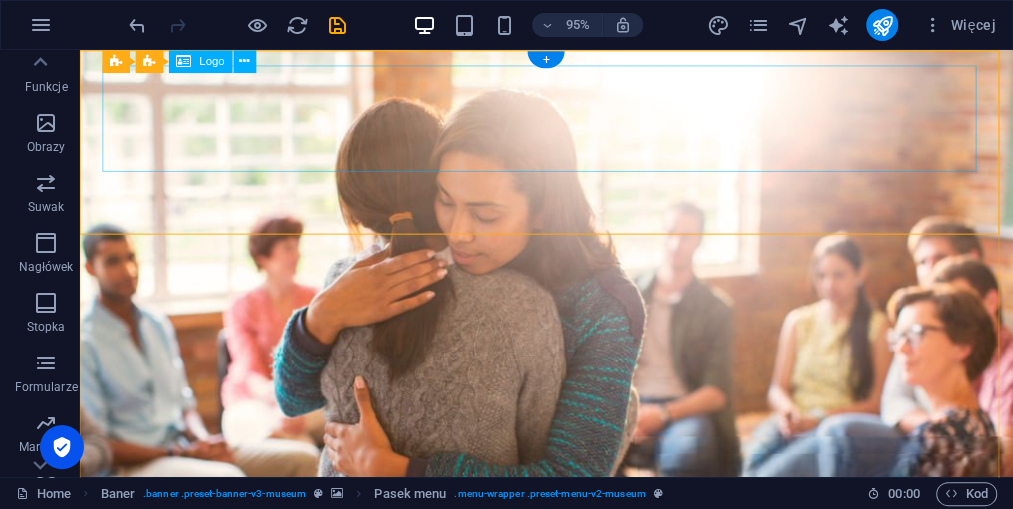 click at bounding box center (571, 873) 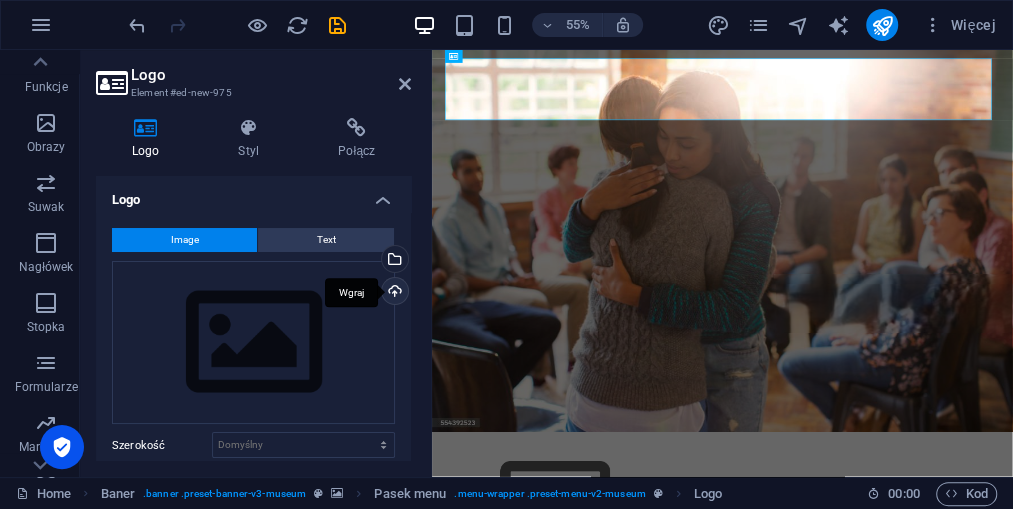 click on "Wgraj" at bounding box center (393, 293) 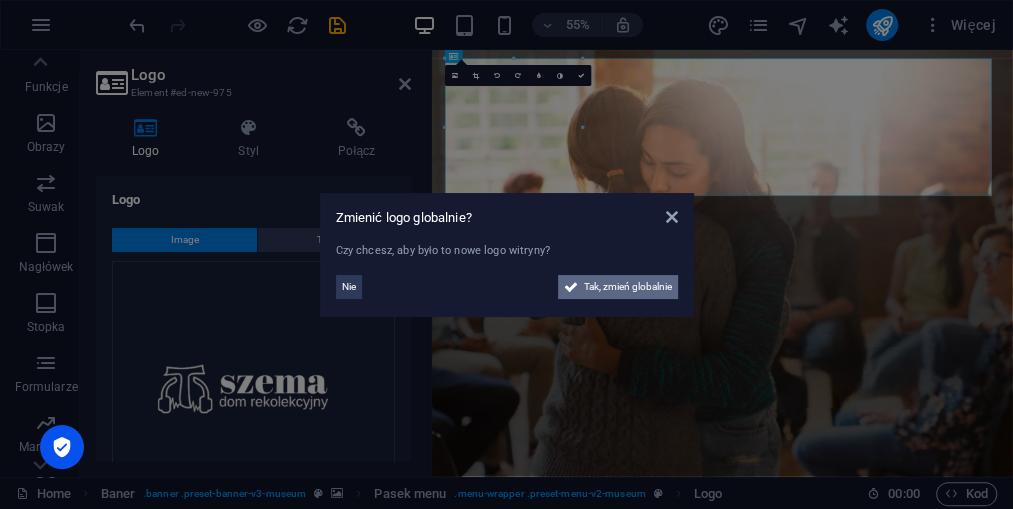 click on "Tak, zmień globalnie" at bounding box center (628, 287) 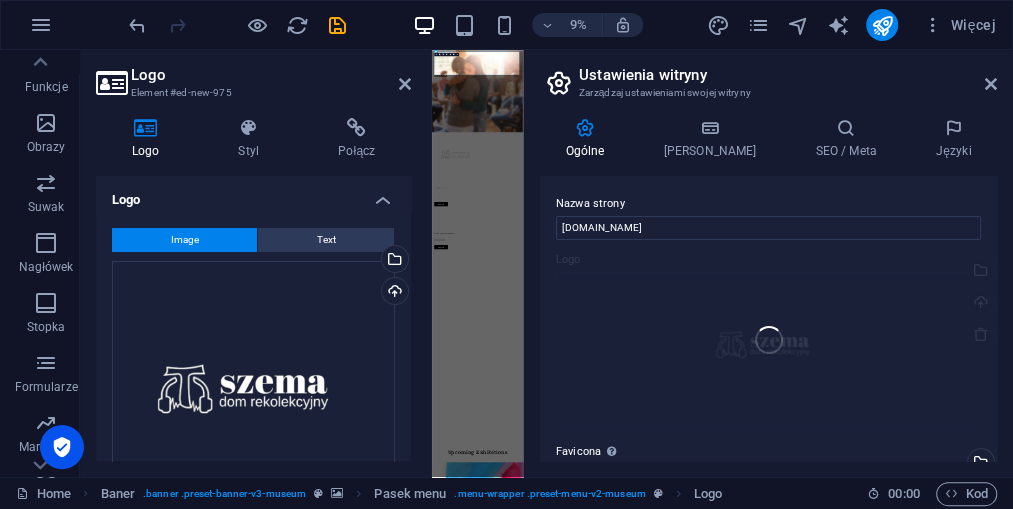 click on "Nazwa strony [DOMAIN_NAME] Logo Przeciągnij pliki tutaj, kliknij, aby wybrać pliki lub wybierz pliki z Plików lub naszych bezpłatnych zdjęć i filmów Wybierz pliki z menedżera plików, zdjęć stockowych lub prześlij plik(i) Wgraj Favicona Ustaw tutaj faviconę swojej witryny. Favicona to mała ikona wyświetlana w zakładce przeglądarki obok tytułu Twojej witryny. Pomaga odwiedzającym zidentyfikować Twoją witrynę. Przeciągnij pliki tutaj, kliknij, aby wybrać pliki lub wybierz pliki z Plików lub naszych bezpłatnych zdjęć i filmów Wybierz pliki z menedżera plików, zdjęć stockowych lub prześlij plik(i) Wgraj Podejrzyj obraz (Open Graph) Obraz ten będzie wyświetlany, gdy witryna zostanie udostępniona w sieciach społecznościowych Przeciągnij pliki tutaj, kliknij, aby wybrać pliki lub wybierz pliki z Plików lub naszych bezpłatnych zdjęć i filmów Wybierz pliki z menedżera plików, zdjęć stockowych lub prześlij plik(i) Wgraj" at bounding box center (768, 318) 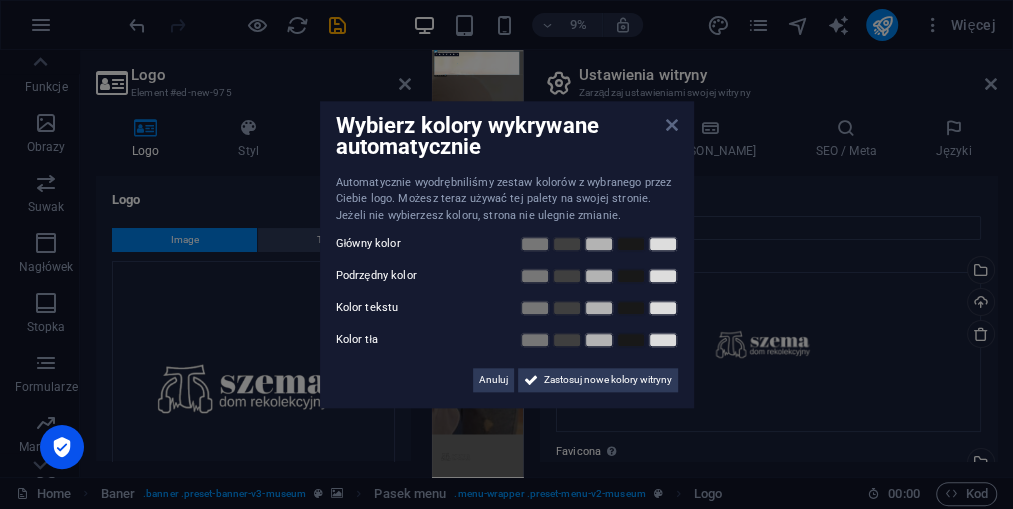 click at bounding box center [671, 125] 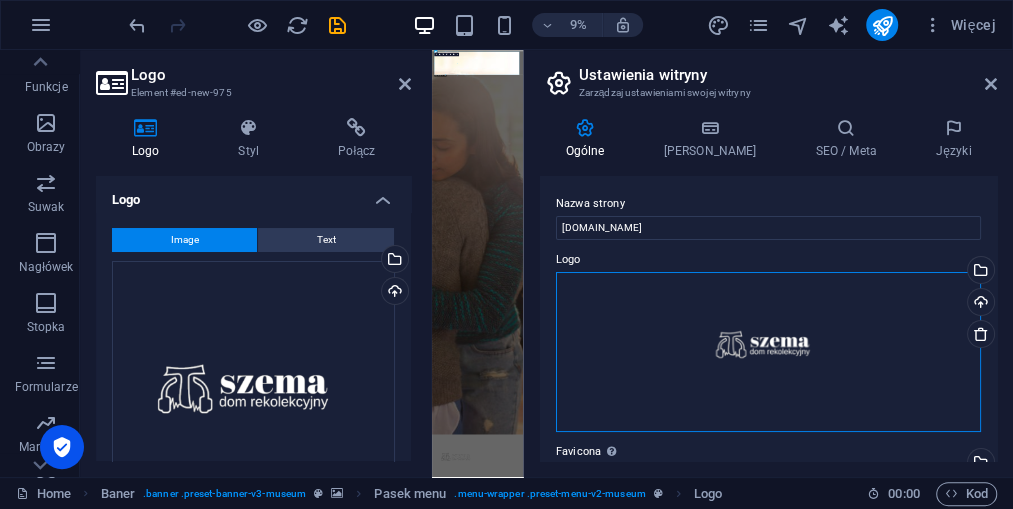 click on "Przeciągnij pliki tutaj, kliknij, aby wybrać pliki lub wybierz pliki z Plików lub naszych bezpłatnych zdjęć i filmów" at bounding box center [768, 352] 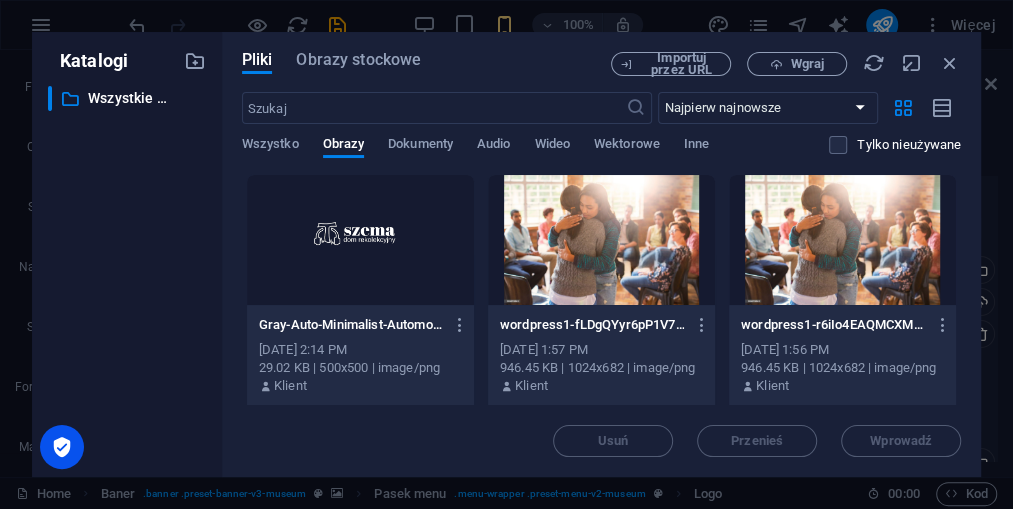 click at bounding box center [360, 240] 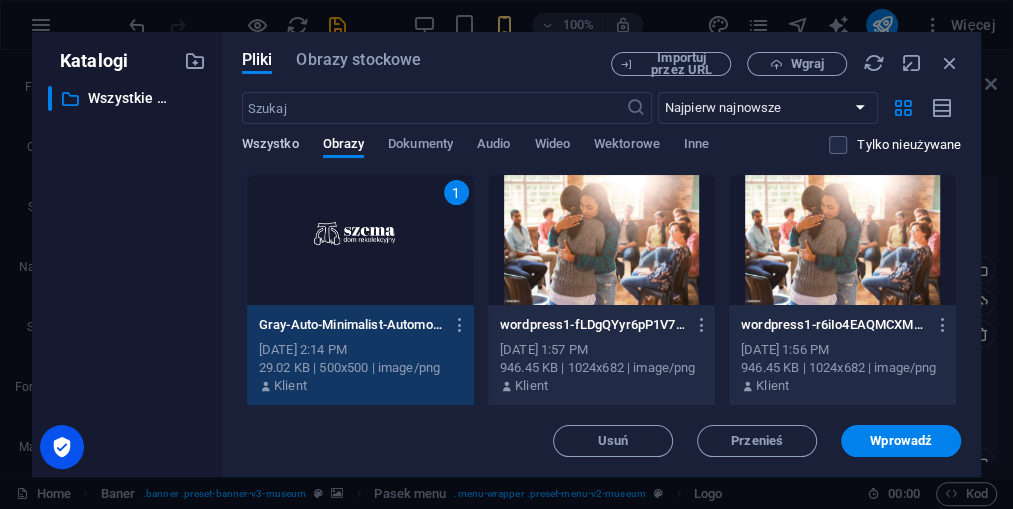 click on "Wszystko" at bounding box center [270, 146] 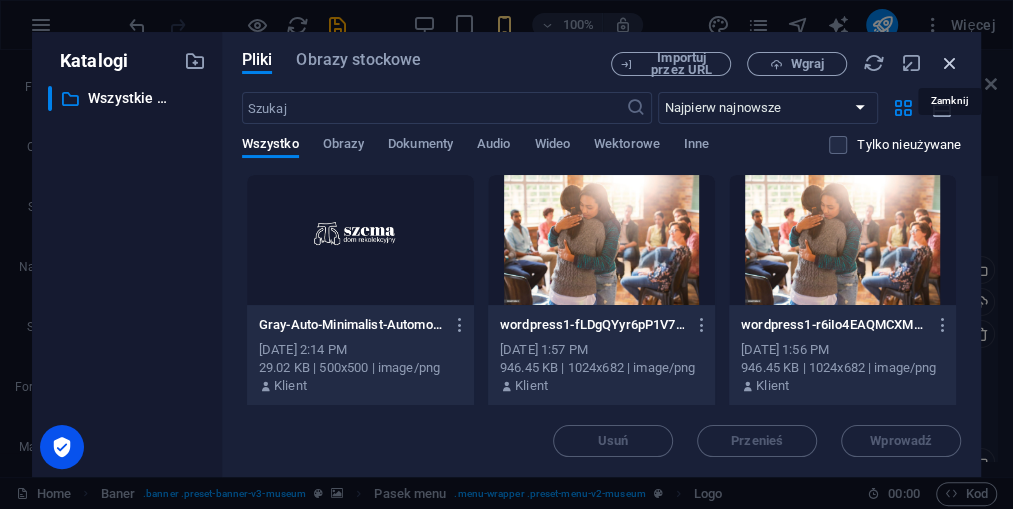 click at bounding box center [950, 63] 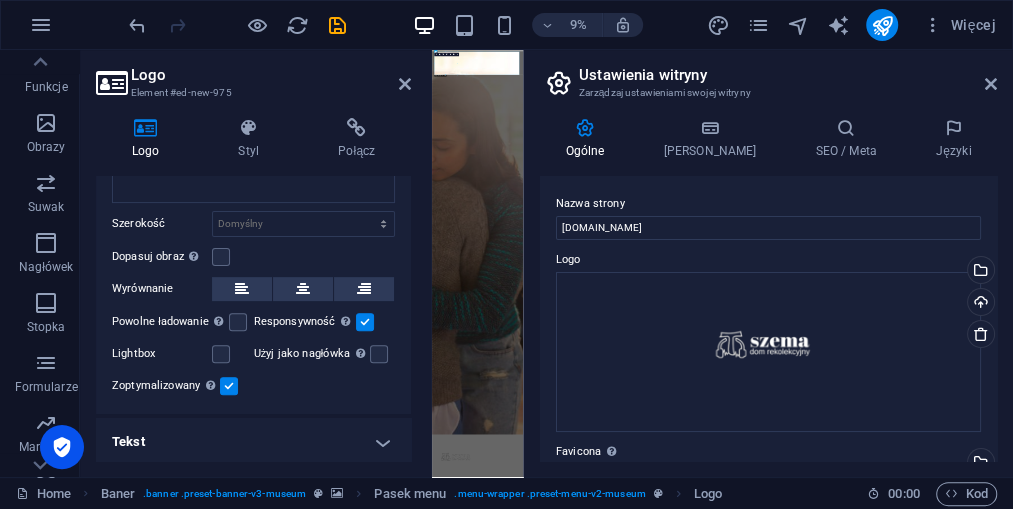 scroll, scrollTop: 0, scrollLeft: 0, axis: both 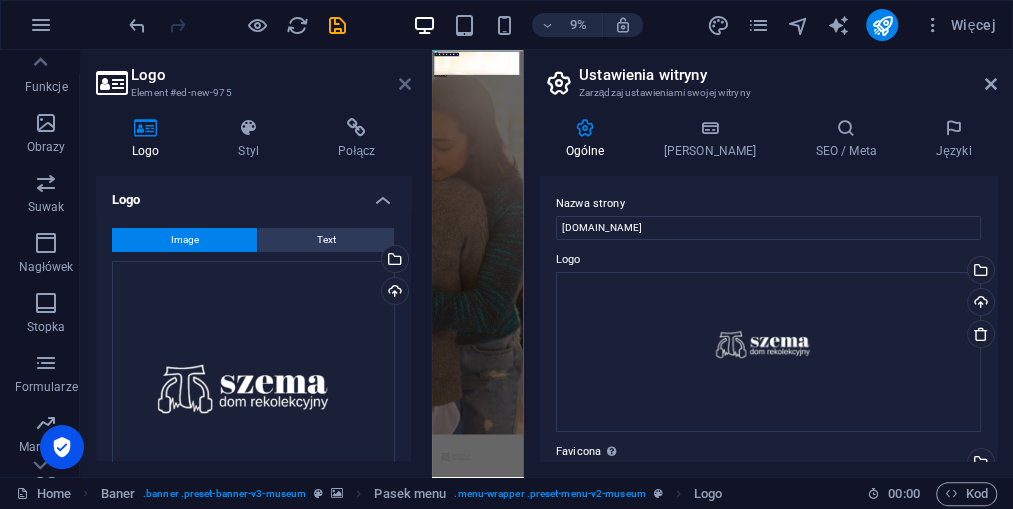 click at bounding box center [405, 84] 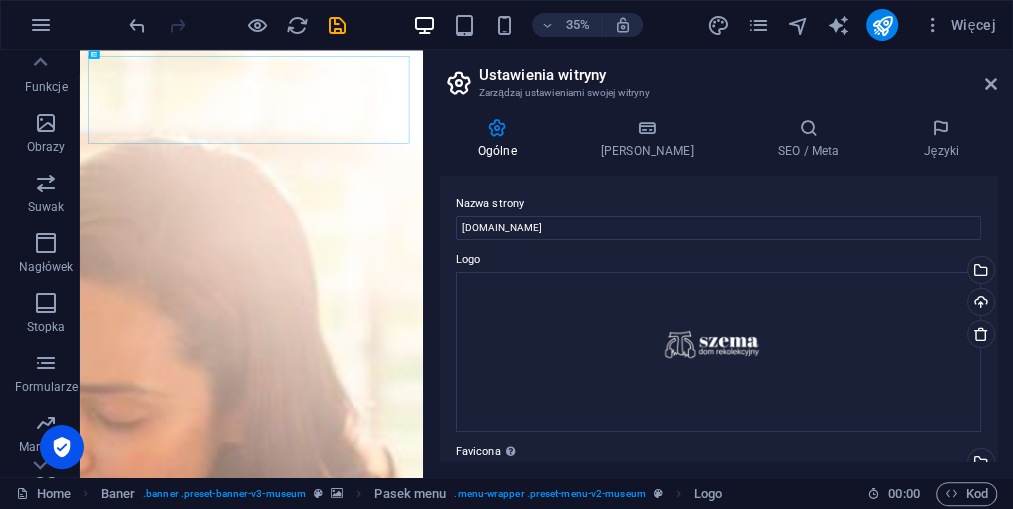 drag, startPoint x: 524, startPoint y: 268, endPoint x: 419, endPoint y: 196, distance: 127.31457 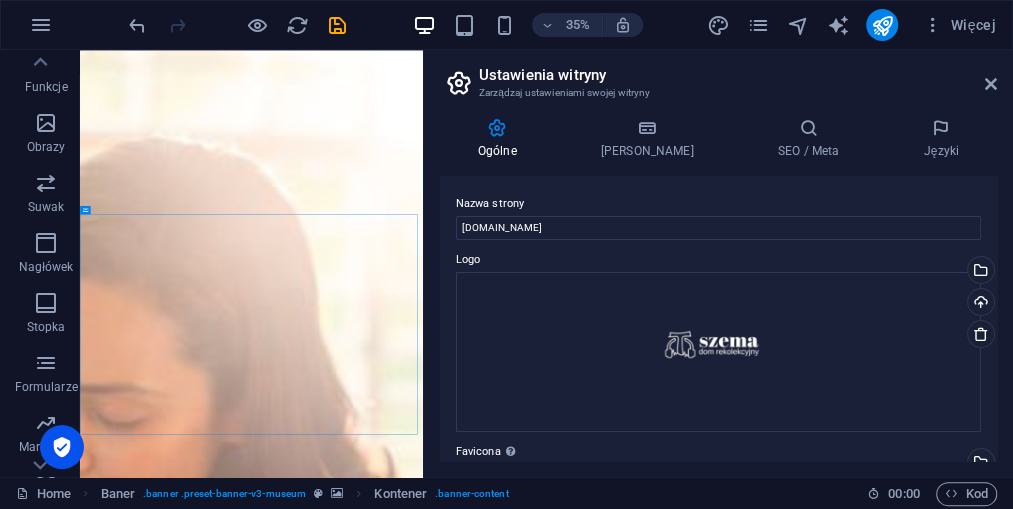 drag, startPoint x: 739, startPoint y: 626, endPoint x: 735, endPoint y: 267, distance: 359.02228 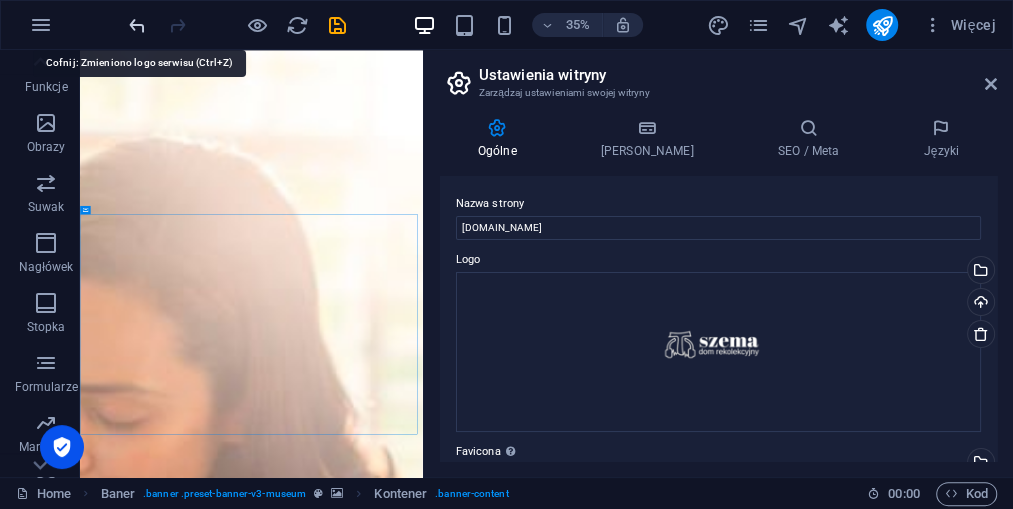 click at bounding box center [137, 25] 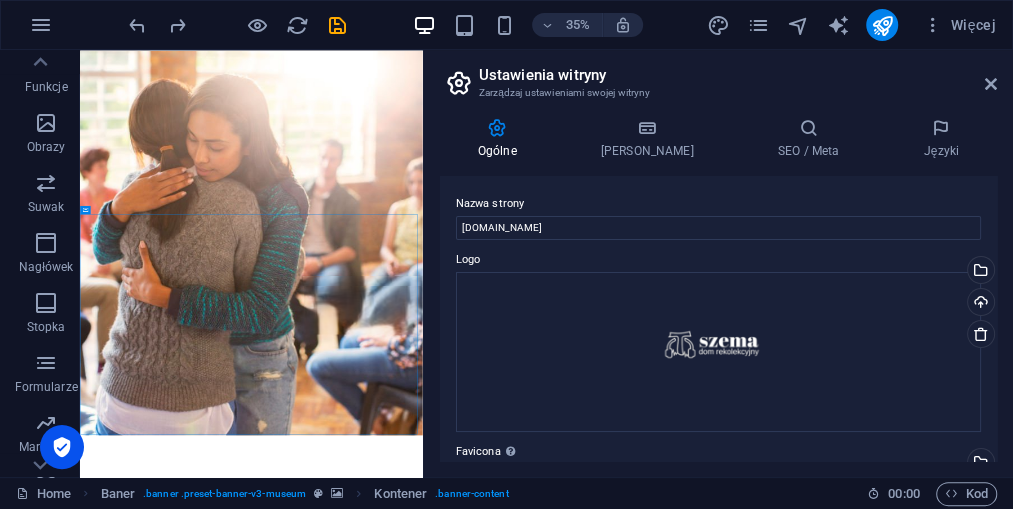 scroll, scrollTop: 668, scrollLeft: 0, axis: vertical 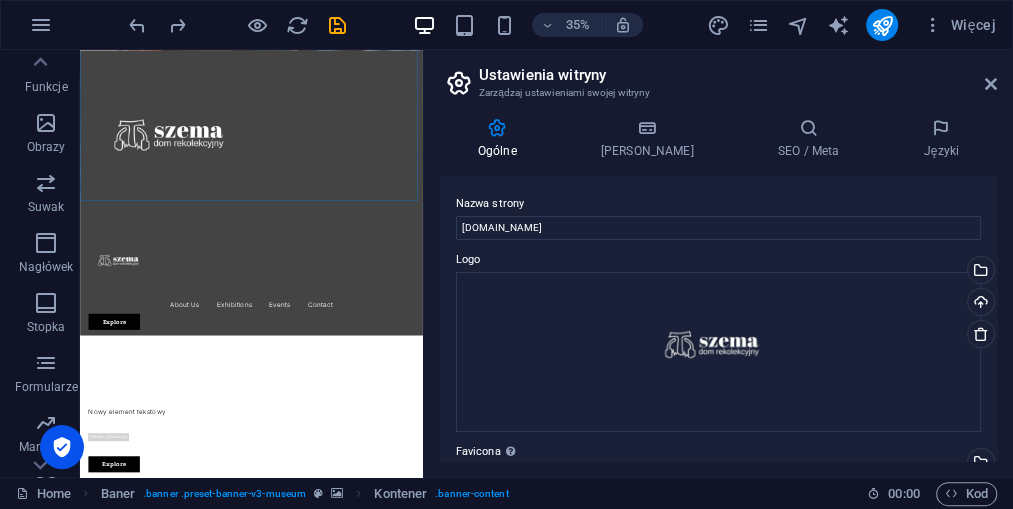 click at bounding box center [497, 128] 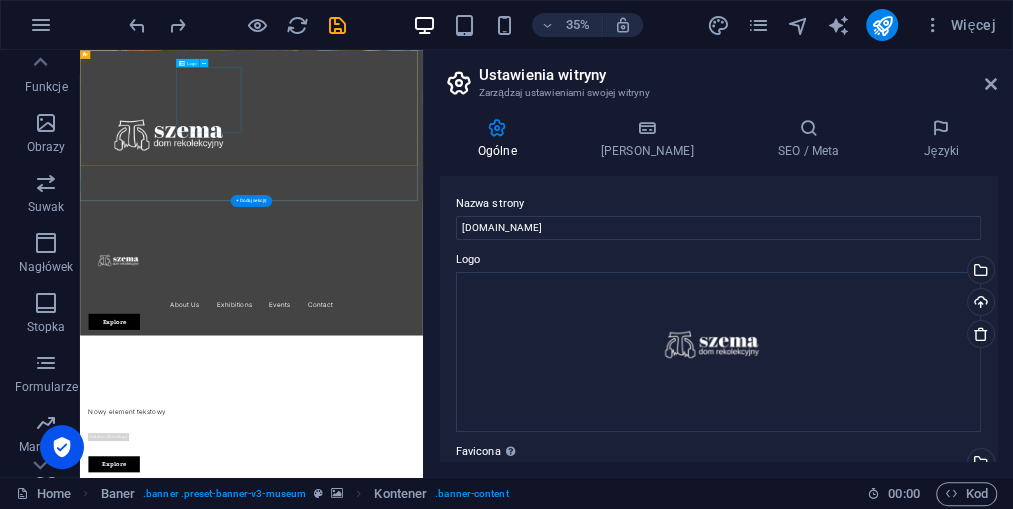 click at bounding box center [569, 659] 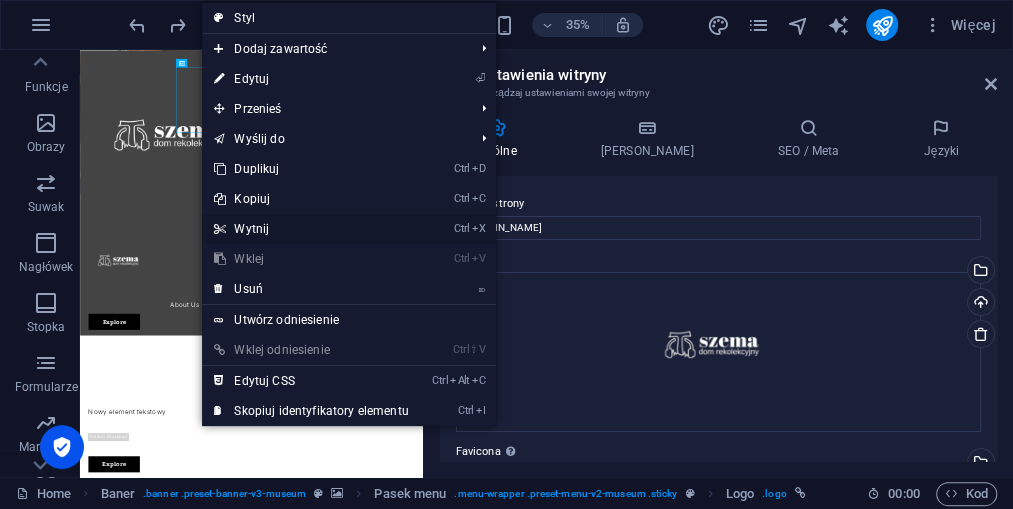 click on "Ctrl X  Wytnij" at bounding box center (311, 229) 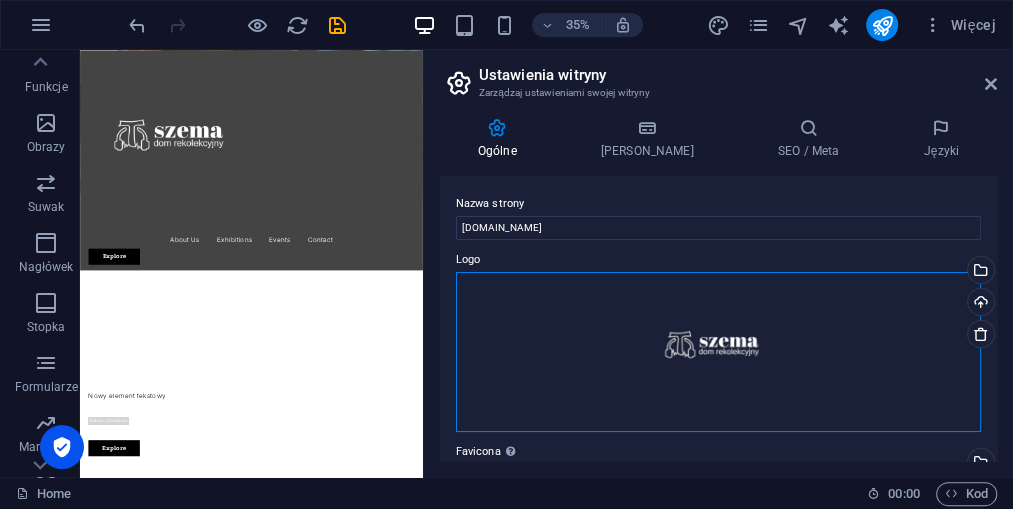 click on "Przeciągnij pliki tutaj, kliknij, aby wybrać pliki lub wybierz pliki z Plików lub naszych bezpłatnych zdjęć i filmów" at bounding box center (718, 352) 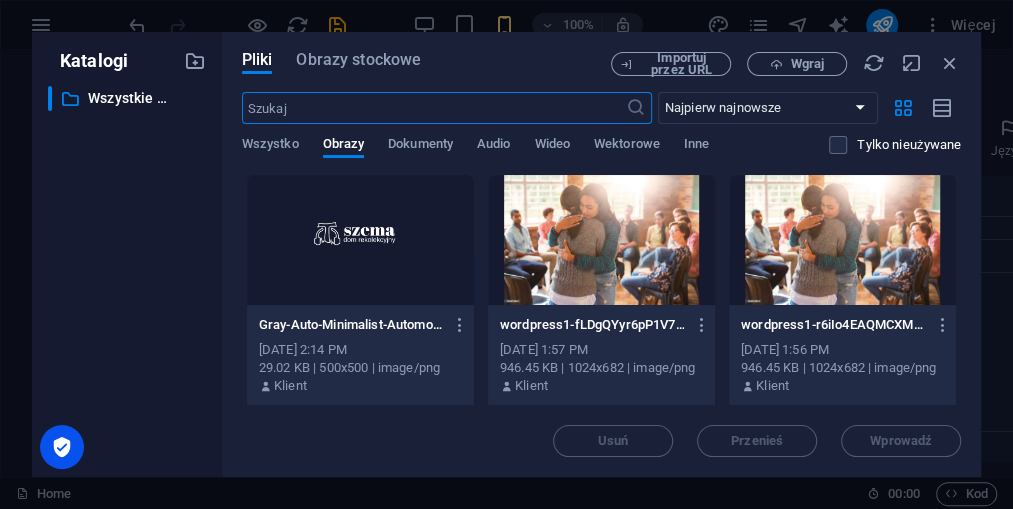 click at bounding box center (601, 240) 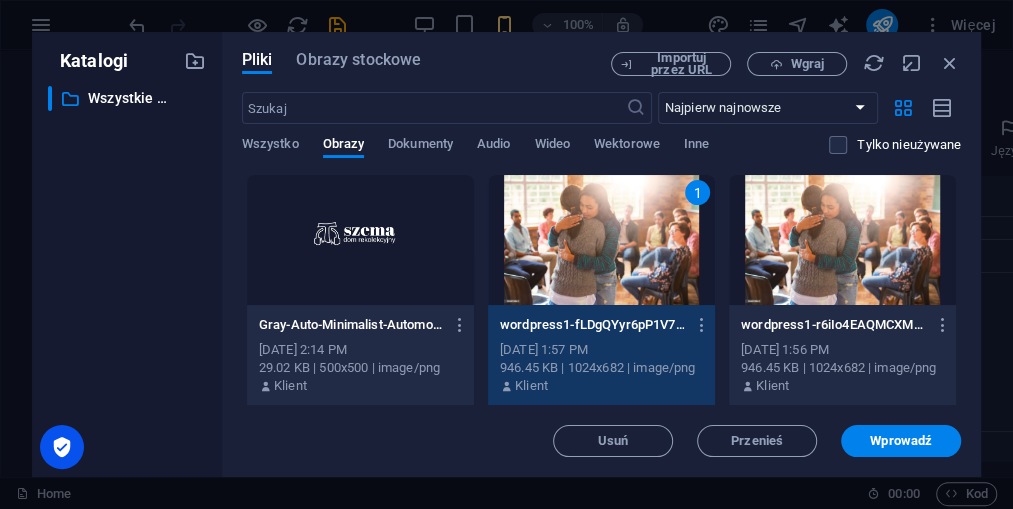 click at bounding box center (842, 240) 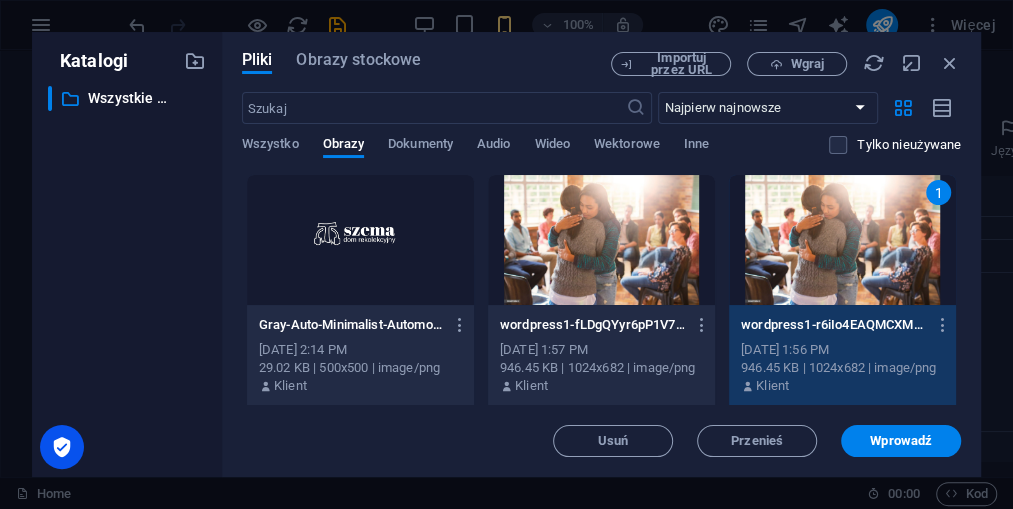 click at bounding box center [601, 240] 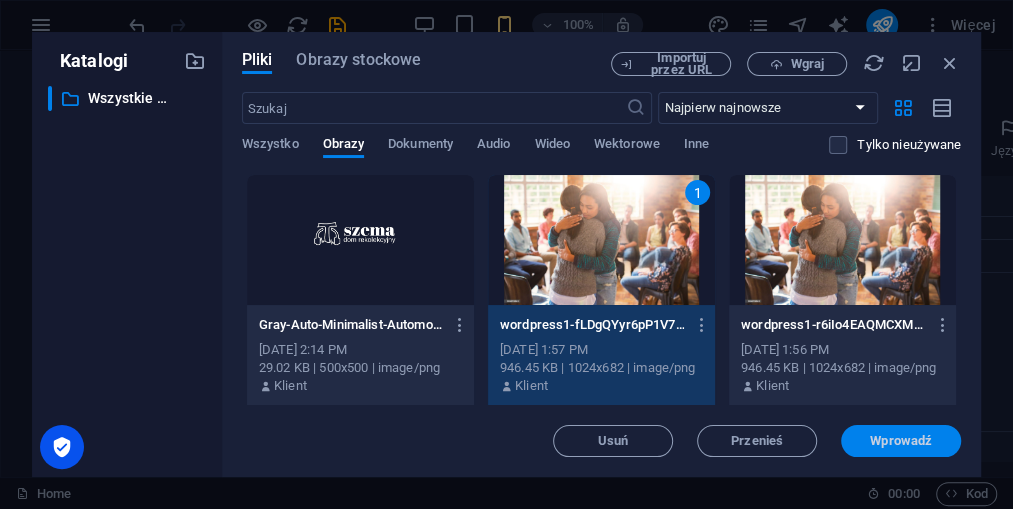 click on "Wprowadź" at bounding box center (901, 441) 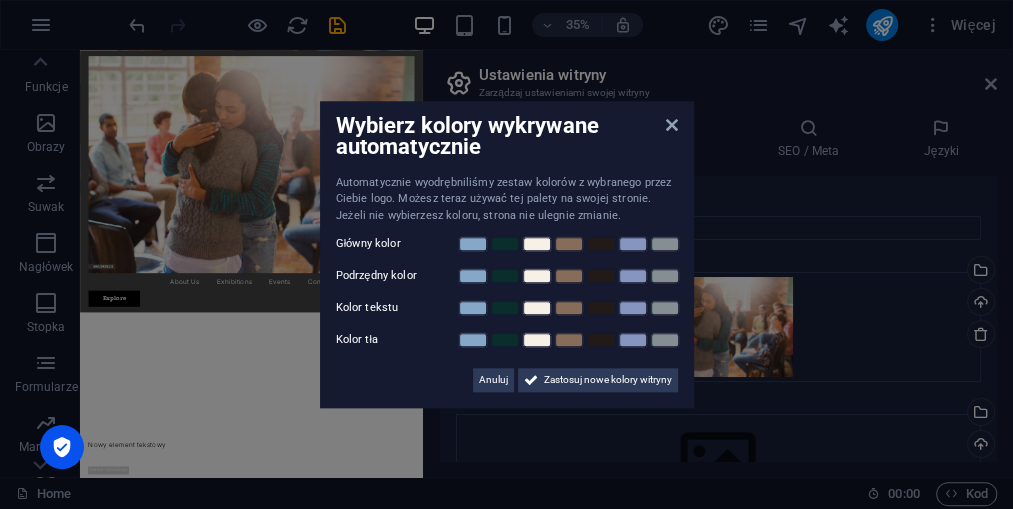 click on "Wybierz kolory wykrywane automatycznie Automatycznie wyodrębniliśmy zestaw kolorów z wybranego przez Ciebie logo. Możesz teraz używać tej palety na swojej stronie. Jeżeli nie wybierzesz koloru, strona nie ulegnie zmianie.  Główny kolor Podrzędny kolor Kolor tekstu Kolor tła Anuluj Zastosuj nowe kolory witryny" at bounding box center [507, 255] 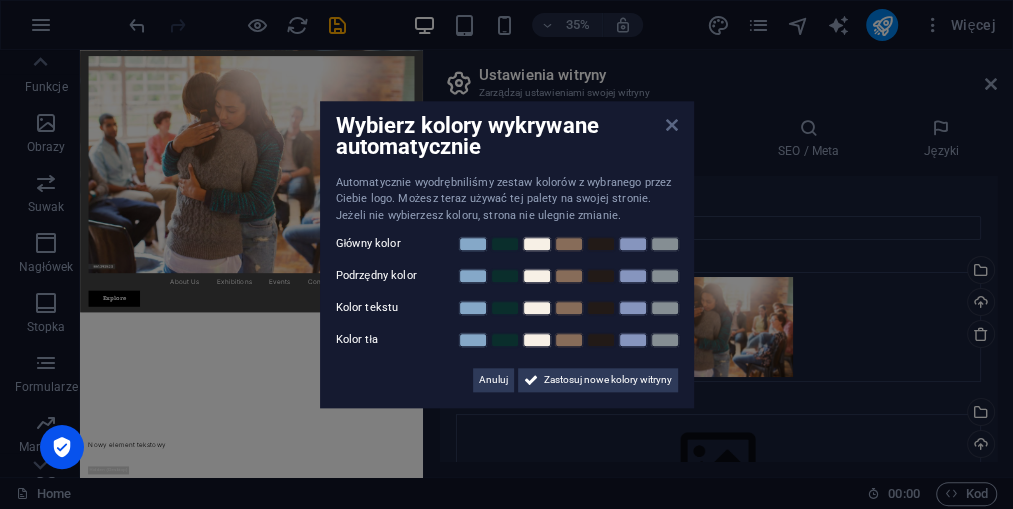 click at bounding box center [671, 125] 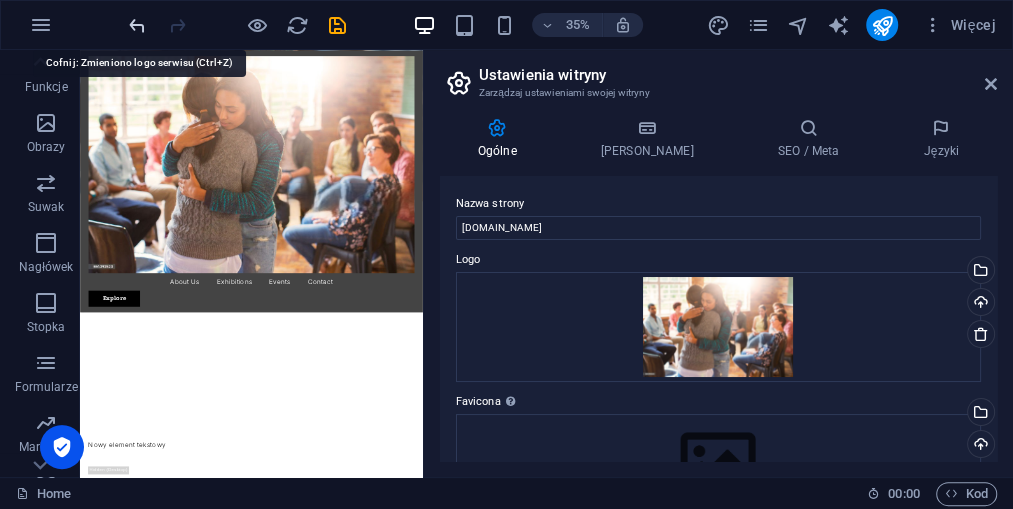 click at bounding box center (137, 25) 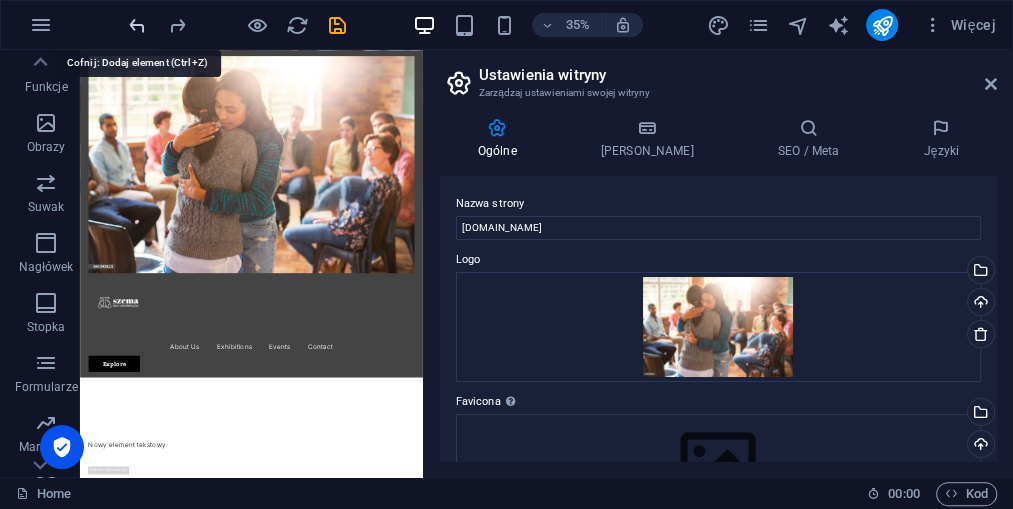 click at bounding box center (137, 25) 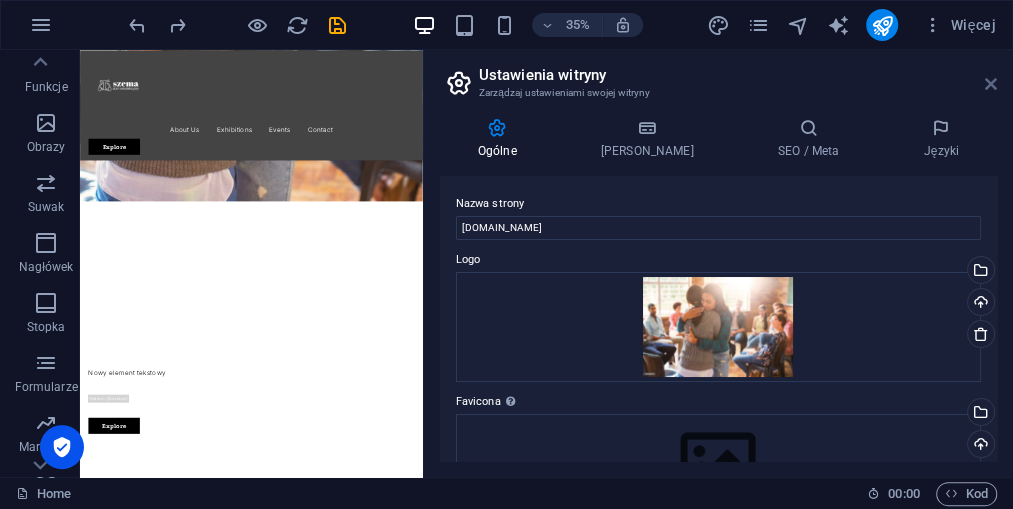 click at bounding box center [991, 84] 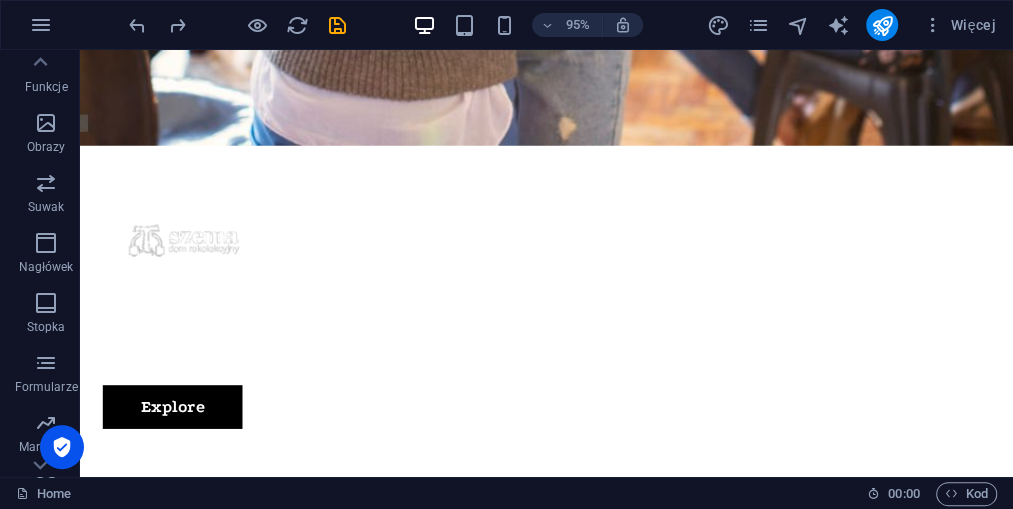 scroll, scrollTop: 0, scrollLeft: 0, axis: both 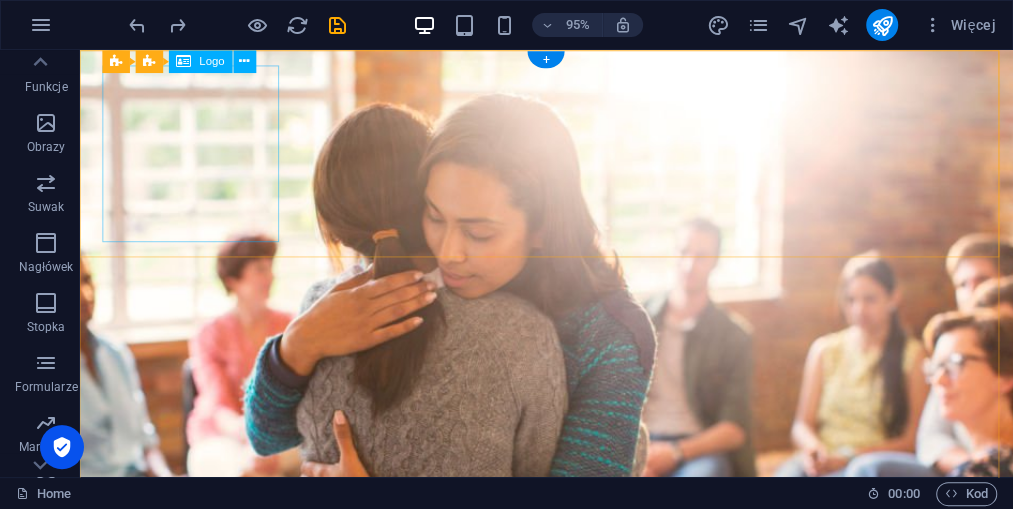 click at bounding box center [571, 928] 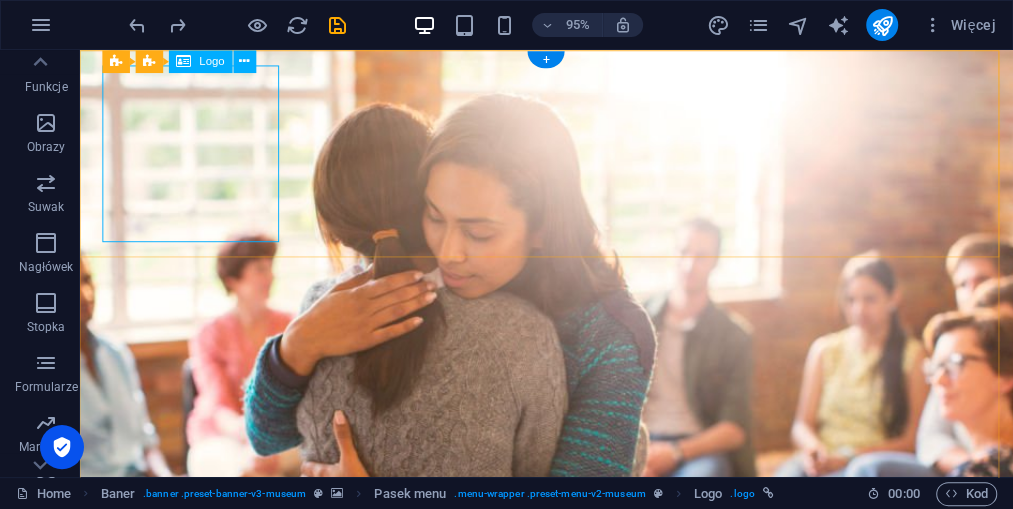 click at bounding box center (571, 928) 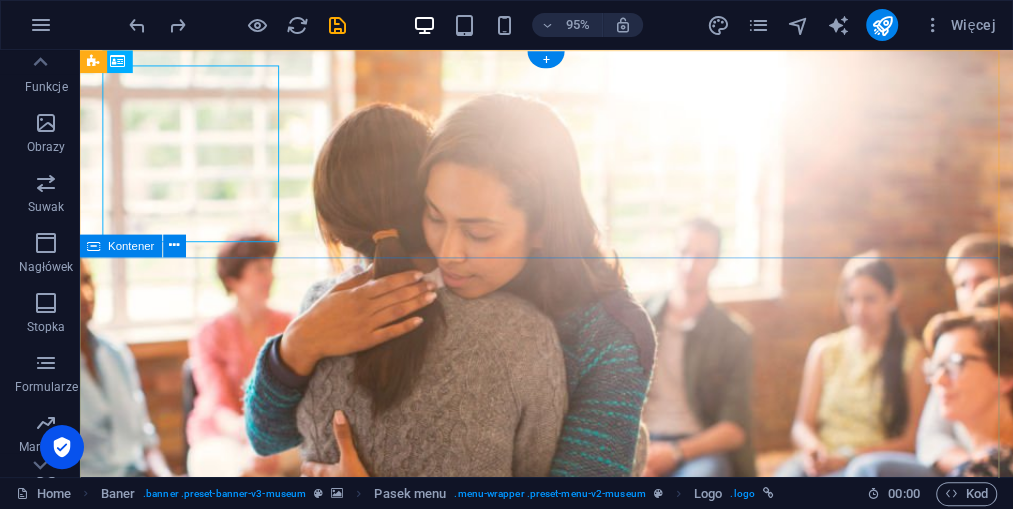 click on "Fundacja Szema Nowy element tekstowy Lorem ipsum dolor sit amet, consectetur adipiscing elit, sed do eiusmod tempor incididunt ut labore Lorem ipsum dolor sit amet, consectetur adipiscing elit, sed do eiusmod tempor incididunt ut labore Explore" at bounding box center (571, 1396) 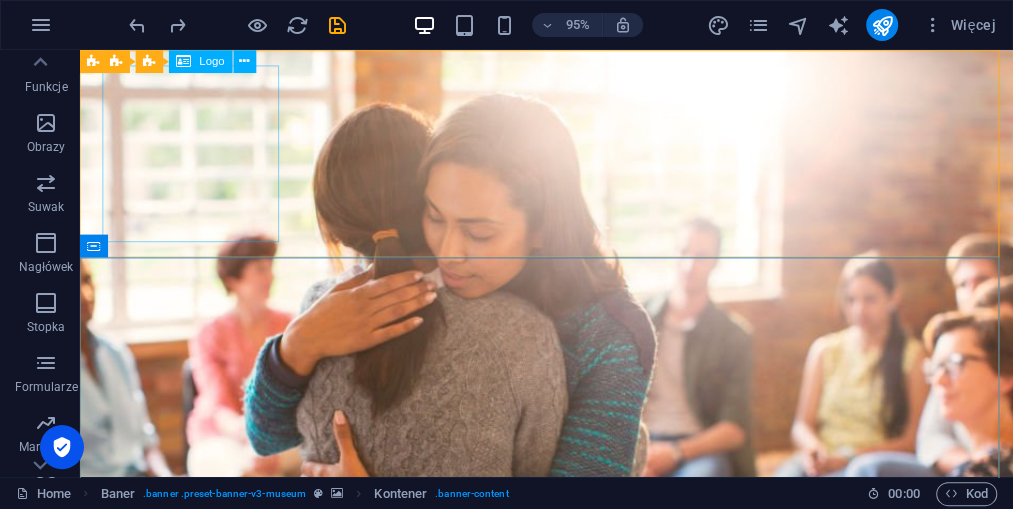 click on "Logo" at bounding box center [212, 61] 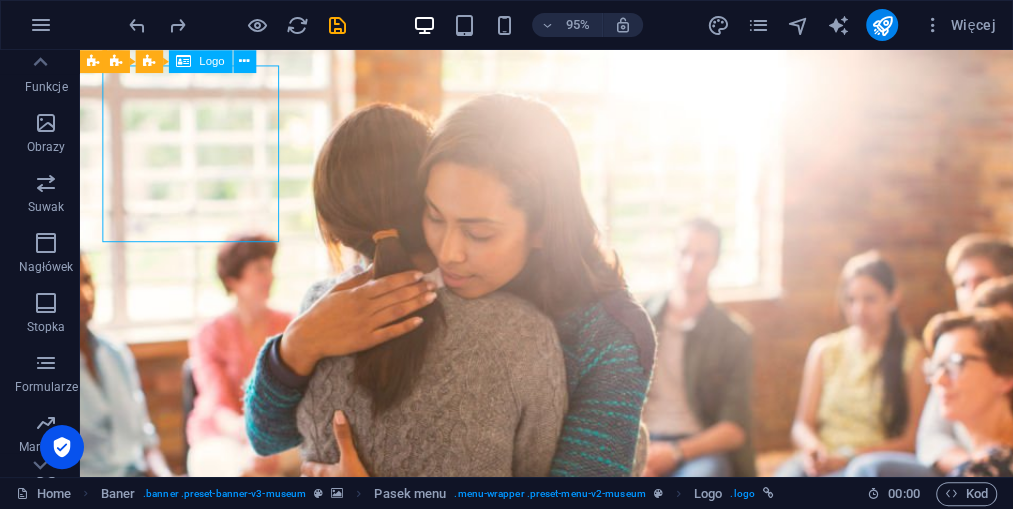 click on "Logo" at bounding box center (212, 61) 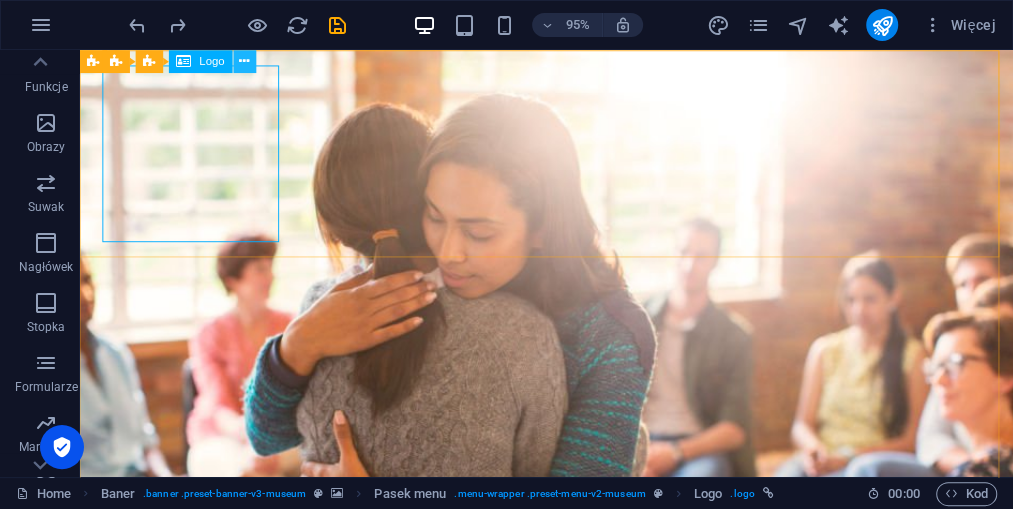 click at bounding box center (245, 61) 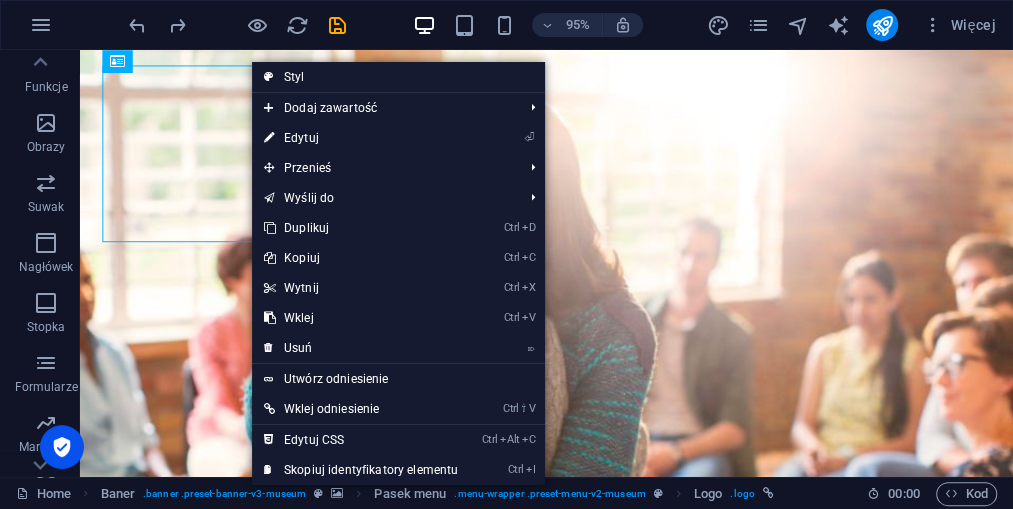 click on "⏎  Edytuj" at bounding box center (361, 138) 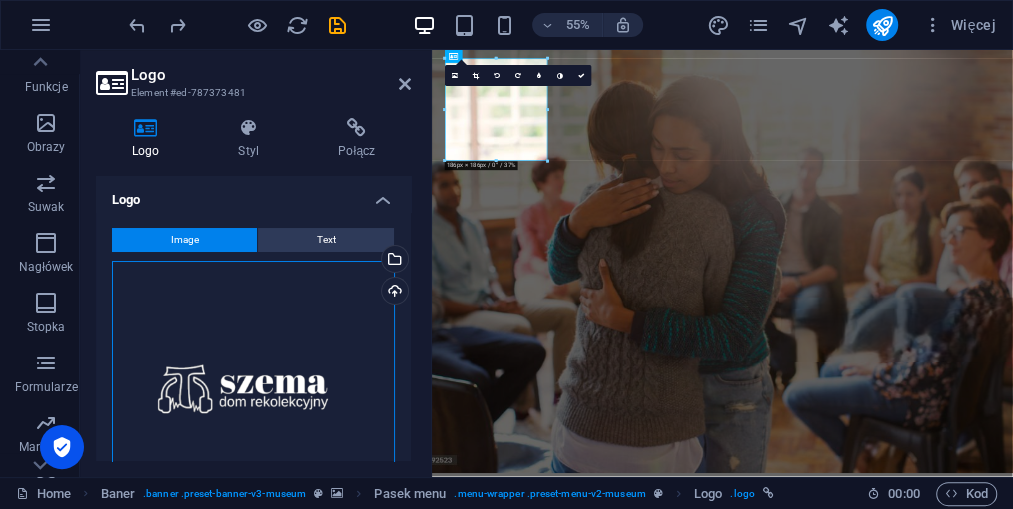 click on "Przeciągnij pliki tutaj, kliknij, aby wybrać pliki lub wybierz pliki z Plików lub naszych bezpłatnych zdjęć i filmów" at bounding box center [253, 402] 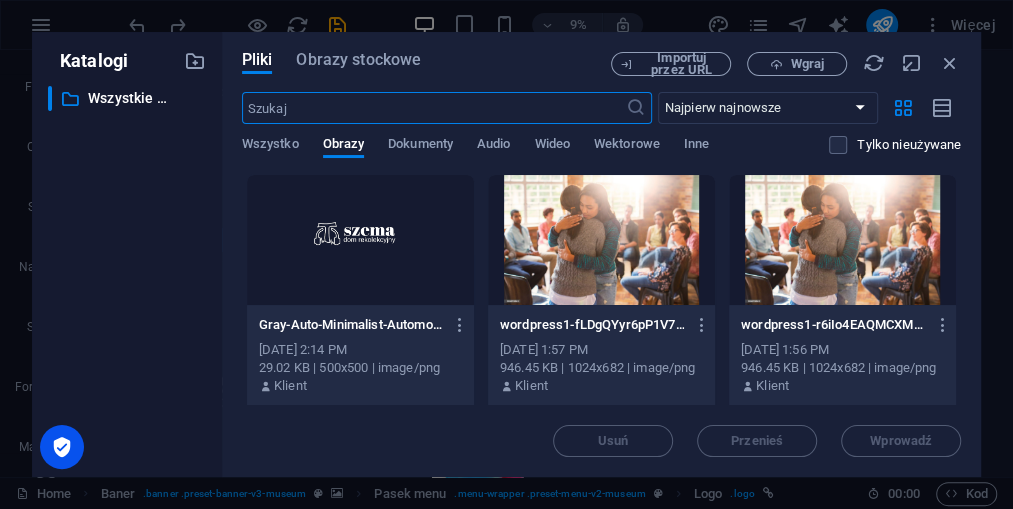 click at bounding box center (360, 240) 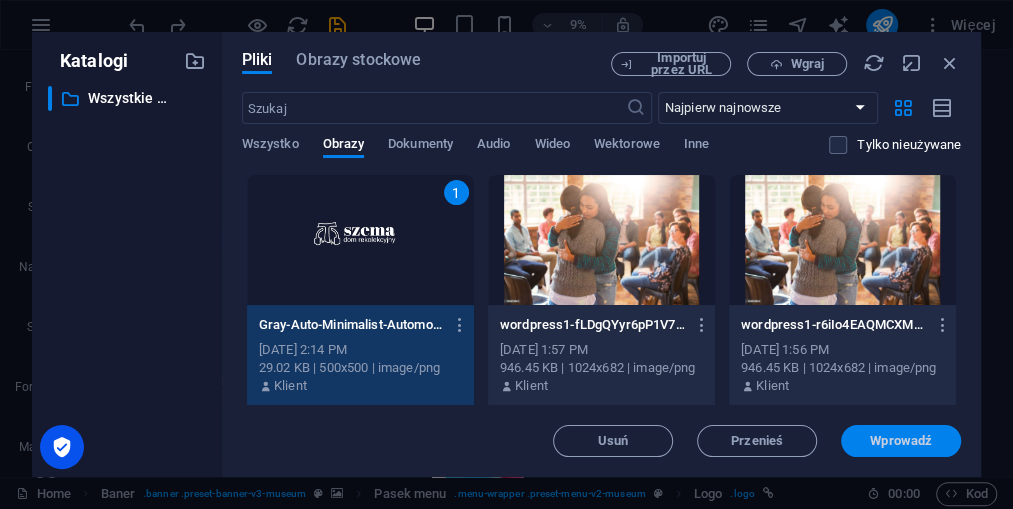 click on "Wprowadź" at bounding box center [901, 441] 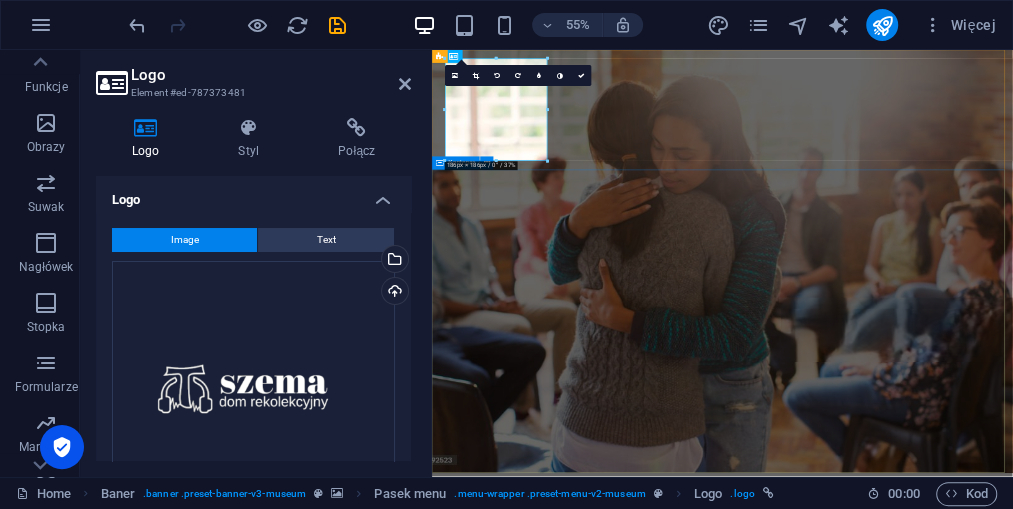 click on "Fundacja Szema Nowy element tekstowy Lorem ipsum dolor sit amet, consectetur adipiscing elit, sed do eiusmod tempor incididunt ut labore Lorem ipsum dolor sit amet, consectetur adipiscing elit, sed do eiusmod tempor incididunt ut labore Explore" at bounding box center [960, 1396] 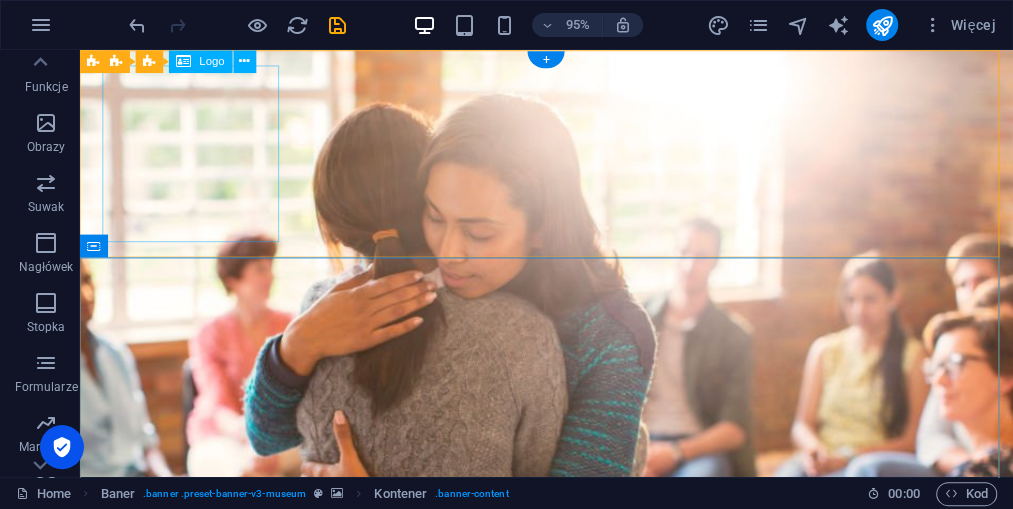 click at bounding box center (571, 928) 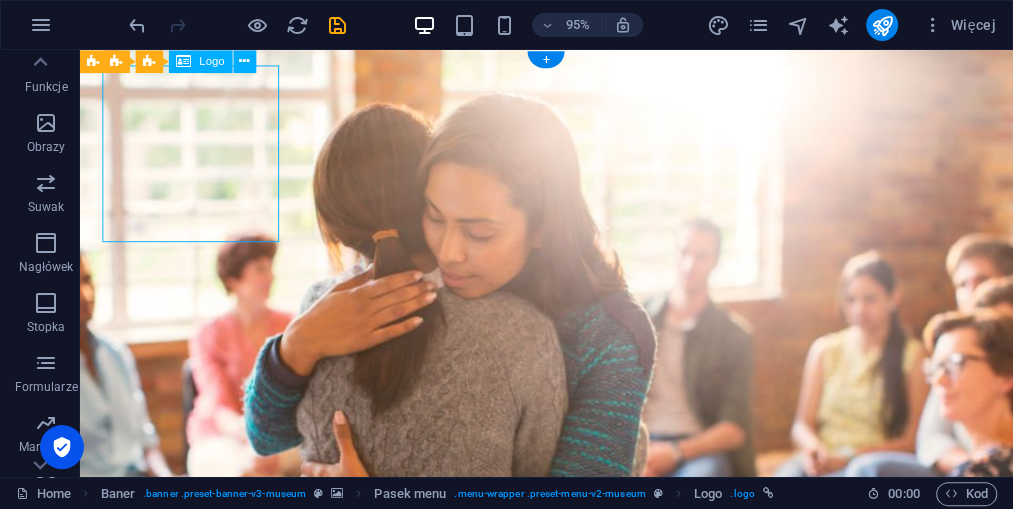click at bounding box center [571, 928] 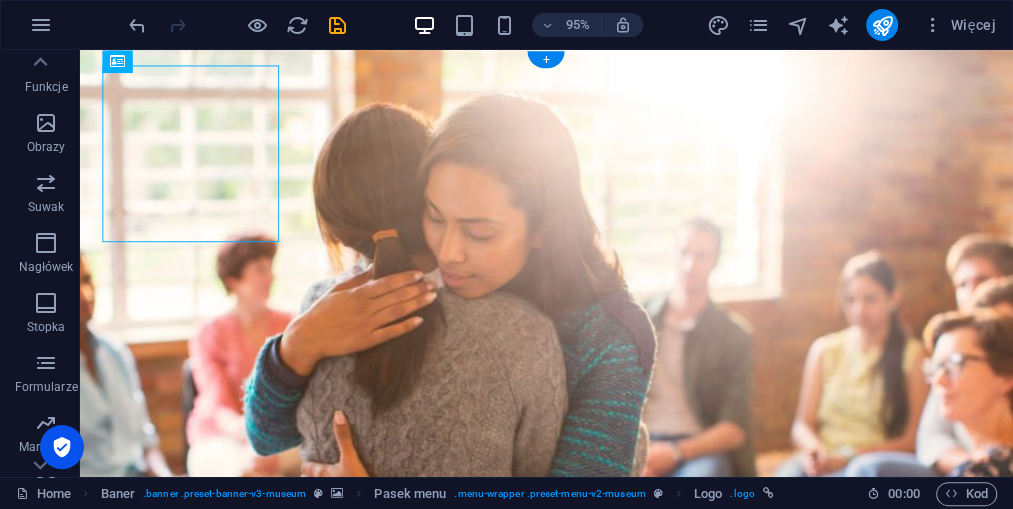 drag, startPoint x: 245, startPoint y: 150, endPoint x: 187, endPoint y: 157, distance: 58.420887 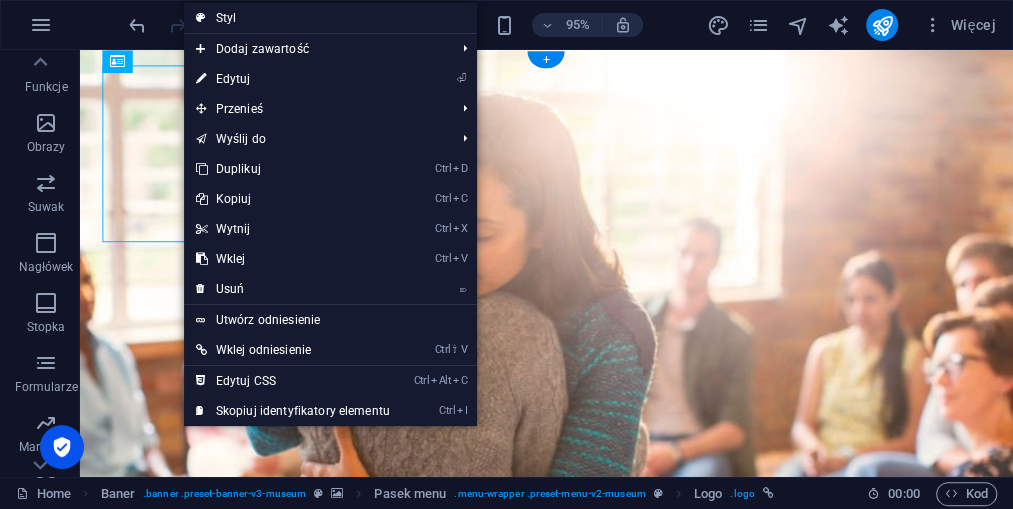 click at bounding box center [571, 928] 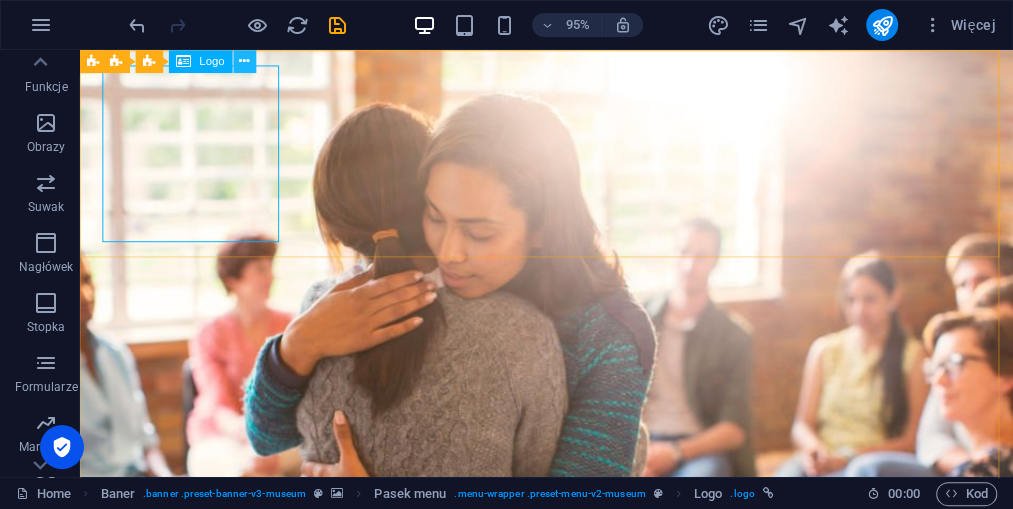 click at bounding box center [245, 61] 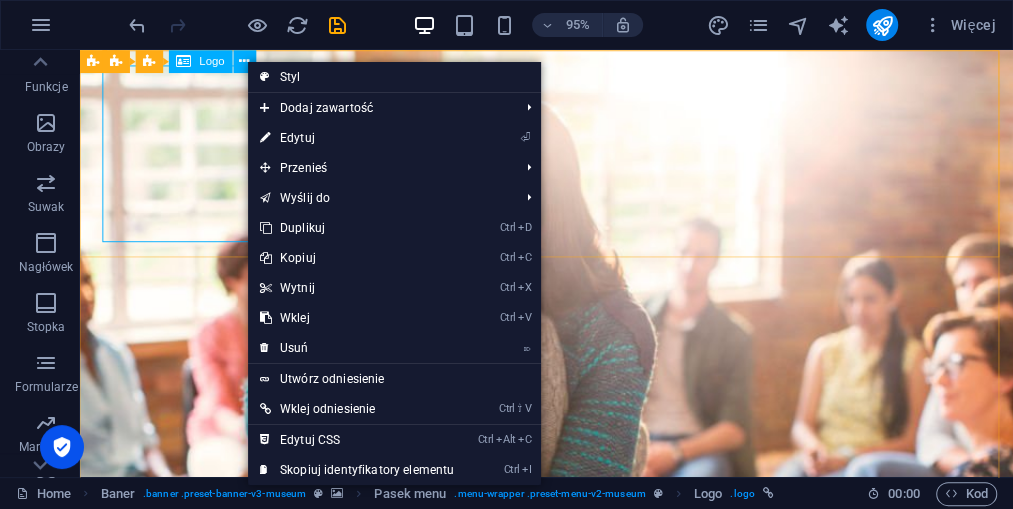 click on "Logo" at bounding box center [212, 61] 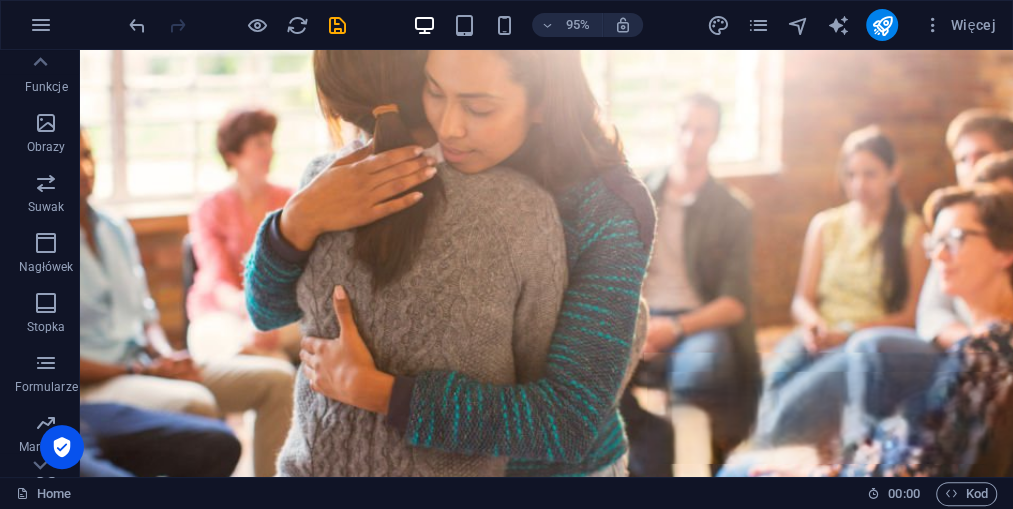 scroll, scrollTop: 140, scrollLeft: 0, axis: vertical 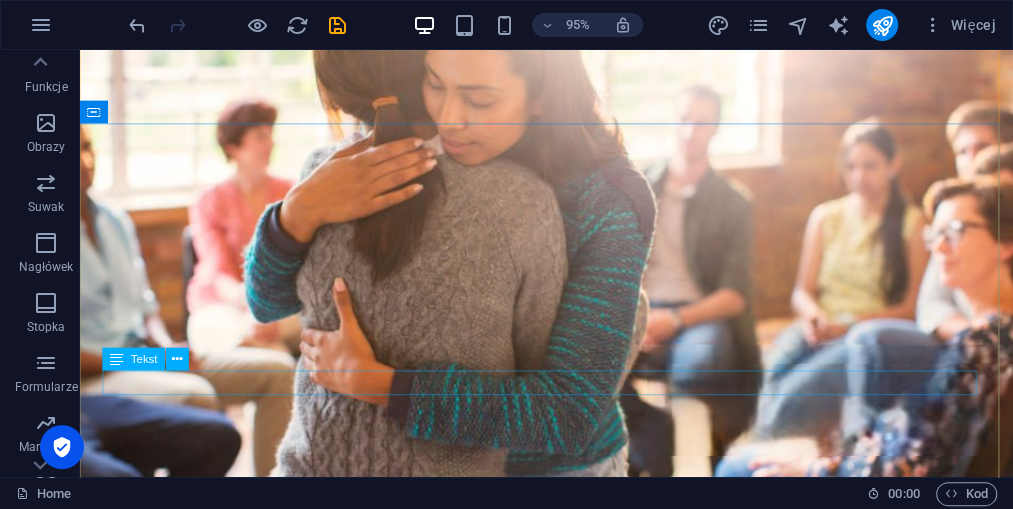 click on "Nowy element tekstowy" at bounding box center [571, 1265] 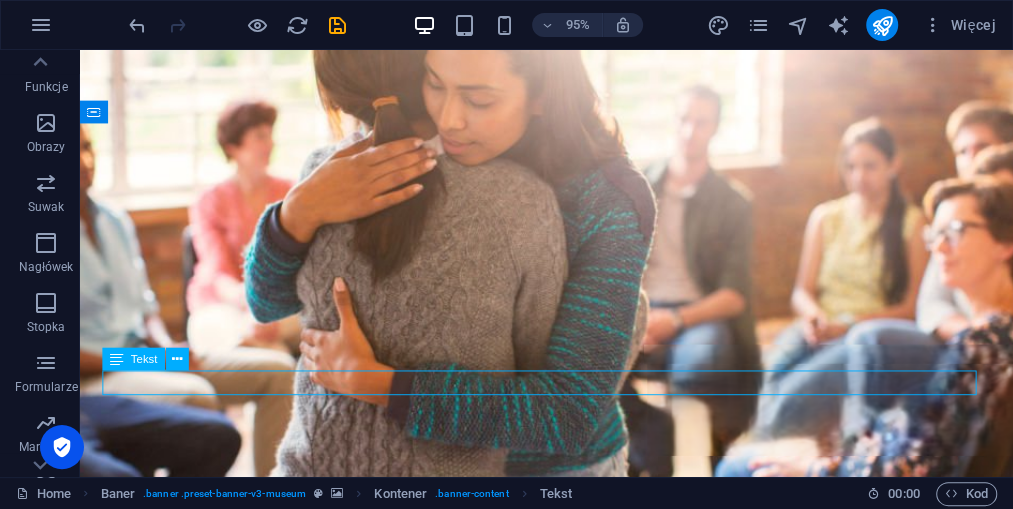 click on "Nowy element tekstowy" at bounding box center [571, 1265] 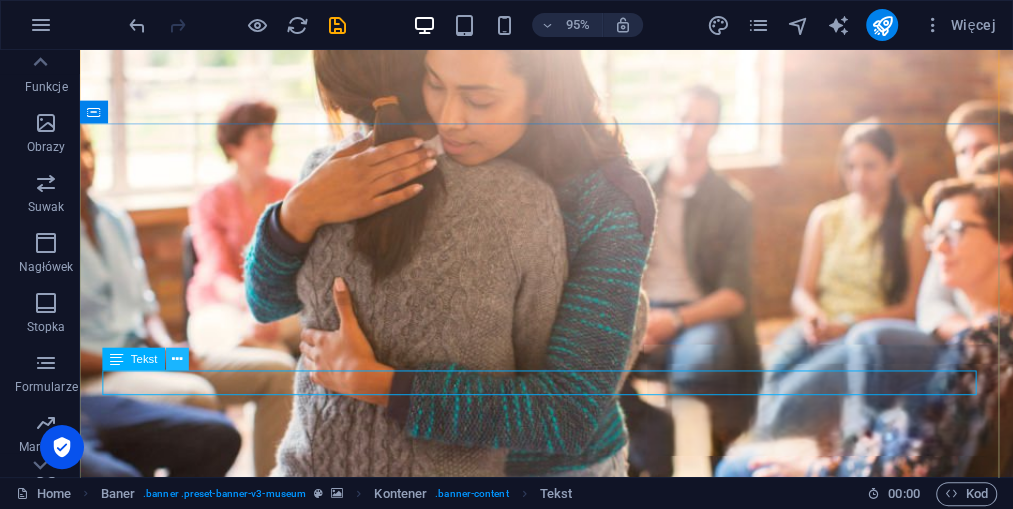 click at bounding box center [178, 359] 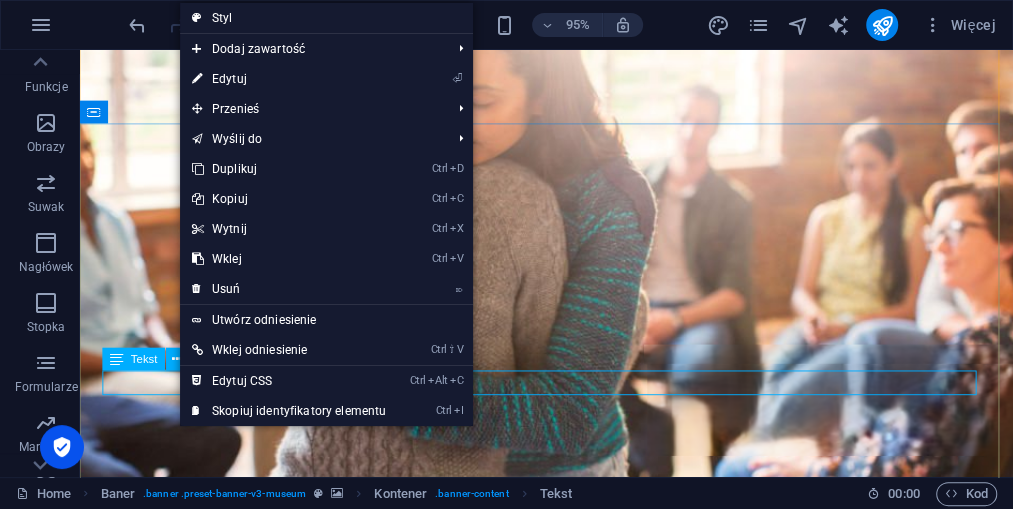 click on "Tekst" at bounding box center [134, 359] 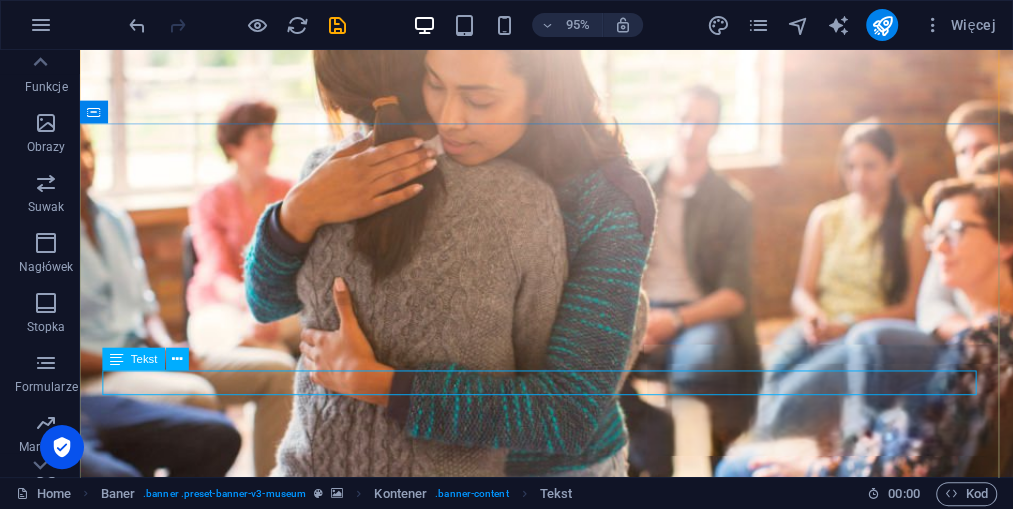 click on "Tekst" at bounding box center (134, 359) 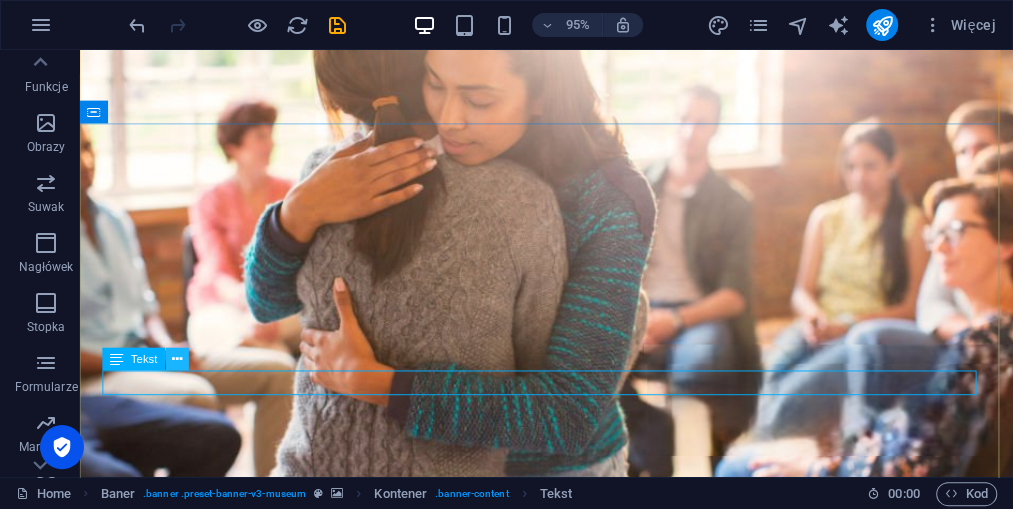 click at bounding box center (178, 359) 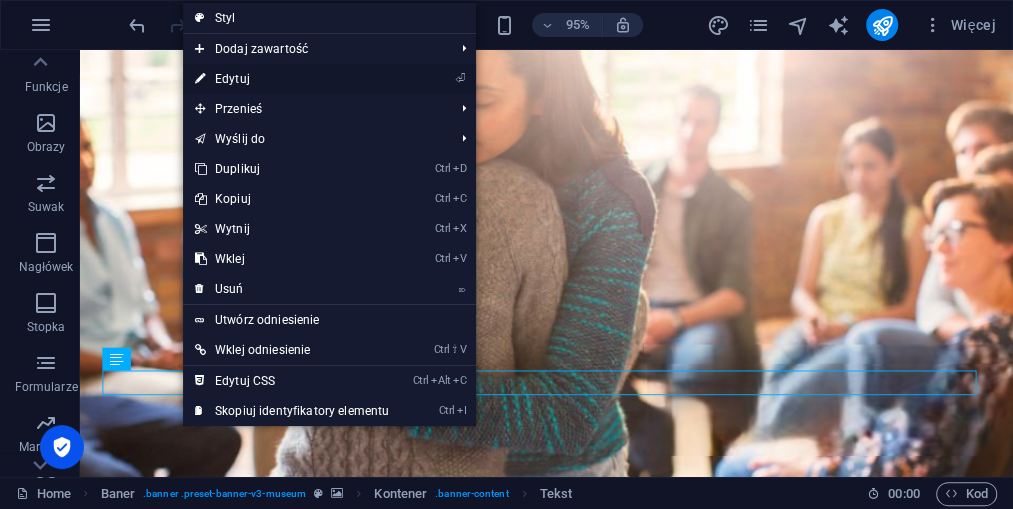 click on "⏎  Edytuj" at bounding box center [292, 79] 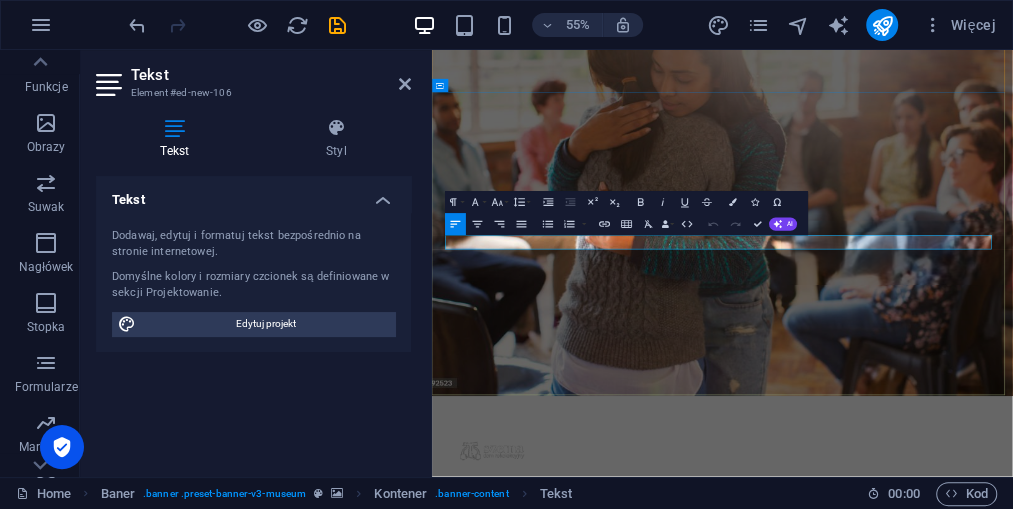 click on "Nowy element tekstowy" at bounding box center [960, 1265] 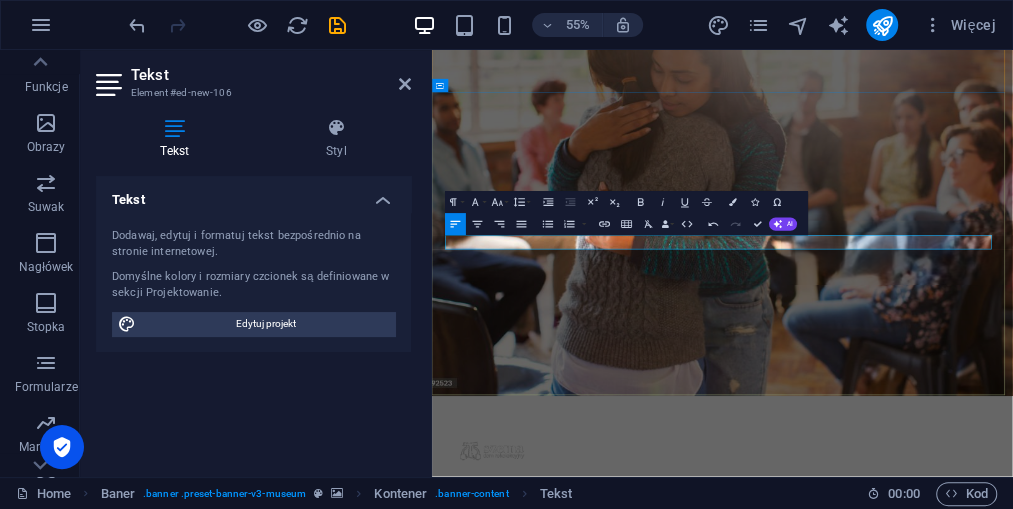 type 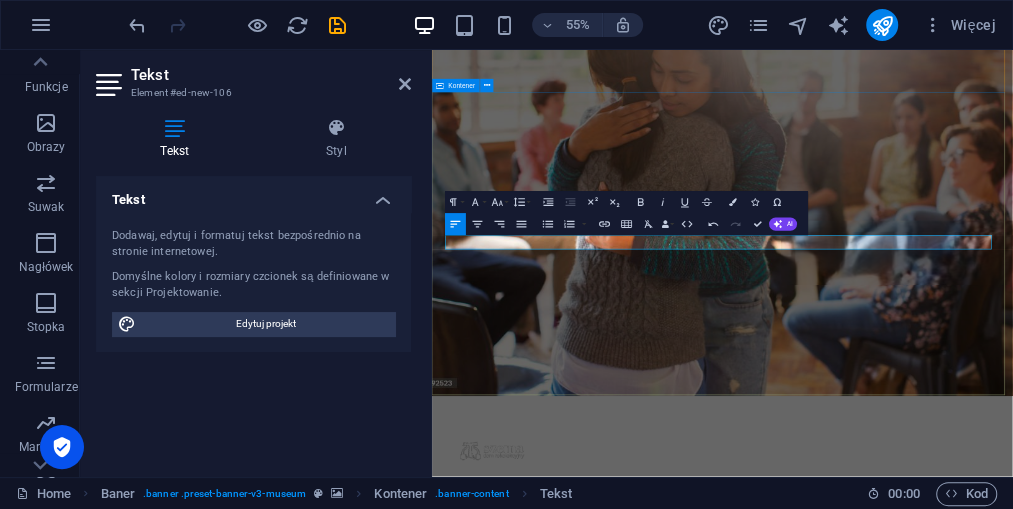 drag, startPoint x: 610, startPoint y: 398, endPoint x: 450, endPoint y: 396, distance: 160.0125 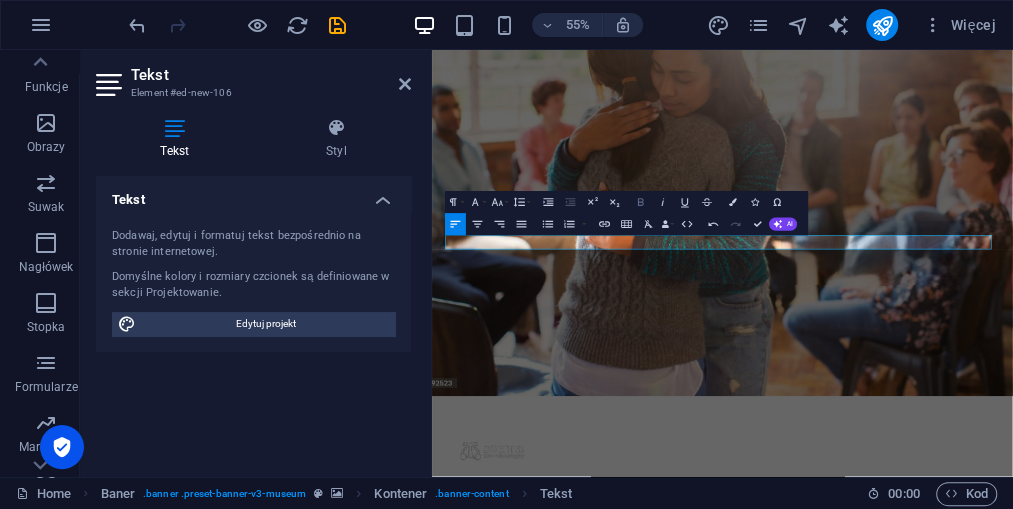 click 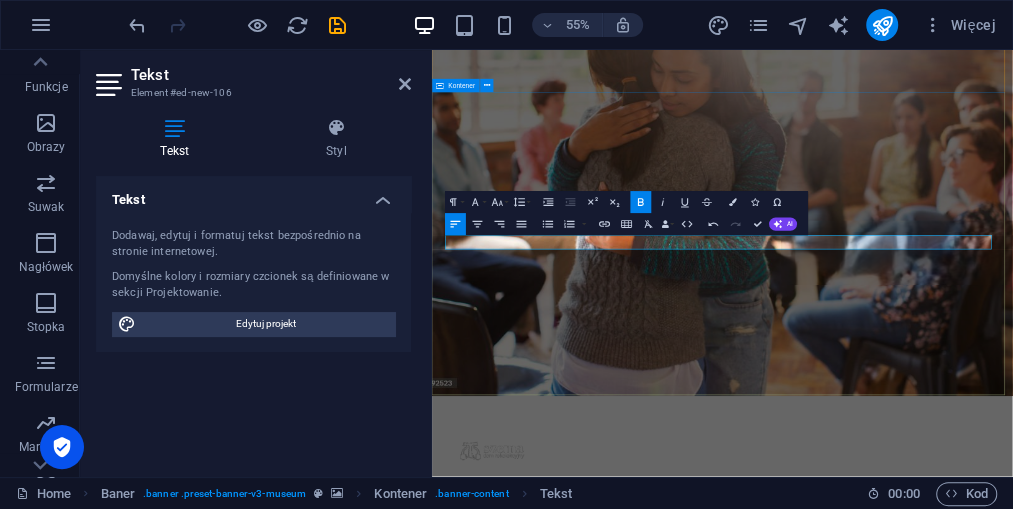 click on "Fundacja Szema ​Usłyszeć siebie Lorem ipsum dolor sit amet, consectetur adipiscing elit, sed do eiusmod tempor incididunt ut labore Lorem ipsum dolor sit amet, consectetur adipiscing elit, sed do eiusmod tempor incididunt ut labore Explore" at bounding box center (960, 1256) 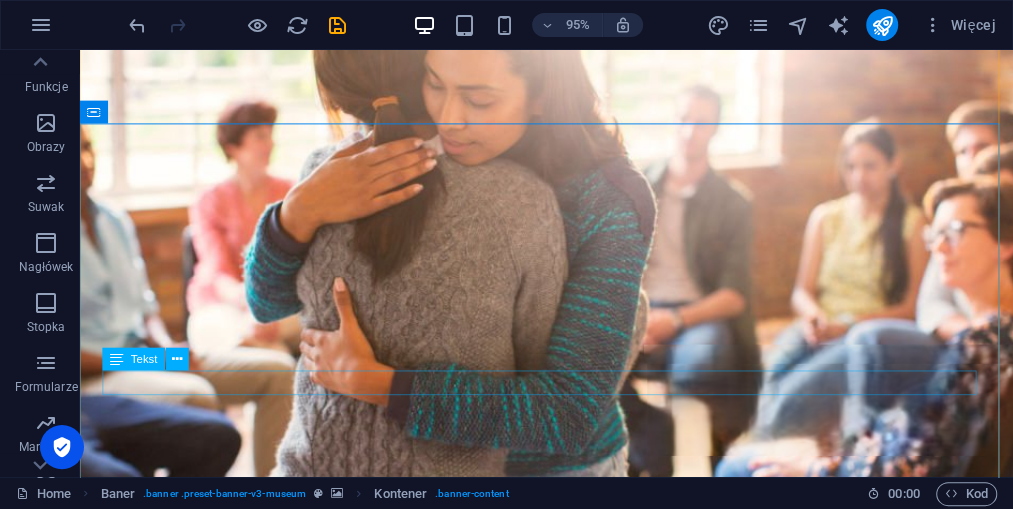 click on "Usłyszeć siebie" at bounding box center (571, 1265) 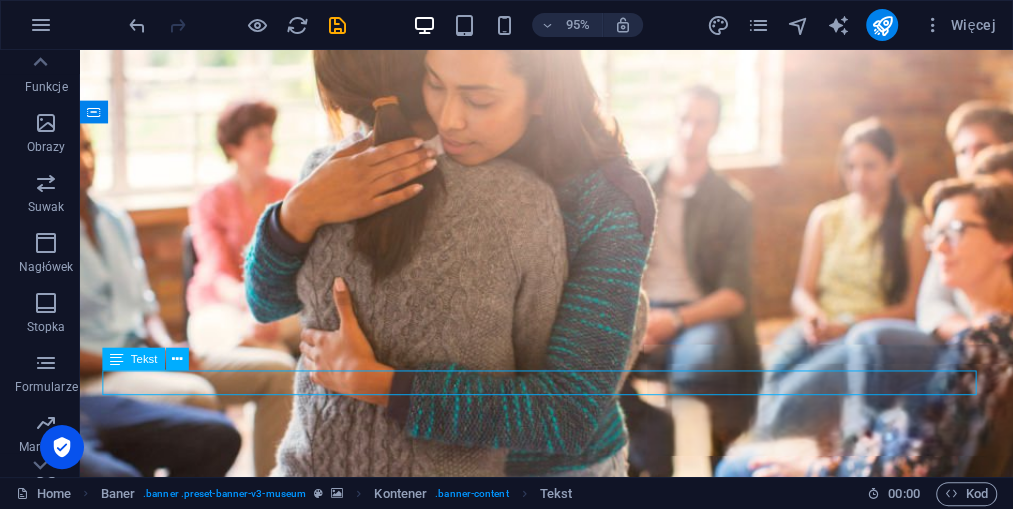 click on "Usłyszeć siebie" at bounding box center (571, 1265) 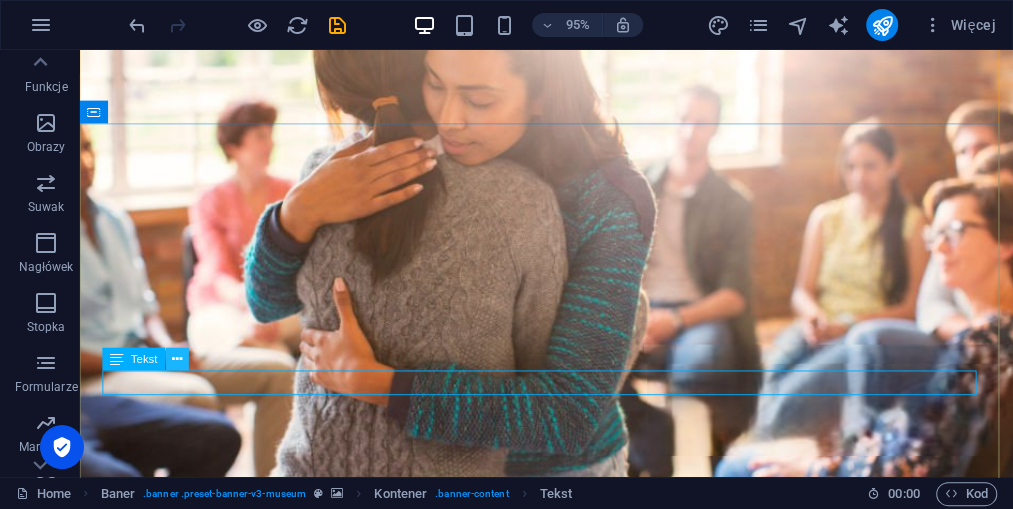 click at bounding box center (178, 359) 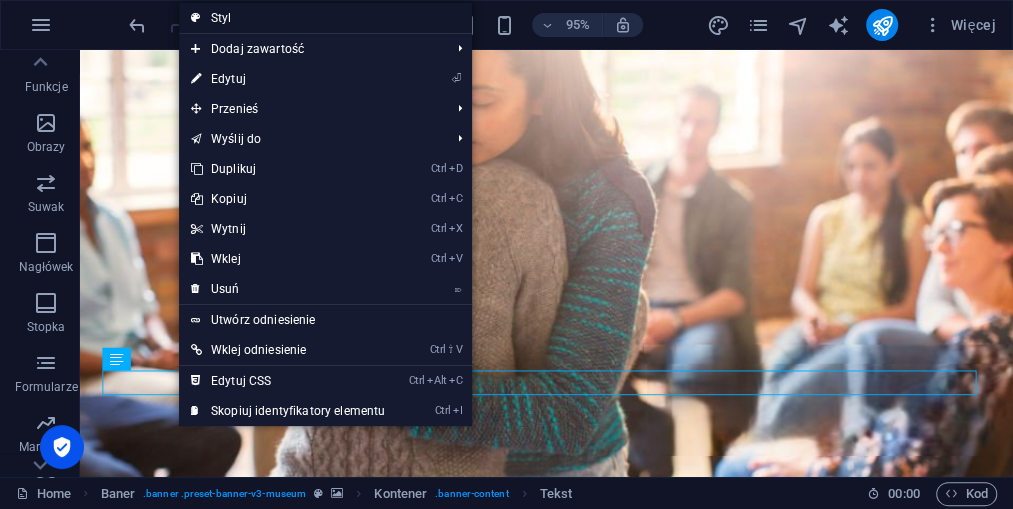 click on "Styl" at bounding box center [325, 18] 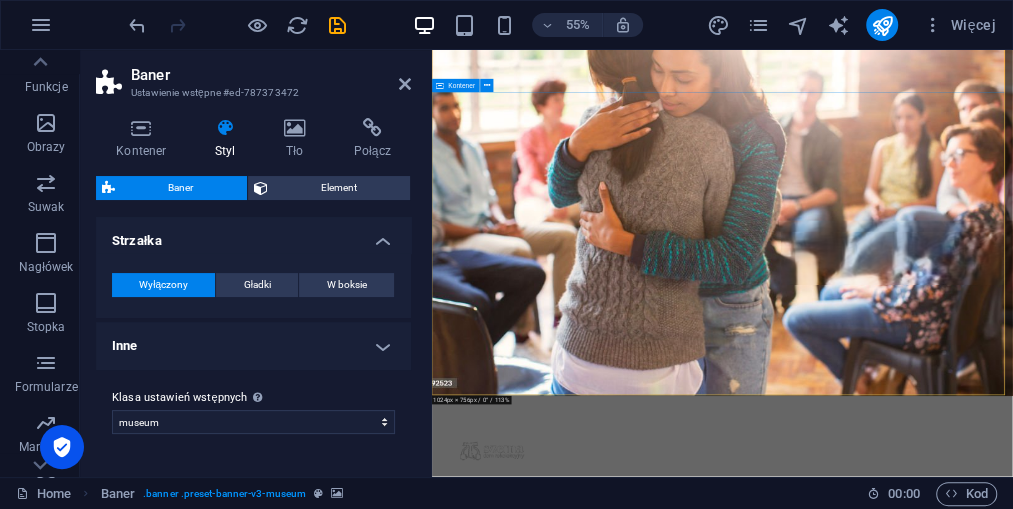 click on "Fundacja Szema Usłyszeć siebie Lorem ipsum dolor sit amet, consectetur adipiscing elit, sed do eiusmod tempor incididunt ut labore Lorem ipsum dolor sit amet, consectetur adipiscing elit, sed do eiusmod tempor incididunt ut labore Explore" at bounding box center (960, 1256) 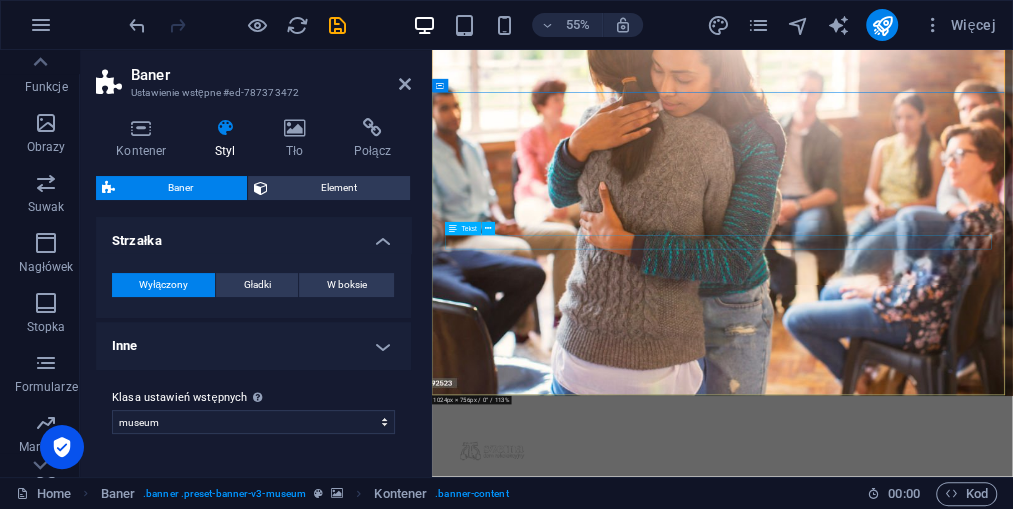 click on "Usłyszeć siebie" at bounding box center (960, 1265) 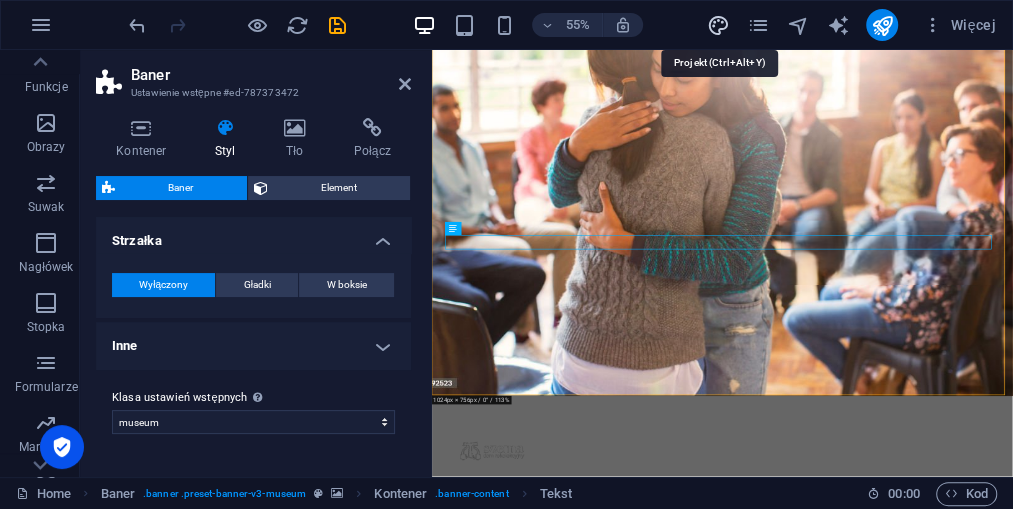 click at bounding box center [718, 25] 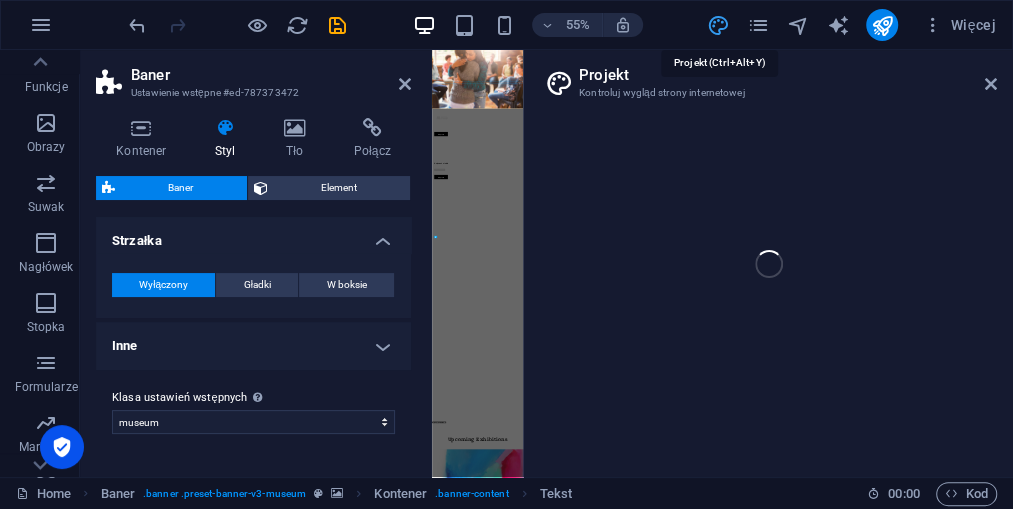 select on "px" 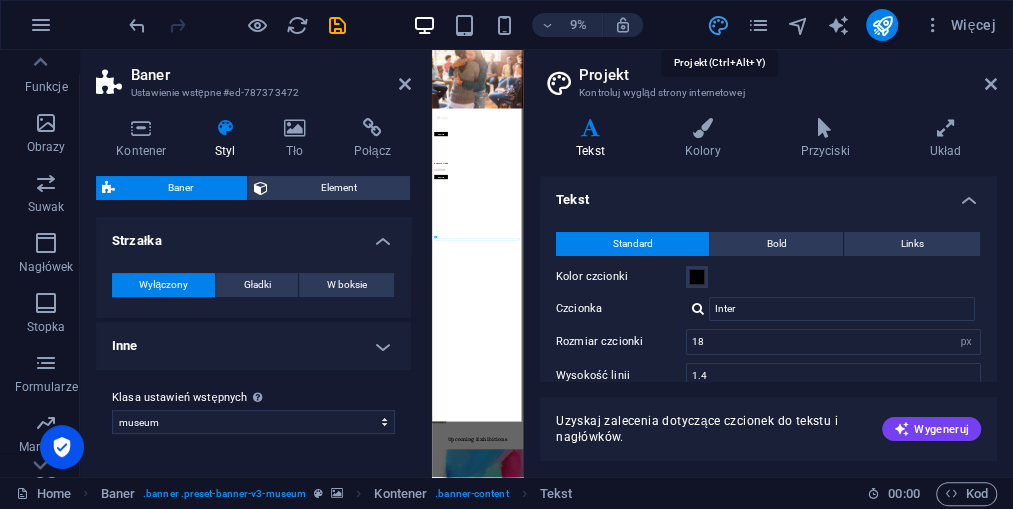 click at bounding box center (718, 25) 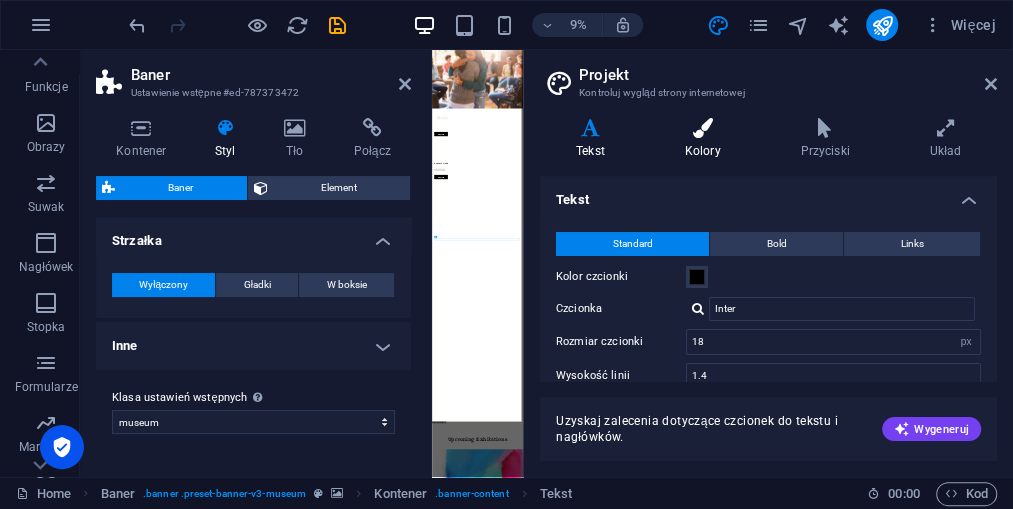 click on "Kolory" at bounding box center (707, 139) 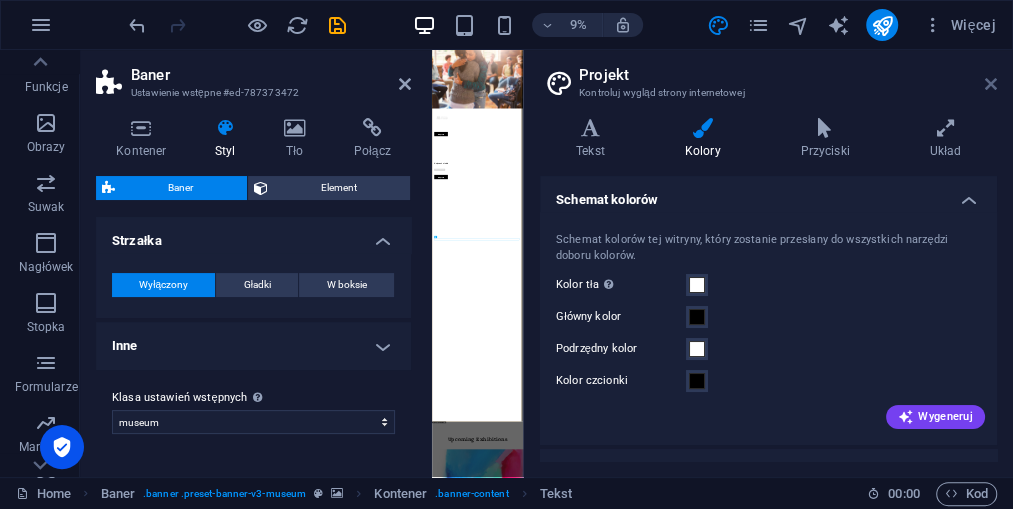 click at bounding box center (991, 84) 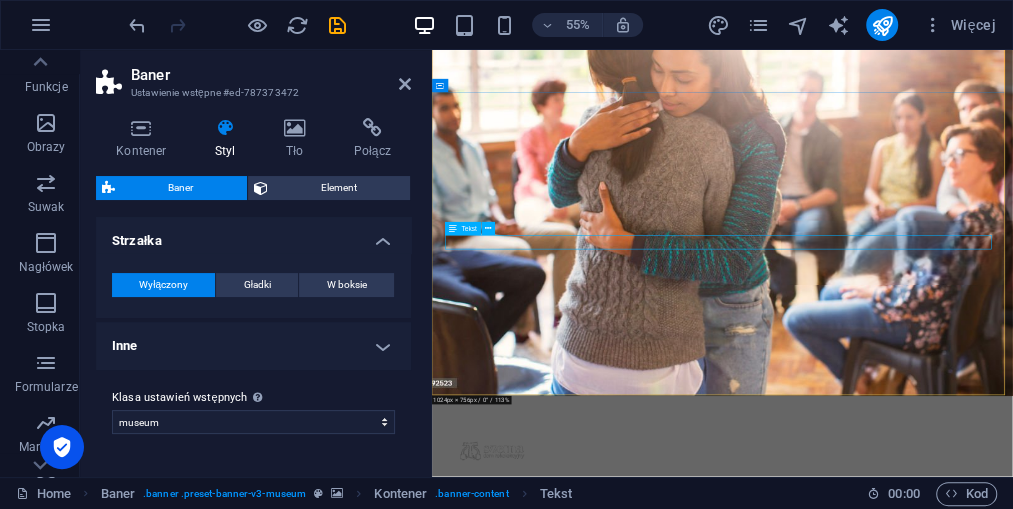 click on "Usłyszeć siebie" at bounding box center [960, 1265] 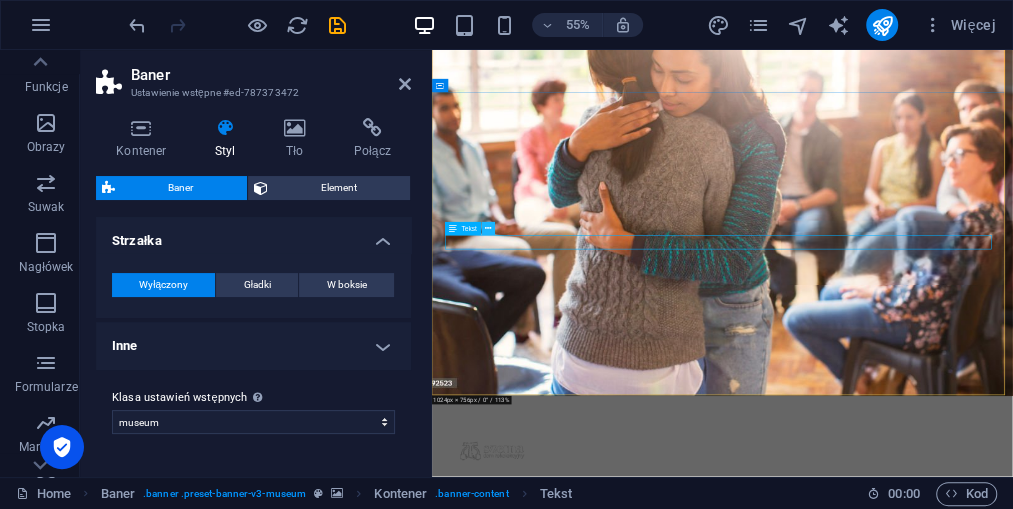 click at bounding box center [489, 229] 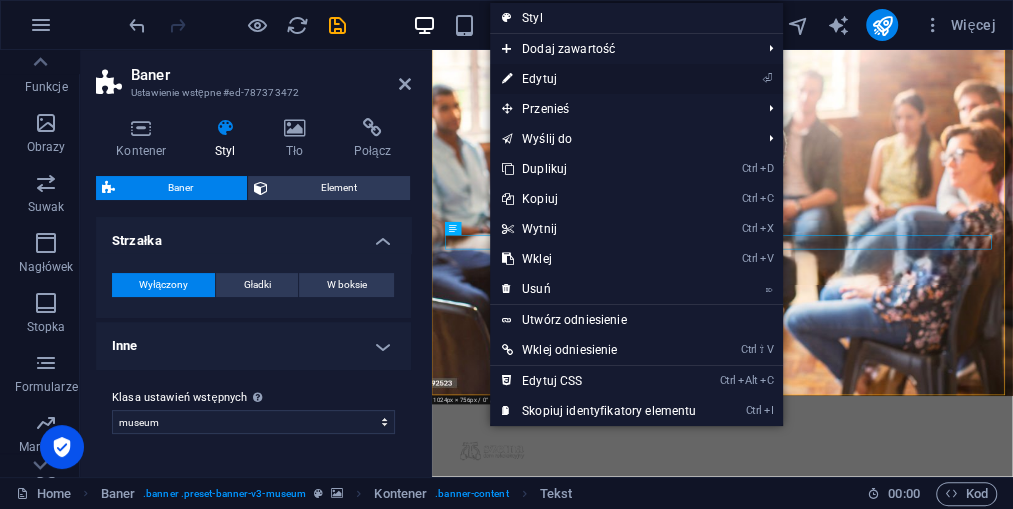 click on "⏎  Edytuj" at bounding box center [599, 79] 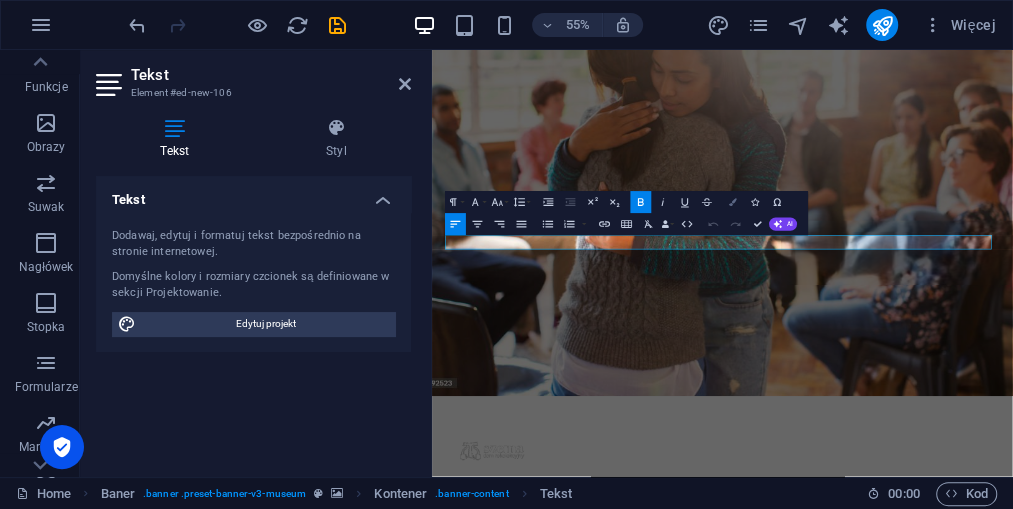 click on "Colors" at bounding box center (733, 203) 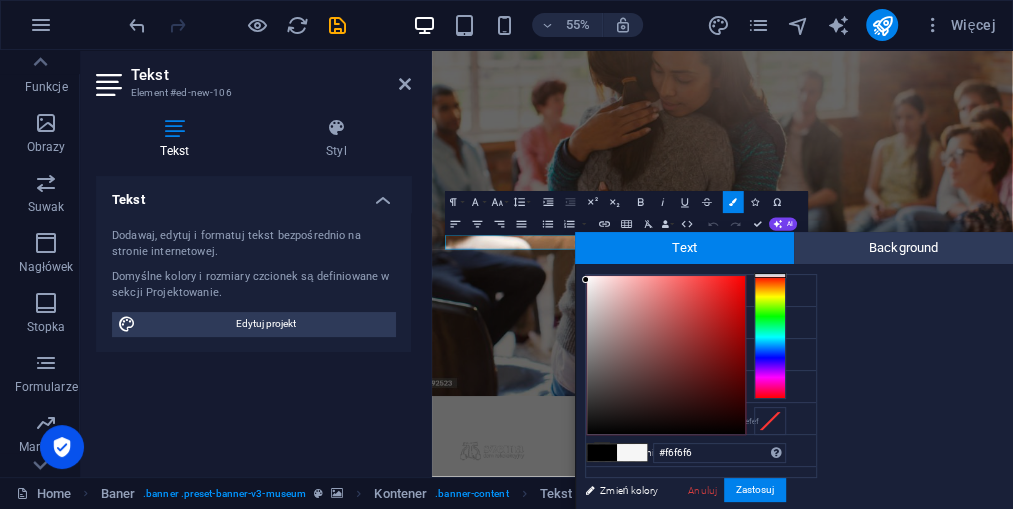 click at bounding box center (666, 355) 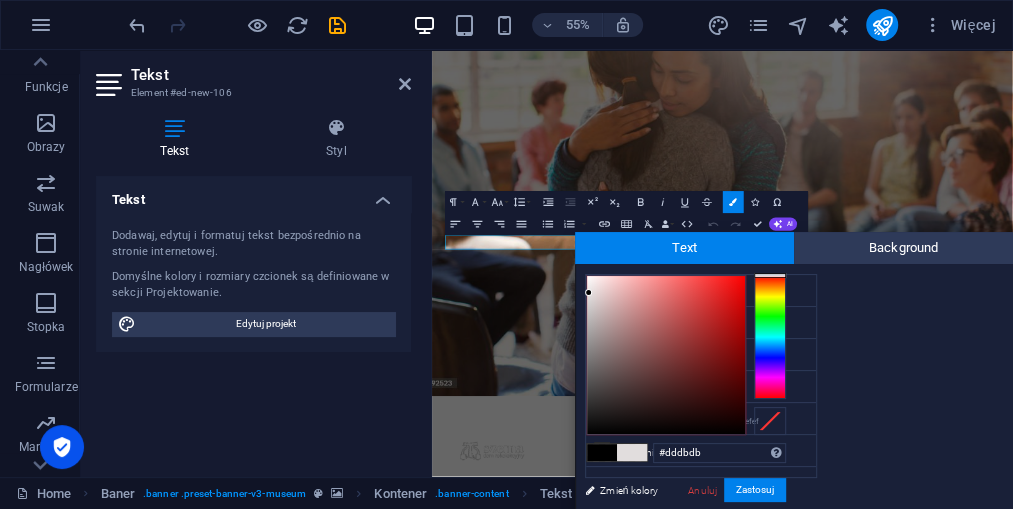 type on "#dbd9d9" 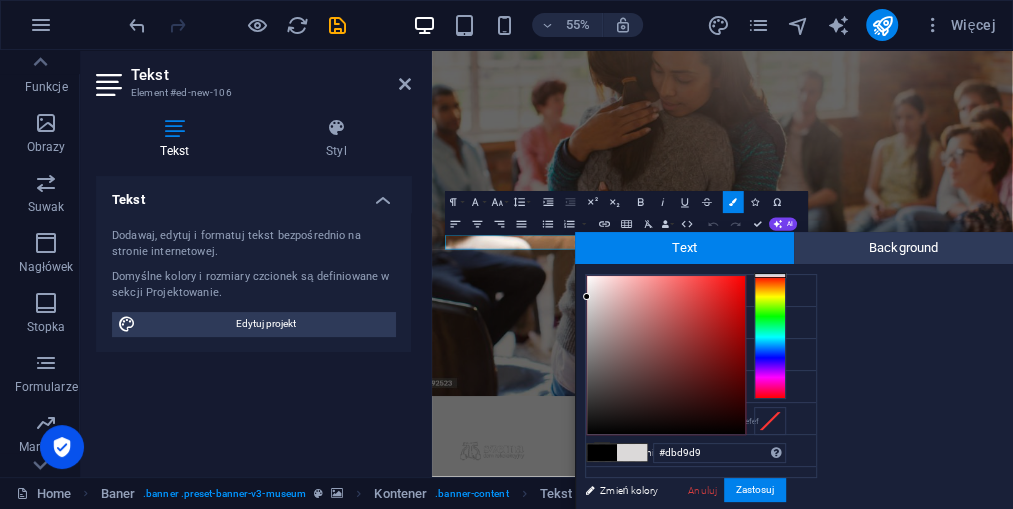 drag, startPoint x: 586, startPoint y: 280, endPoint x: 587, endPoint y: 297, distance: 17.029387 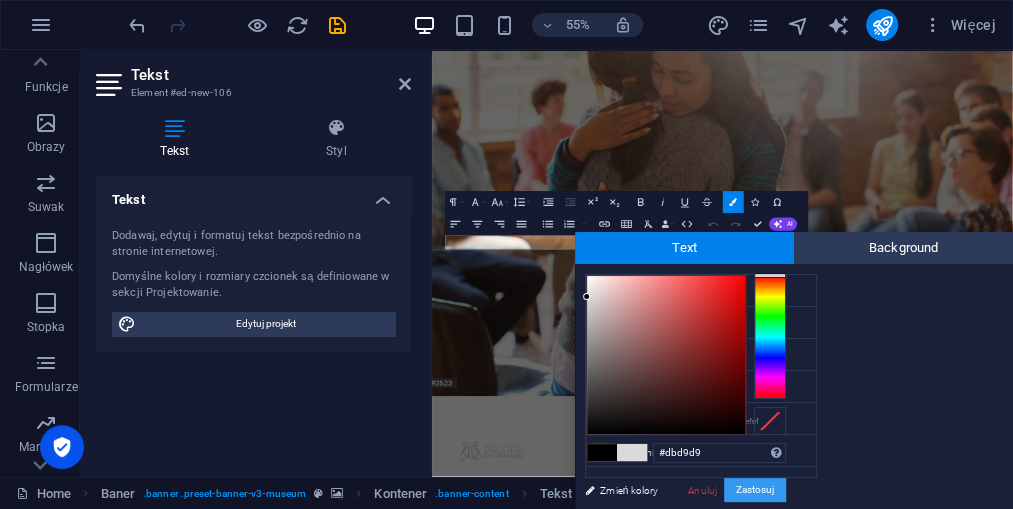 click on "Zastosuj" at bounding box center [755, 490] 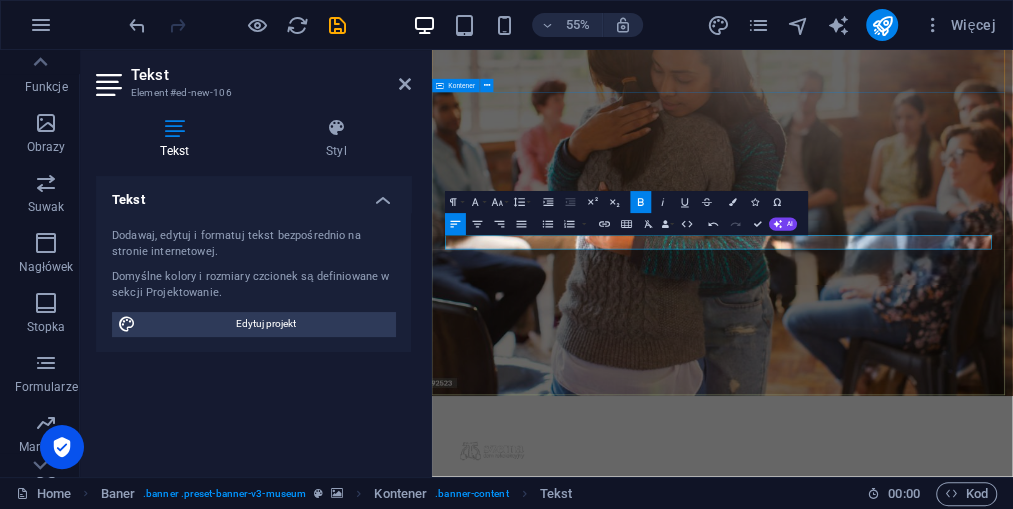 click on "Fundacja Szema ​ ​ Usłyszeć siebie Lorem ipsum dolor sit amet, consectetur adipiscing elit, sed do eiusmod tempor incididunt ut labore Lorem ipsum dolor sit amet, consectetur adipiscing elit, sed do eiusmod tempor incididunt ut labore Explore" at bounding box center [960, 1256] 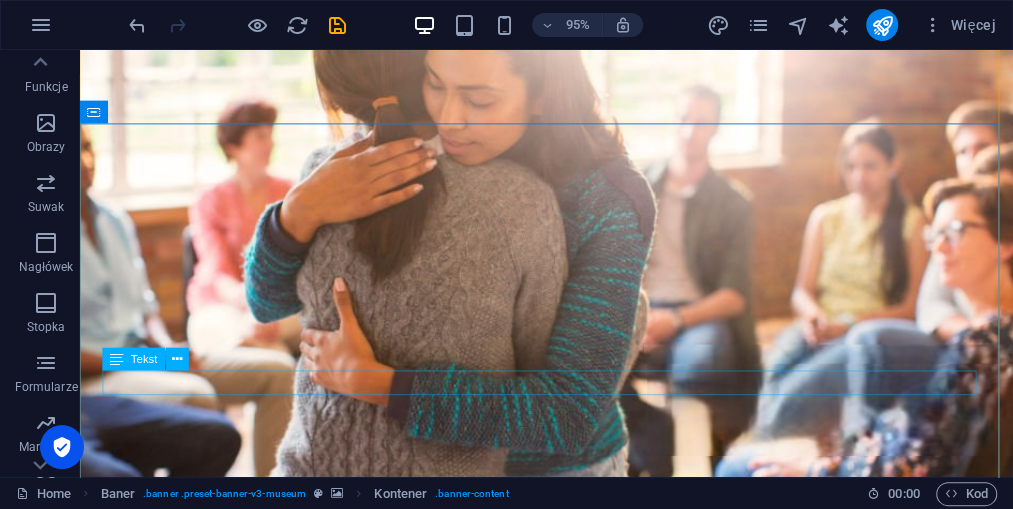 click on "Usłyszeć siebie" at bounding box center [571, 1265] 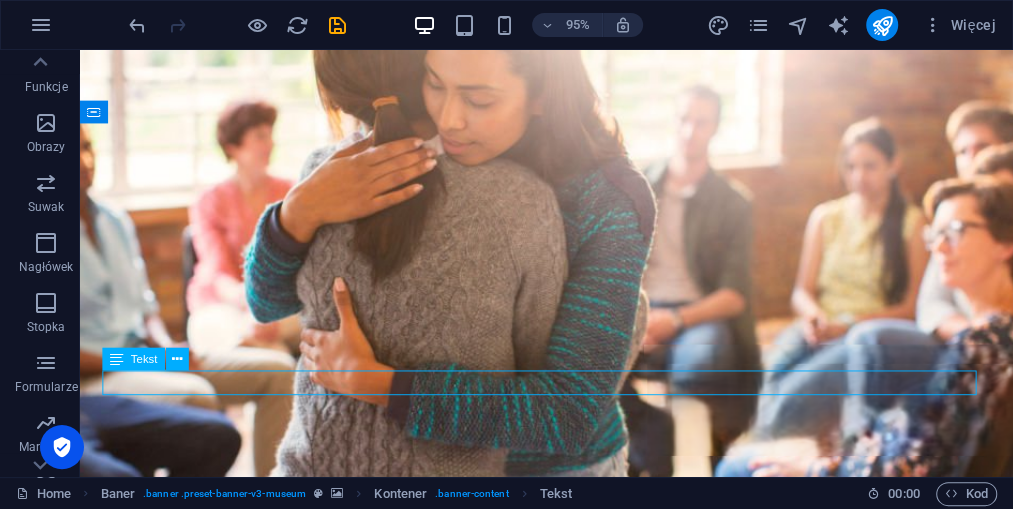 drag, startPoint x: 255, startPoint y: 399, endPoint x: 167, endPoint y: 398, distance: 88.005684 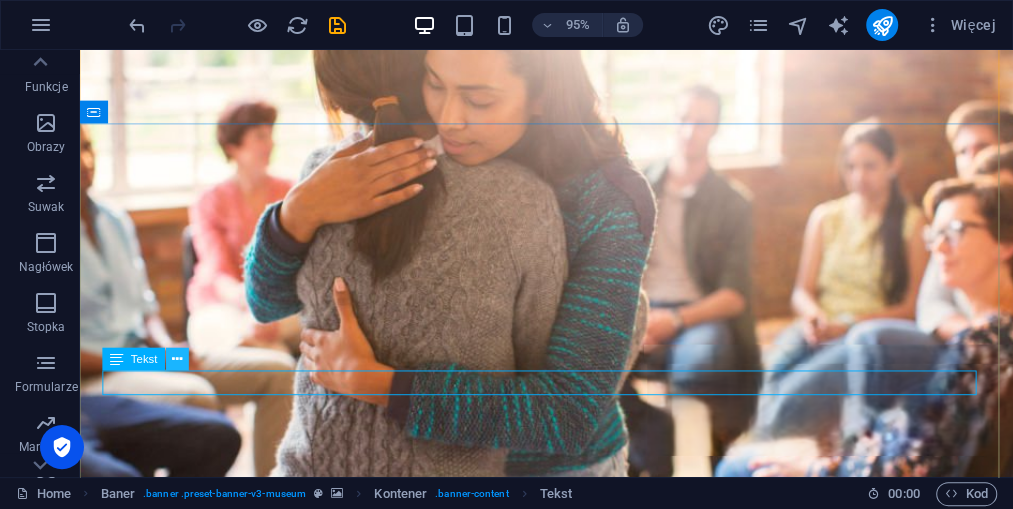 click at bounding box center (178, 359) 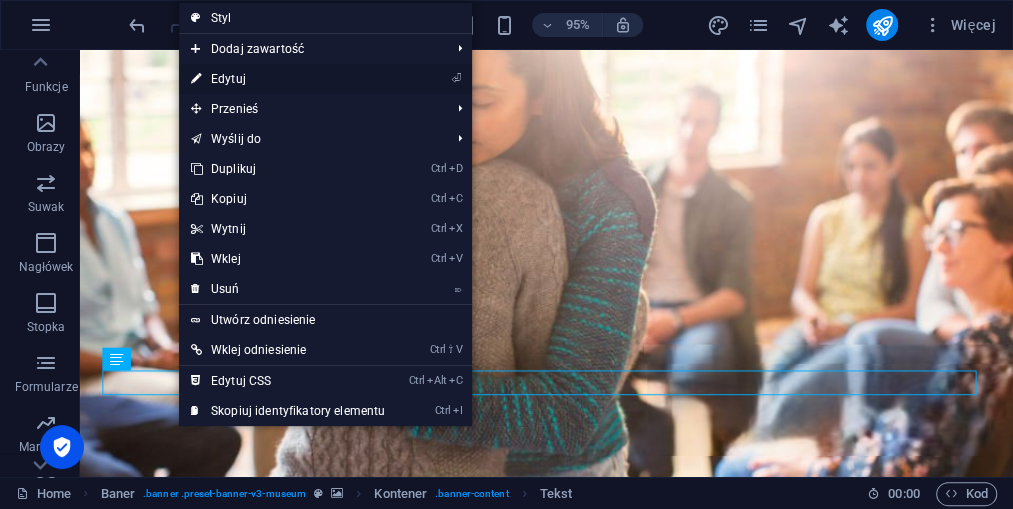 click on "⏎  Edytuj" at bounding box center [288, 79] 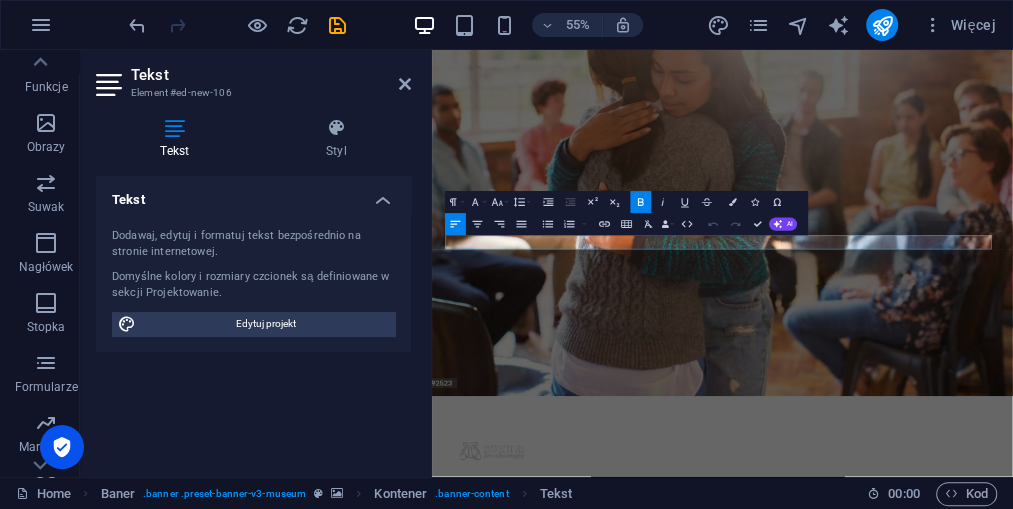 drag, startPoint x: 608, startPoint y: 396, endPoint x: 414, endPoint y: 409, distance: 194.43507 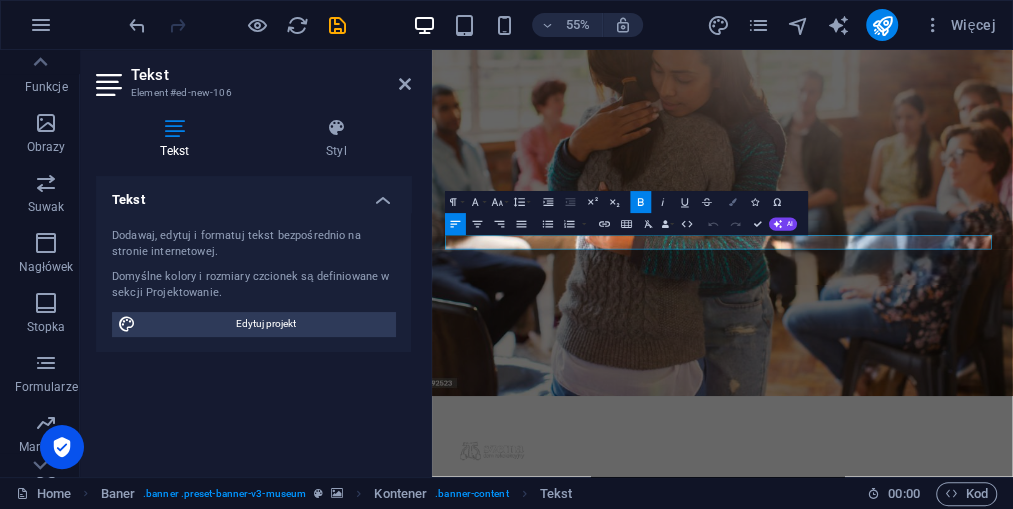 click at bounding box center [734, 203] 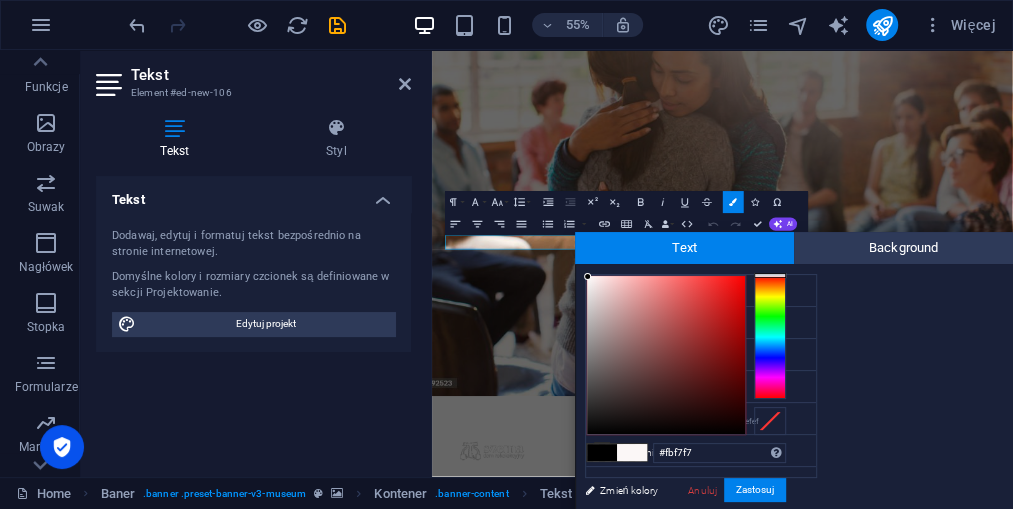 click at bounding box center [666, 355] 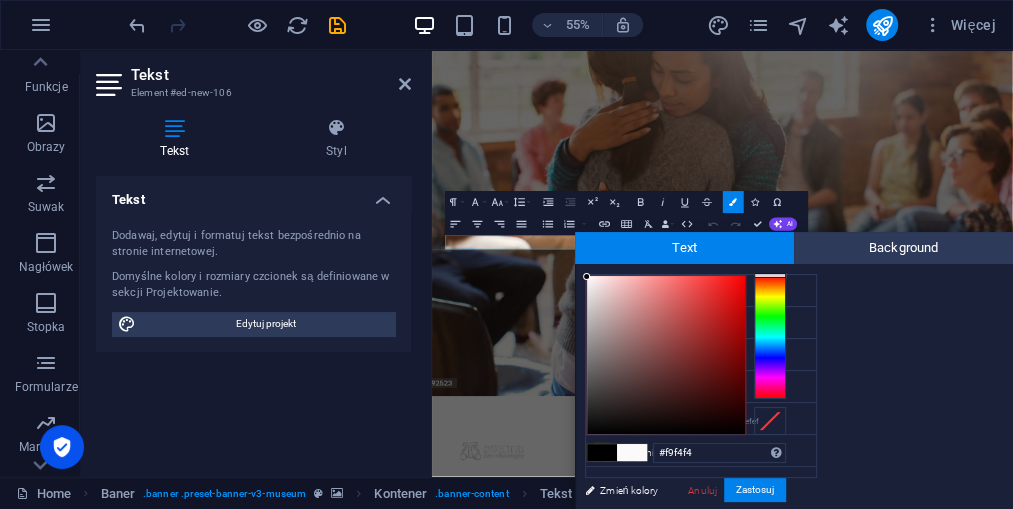 type on "#f8f3f3" 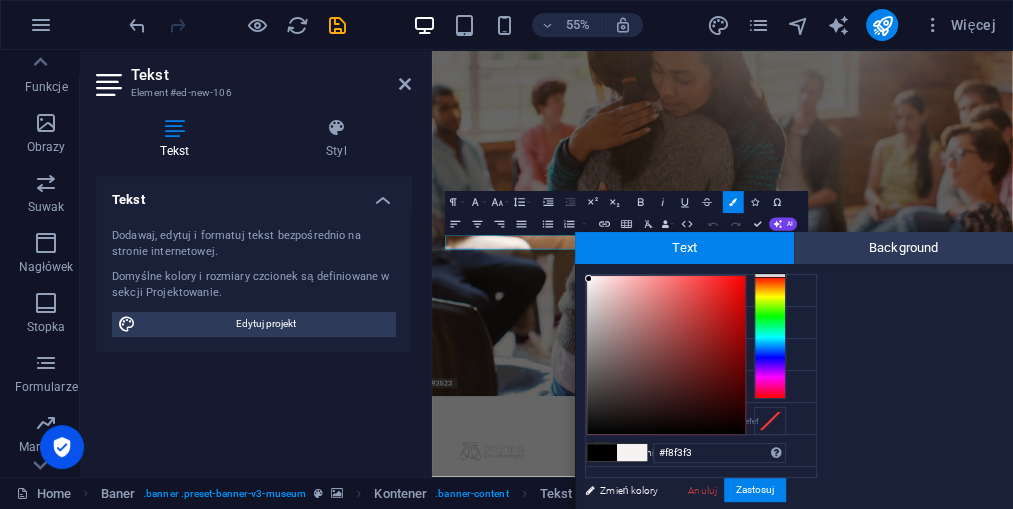 click at bounding box center [588, 278] 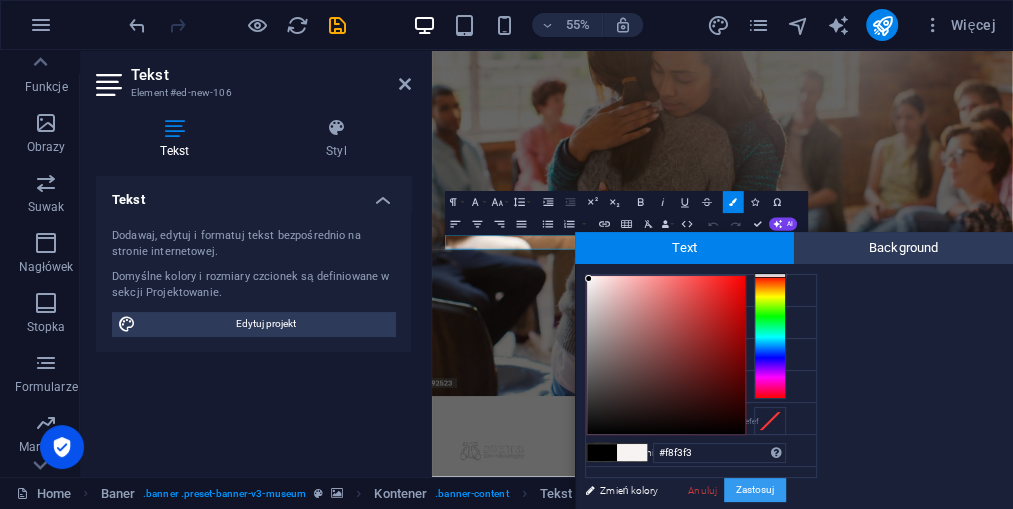 click on "Zastosuj" at bounding box center (755, 490) 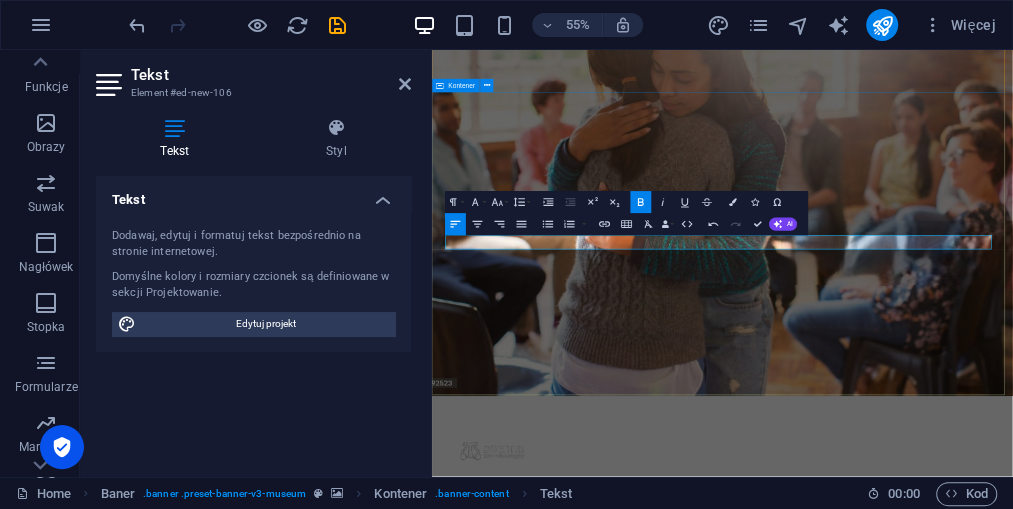 click on "Fundacja Szema Usłyszeć siebie Lorem ipsum dolor sit amet, consectetur adipiscing elit, sed do eiusmod tempor incididunt ut labore Lorem ipsum dolor sit amet, consectetur adipiscing elit, sed do eiusmod tempor incididunt ut labore Explore" at bounding box center [960, 1256] 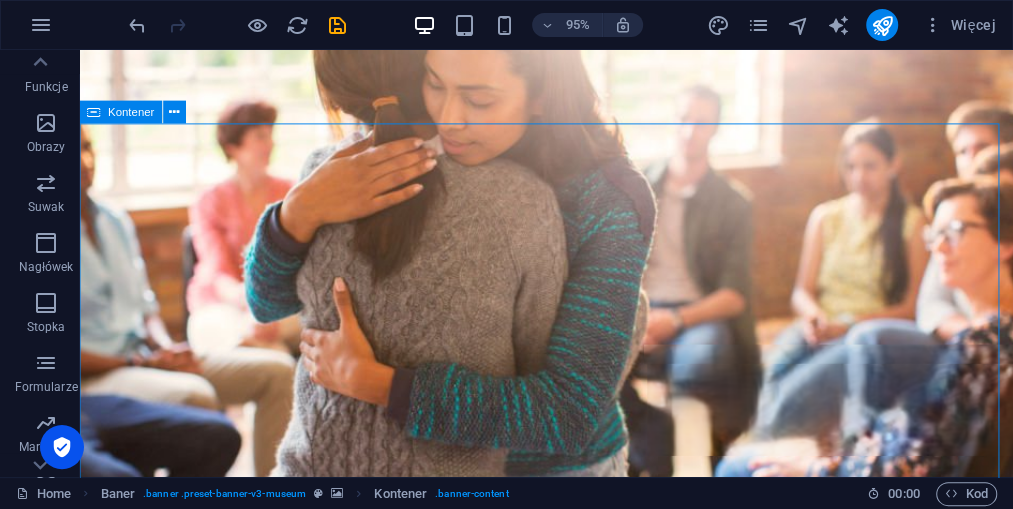 click on "Fundacja Szema Usłyszeć siebie Lorem ipsum dolor sit amet, consectetur adipiscing elit, sed do eiusmod tempor incididunt ut labore Lorem ipsum dolor sit amet, consectetur adipiscing elit, sed do eiusmod tempor incididunt ut labore Explore" at bounding box center [571, 1256] 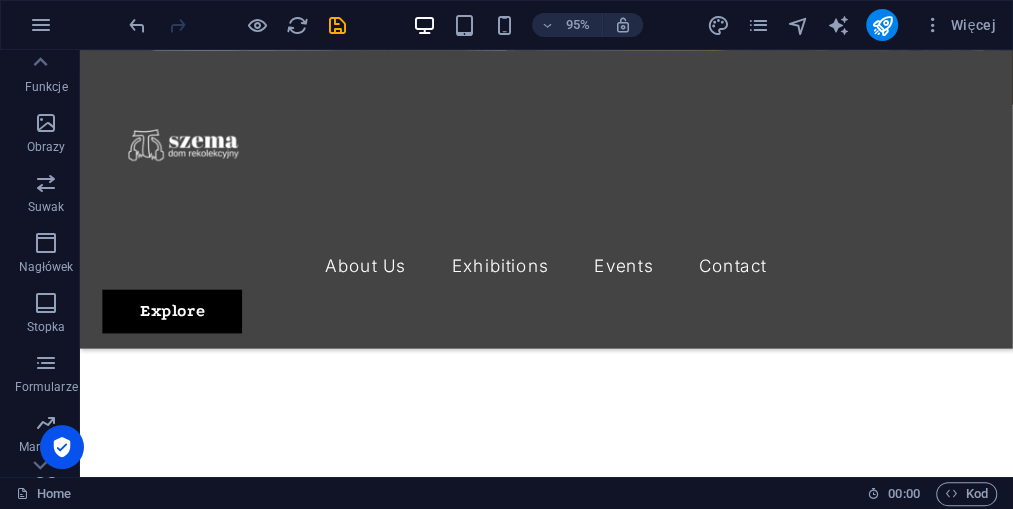 scroll, scrollTop: 0, scrollLeft: 0, axis: both 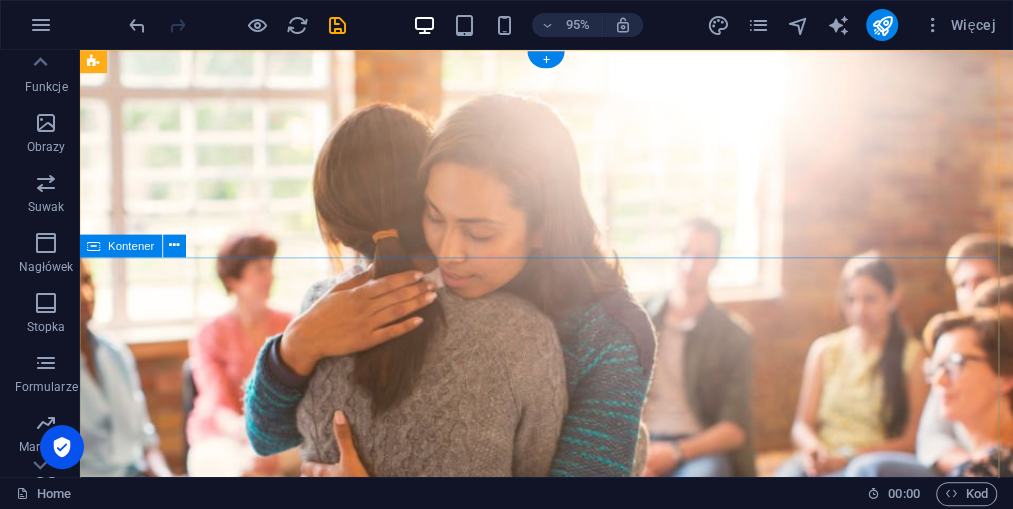 click on "Fundacja Szema Usłyszeć siebie Lorem ipsum dolor sit amet, consectetur adipiscing elit, sed do eiusmod tempor incididunt ut labore Lorem ipsum dolor sit amet, consectetur adipiscing elit, sed do eiusmod tempor incididunt ut labore Explore" at bounding box center (571, 1396) 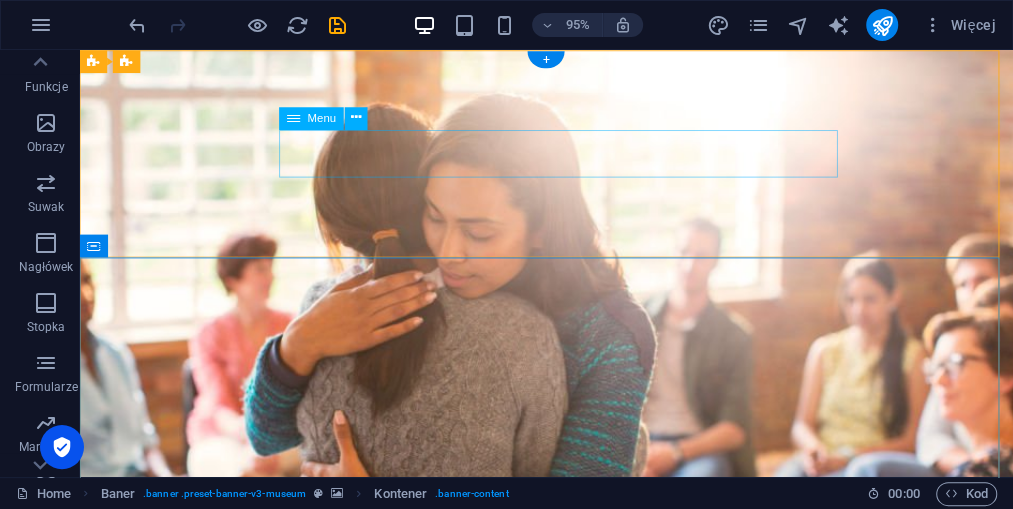 click on "About Us Exhibitions Events Contact" at bounding box center [571, 1046] 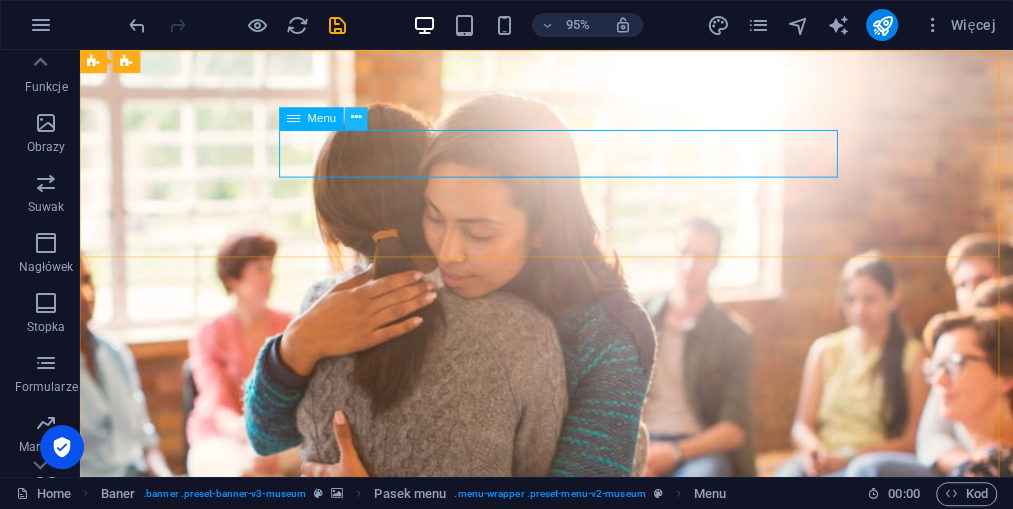 click at bounding box center (356, 118) 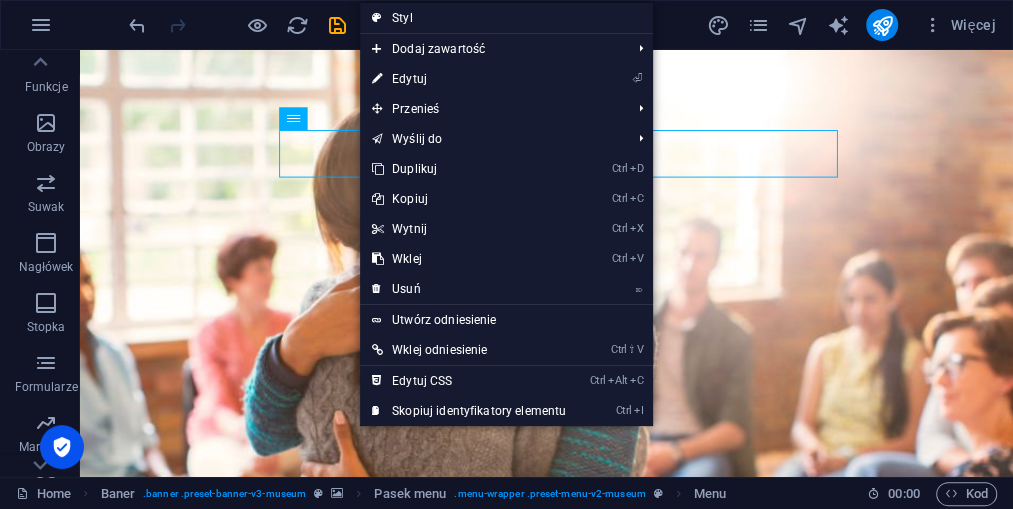 click on "⏎  Edytuj" at bounding box center [469, 79] 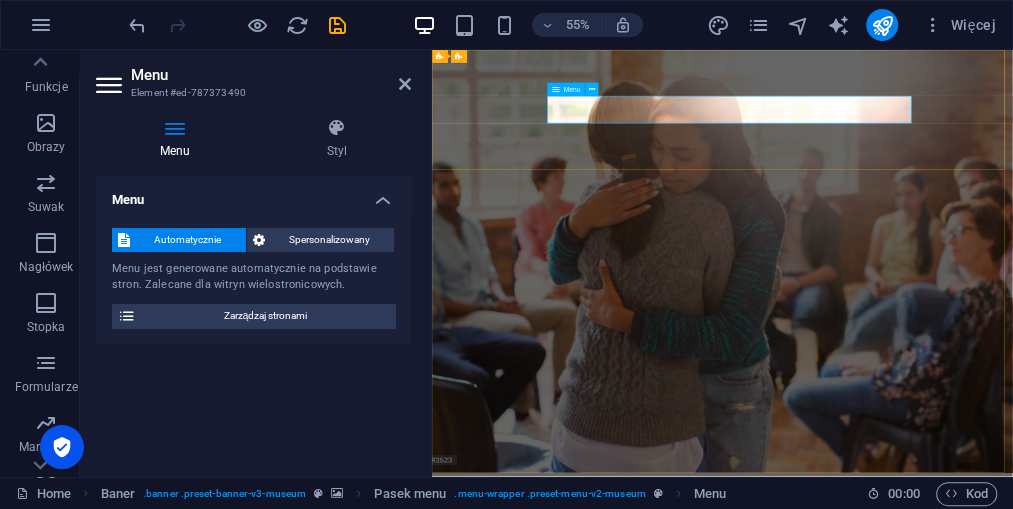 click on "About Us Exhibitions Events Contact" at bounding box center [960, 1046] 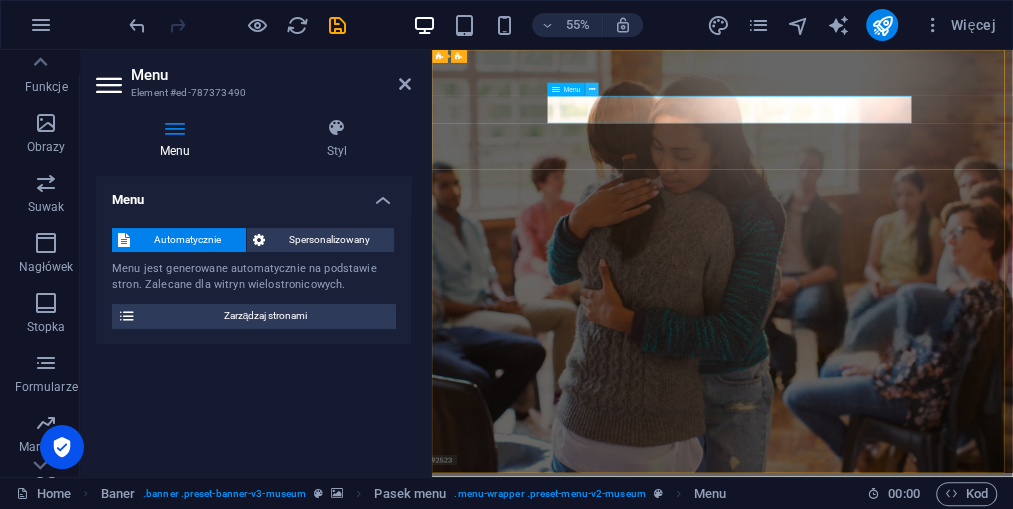 click at bounding box center (592, 90) 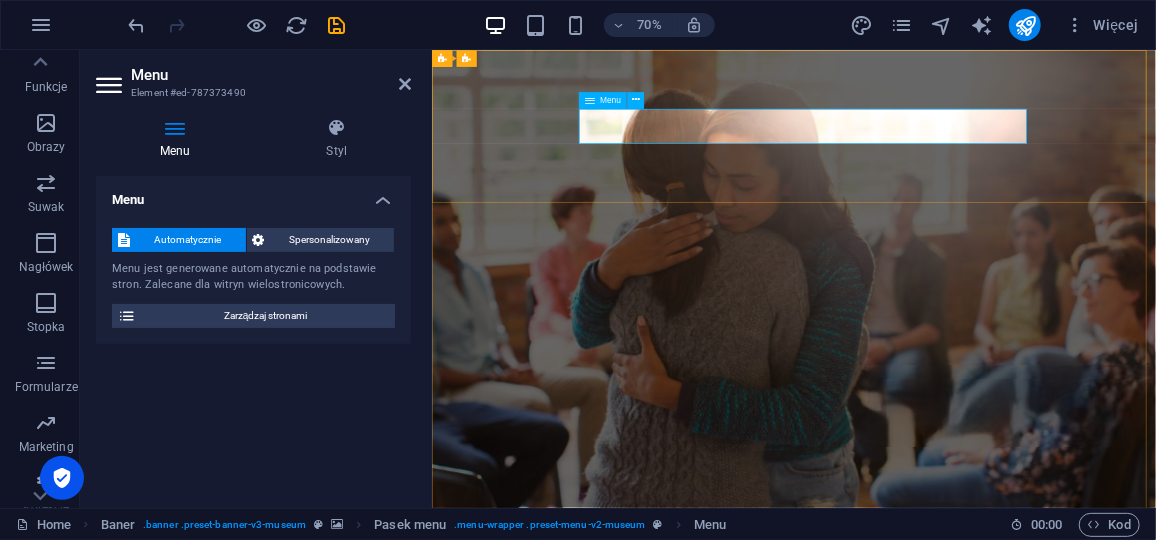 click on "About Us Exhibitions Events Contact" at bounding box center [948, 1045] 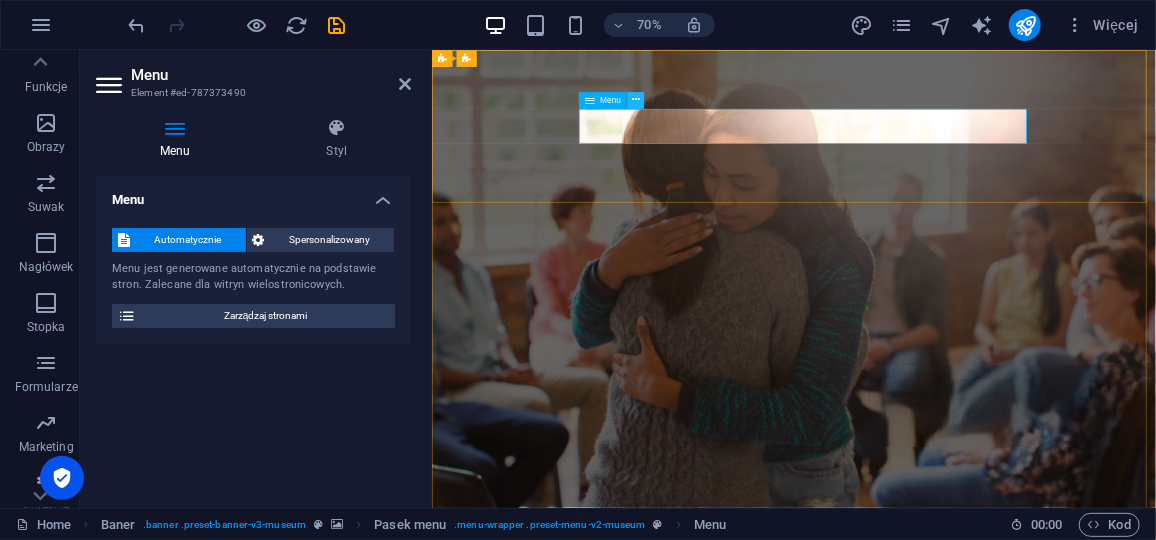 click at bounding box center [636, 100] 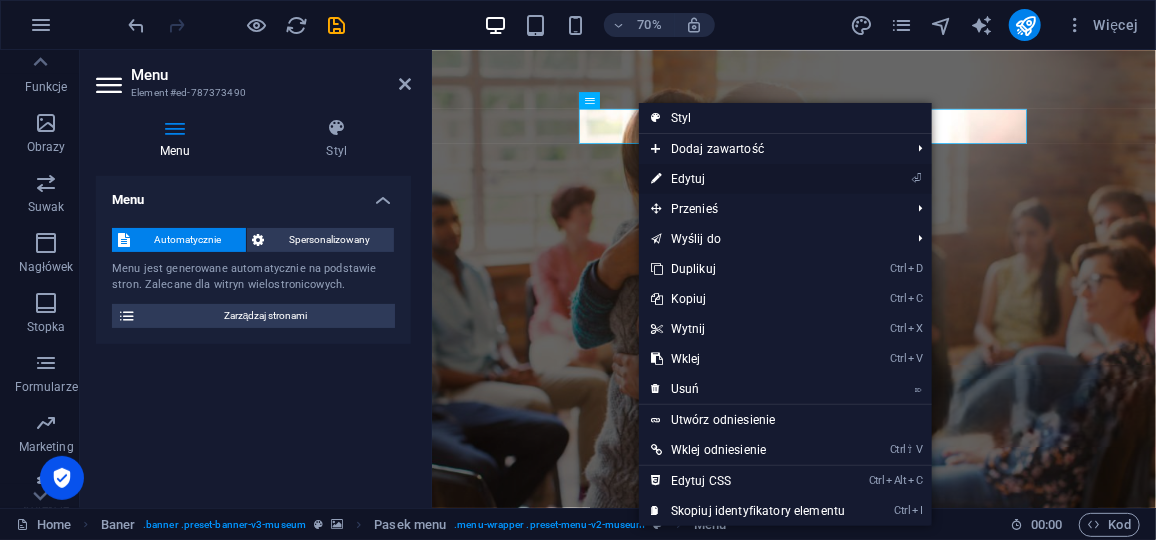 click on "⏎  Edytuj" at bounding box center [748, 179] 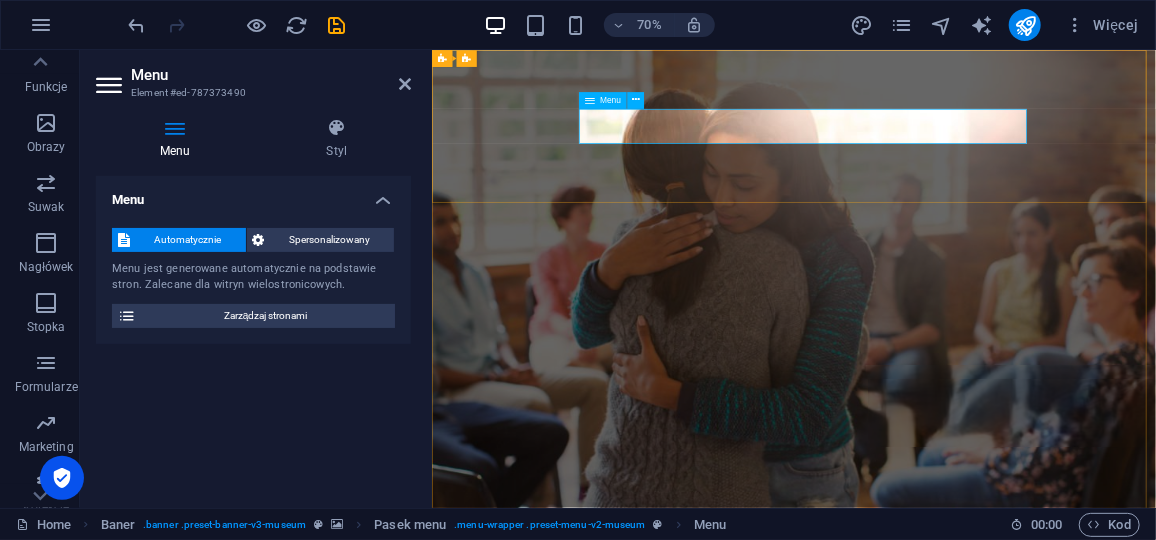 click on "About Us Exhibitions Events Contact" at bounding box center (948, 1045) 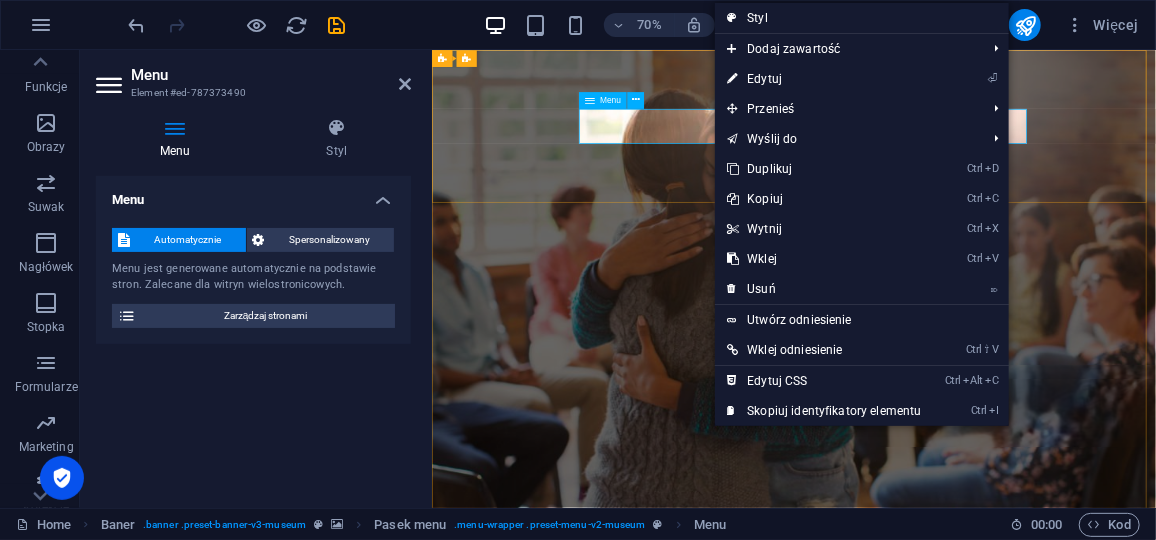 click on "About Us Exhibitions Events Contact" at bounding box center (948, 1045) 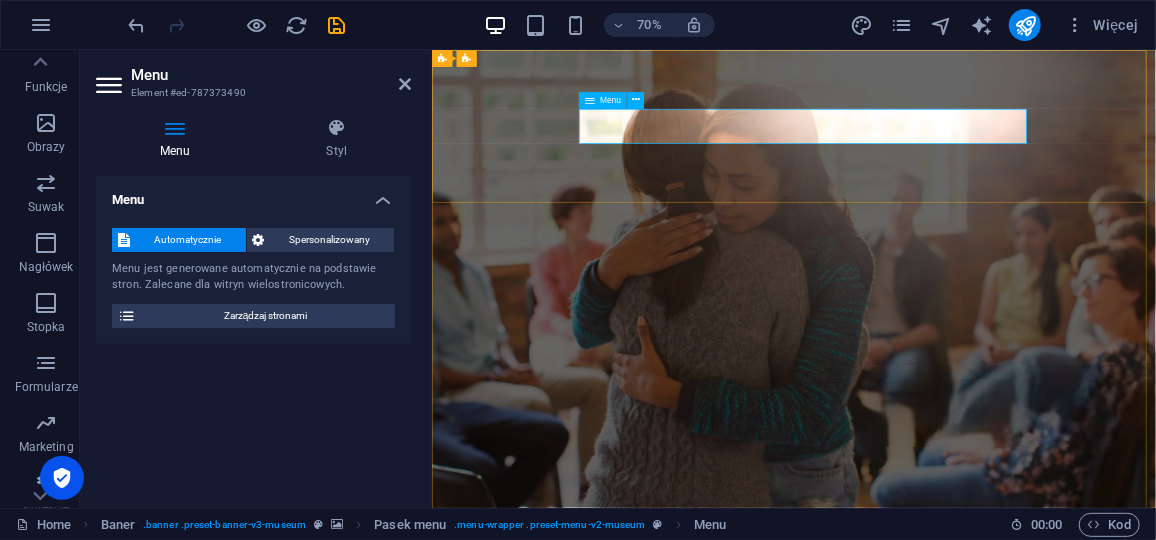 click on "About Us Exhibitions Events Contact" at bounding box center [948, 1045] 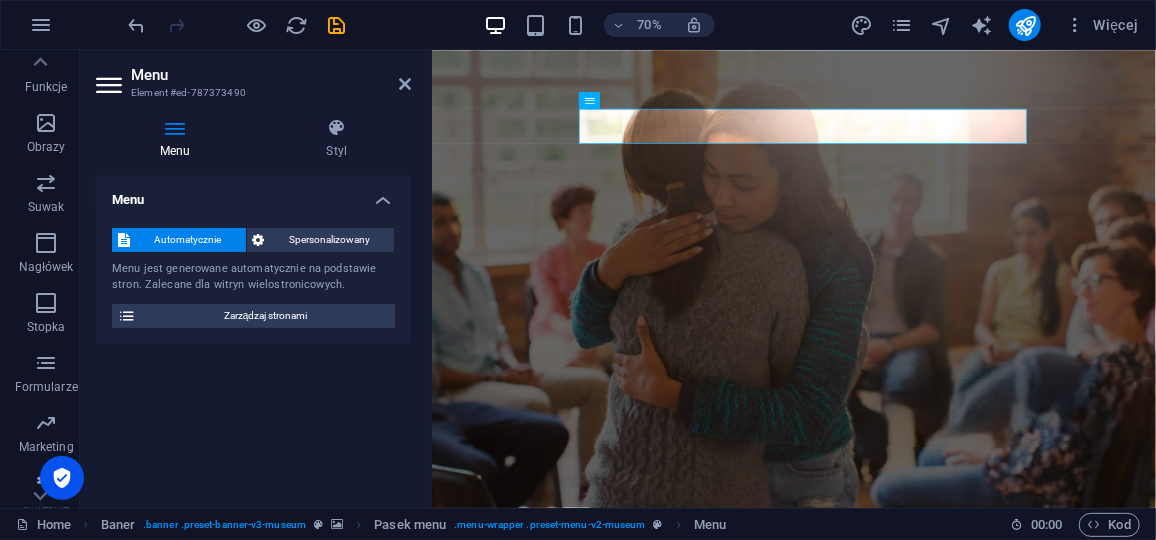 click on "Menu" at bounding box center (253, 194) 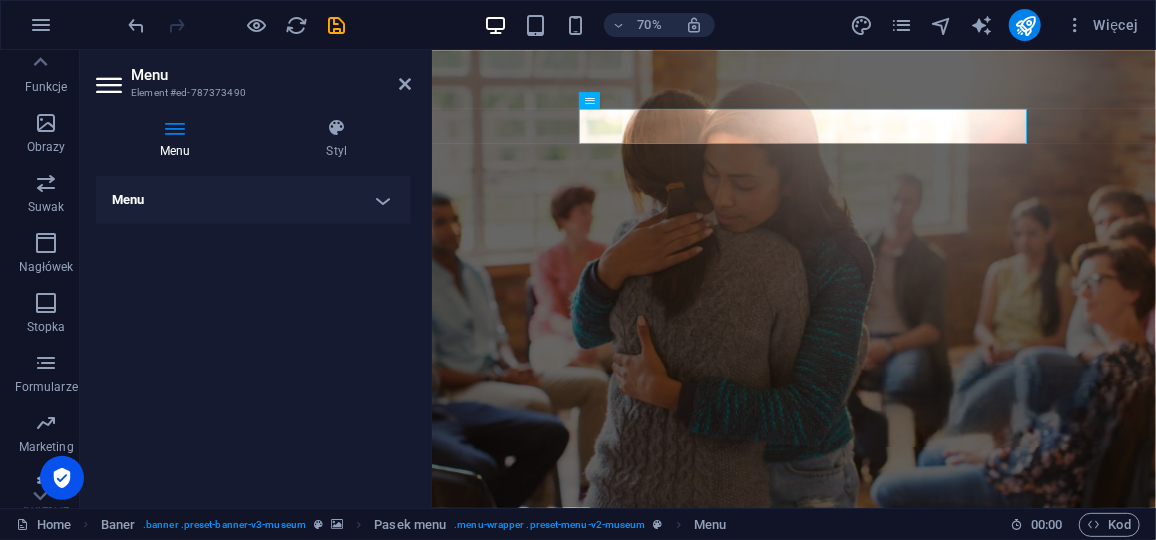 click on "Menu" at bounding box center (253, 200) 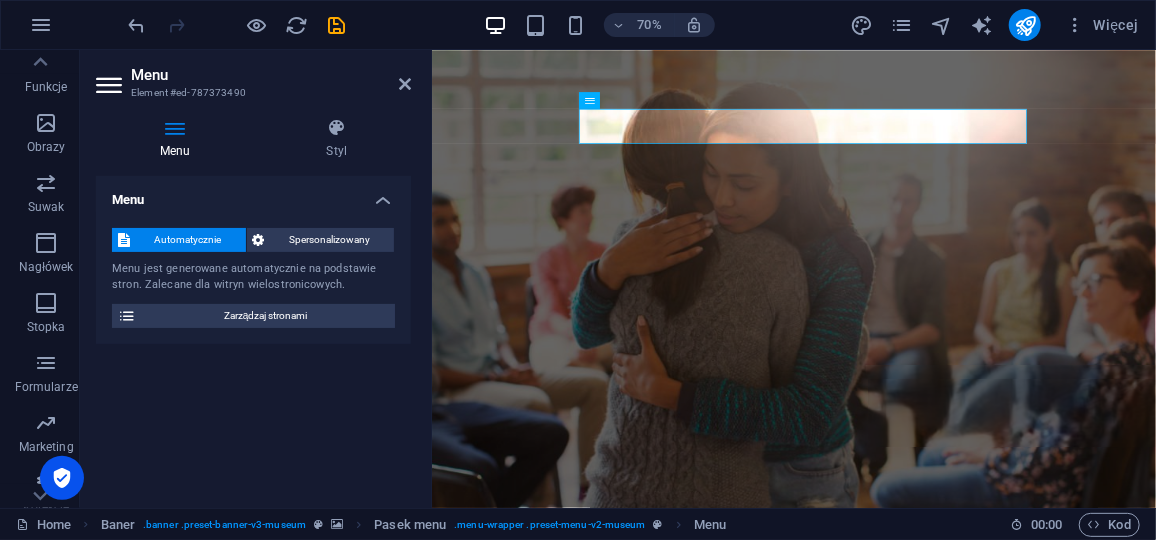click at bounding box center [175, 128] 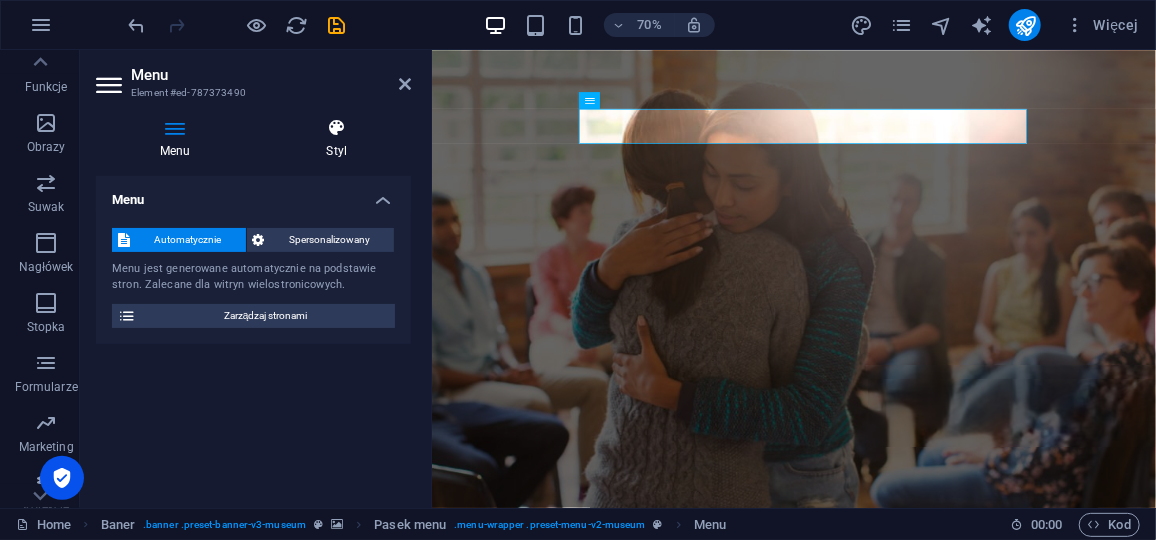 click at bounding box center (337, 128) 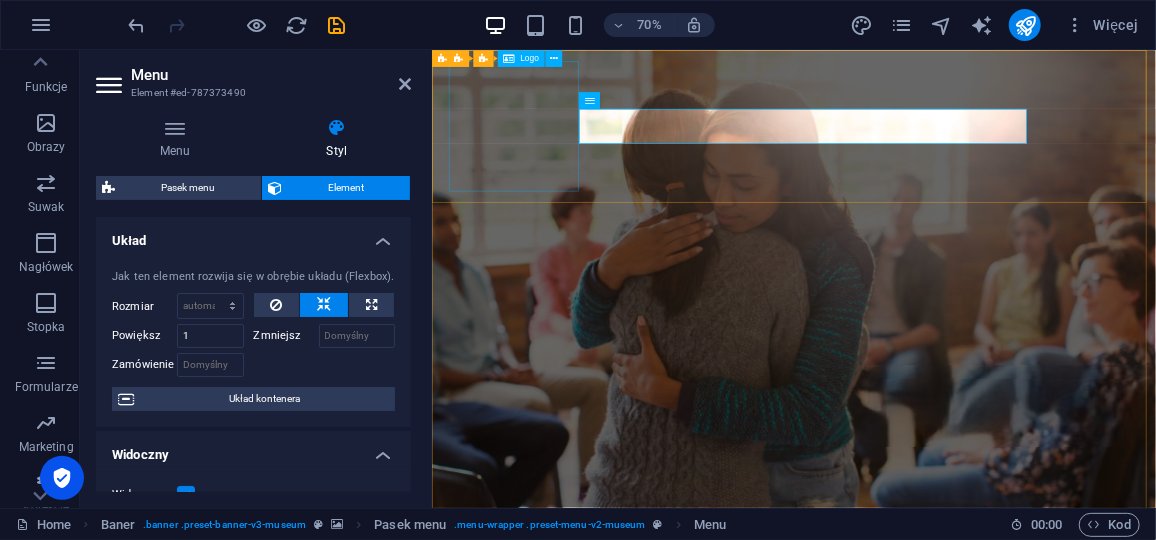 click at bounding box center [948, 927] 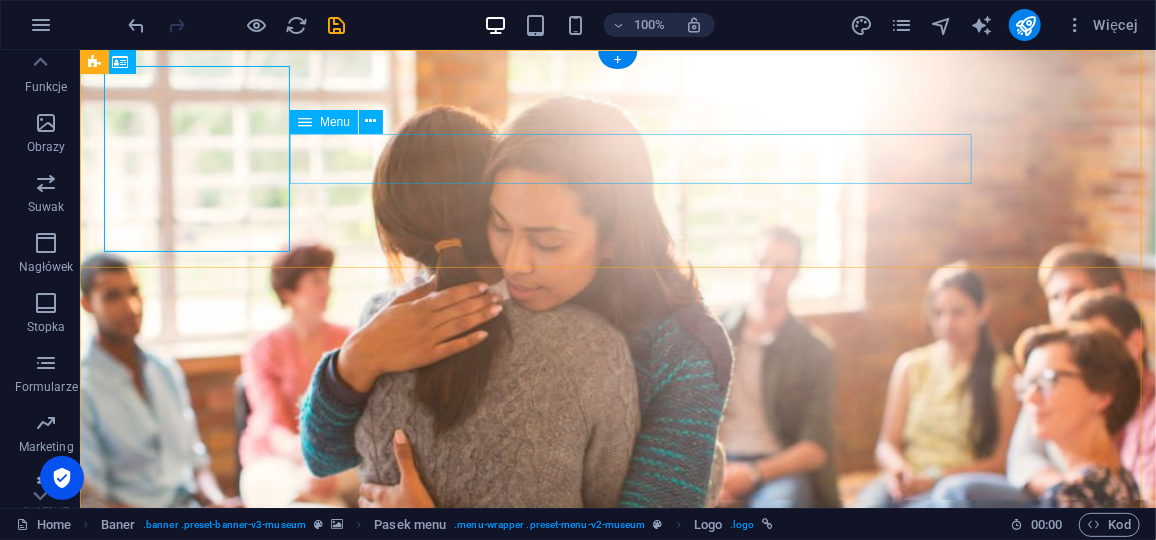click on "About Us Exhibitions Events Contact" at bounding box center (617, 1045) 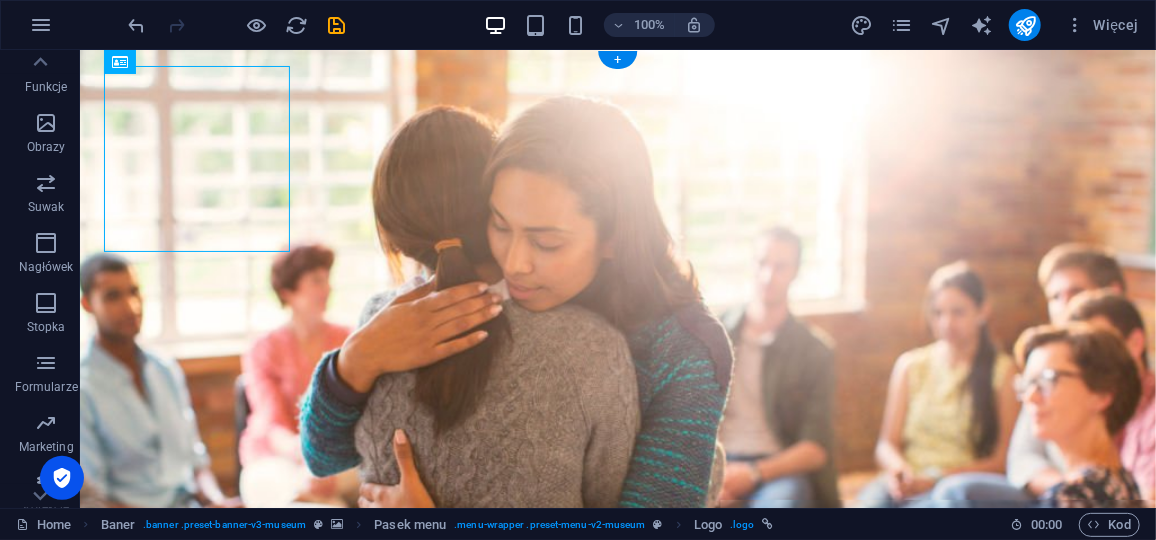 drag, startPoint x: 196, startPoint y: 149, endPoint x: 214, endPoint y: 138, distance: 21.095022 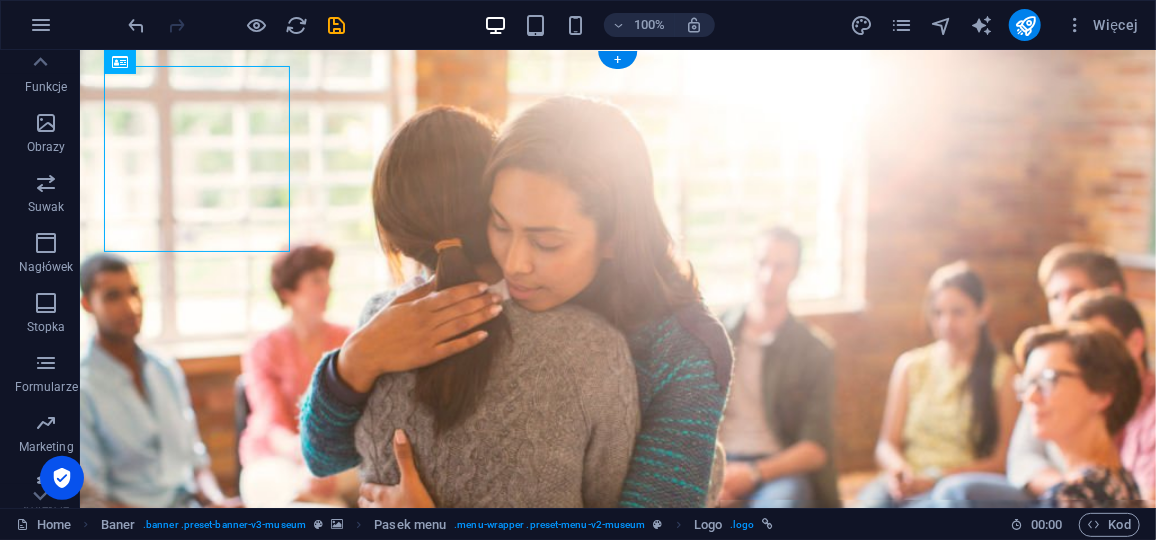 click at bounding box center [617, 927] 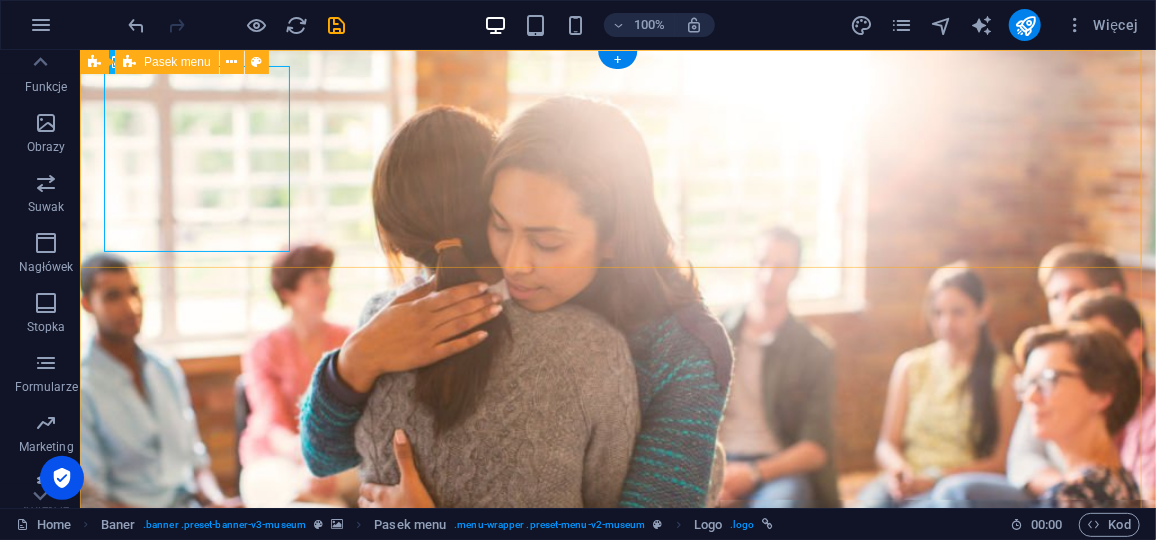 click on "About Us Exhibitions Events Contact Explore" at bounding box center [617, 975] 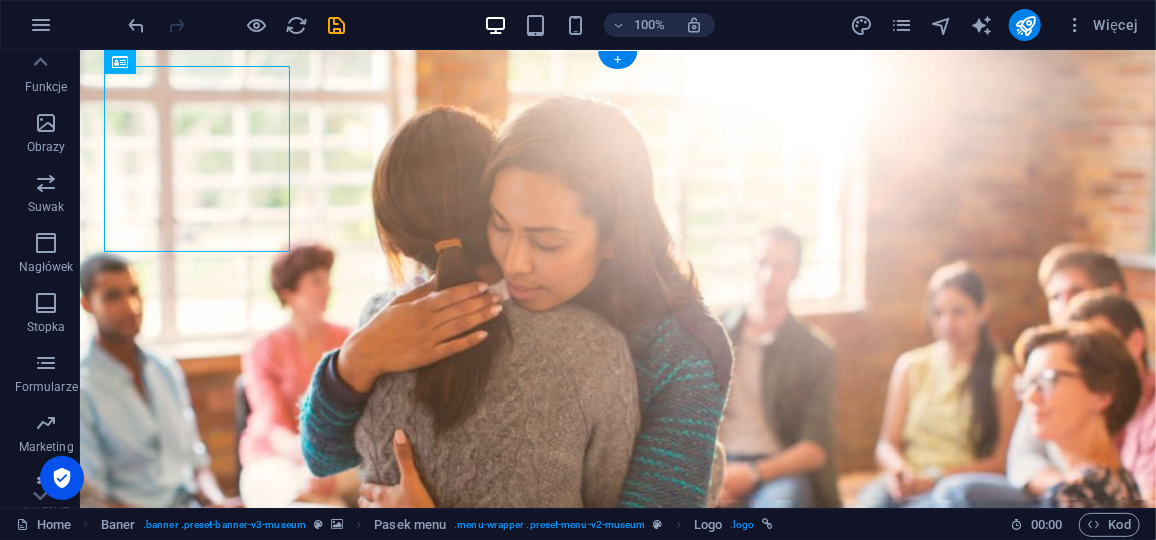 drag, startPoint x: 206, startPoint y: 147, endPoint x: 178, endPoint y: 182, distance: 44.82187 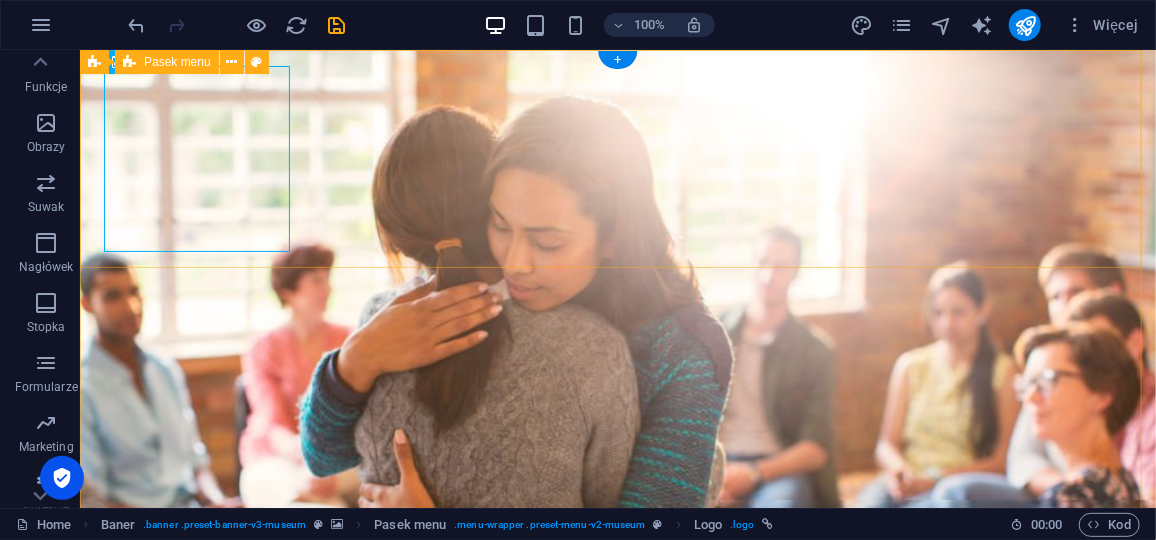 click on "About Us Exhibitions Events Contact Explore" at bounding box center (617, 975) 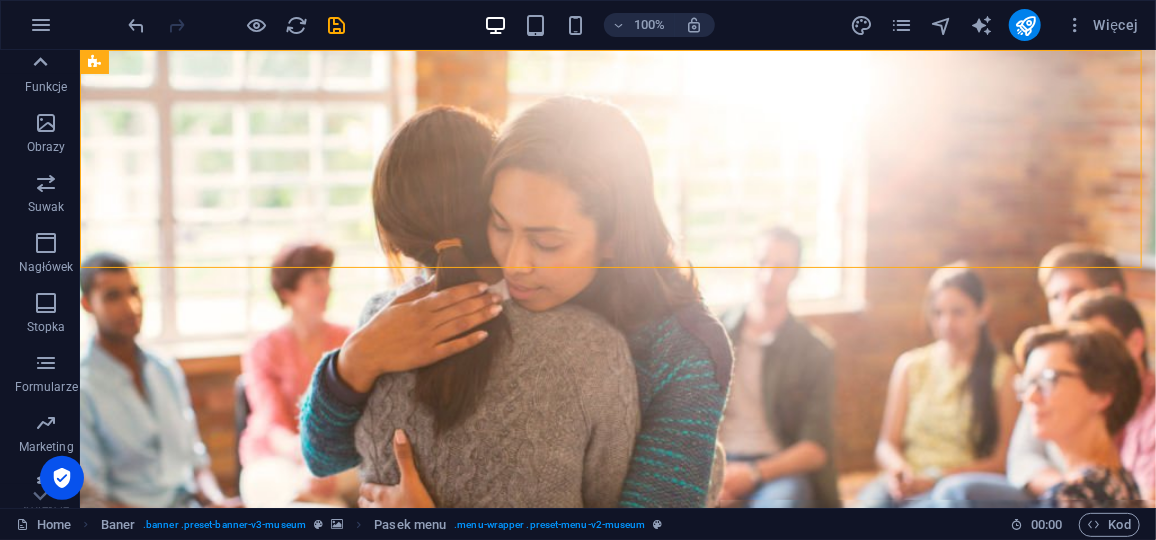 click 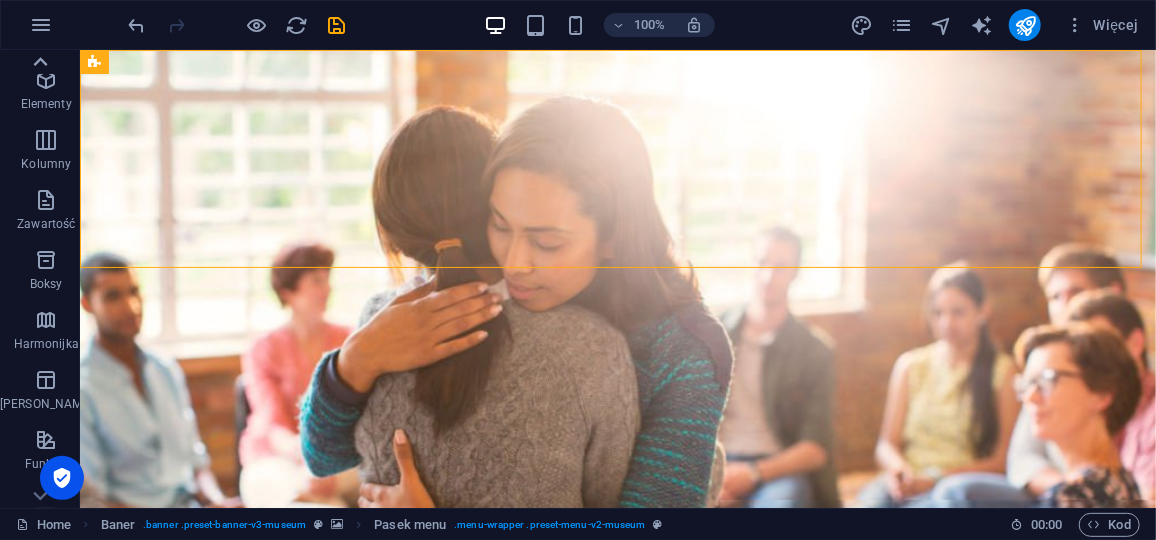 scroll, scrollTop: 0, scrollLeft: 0, axis: both 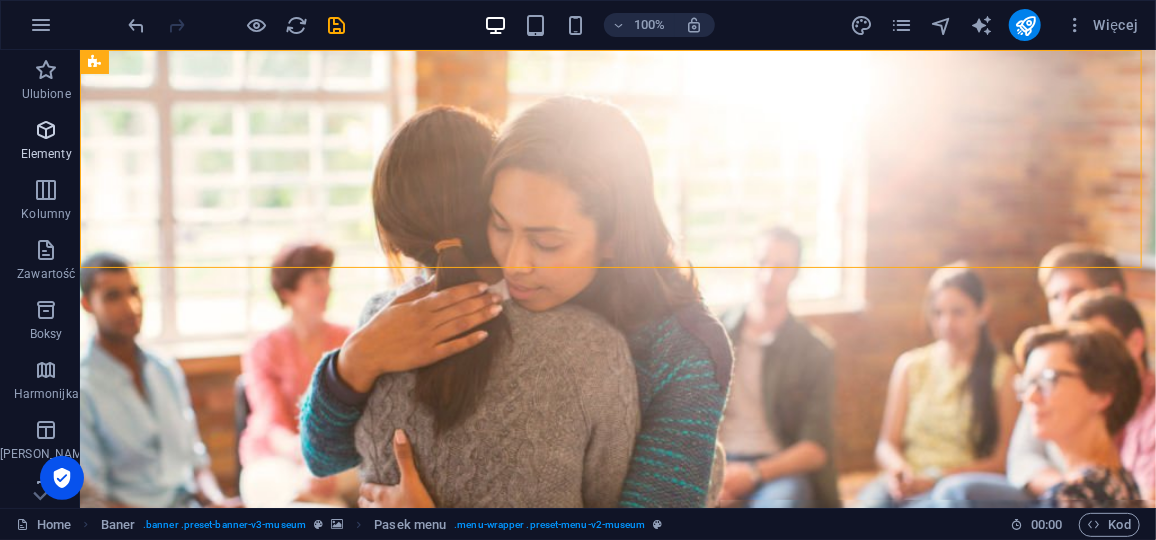 click on "Elementy" at bounding box center (46, 154) 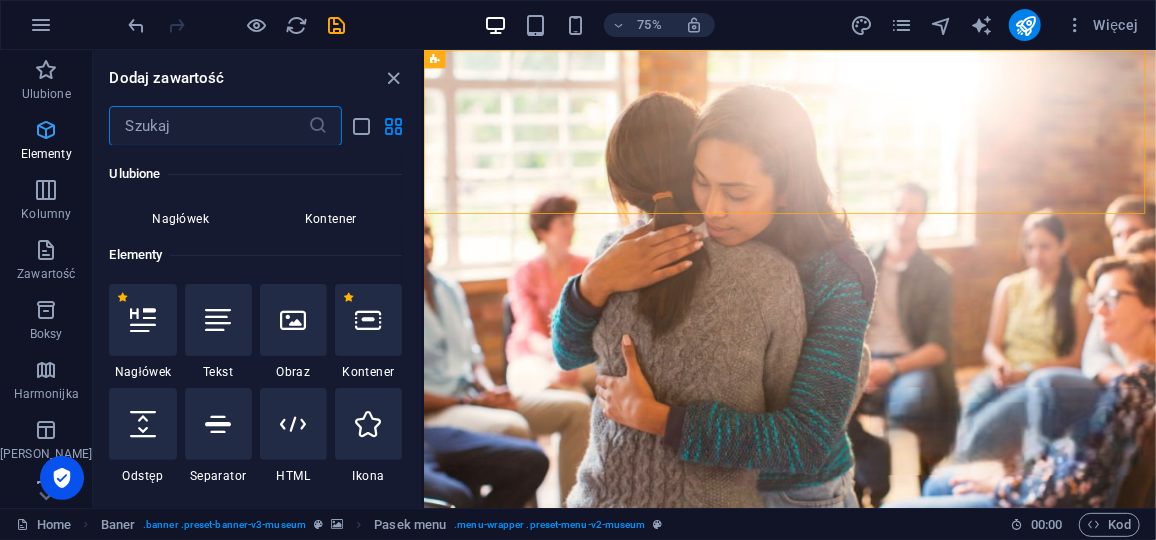 scroll, scrollTop: 212, scrollLeft: 0, axis: vertical 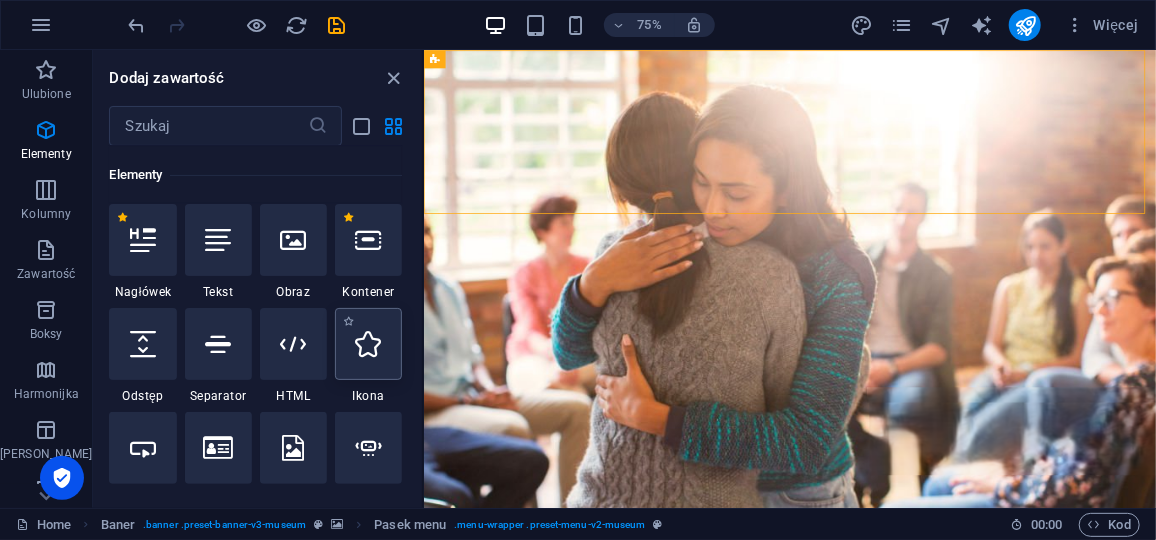 click at bounding box center (368, 344) 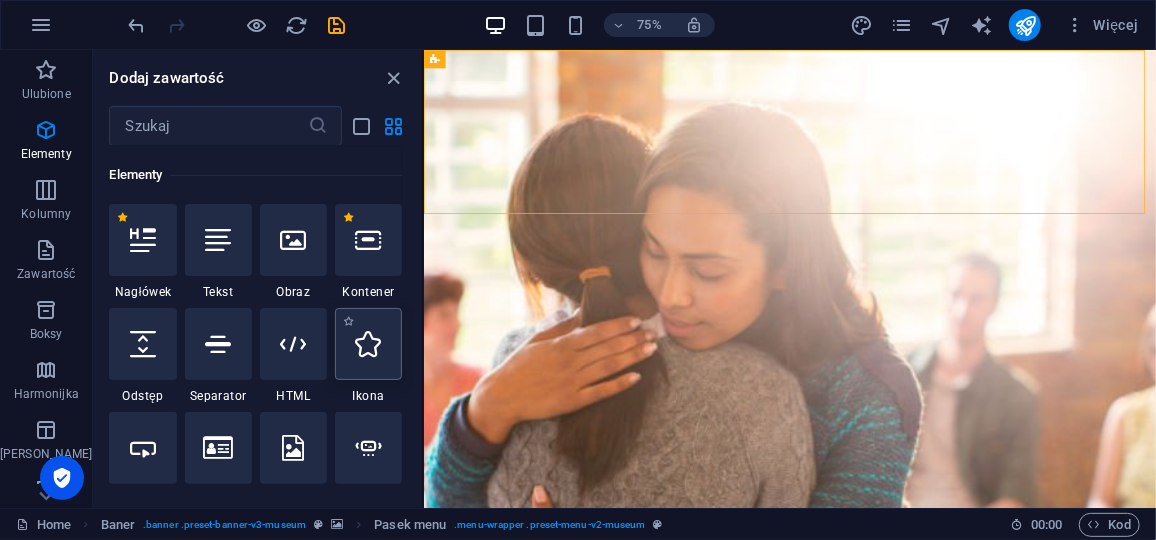 select on "xMidYMid" 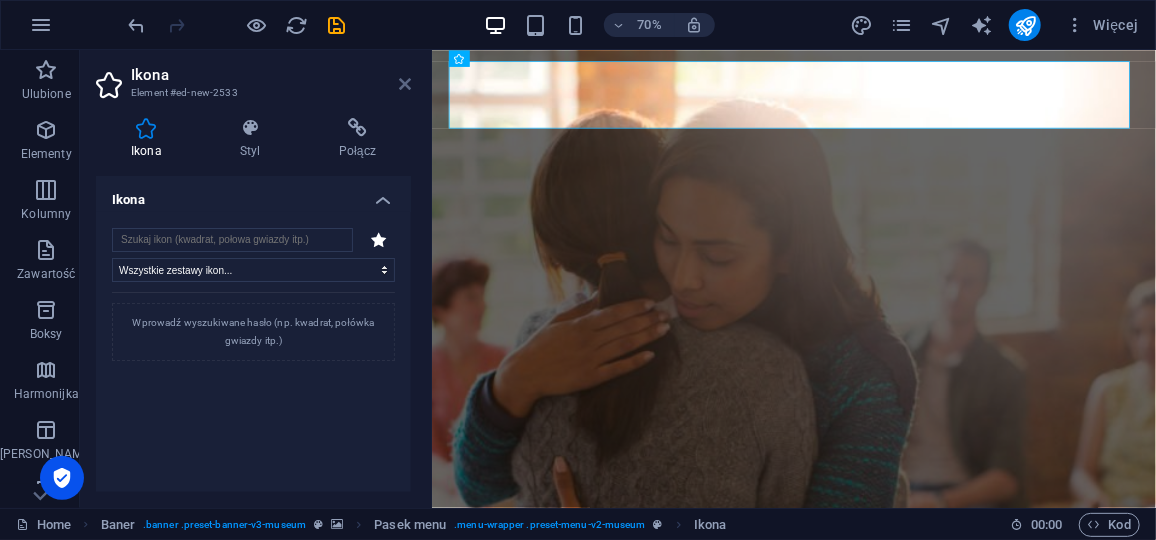 click at bounding box center (405, 84) 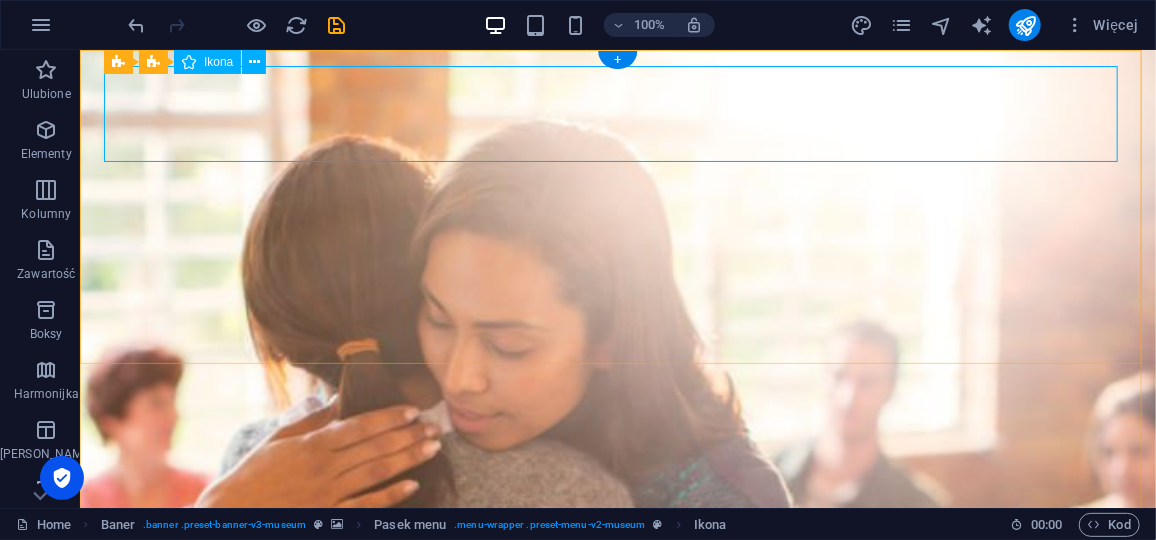click at bounding box center (617, 1294) 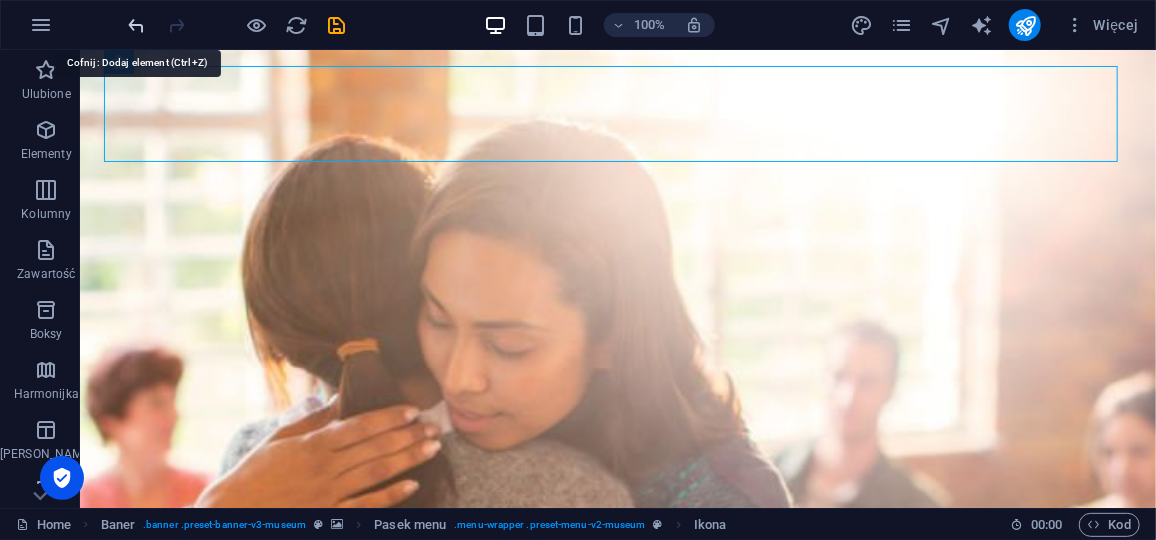 click at bounding box center (137, 25) 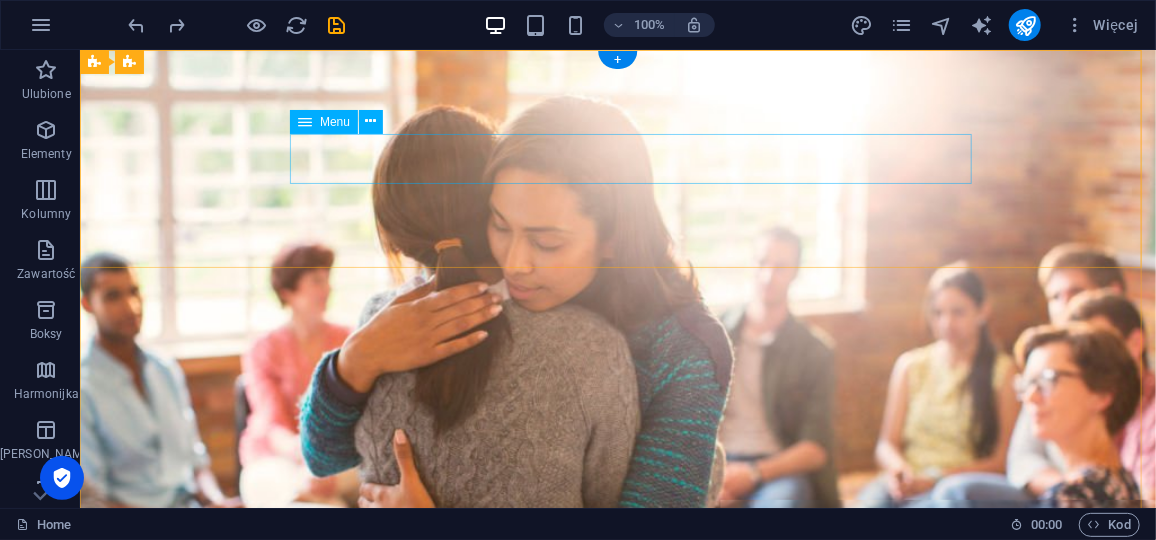 click on "About Us Exhibitions Events Contact" at bounding box center (617, 1045) 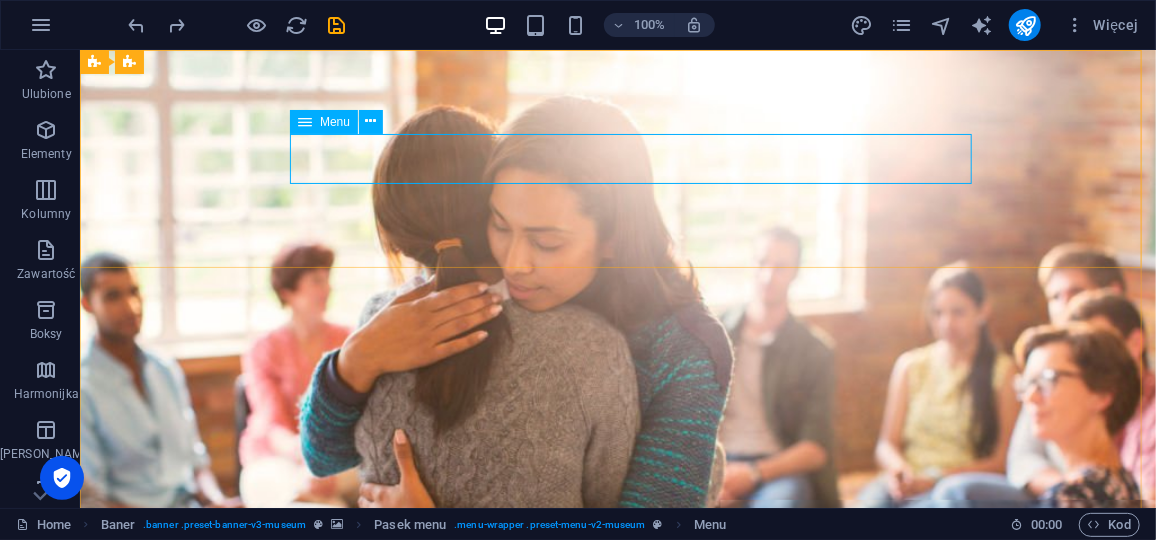 click on "Menu" at bounding box center [335, 122] 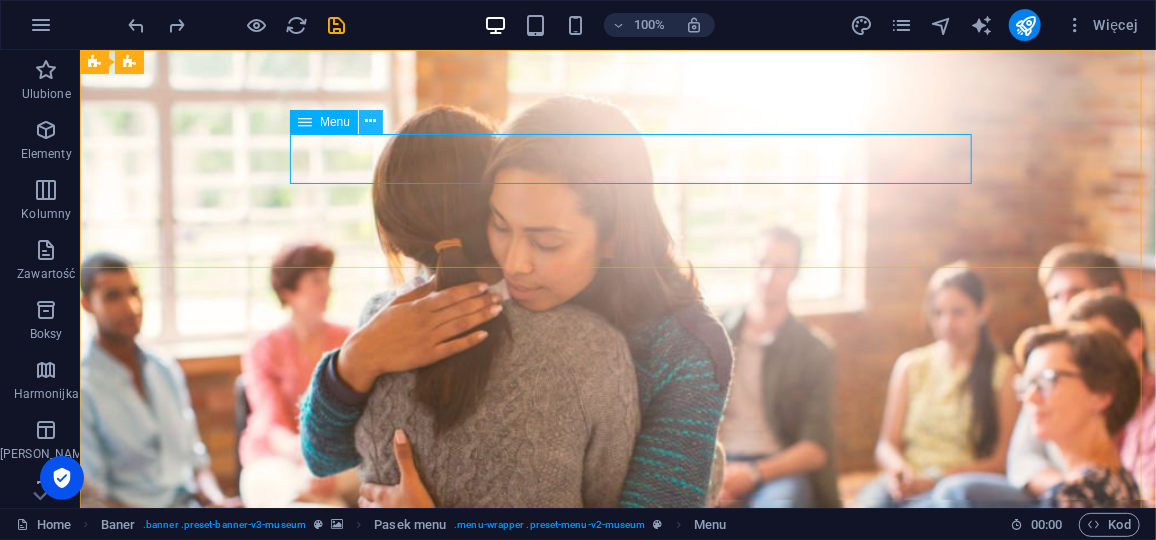 click at bounding box center (371, 121) 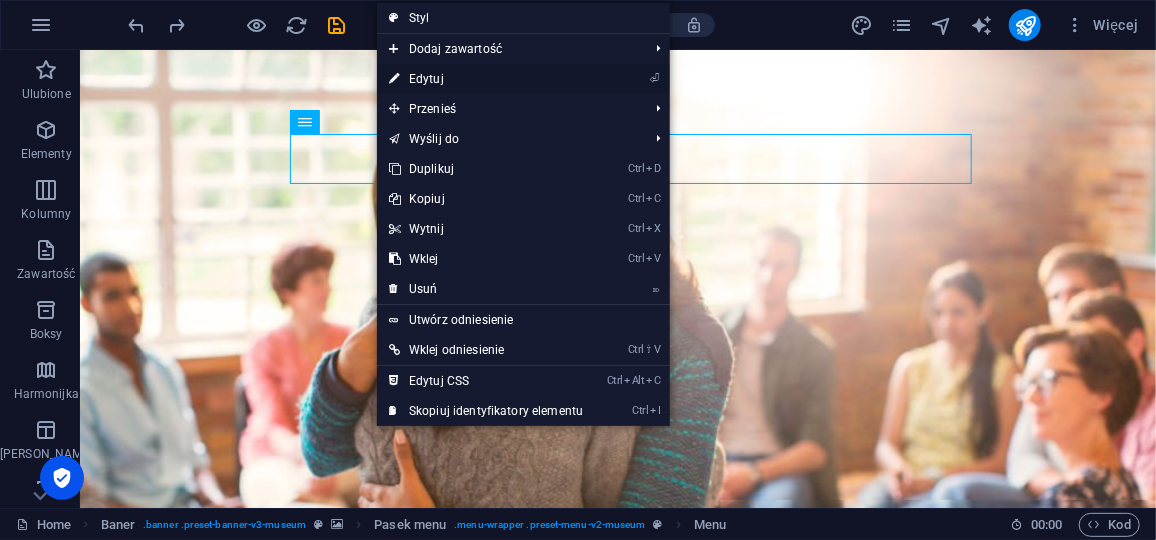click on "⏎  Edytuj" at bounding box center [486, 79] 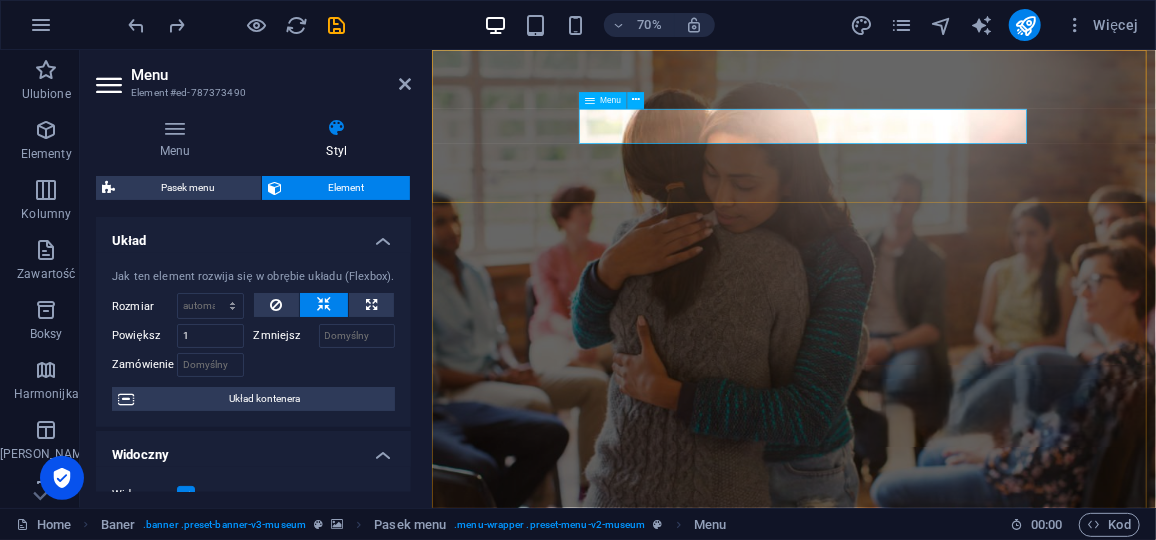 click on "About Us Exhibitions Events Contact" at bounding box center (948, 1045) 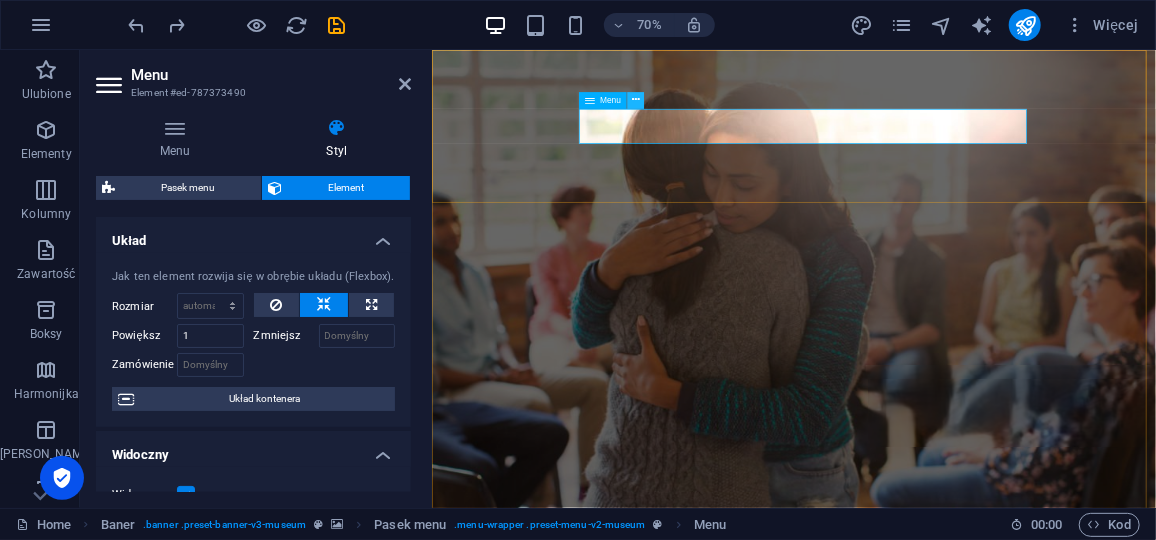 click at bounding box center [636, 100] 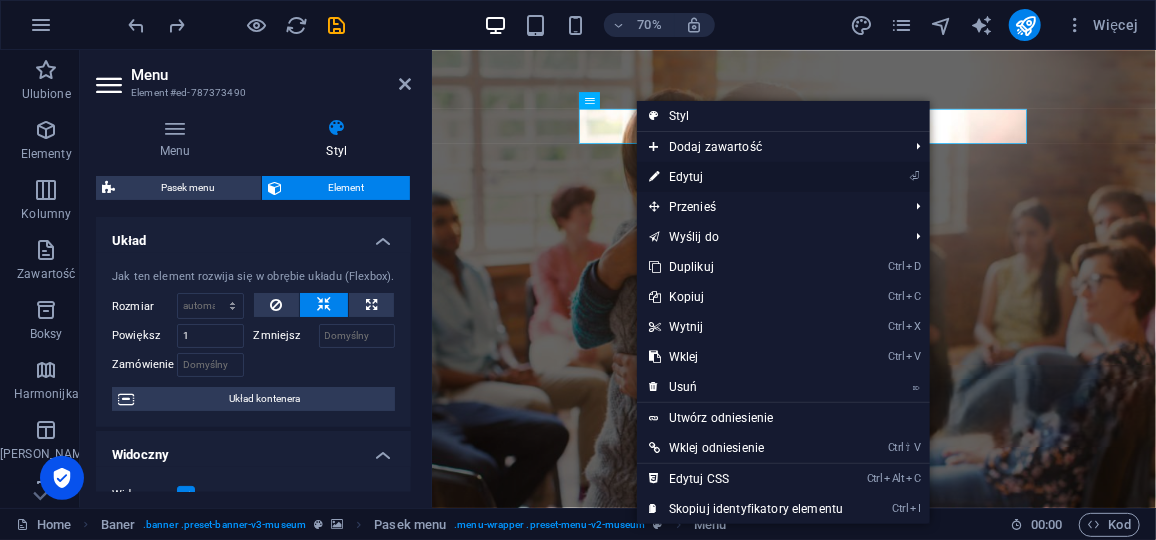 click on "⏎  Edytuj" at bounding box center [746, 177] 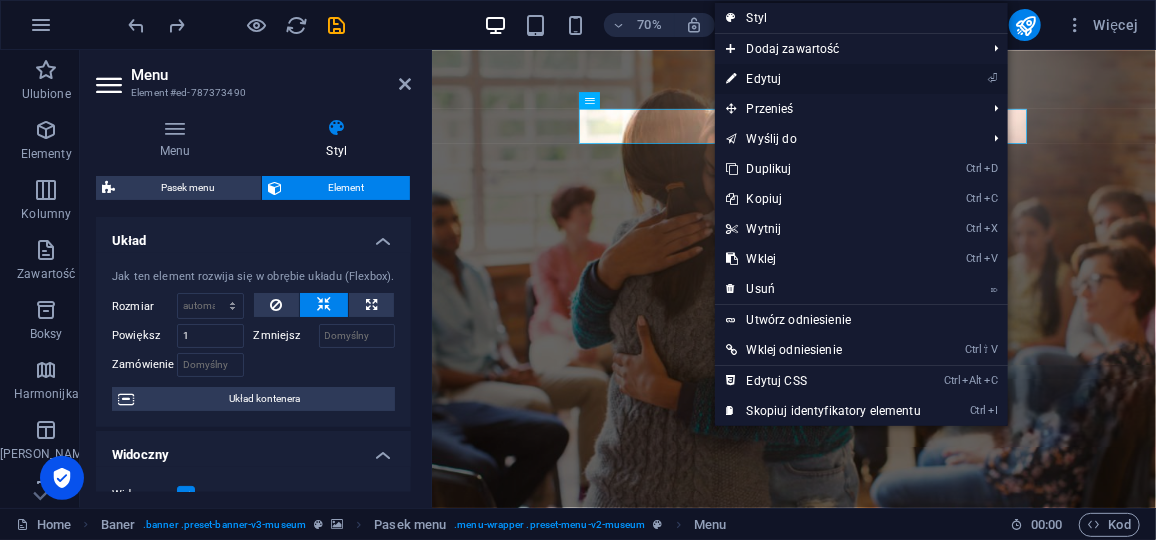 click on "⏎  Edytuj" at bounding box center [824, 79] 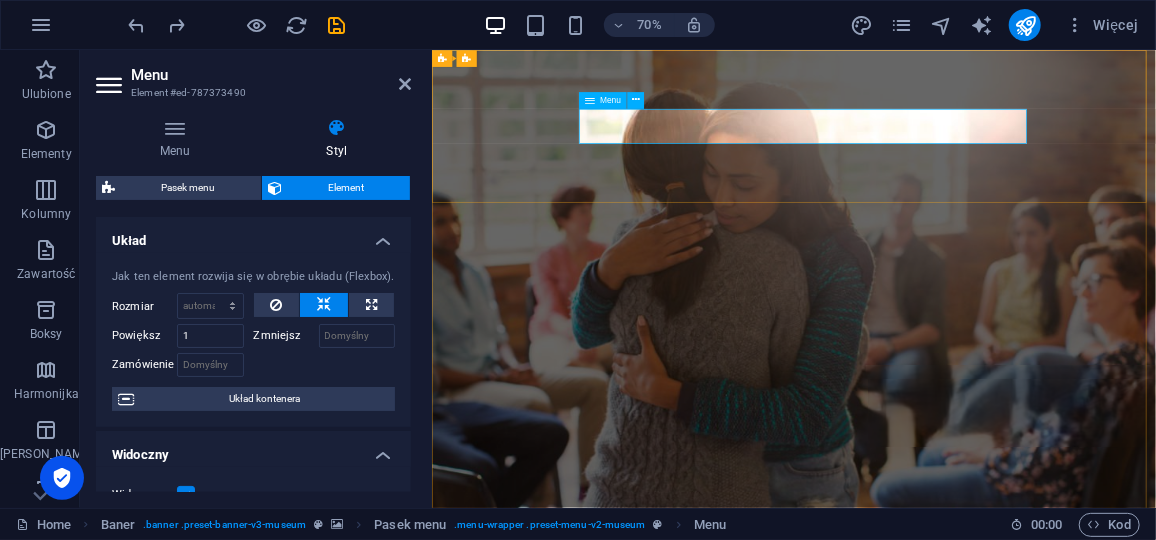 click on "About Us Exhibitions Events Contact" at bounding box center [948, 1045] 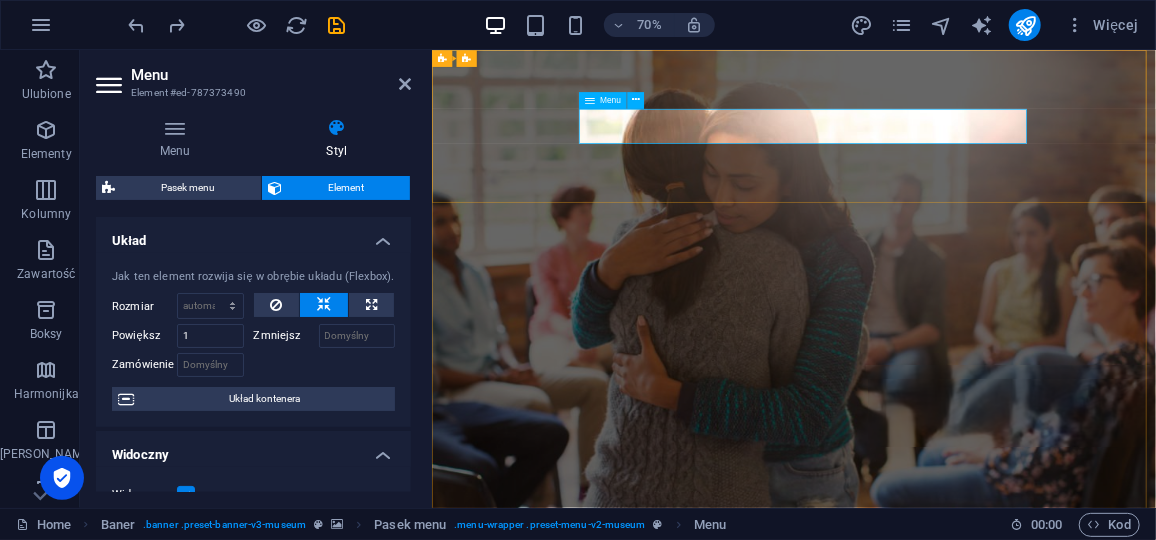 click on "About Us Exhibitions Events Contact" at bounding box center (948, 1045) 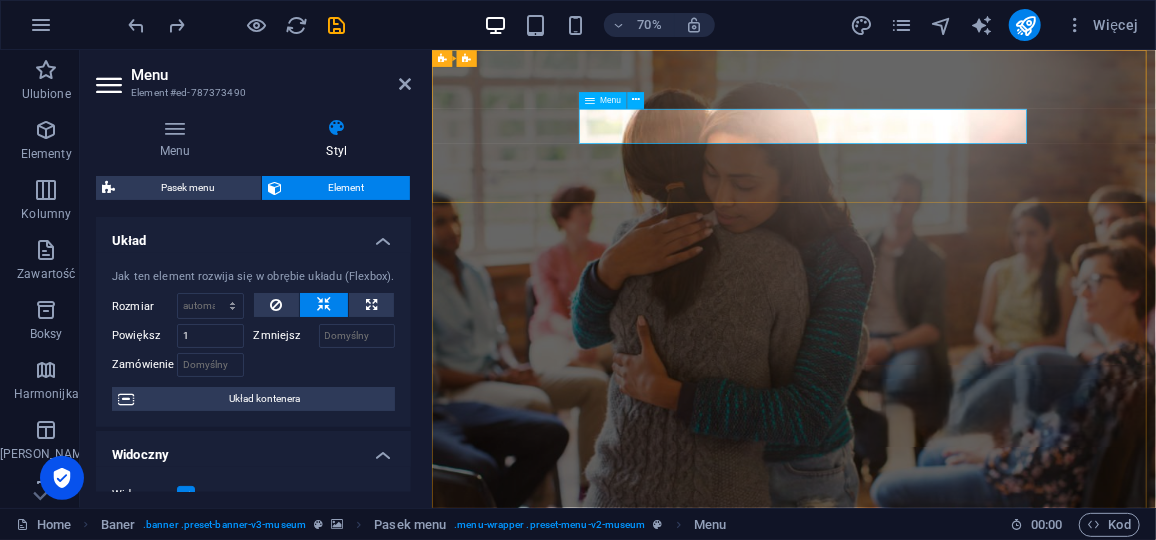 click on "Menu" at bounding box center [610, 100] 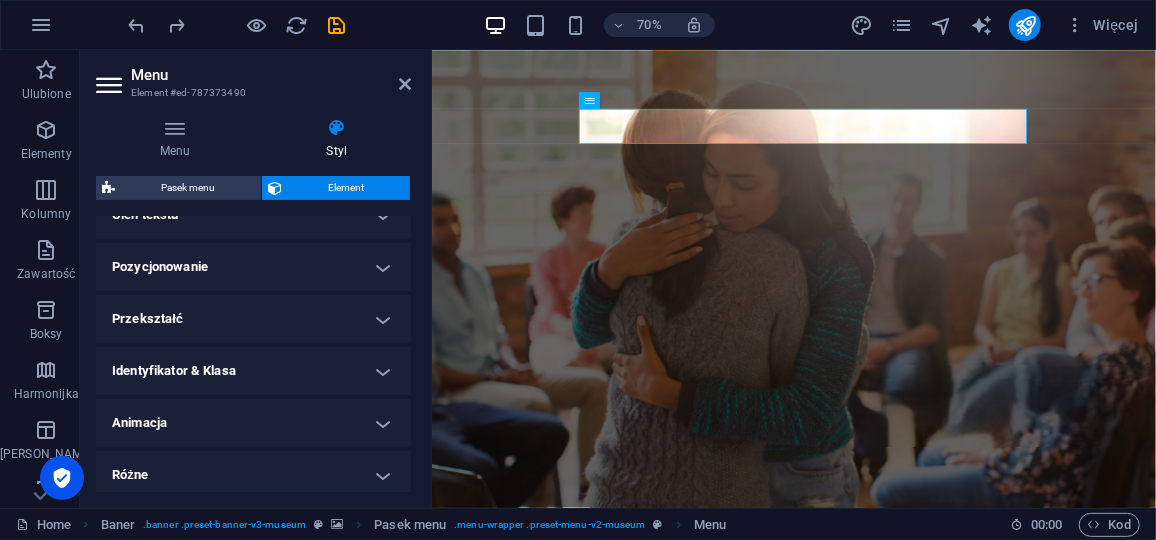 scroll, scrollTop: 568, scrollLeft: 0, axis: vertical 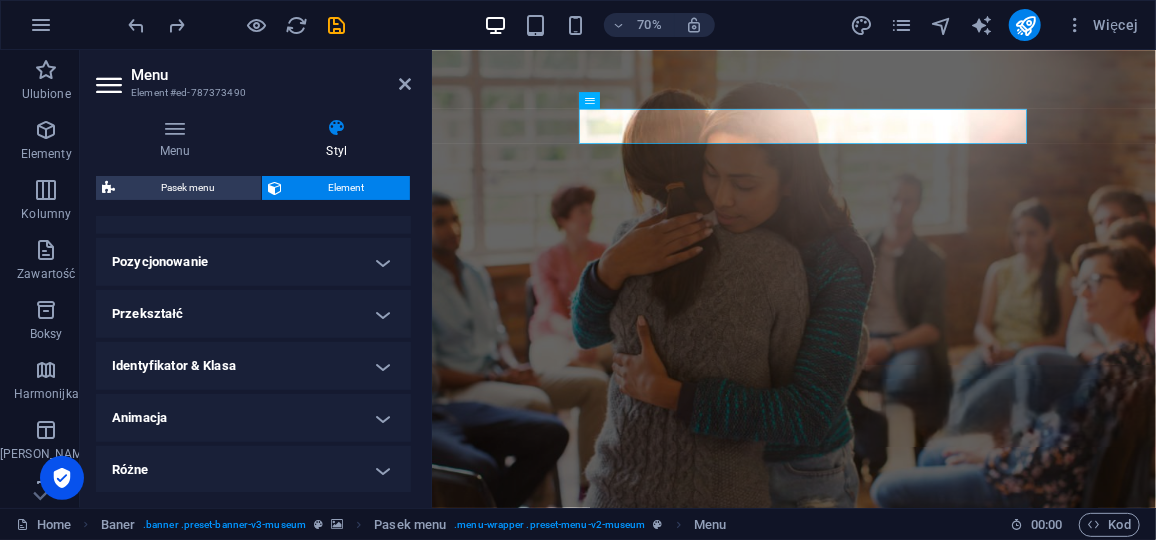click on "Przekształć" at bounding box center (253, 314) 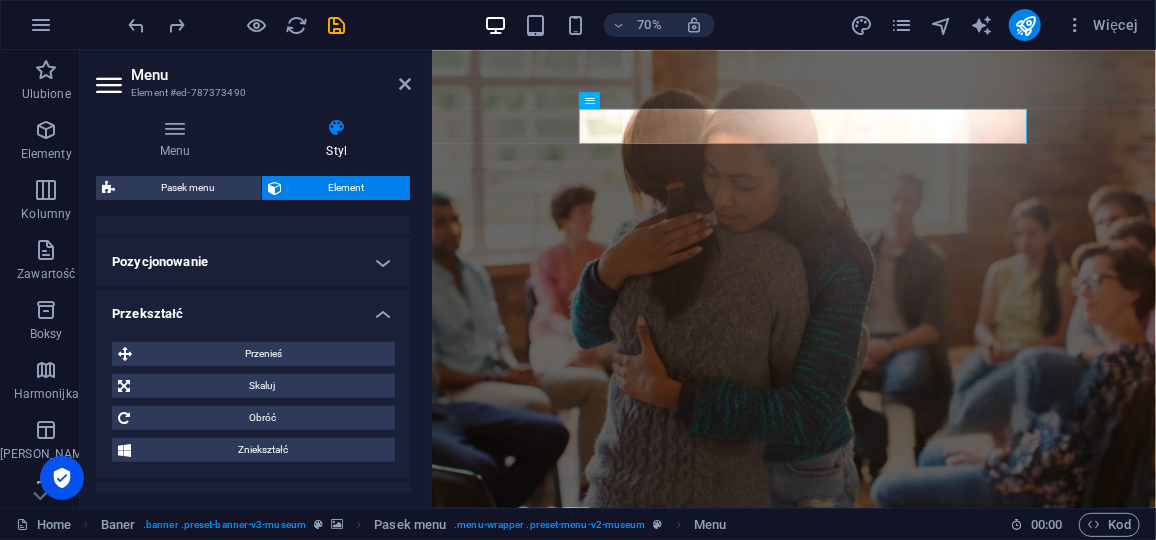 click on "Przekształć" at bounding box center (253, 308) 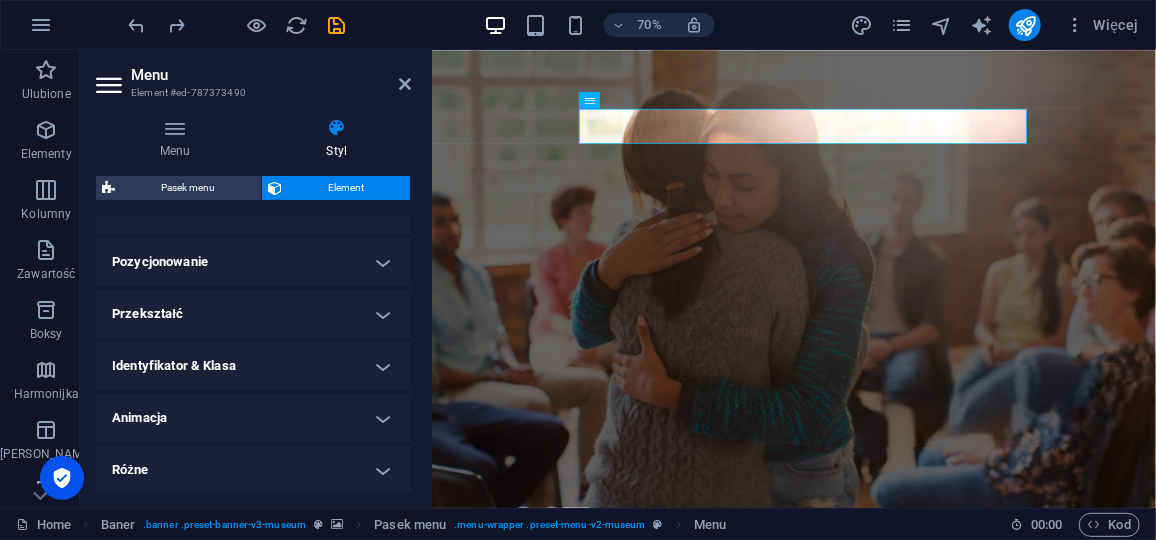 click on "Przekształć" at bounding box center [253, 314] 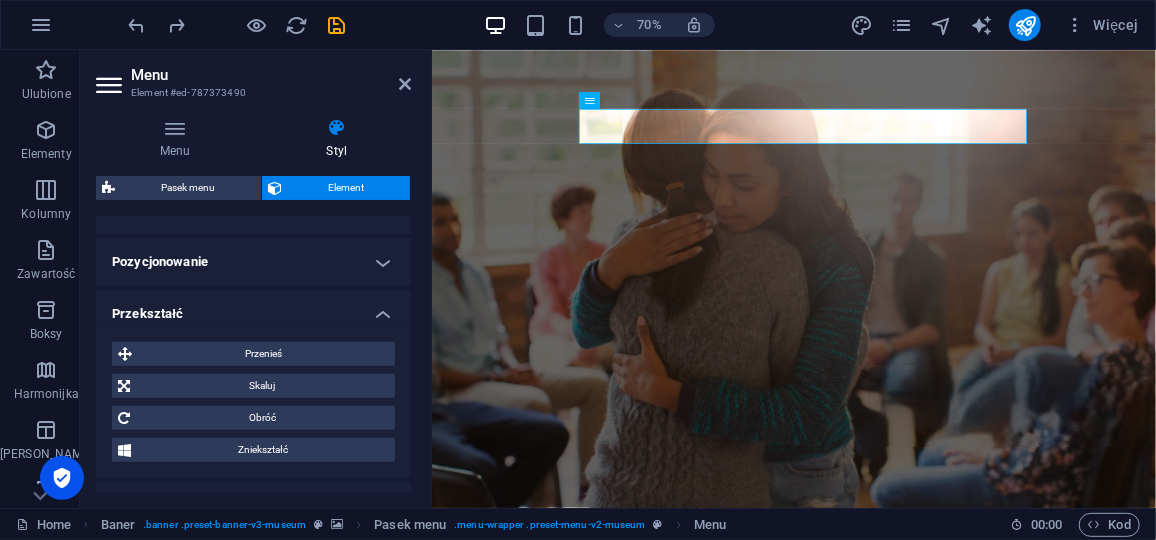 click on "Pozycjonowanie" at bounding box center [253, 262] 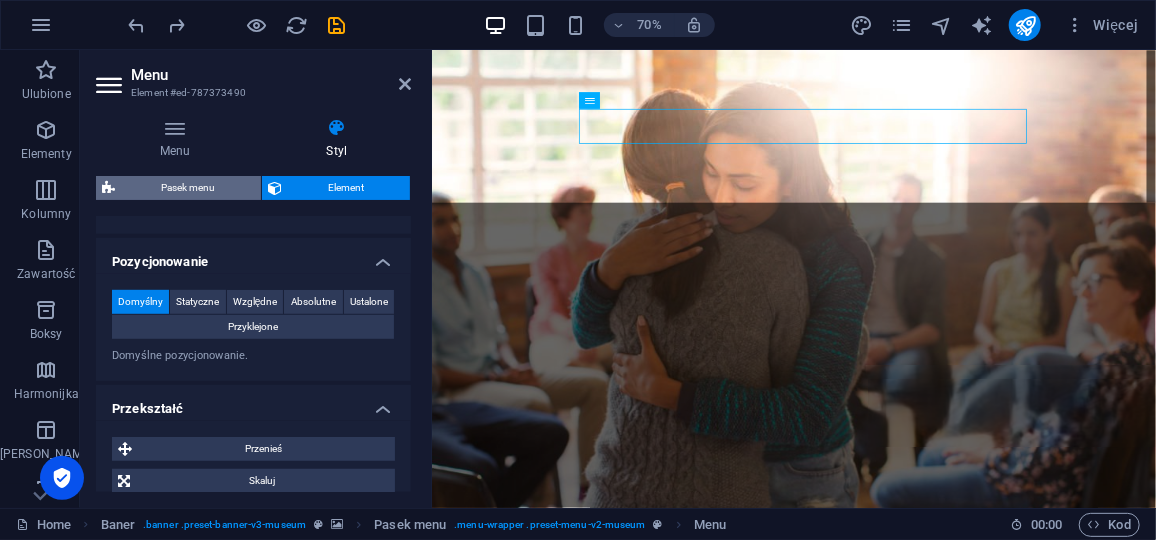 click on "Pasek menu" at bounding box center (188, 188) 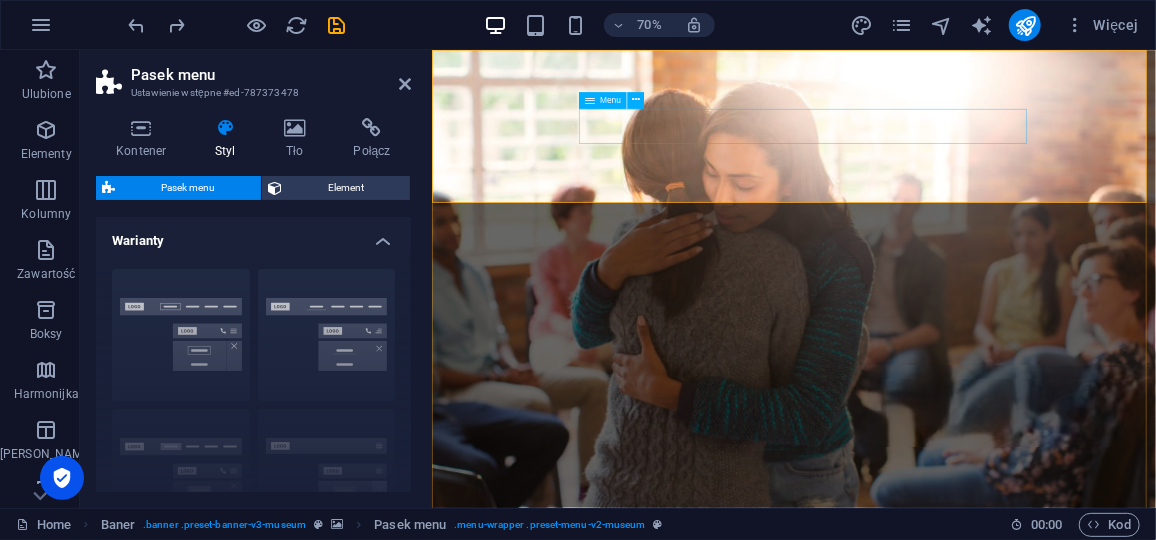 click on "About Us Exhibitions Events Contact" at bounding box center [948, 1045] 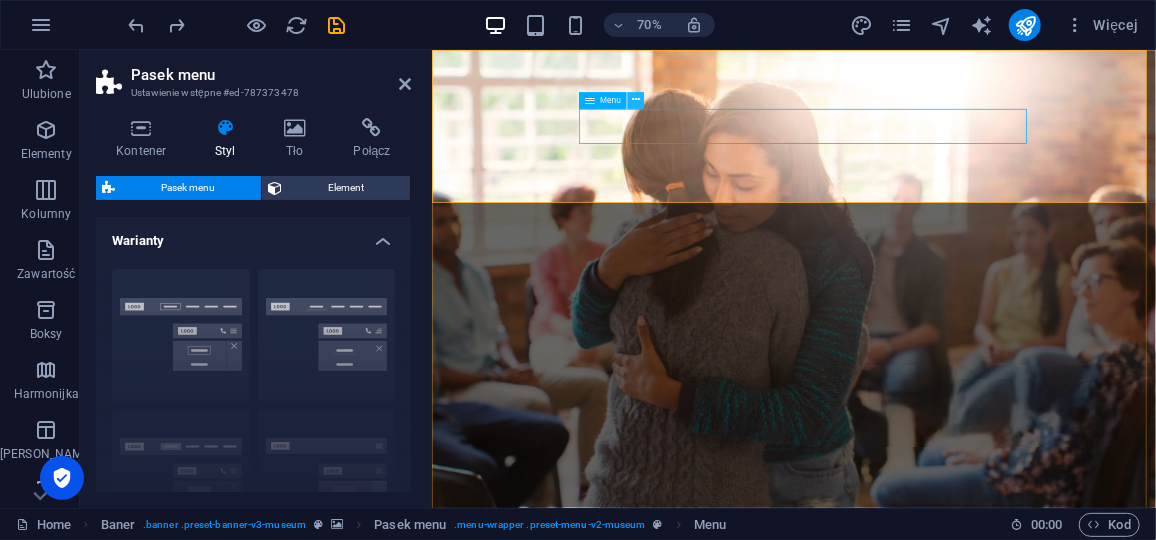 click at bounding box center [636, 100] 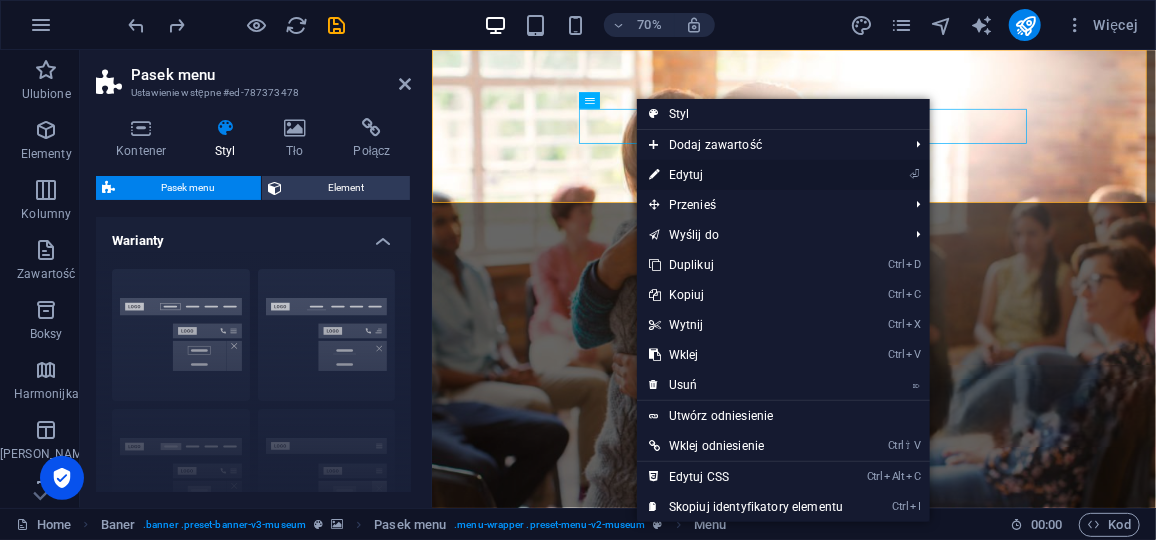 click on "⏎  Edytuj" at bounding box center (746, 175) 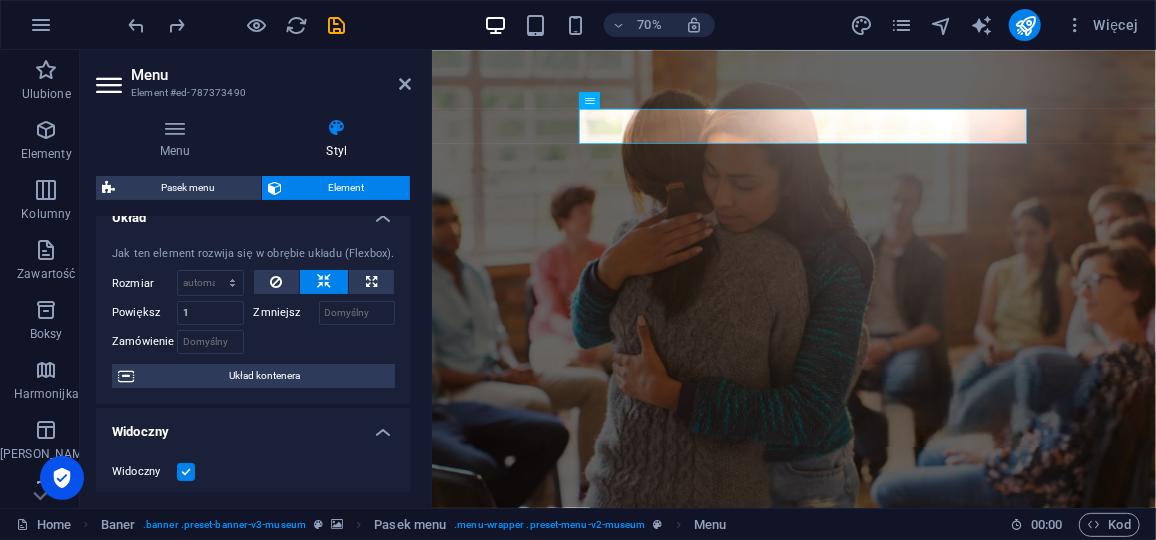 scroll, scrollTop: 0, scrollLeft: 0, axis: both 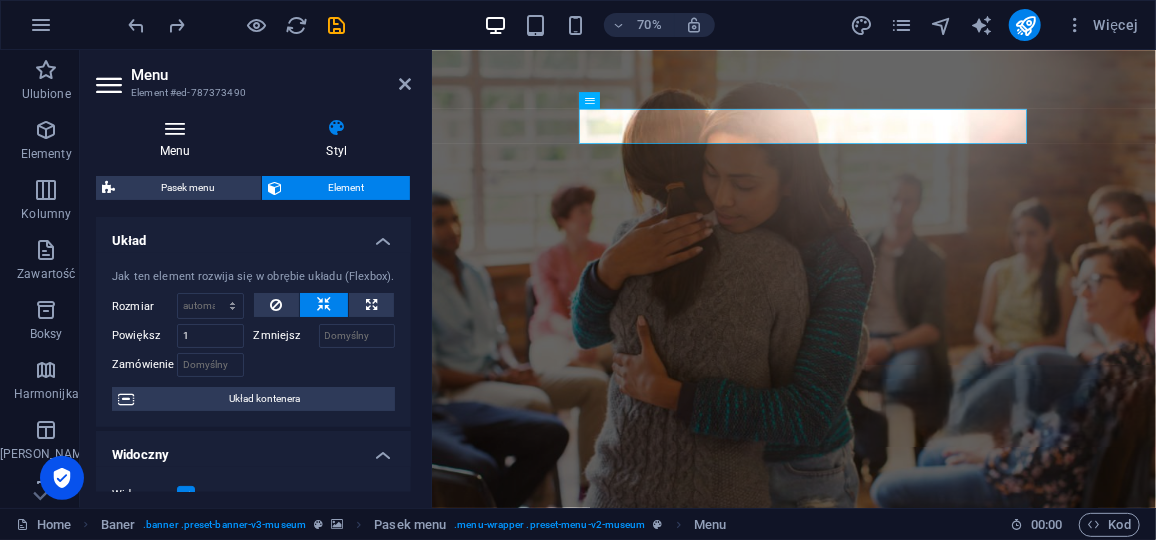 click at bounding box center (175, 128) 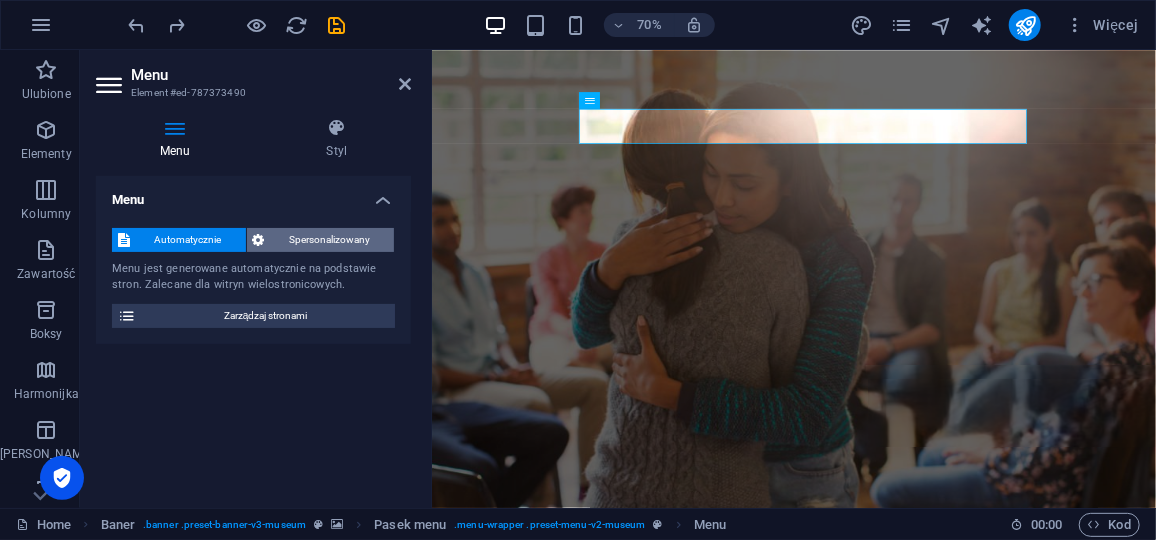 click on "Spersonalizowany" at bounding box center (330, 240) 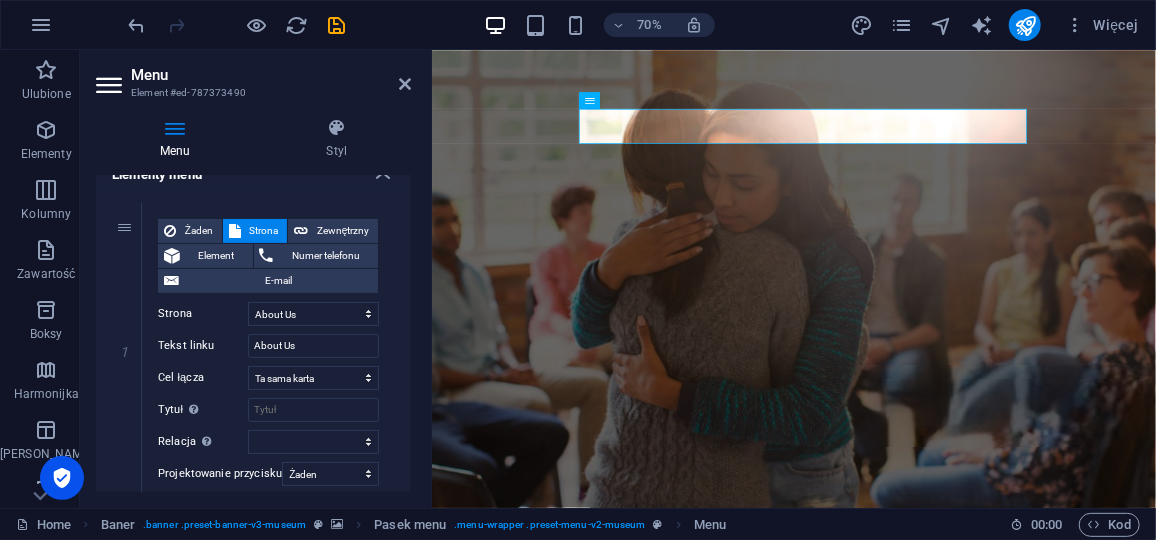scroll, scrollTop: 168, scrollLeft: 0, axis: vertical 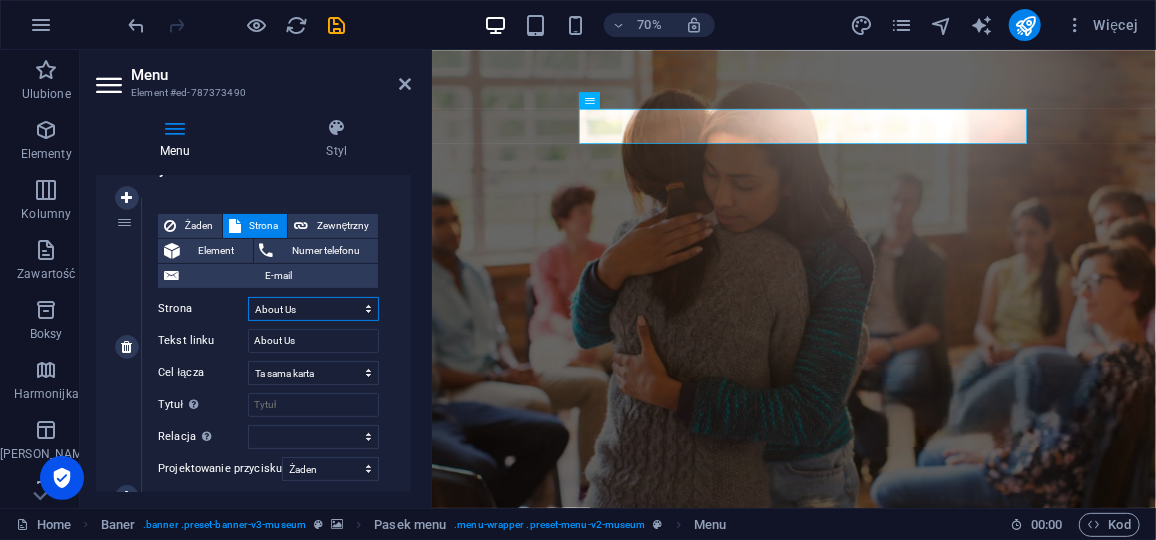 click on "Home About Us Exhibitions Events Contact Privacy Legal Notice" at bounding box center [313, 309] 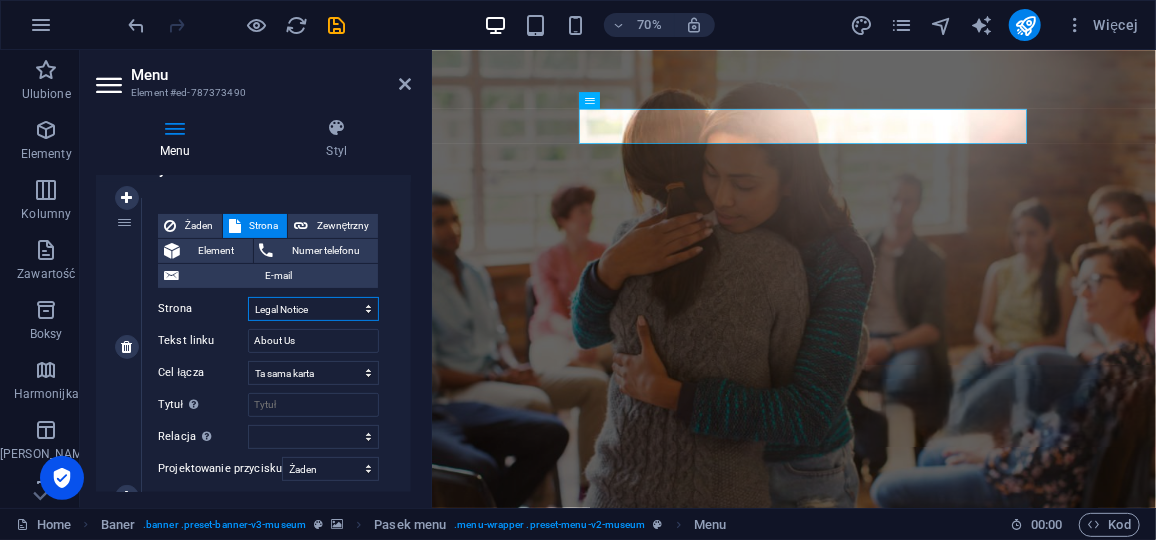 click on "Home About Us Exhibitions Events Contact Privacy Legal Notice" at bounding box center [313, 309] 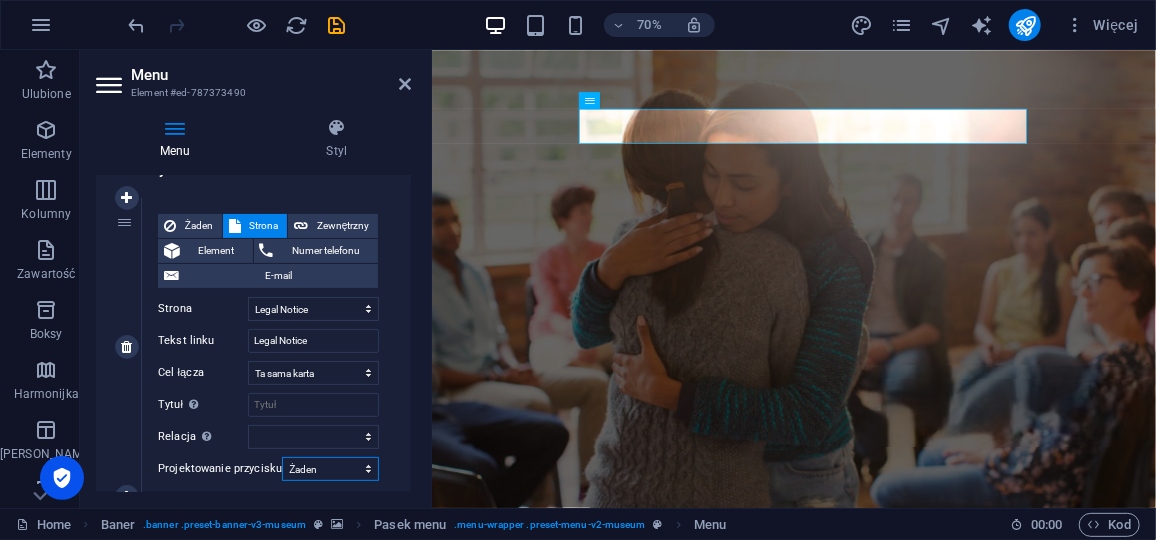 click on "Żaden Domyślny Nadrzędny Podrzędny" at bounding box center (330, 469) 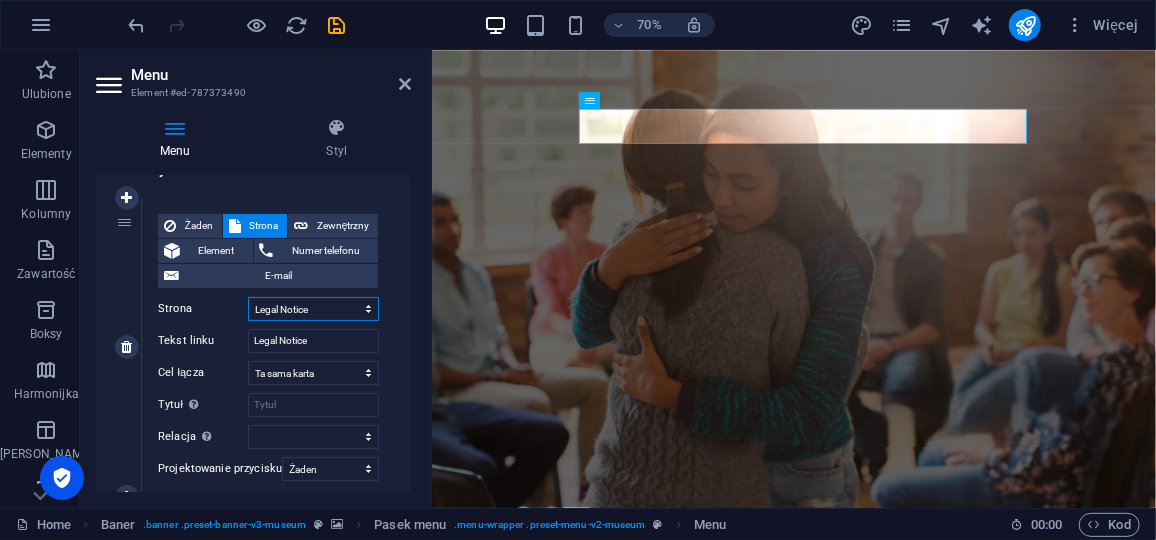 click on "Home About Us Exhibitions Events Contact Privacy Legal Notice" at bounding box center (313, 309) 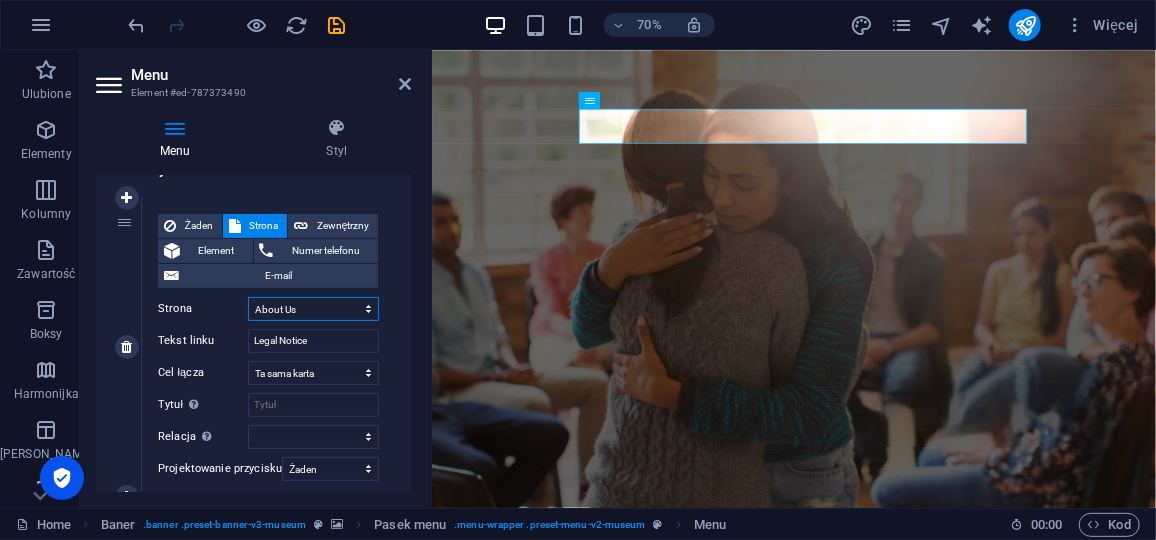 click on "Home About Us Exhibitions Events Contact Privacy Legal Notice" at bounding box center [313, 309] 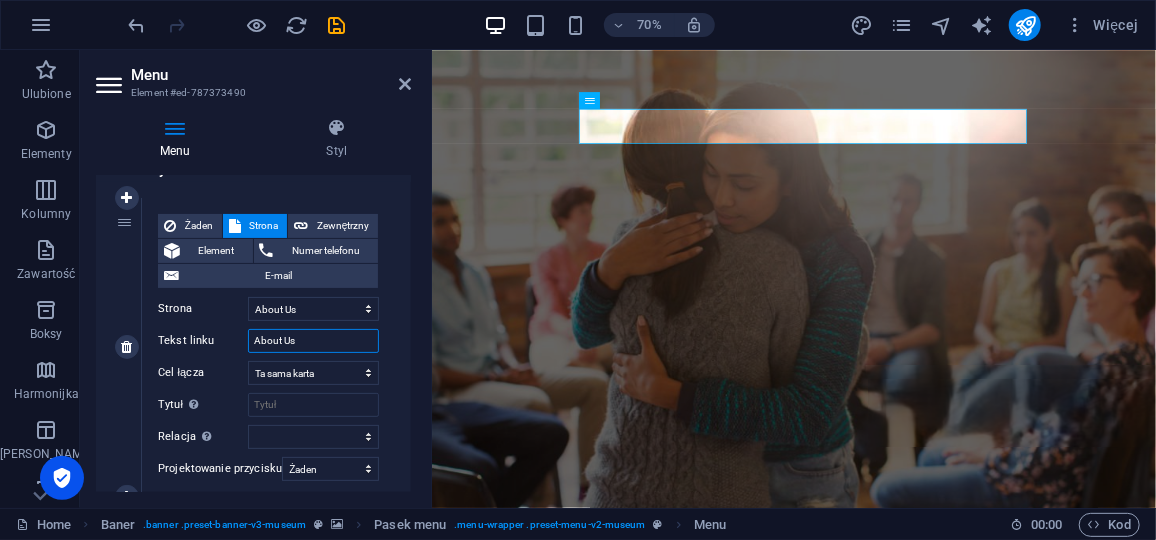 click on "About Us" at bounding box center (313, 341) 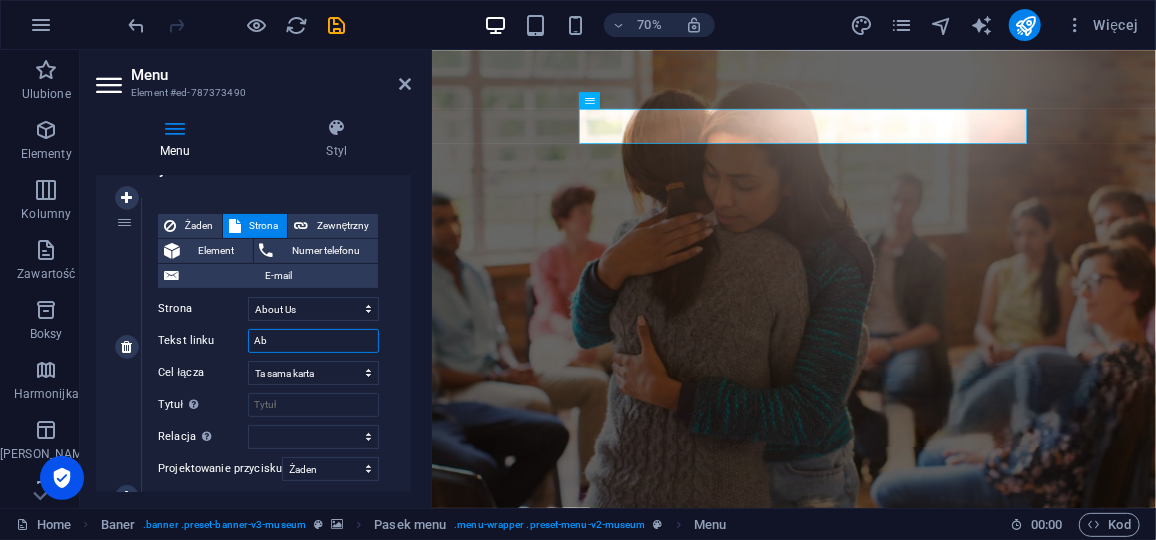 type on "A" 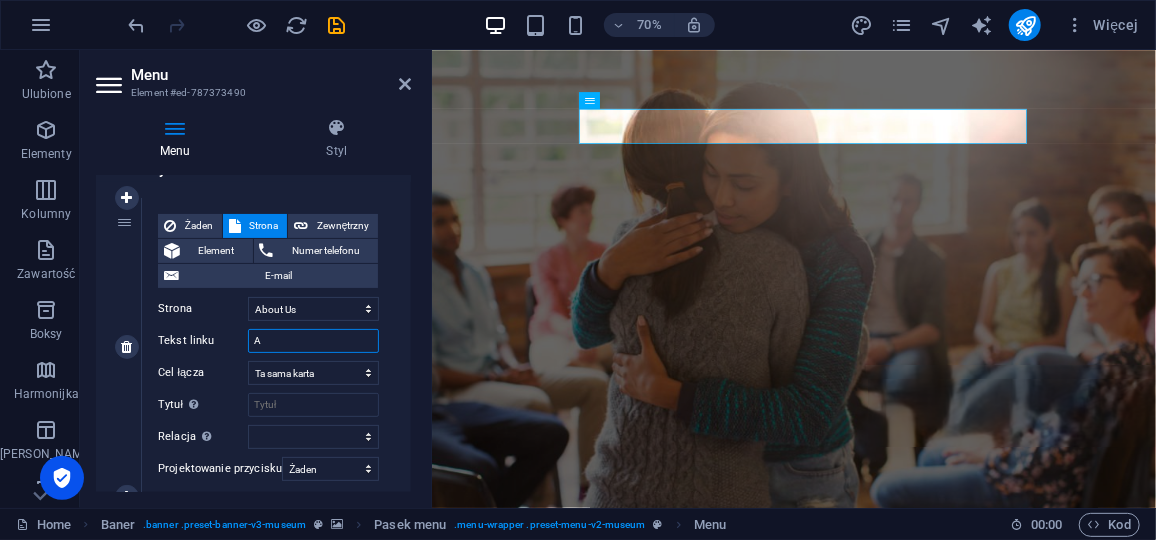 type 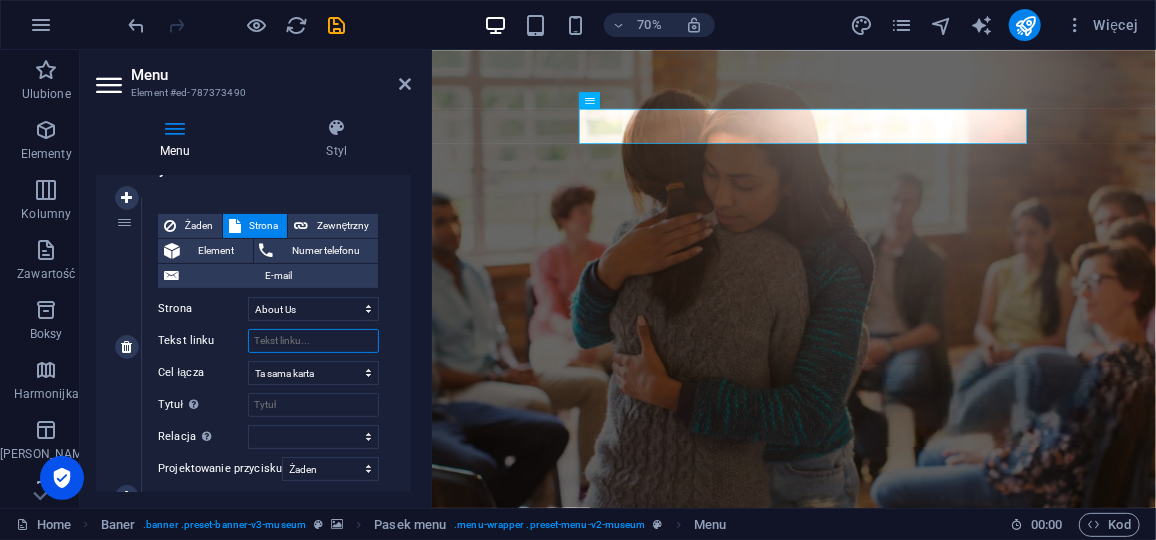 select 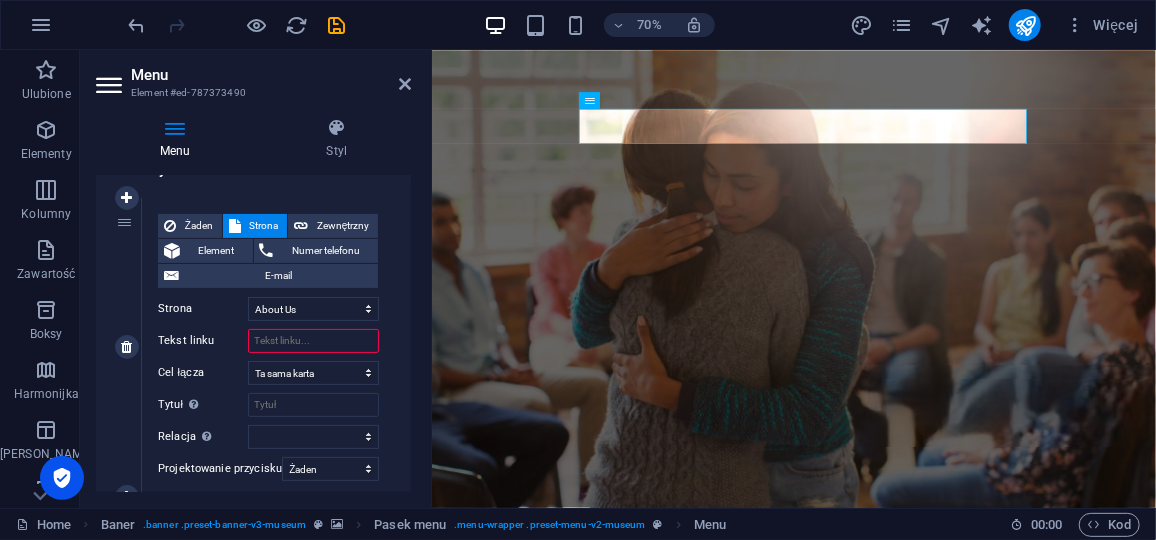 type on "O" 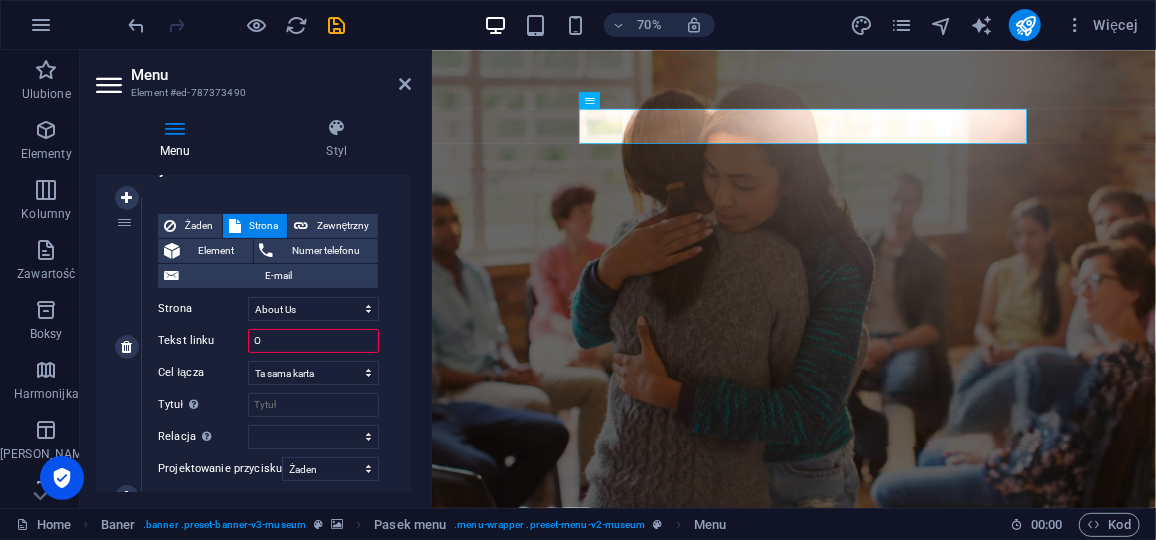select 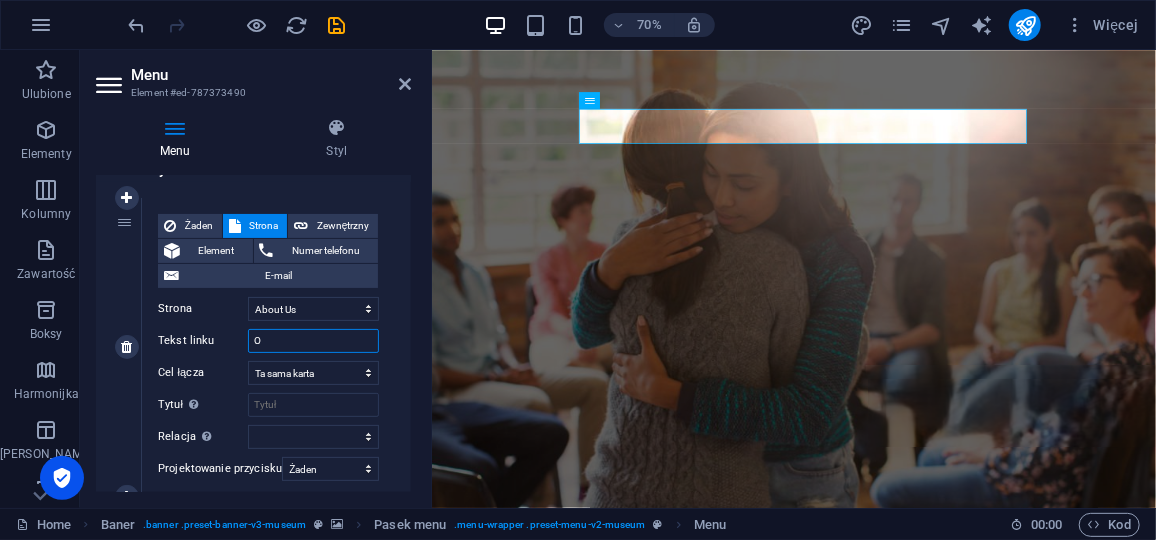 type on "O" 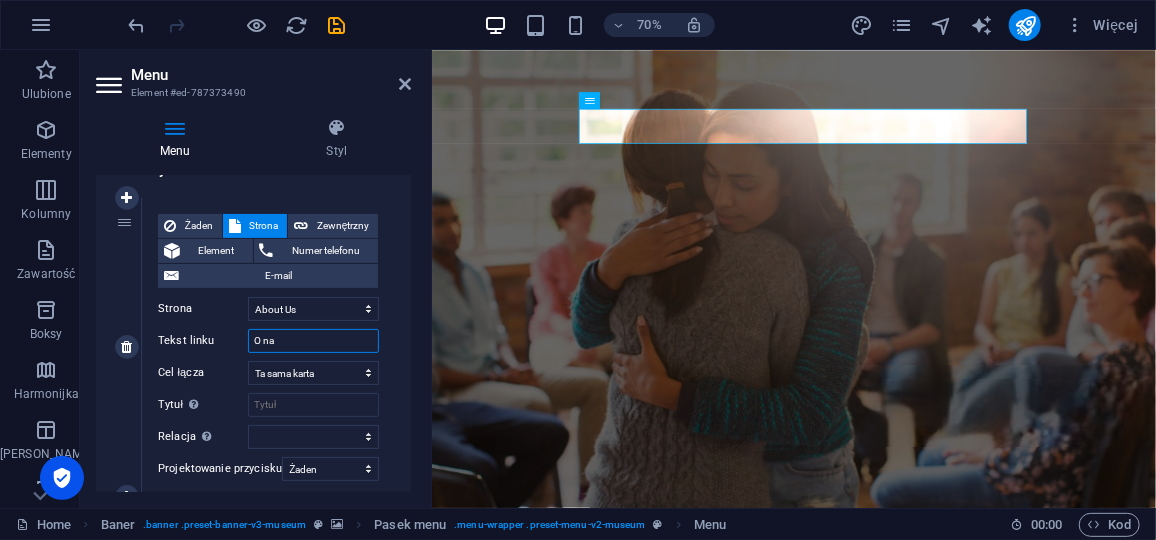 type on "O nas" 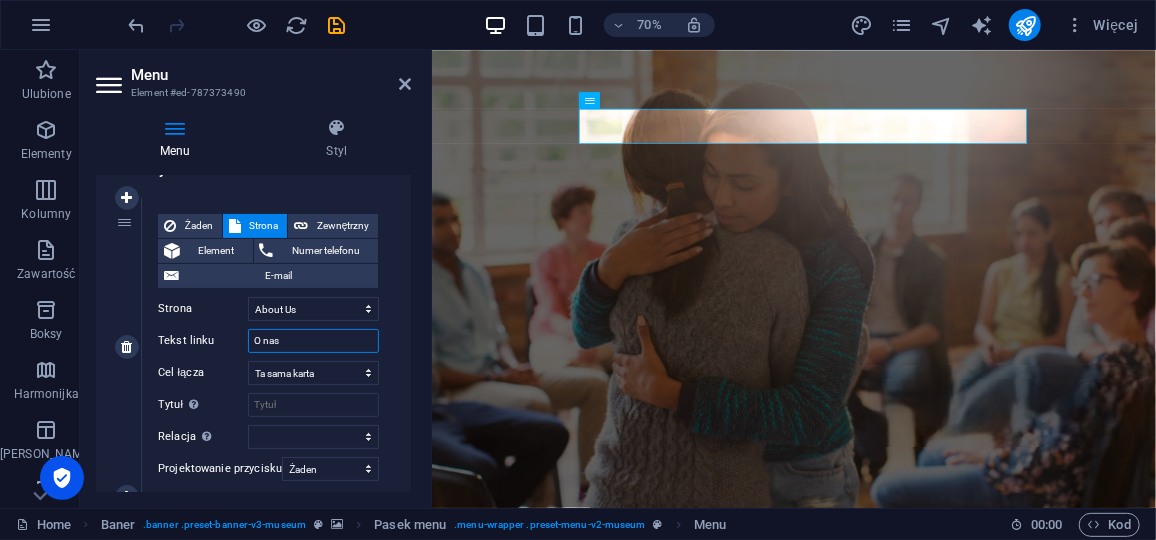 select 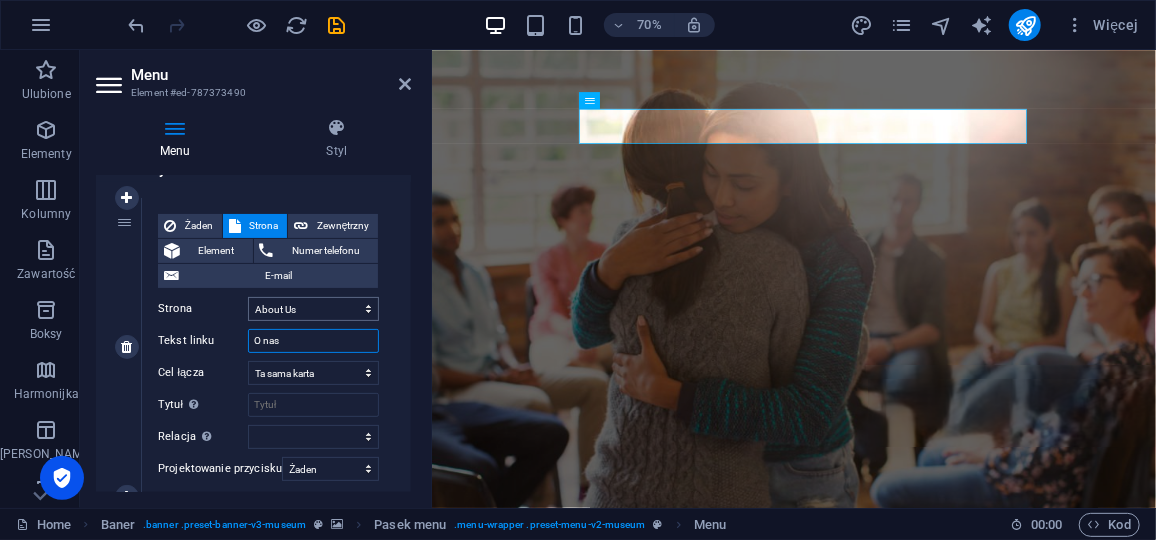 type on "O nas" 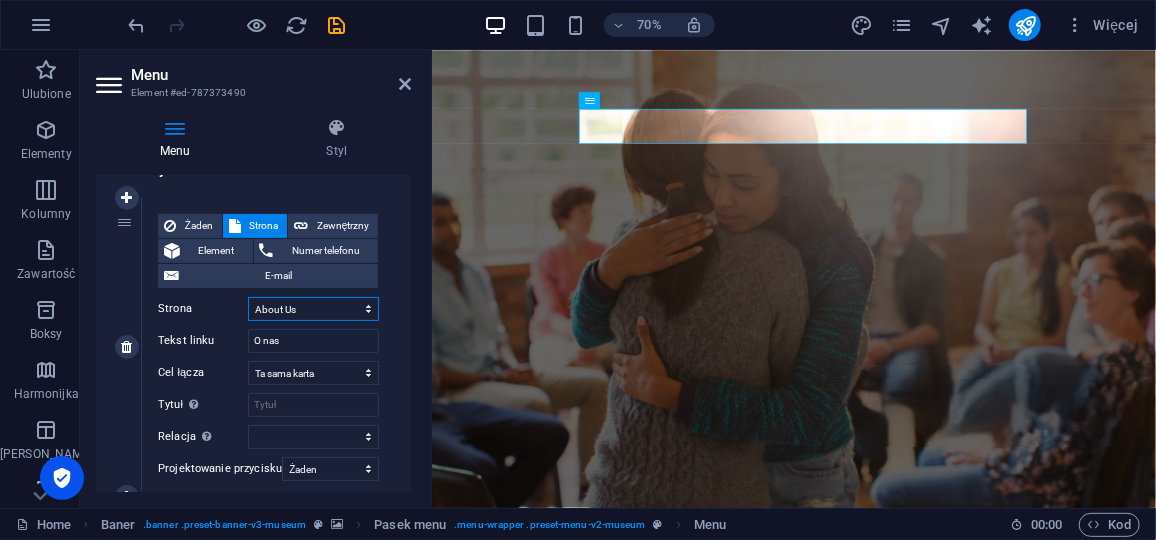 click on "Home About Us Exhibitions Events Contact Privacy Legal Notice" at bounding box center [313, 309] 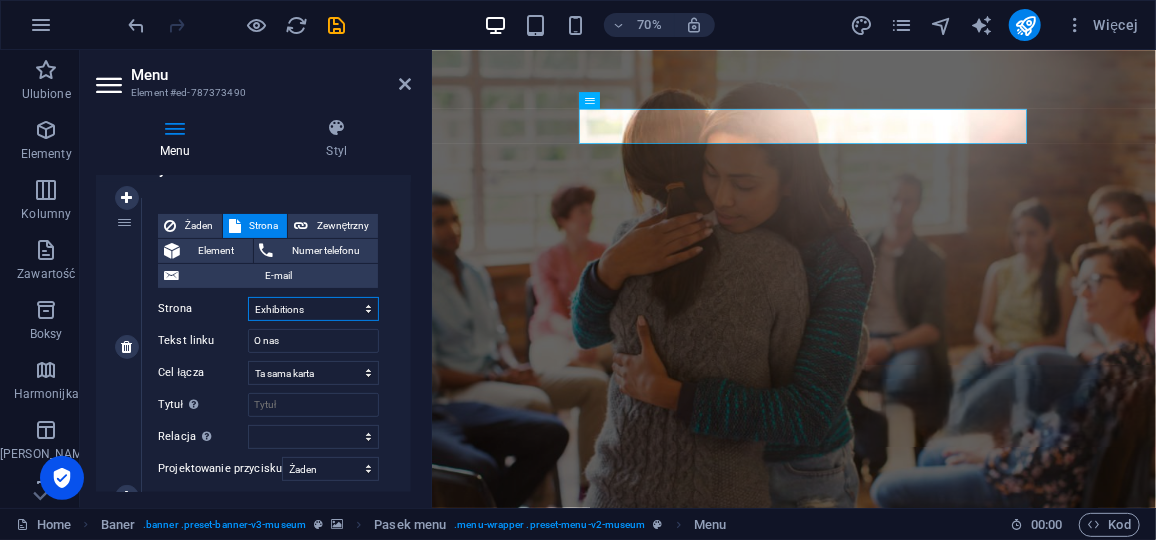 click on "Home About Us Exhibitions Events Contact Privacy Legal Notice" at bounding box center [313, 309] 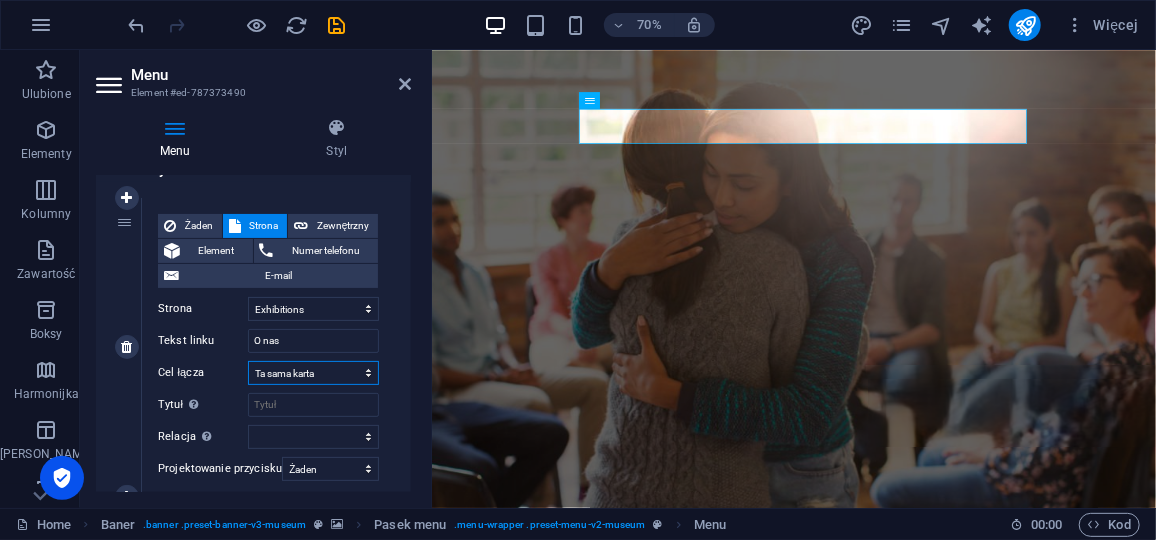 click on "Nowa karta Ta sama karta Nakładka" at bounding box center (313, 373) 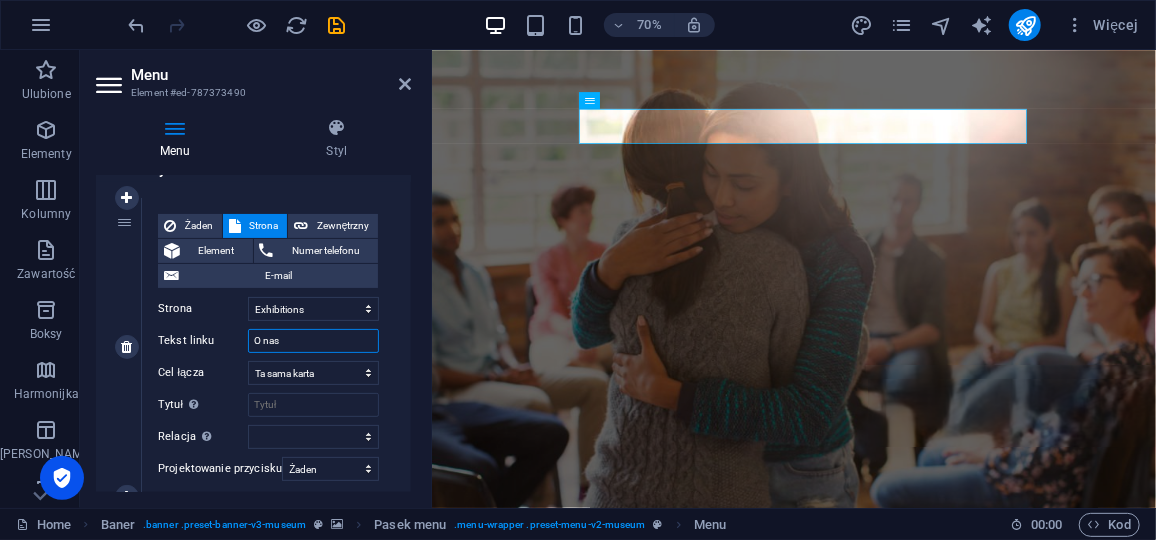 click on "O nas" at bounding box center [313, 341] 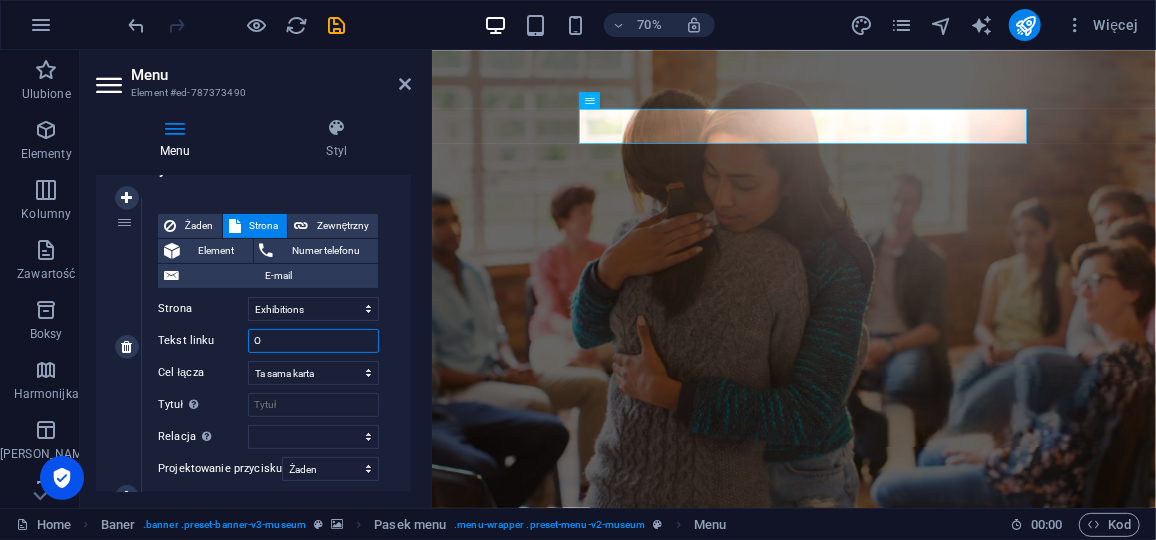 type on "O" 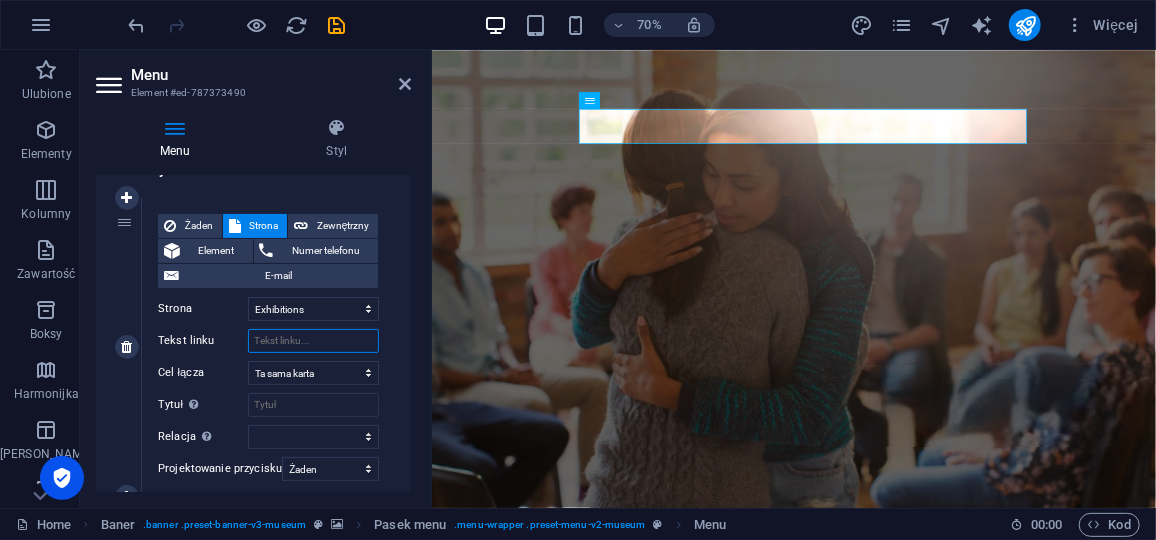 select 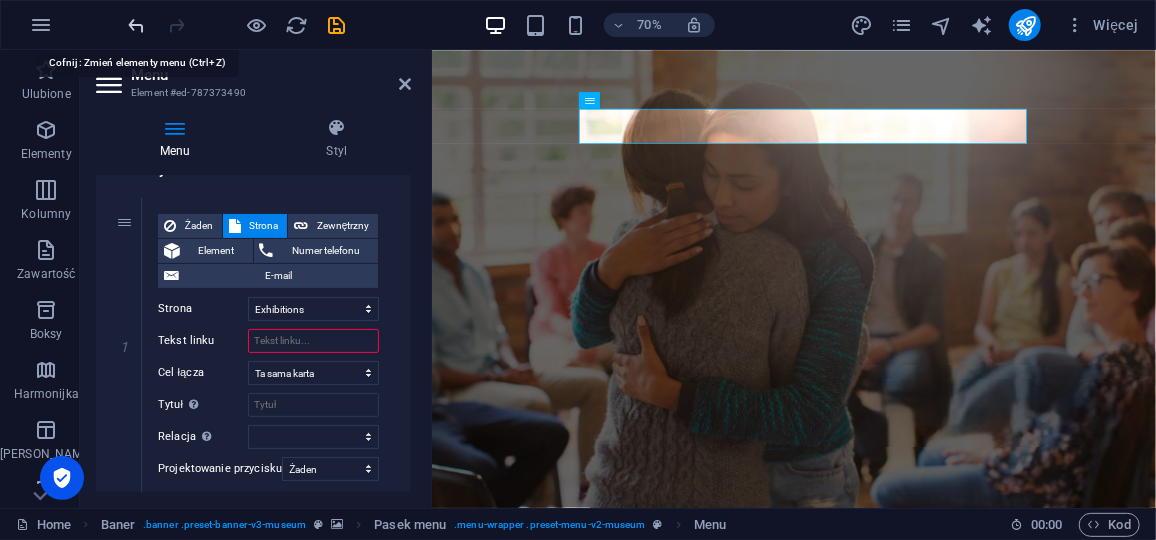 type on "Exhibitions" 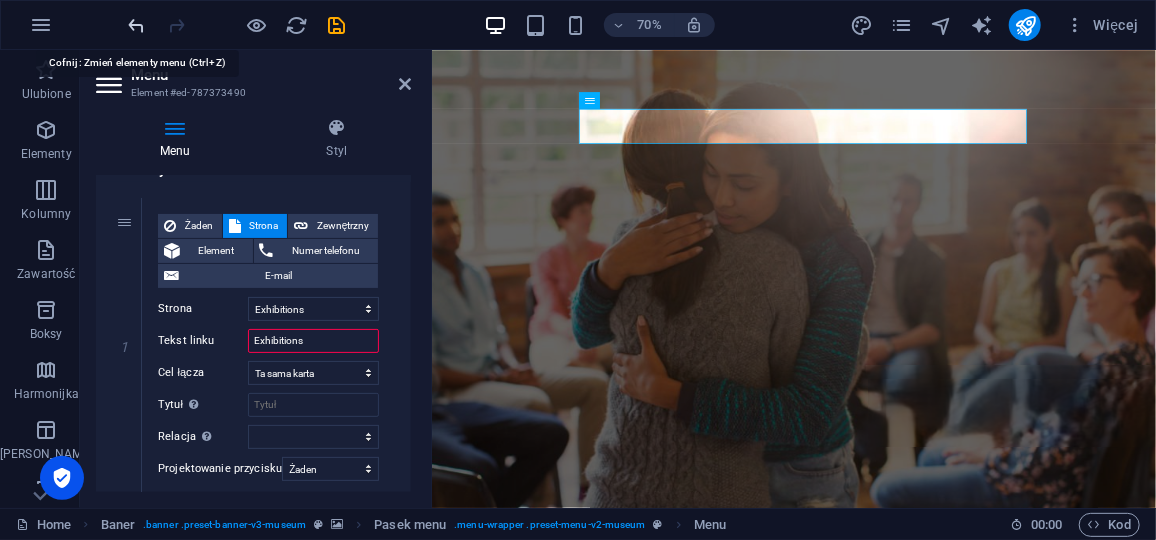 click at bounding box center (137, 25) 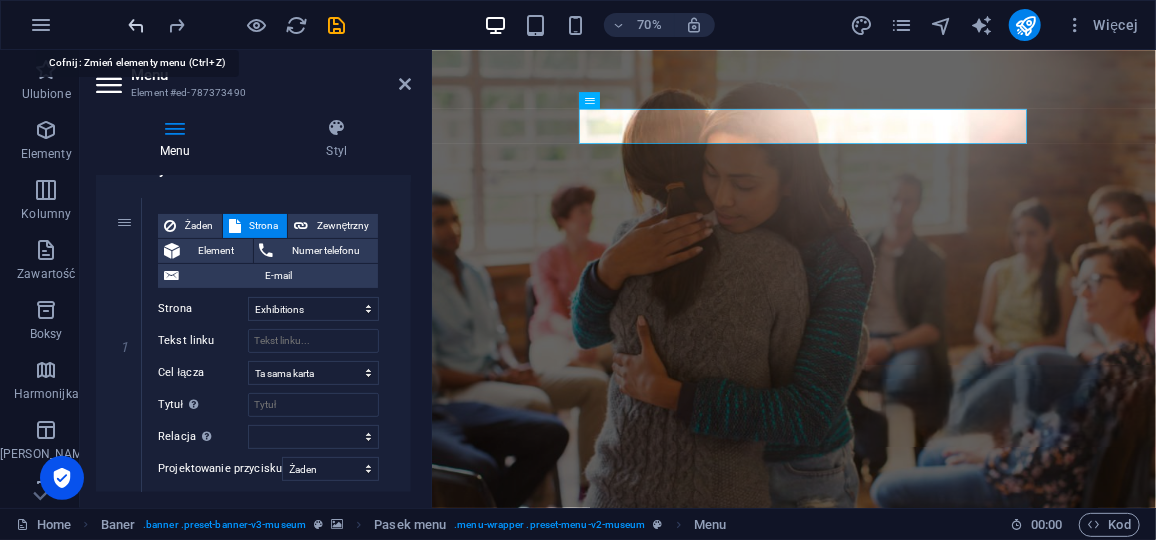 click at bounding box center (137, 25) 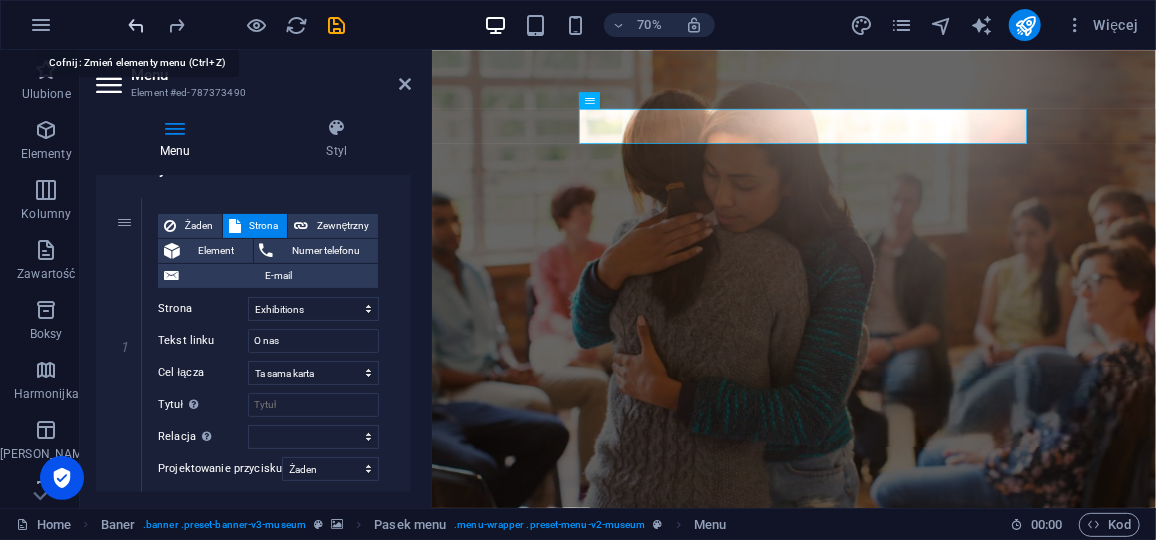 select 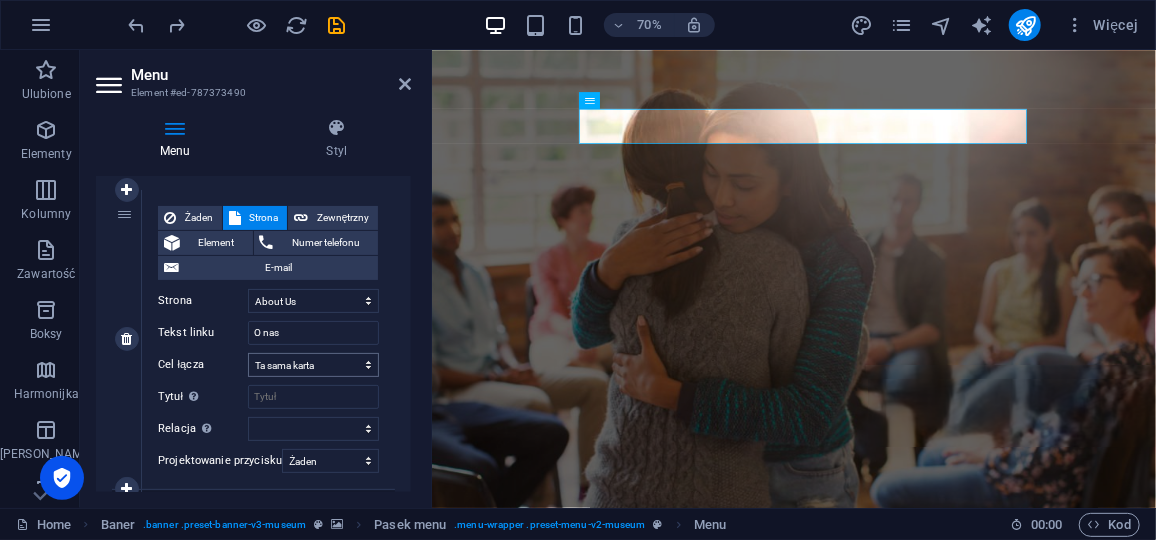 scroll, scrollTop: 195, scrollLeft: 0, axis: vertical 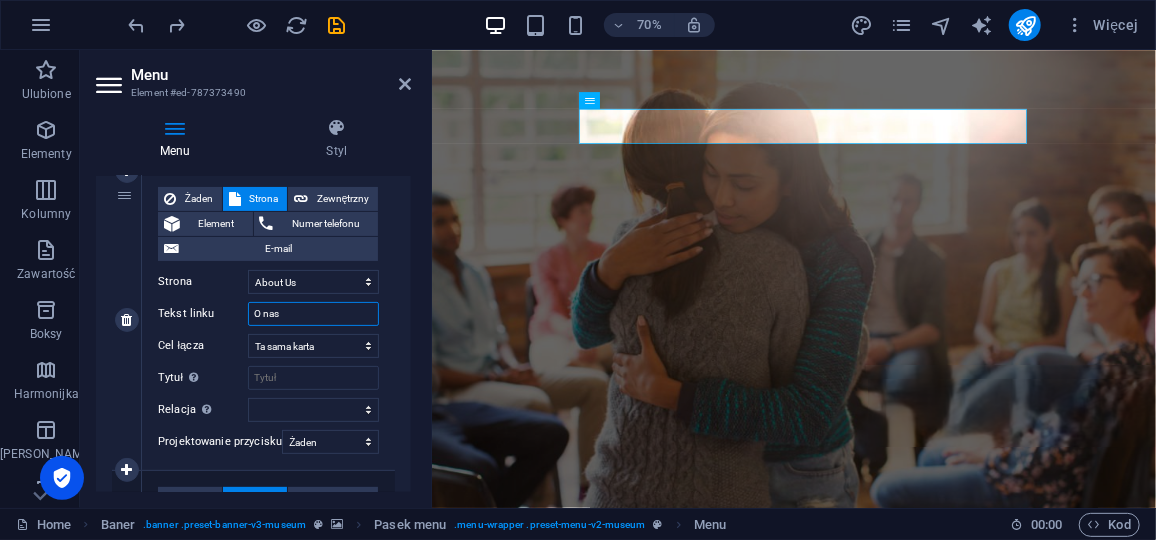 click on "O nas" at bounding box center (313, 314) 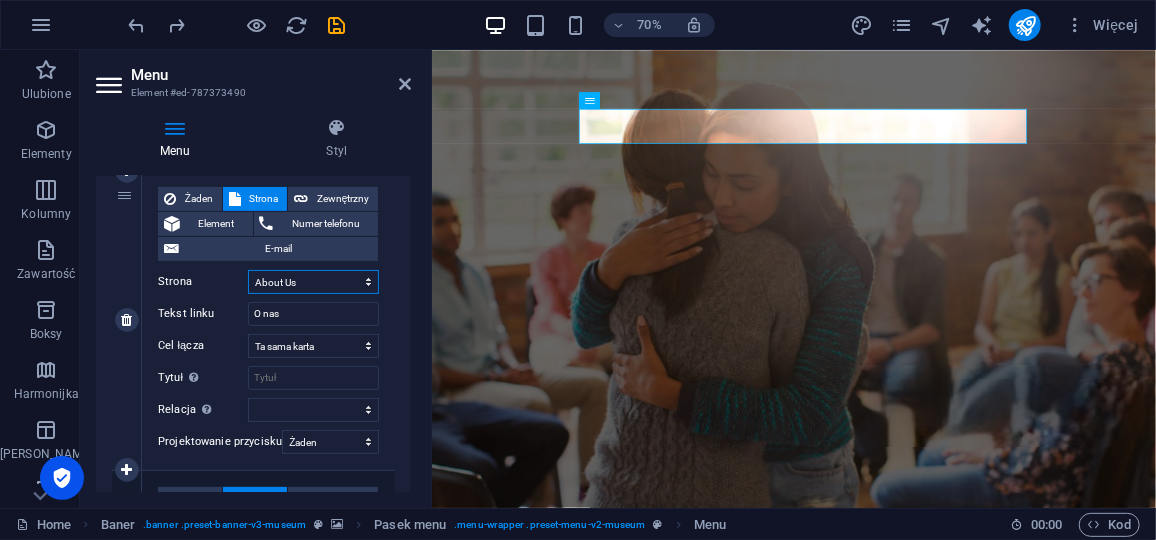 click on "Home About Us Exhibitions Events Contact Privacy Legal Notice" at bounding box center (313, 282) 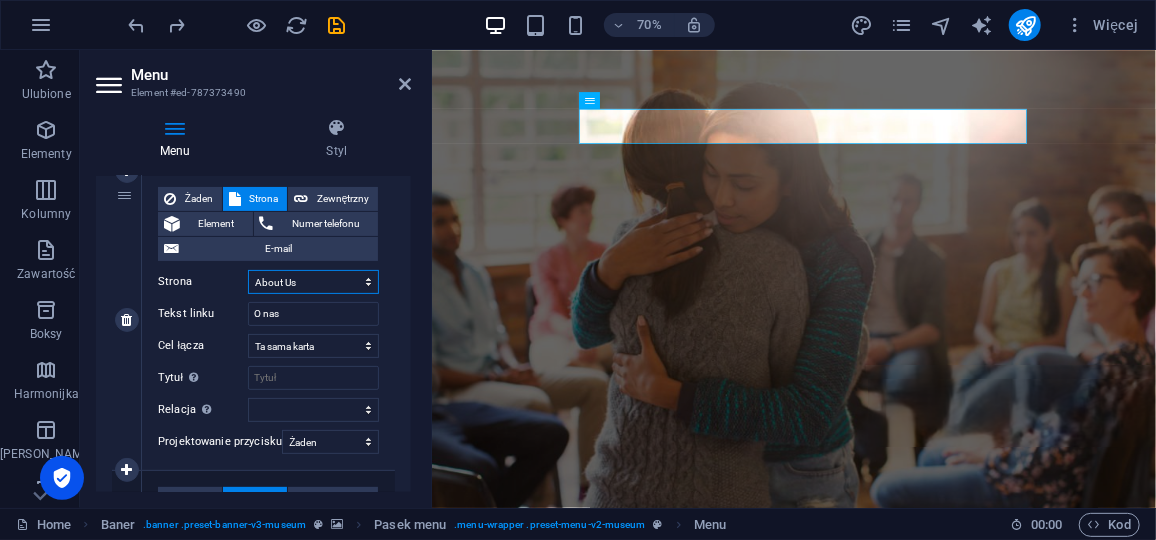 click on "Home About Us Exhibitions Events Contact Privacy Legal Notice" at bounding box center (313, 282) 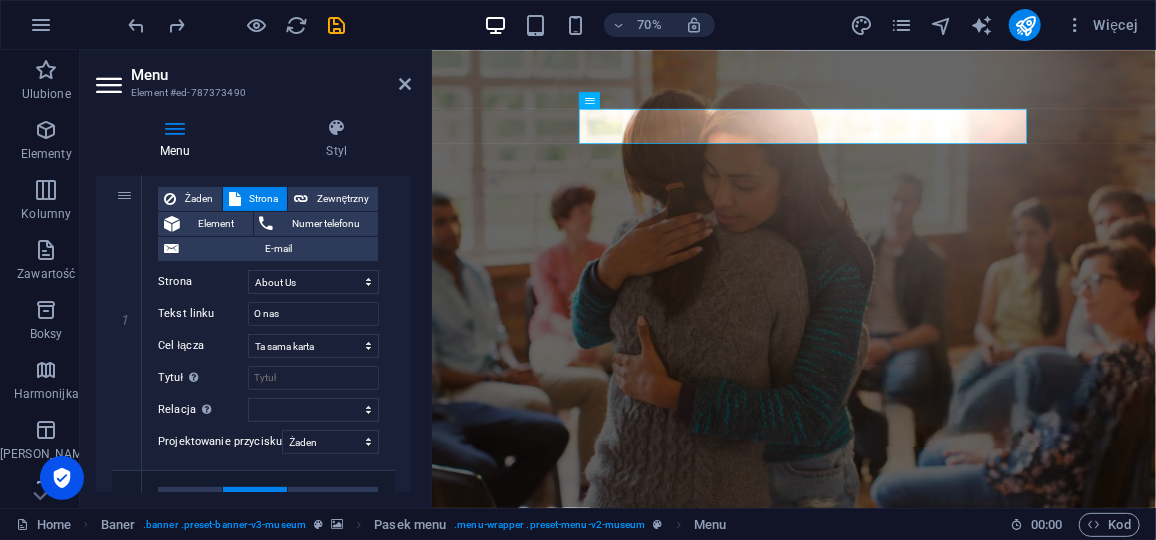 click at bounding box center [175, 128] 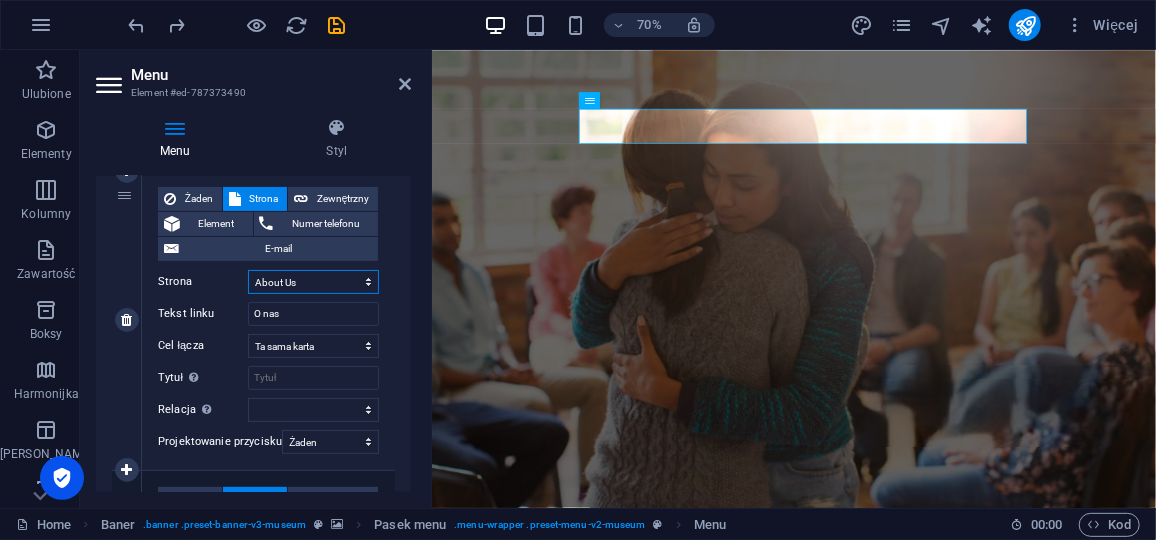 click on "Home About Us Exhibitions Events Contact Privacy Legal Notice" at bounding box center (313, 282) 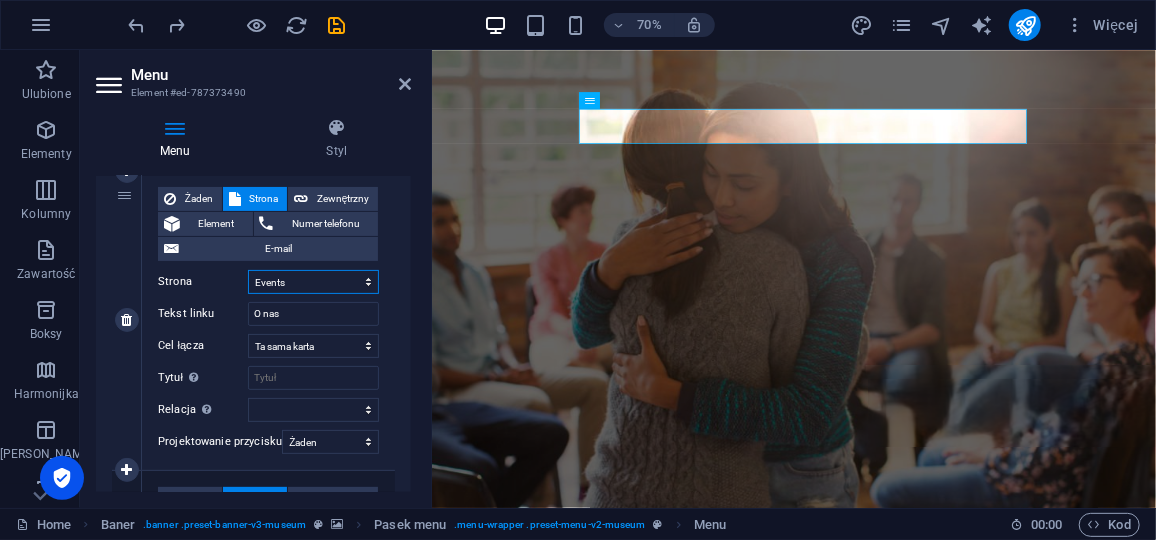 click on "Home About Us Exhibitions Events Contact Privacy Legal Notice" at bounding box center (313, 282) 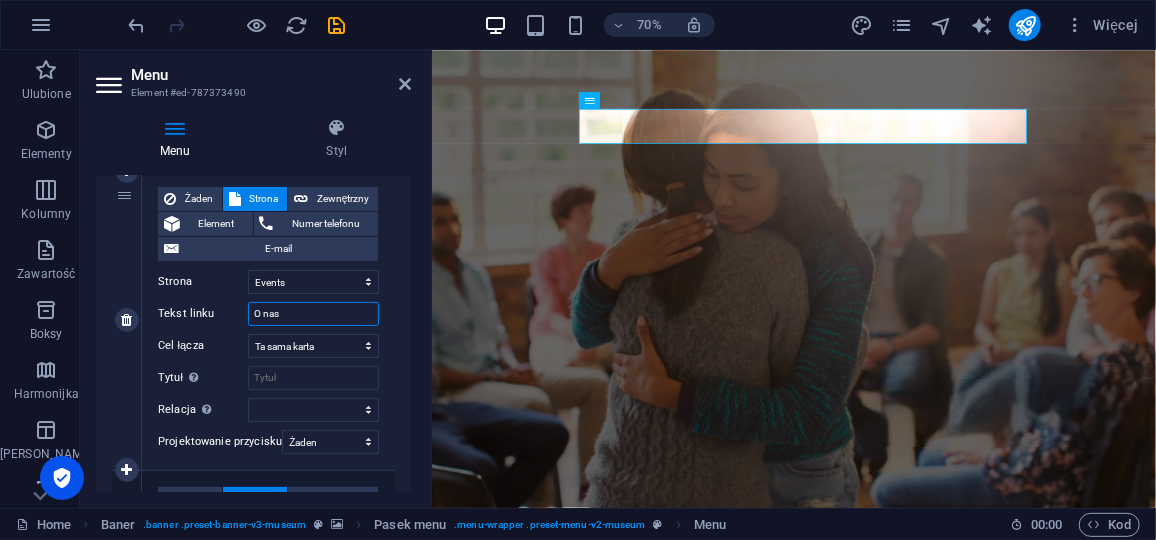 click on "O nas" at bounding box center (313, 314) 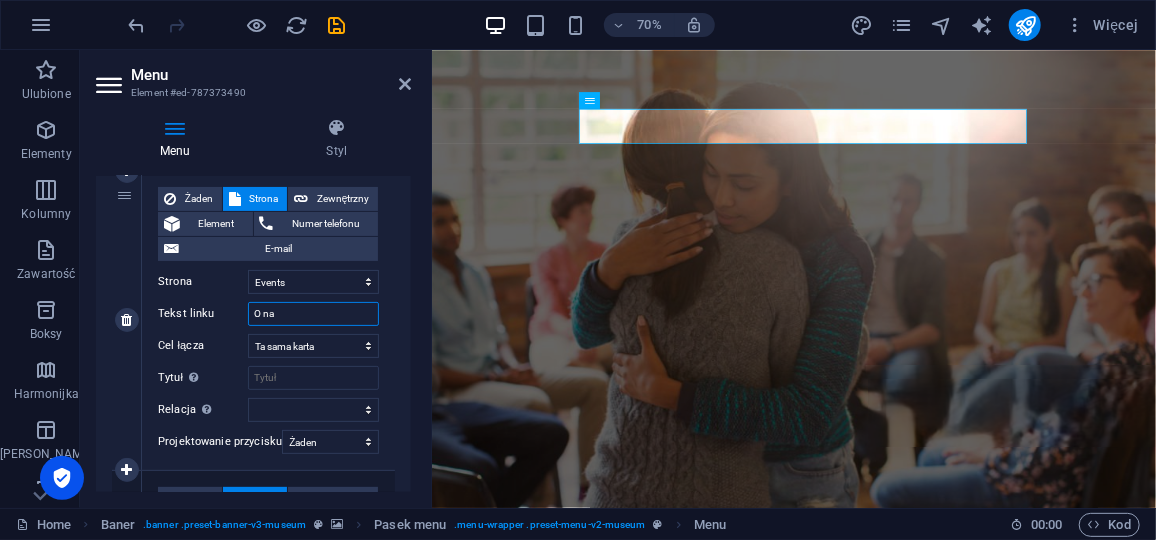 type on "O n" 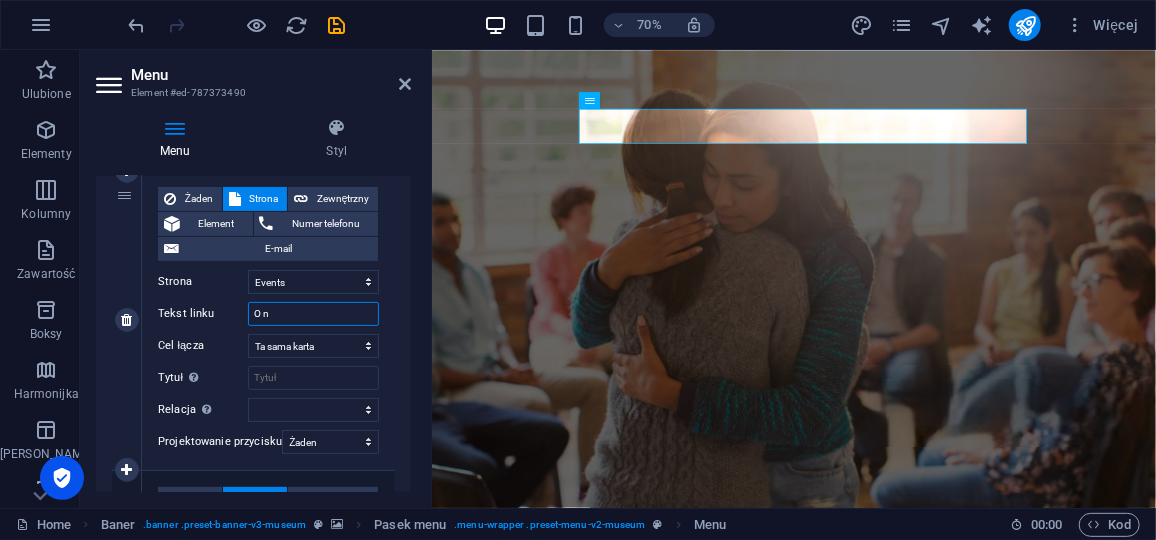 select 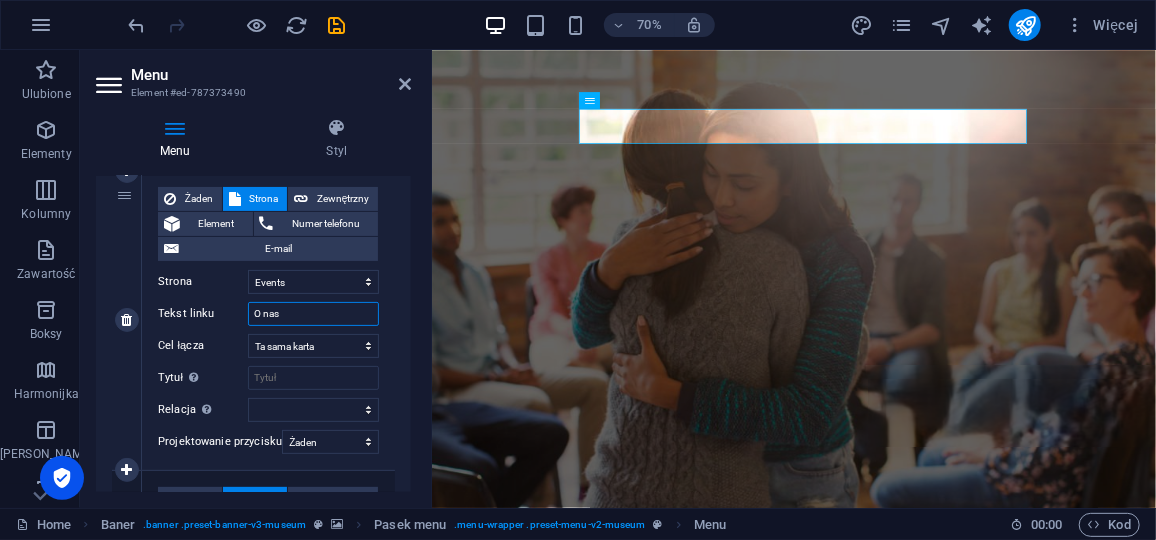 type on "O nasa" 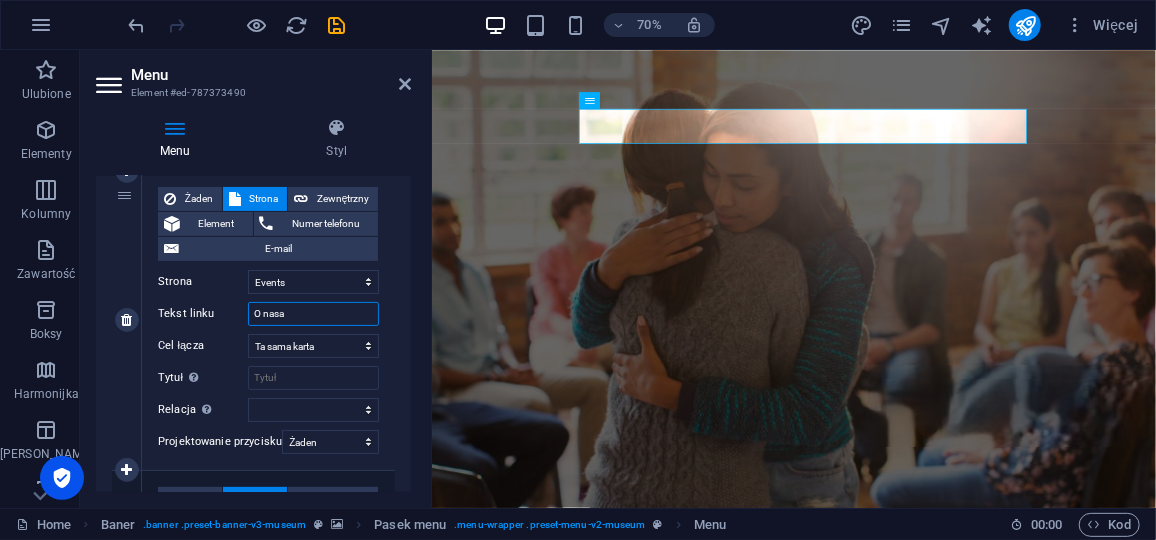 select 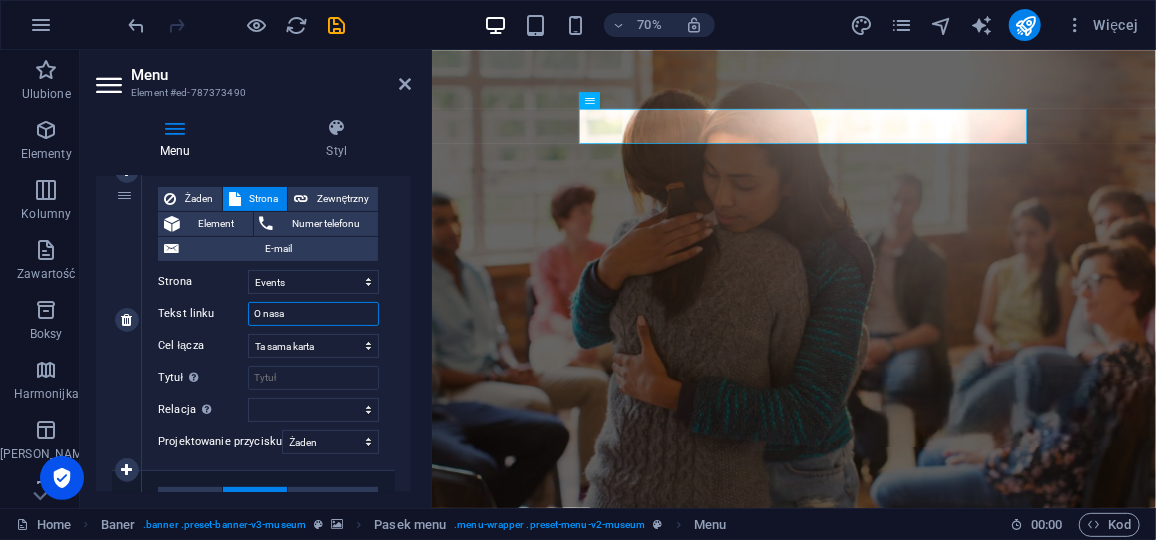 type on "O nas" 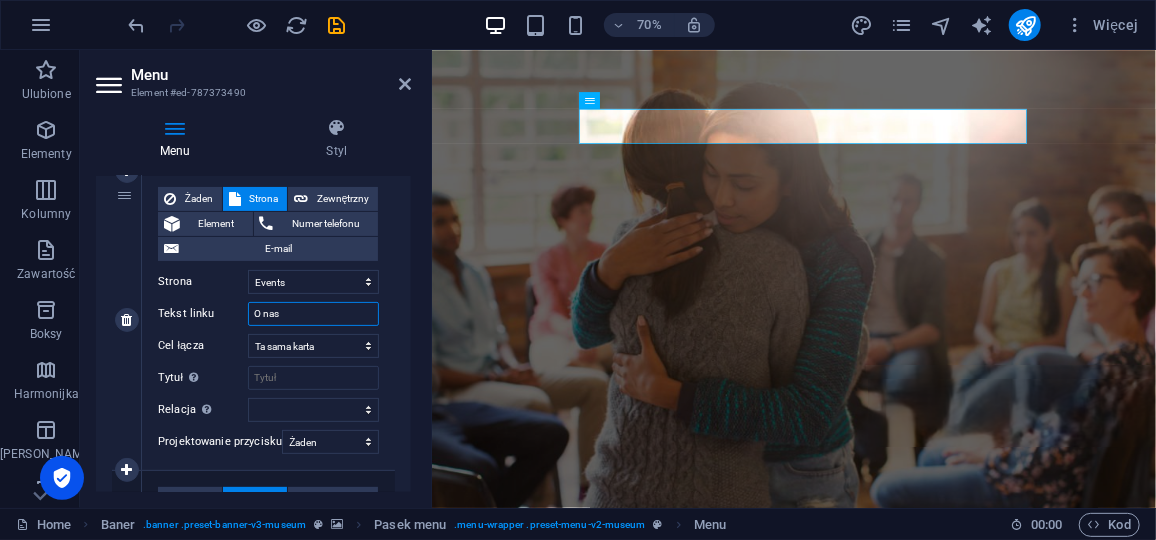 select 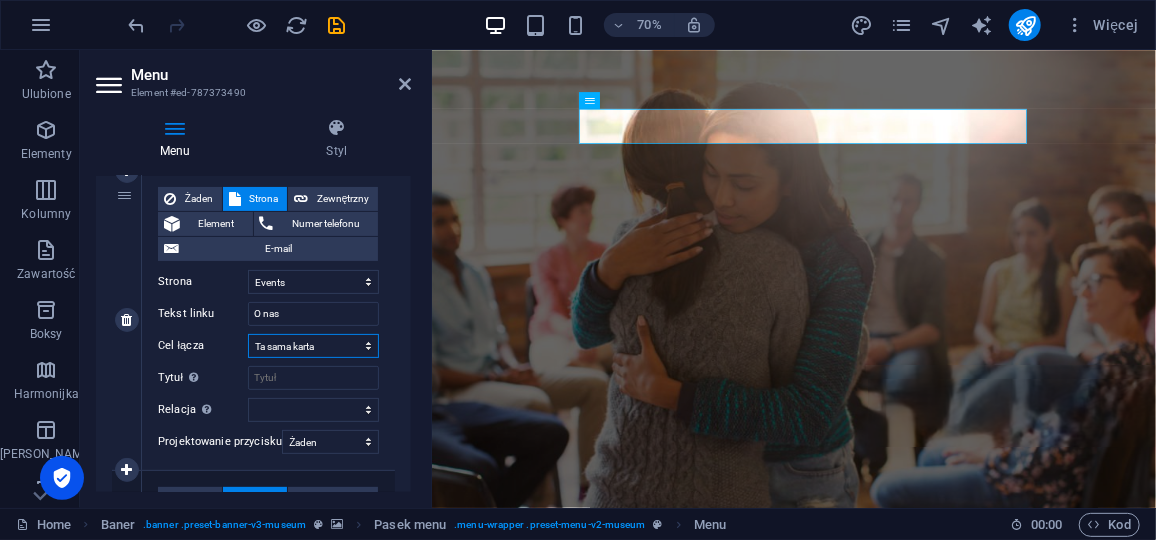 click on "Nowa karta Ta sama karta Nakładka" at bounding box center [313, 346] 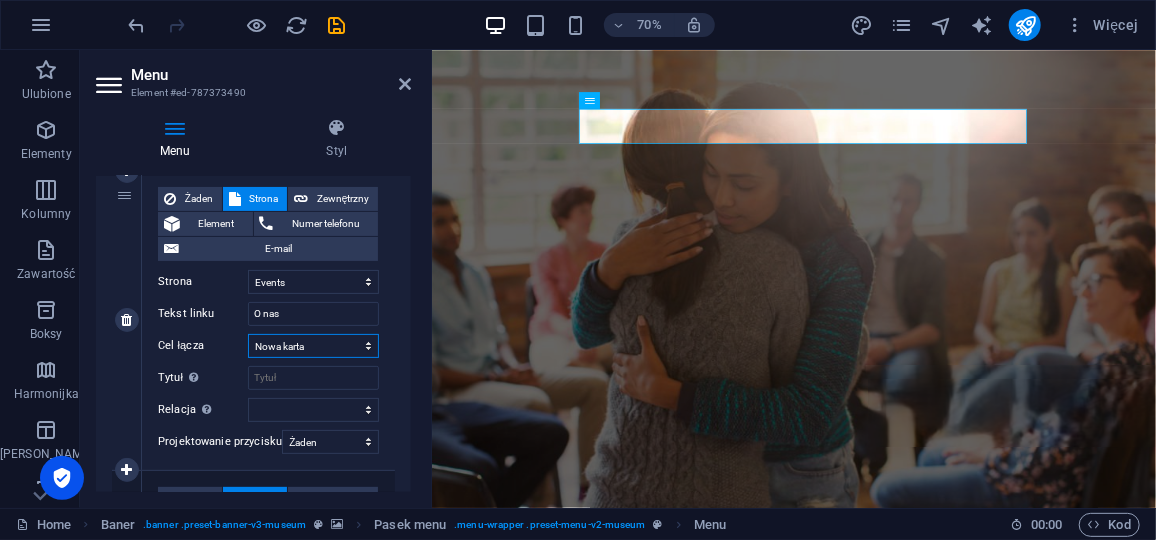 click on "Nowa karta Ta sama karta Nakładka" at bounding box center (313, 346) 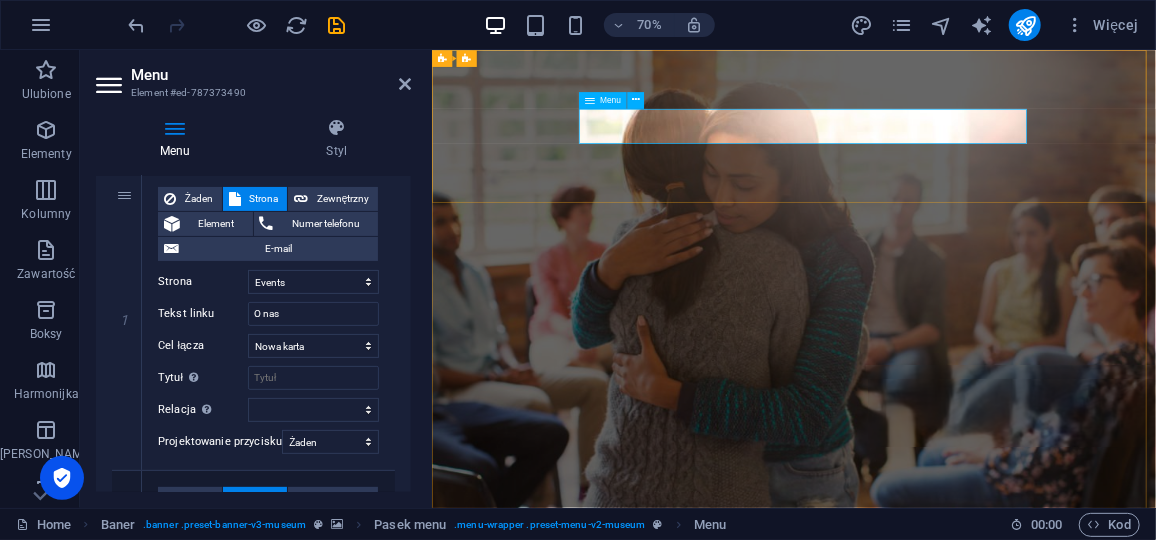 click on "O nas Exhibitions Events Contact" at bounding box center (948, 1045) 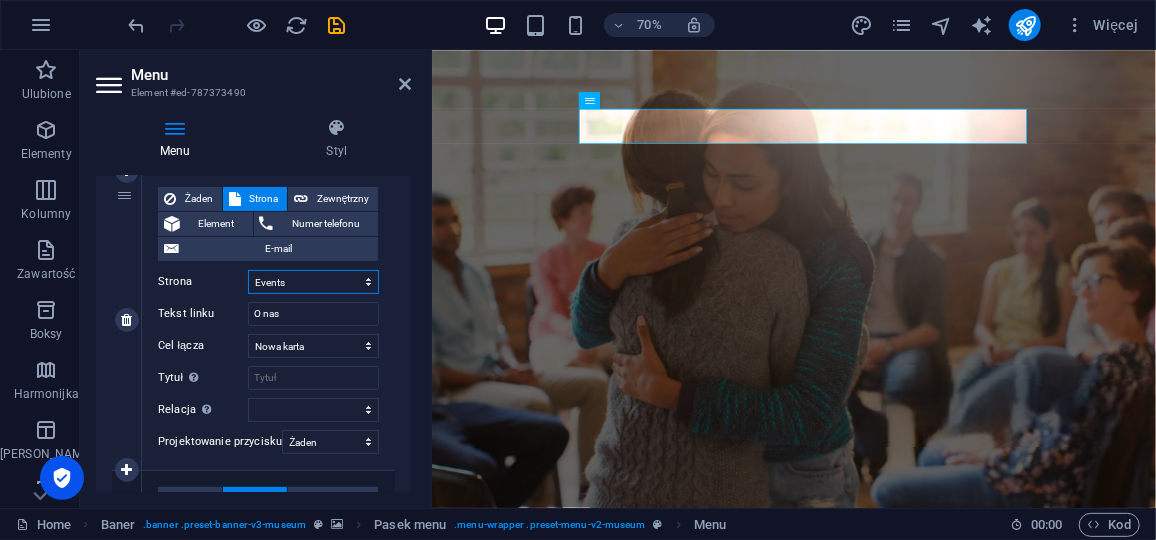 click on "Home About Us Exhibitions Events Contact Privacy Legal Notice" at bounding box center [313, 282] 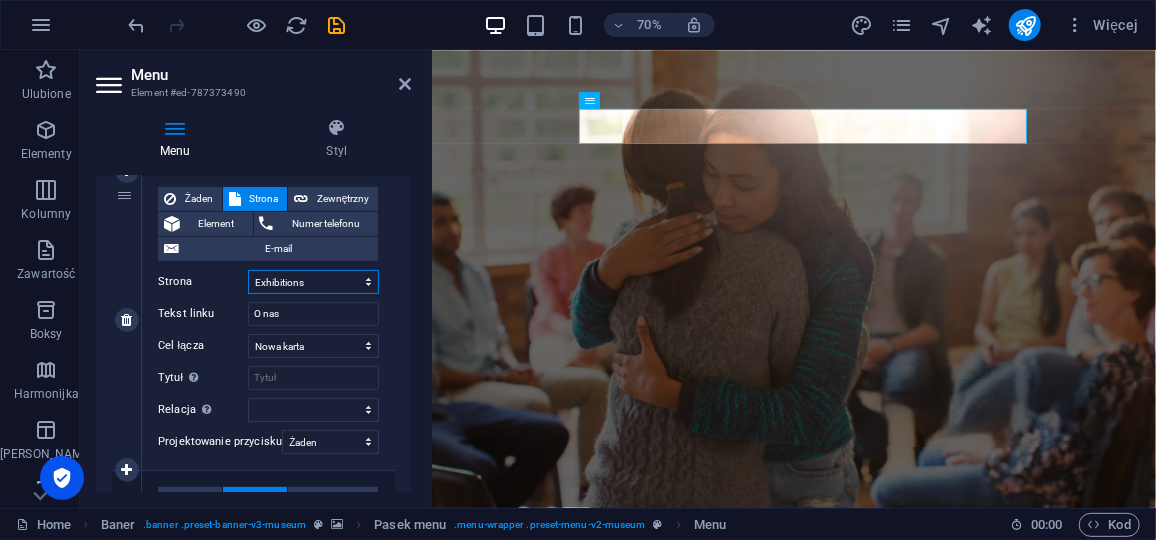 click on "Home About Us Exhibitions Events Contact Privacy Legal Notice" at bounding box center (313, 282) 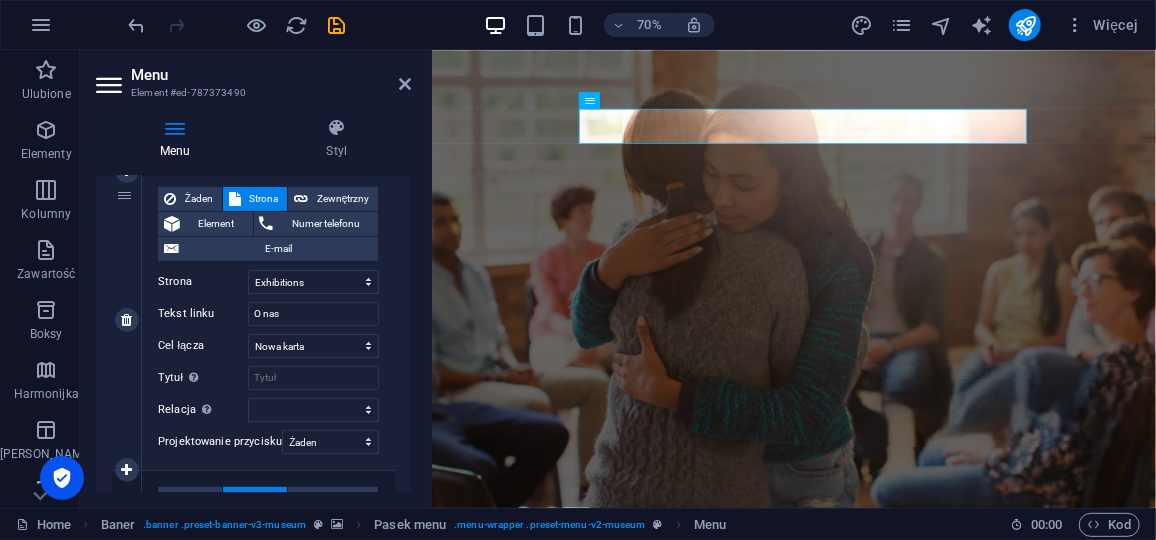 drag, startPoint x: 322, startPoint y: 319, endPoint x: 334, endPoint y: 395, distance: 76.941536 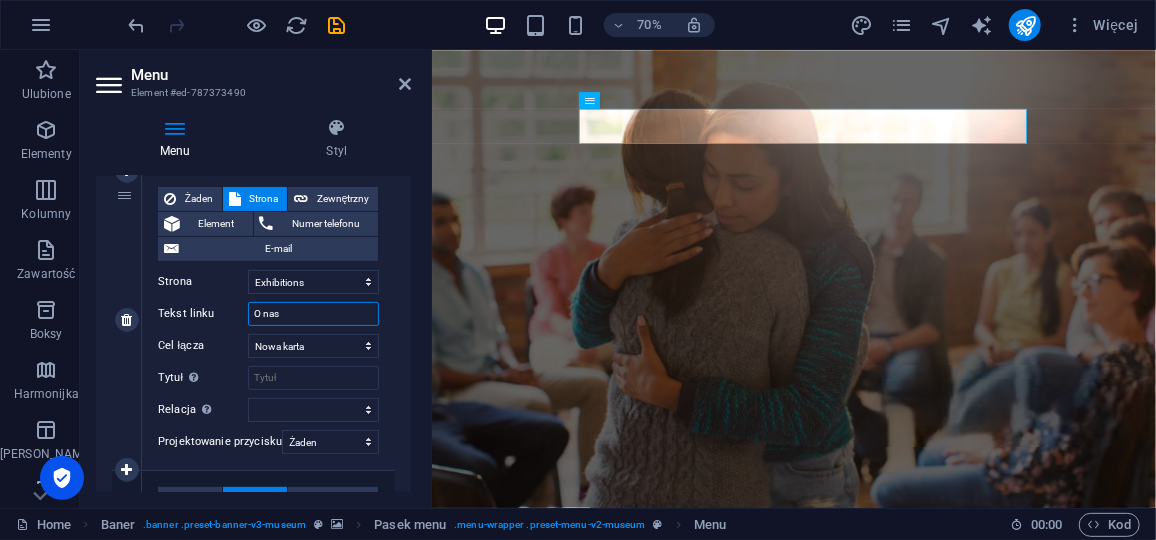 click on "O nas" at bounding box center [313, 314] 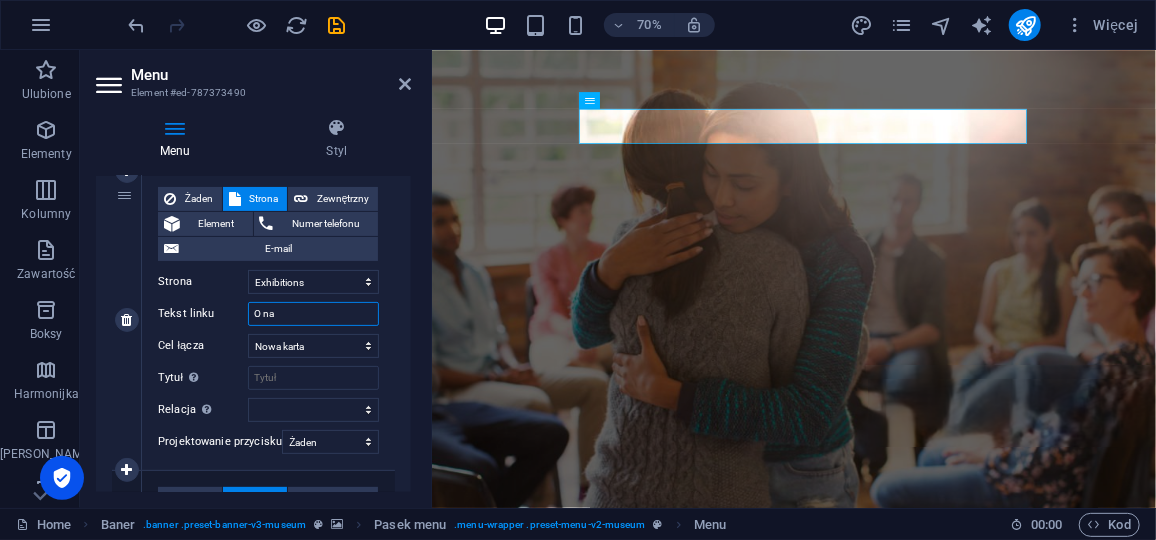 type on "O n" 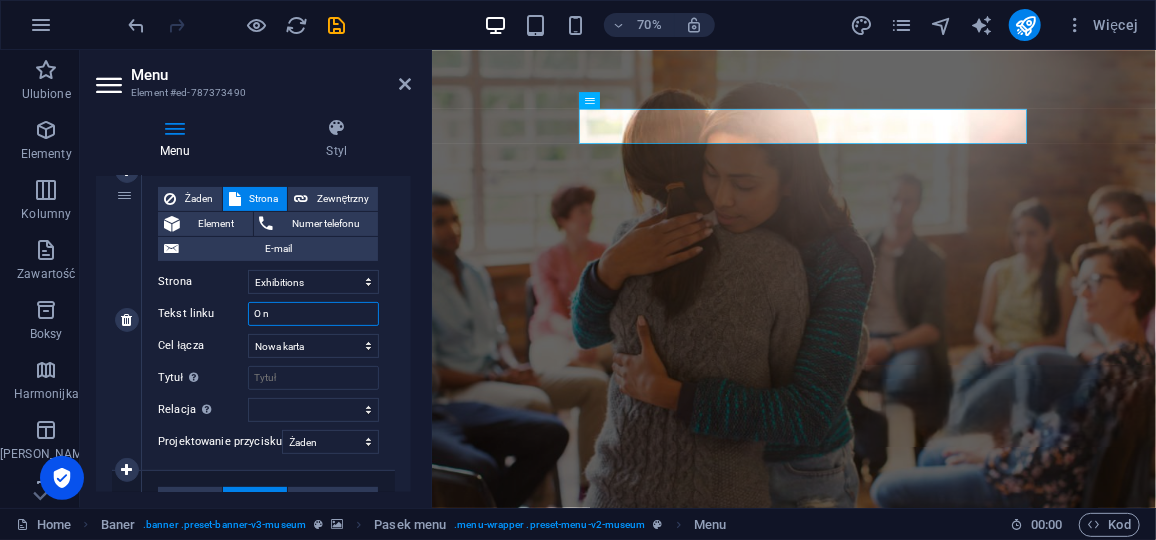 select 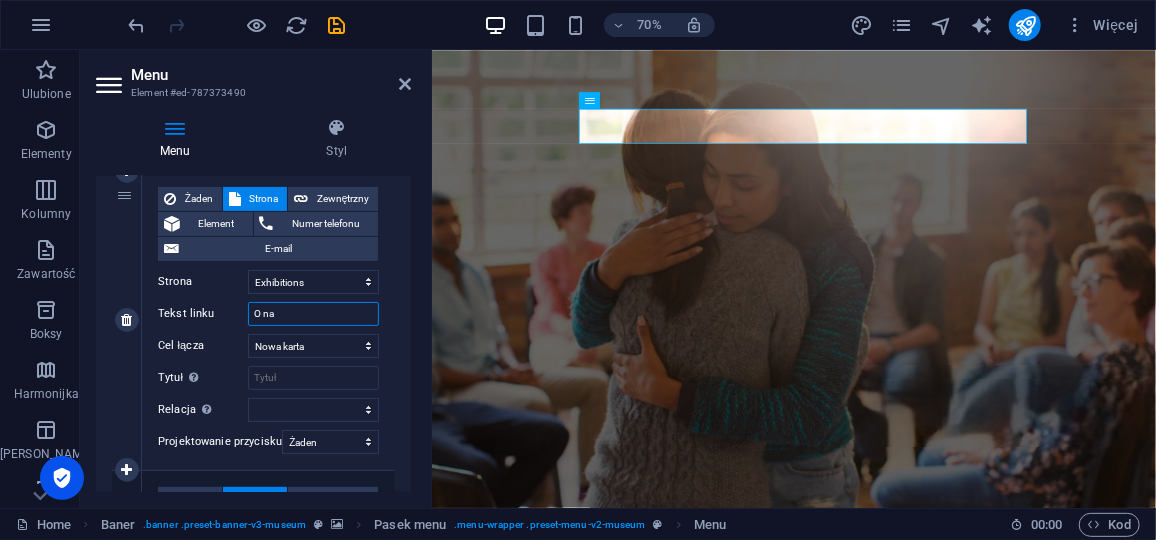 type on "O nas" 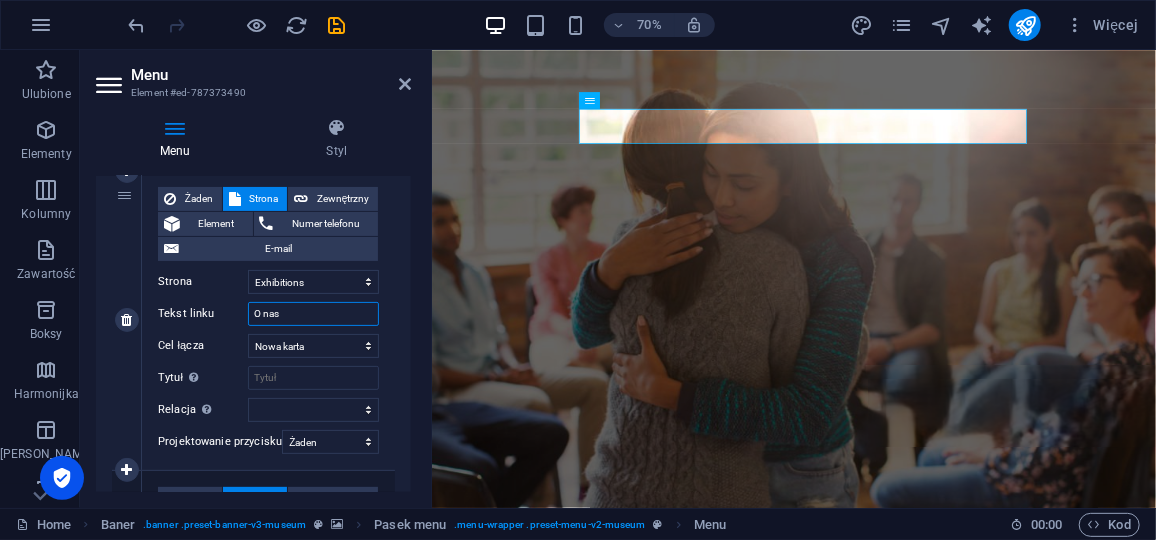 select 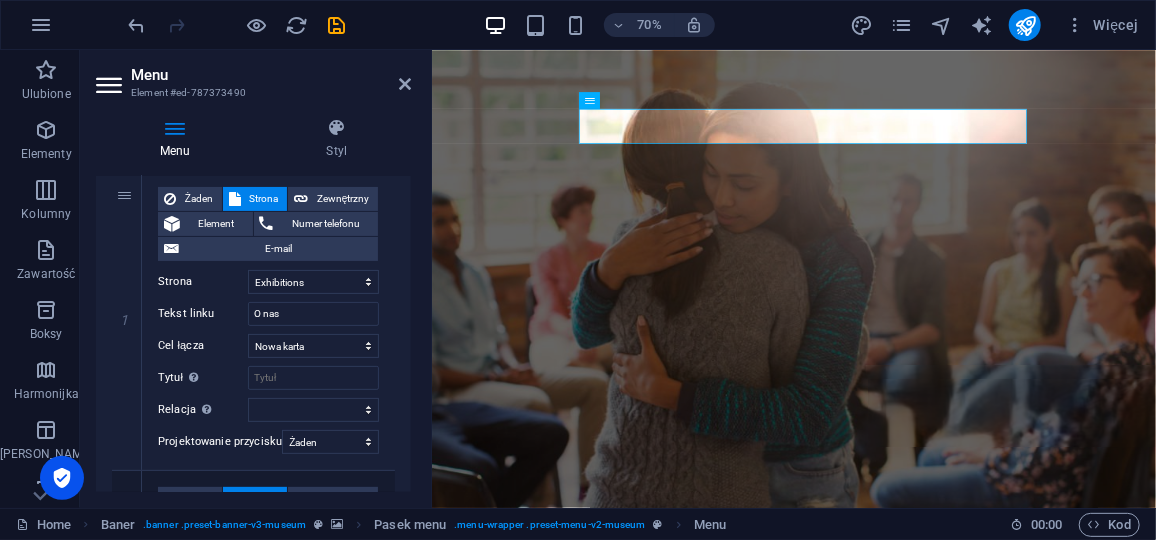 click on "1 Żaden Strona Zewnętrzny Element Numer telefonu E-mail Strona Home About Us Exhibitions Events Contact Privacy Legal Notice Element
URL /about-us Numer telefonu E-mail Tekst linku O nas Cel łącza Nowa karta Ta sama karta Nakładka Tytuł Dodatkowy opis linku nie powinien być [PERSON_NAME] jak treść linku. Tytuł jest najczęściej wyświetlany jako tekst podpowiedzi po najechaniu [PERSON_NAME] nad element. Jeśli nie jesteś pewien, pozostaw puste. Relacja Ustawia  powiązanie tego łącza z celem łącza . Na przykład wartość „nofollow” instruuje wyszukiwarki, aby nie podążały za linkiem. Można pozostawić puste. alternate author bookmark external help license next nofollow noreferrer noopener prev search tag Projektowanie przycisku Żaden Domyślny Nadrzędny Podrzędny 2 Żaden Strona Zewnętrzny Element Numer telefonu E-mail Strona Home About Us Exhibitions Events Contact Privacy Legal Notice Element
URL /exhibitions Numer telefonu E-mail Tekst linku" at bounding box center [253, 770] 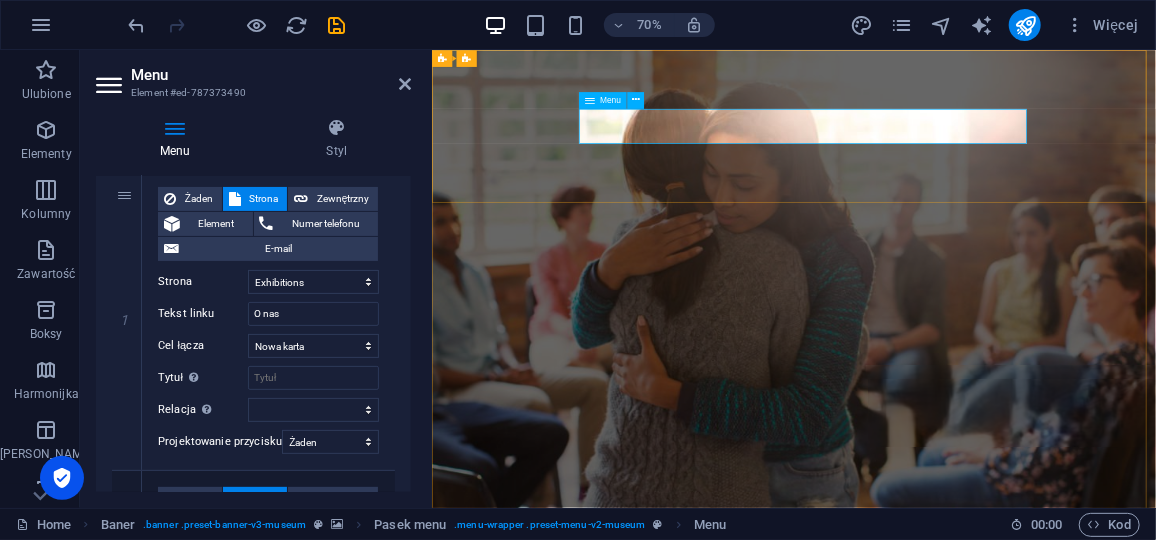 click on "O nas Exhibitions Events Contact" at bounding box center (948, 1045) 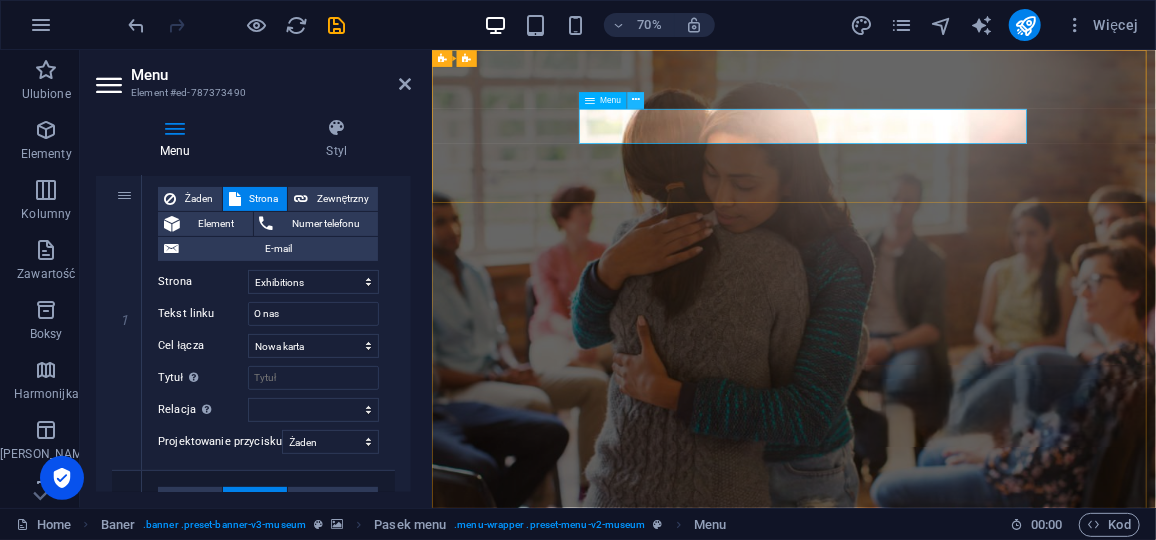 click at bounding box center (636, 100) 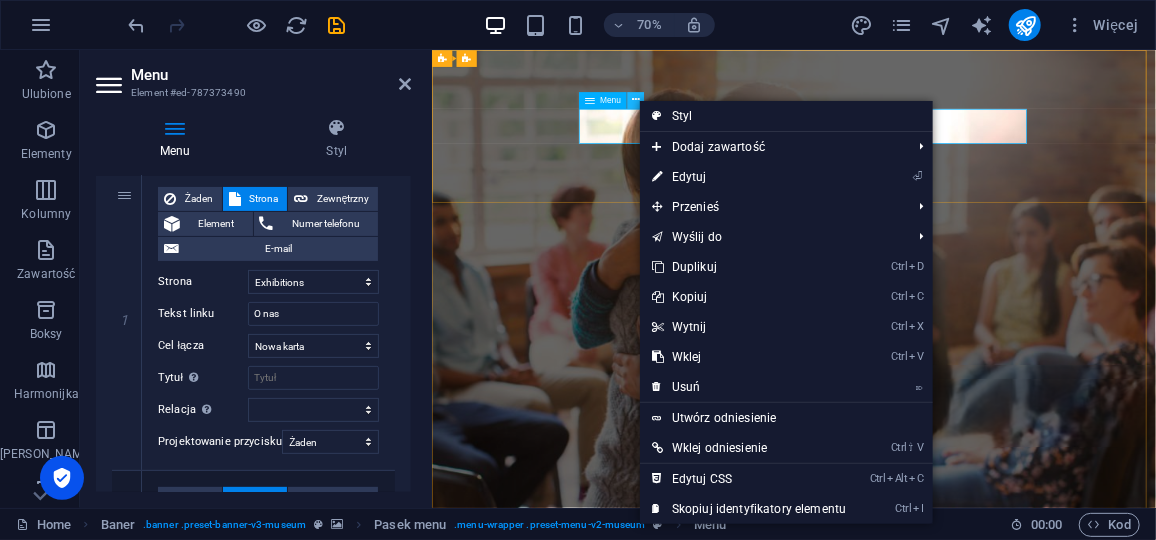click at bounding box center [636, 100] 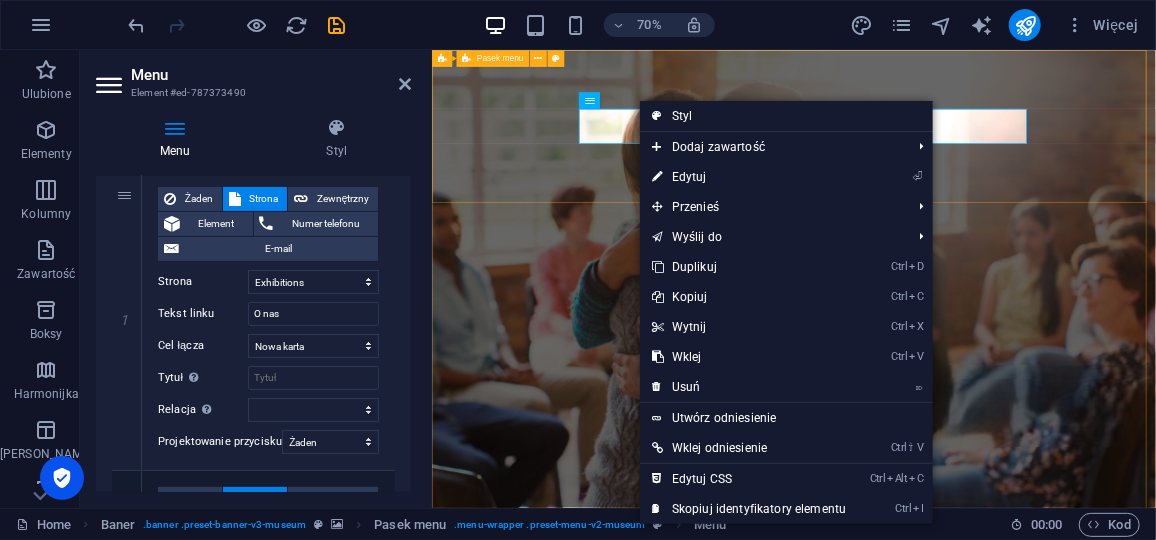click on "O nas Exhibitions Events Contact Explore" at bounding box center (948, 975) 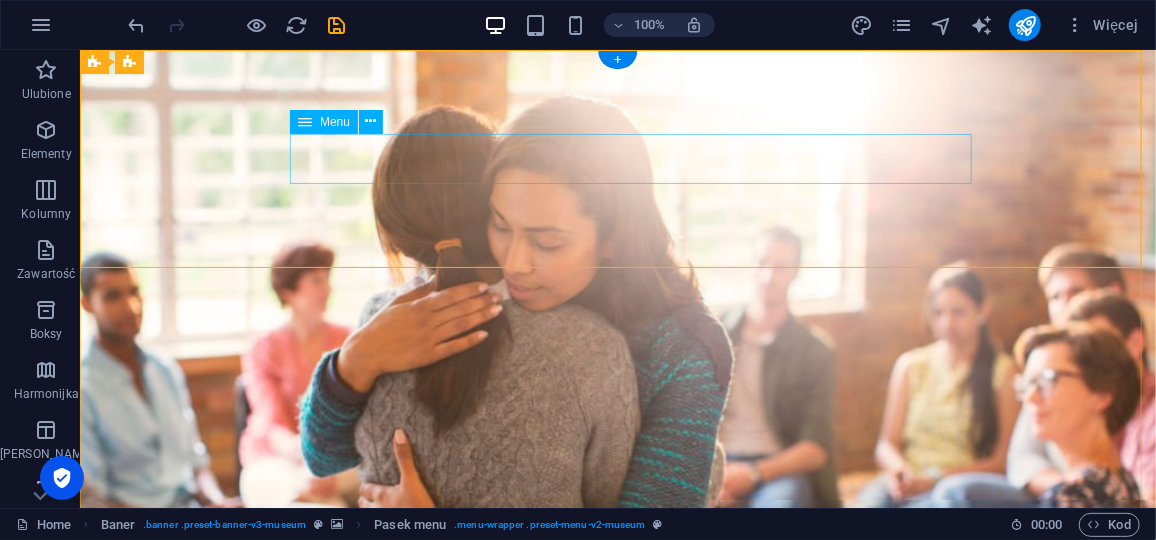 click on "O nas Exhibitions Events Contact" at bounding box center [617, 1045] 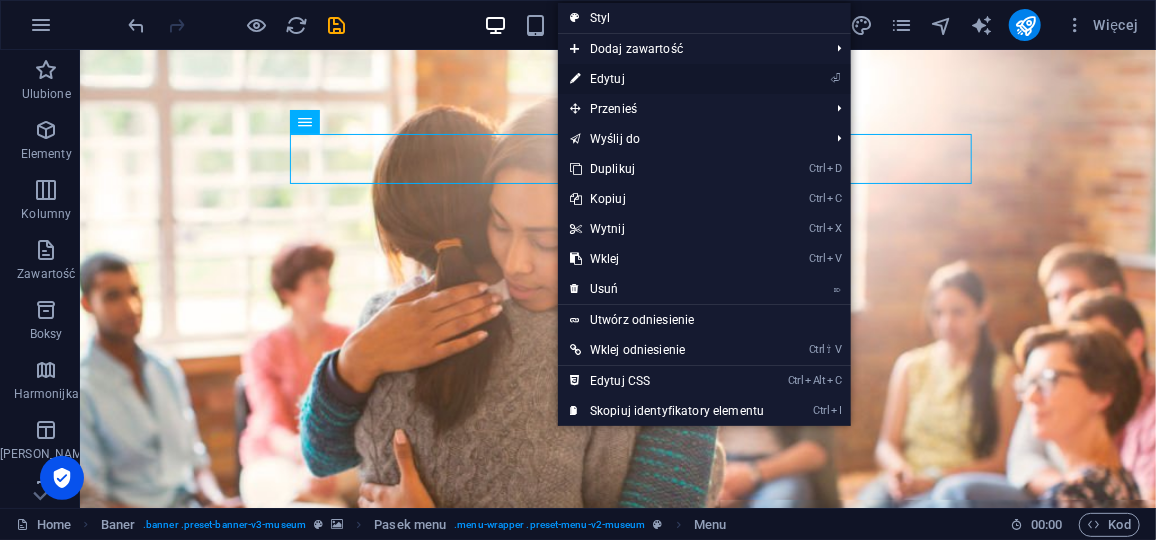 click on "⏎  Edytuj" at bounding box center (667, 79) 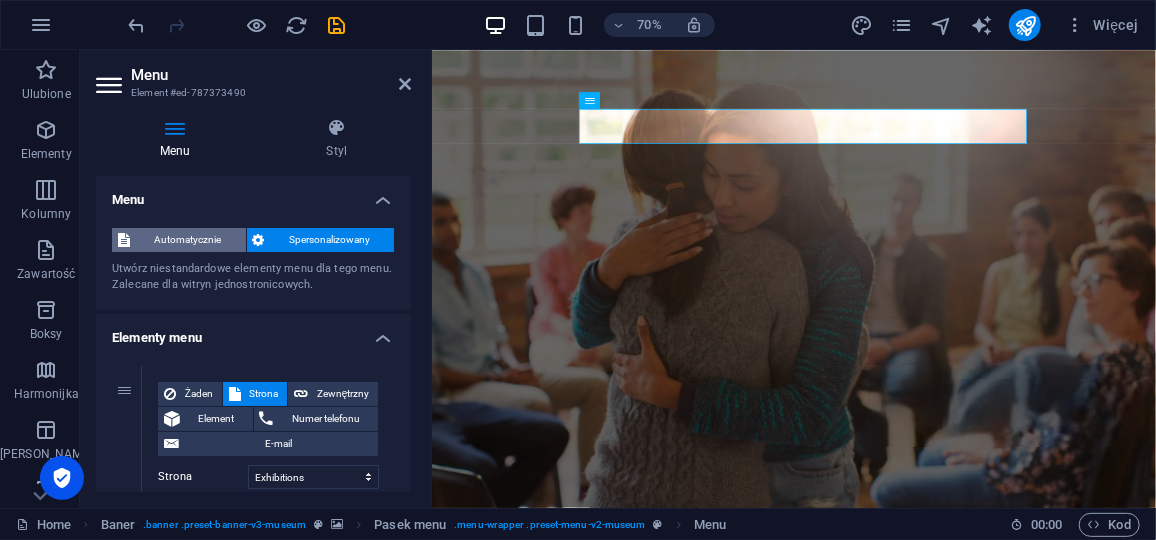 click on "Automatycznie" at bounding box center [188, 240] 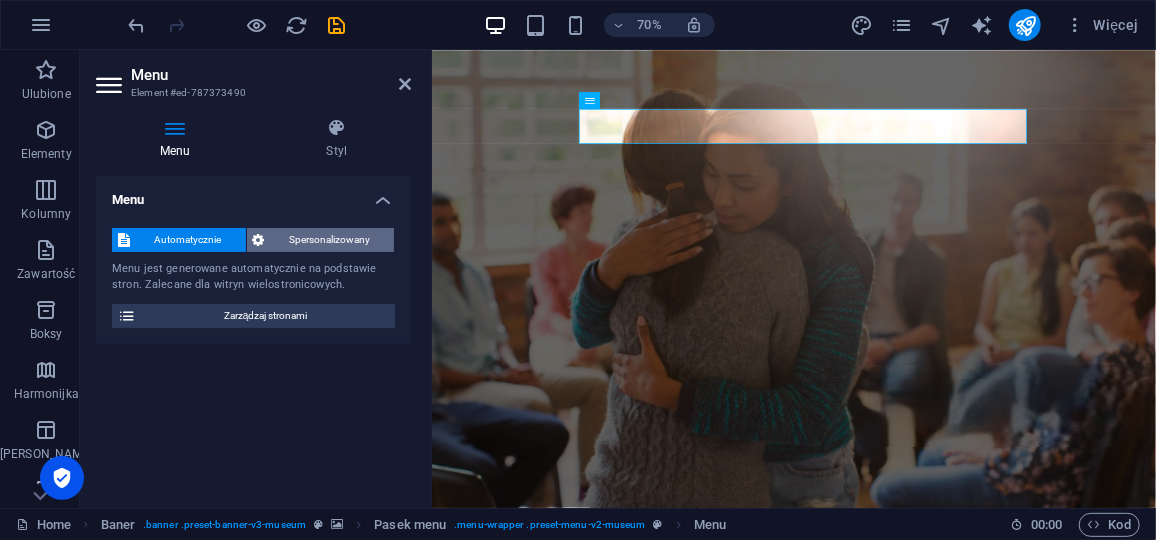click on "Spersonalizowany" at bounding box center (330, 240) 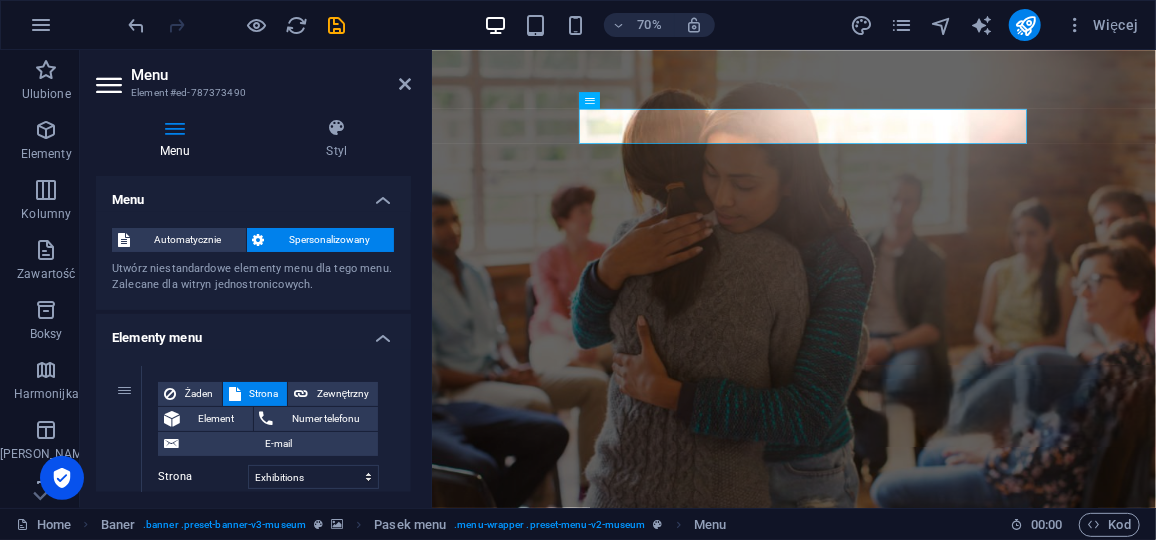 drag, startPoint x: 412, startPoint y: 233, endPoint x: 412, endPoint y: 266, distance: 33 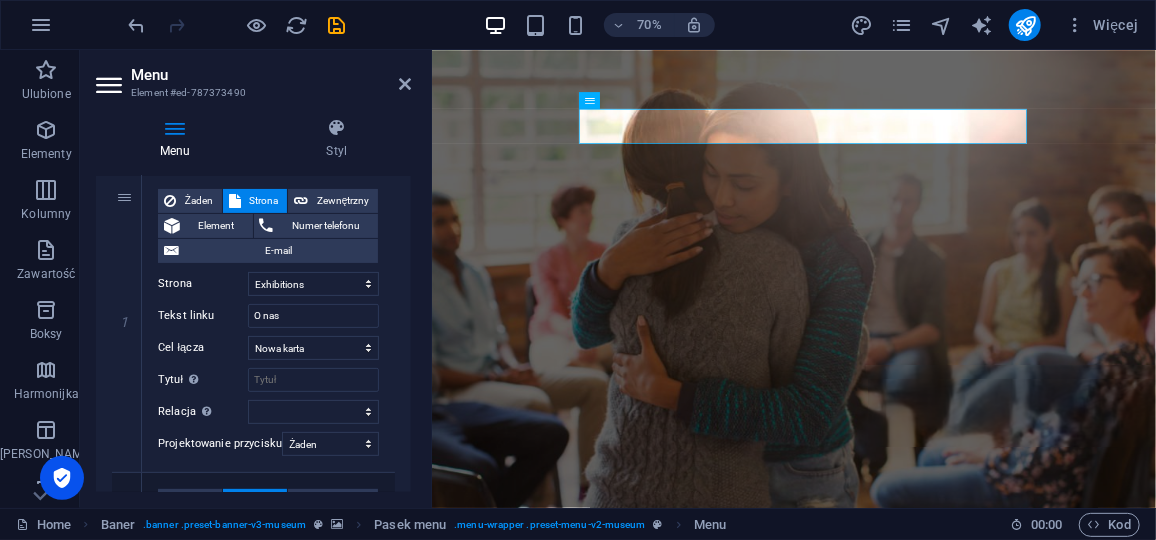scroll, scrollTop: 195, scrollLeft: 0, axis: vertical 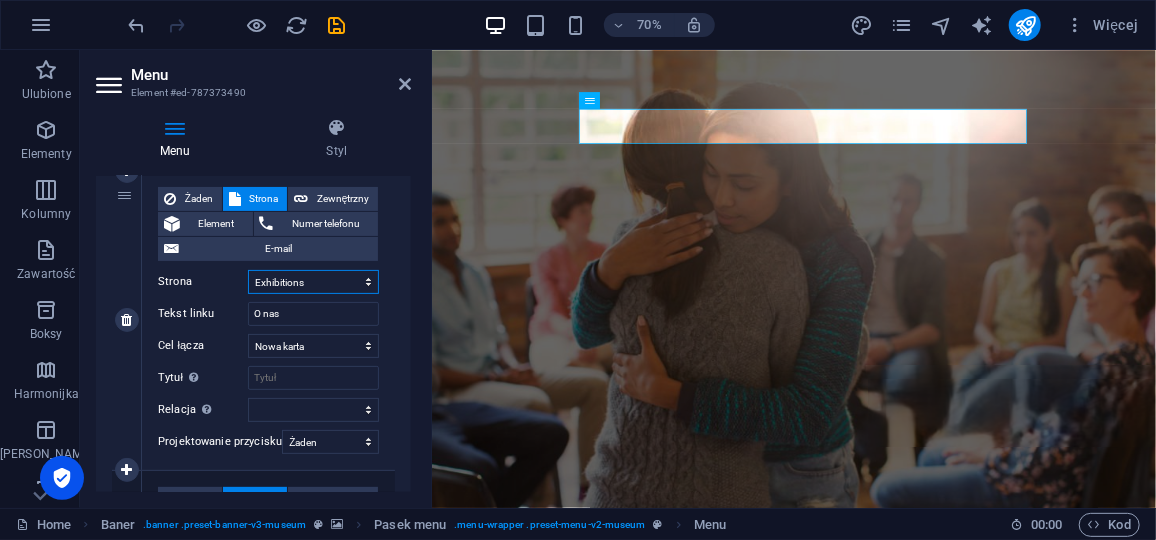 click on "Home About Us Exhibitions Events Contact Privacy Legal Notice" at bounding box center (313, 282) 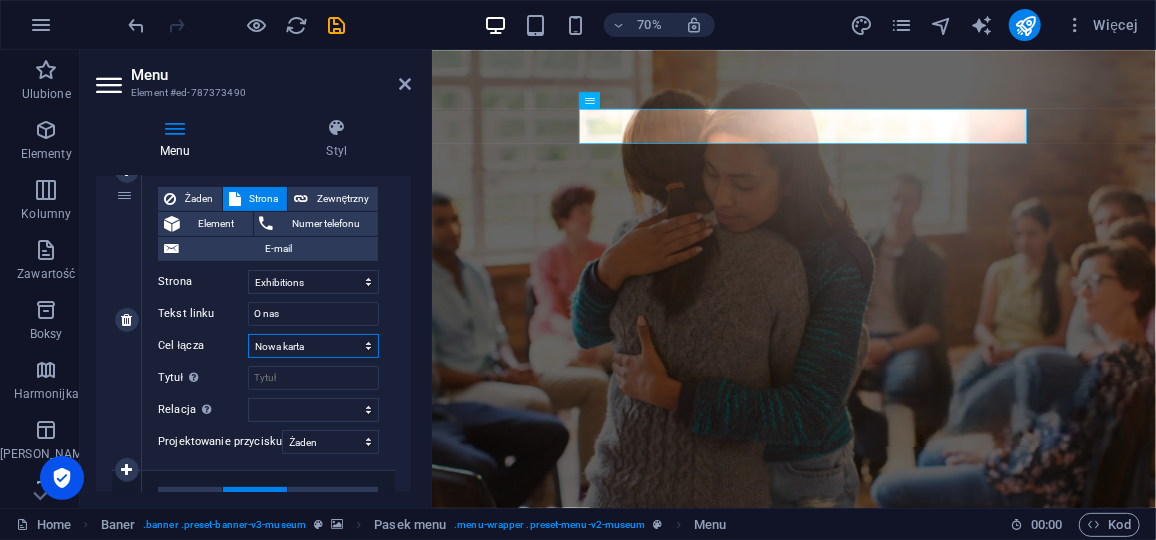 click on "Nowa karta Ta sama karta Nakładka" at bounding box center [313, 346] 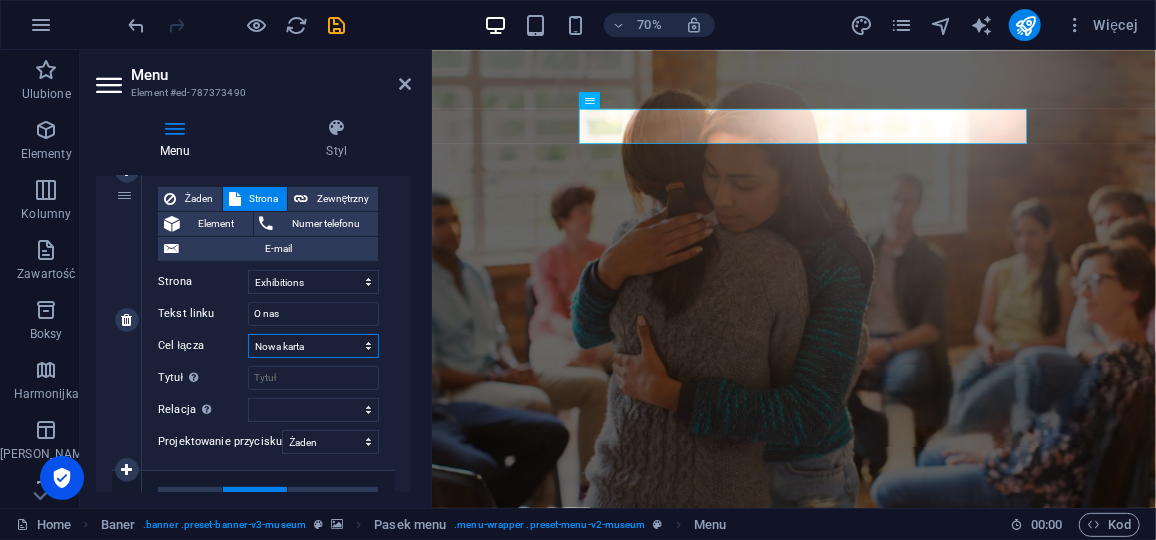 click on "Nowa karta Ta sama karta Nakładka" at bounding box center [313, 346] 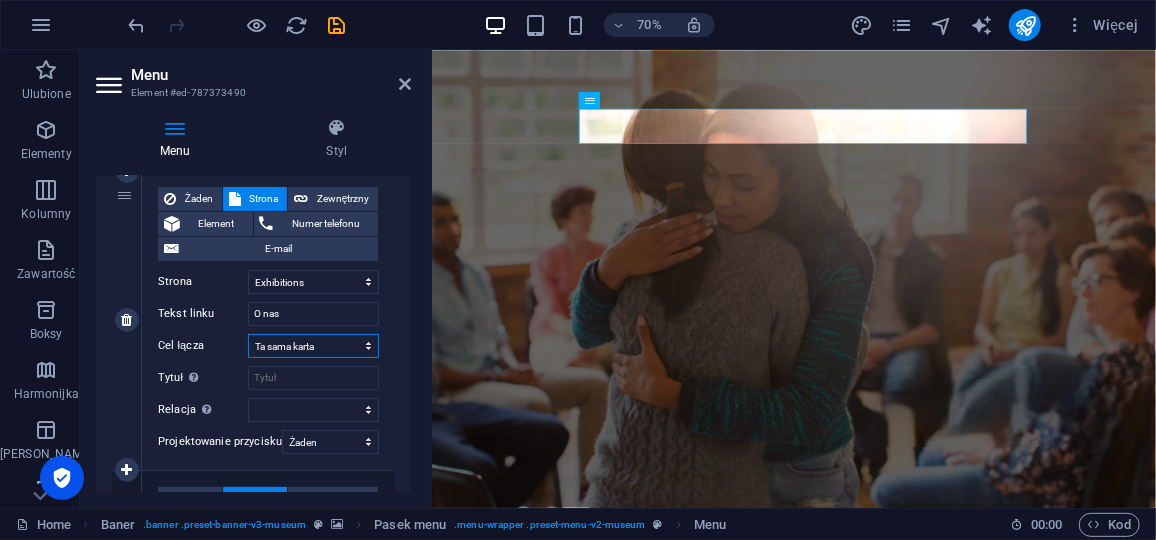 click on "Nowa karta Ta sama karta Nakładka" at bounding box center (313, 346) 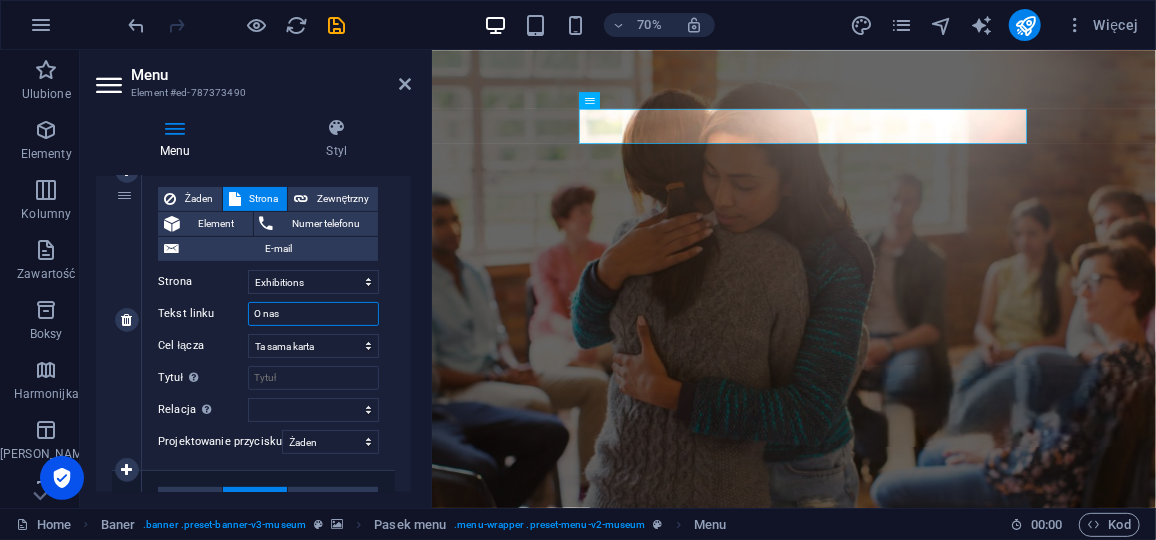 click on "O nas" at bounding box center (313, 314) 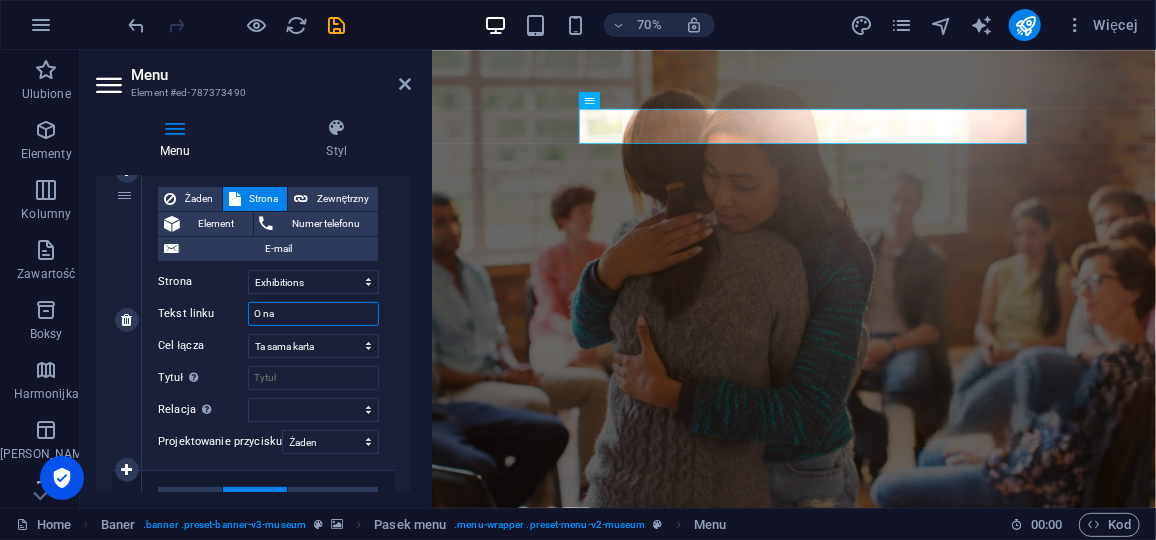 select 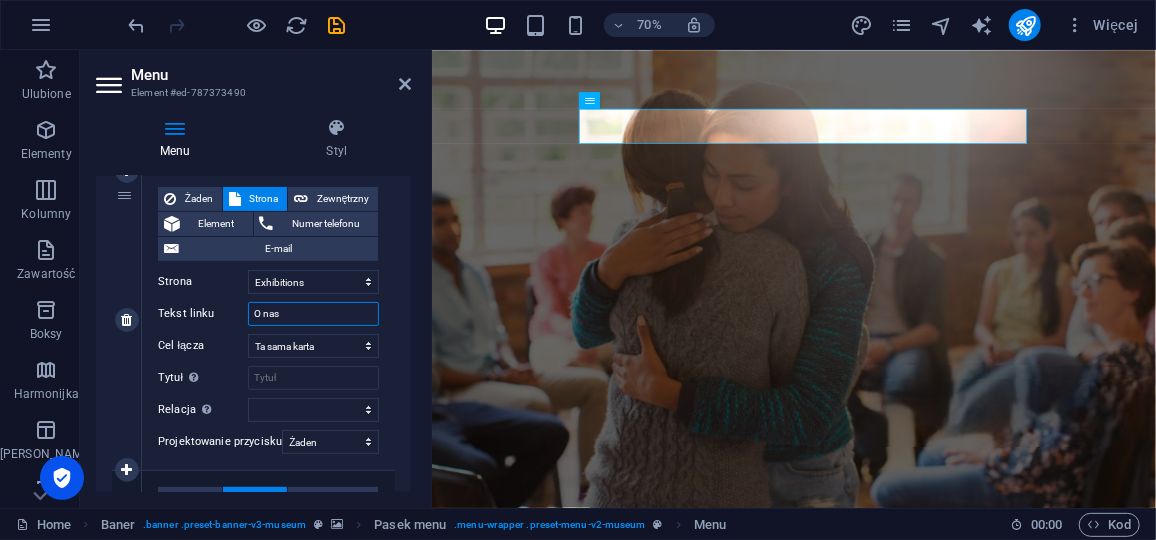 select 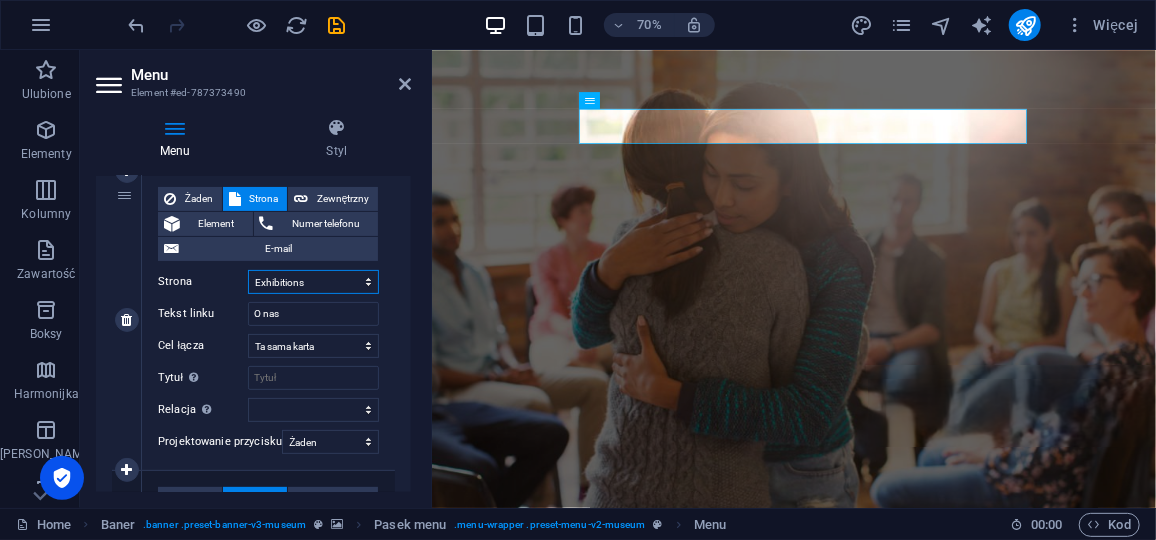 click on "Home About Us Exhibitions Events Contact Privacy Legal Notice" at bounding box center [313, 282] 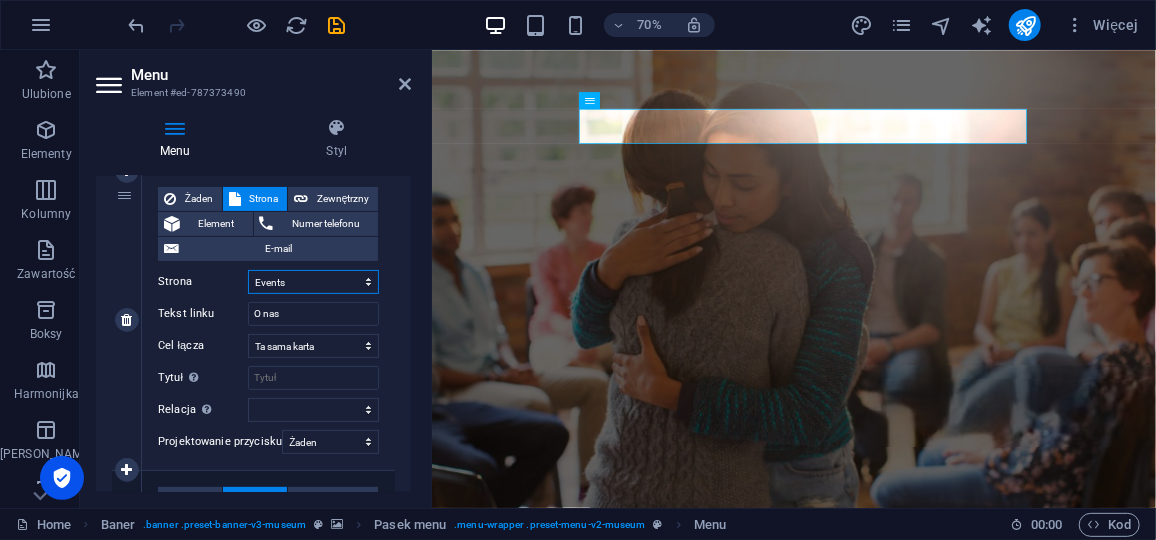 click on "Home About Us Exhibitions Events Contact Privacy Legal Notice" at bounding box center (313, 282) 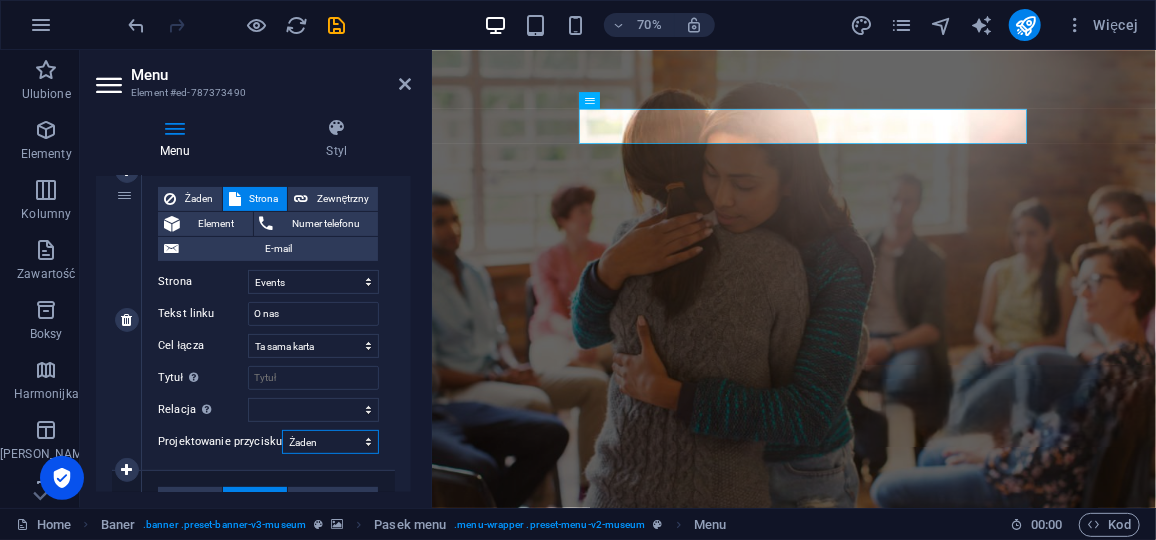 click on "Żaden Domyślny Nadrzędny Podrzędny" at bounding box center (330, 442) 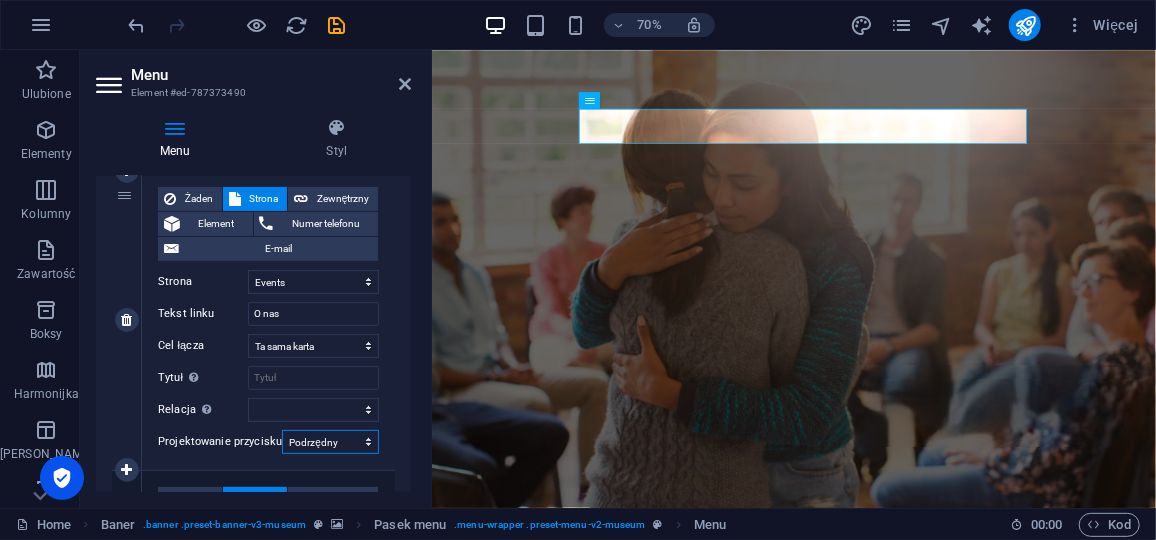 click on "Żaden Domyślny Nadrzędny Podrzędny" at bounding box center [330, 442] 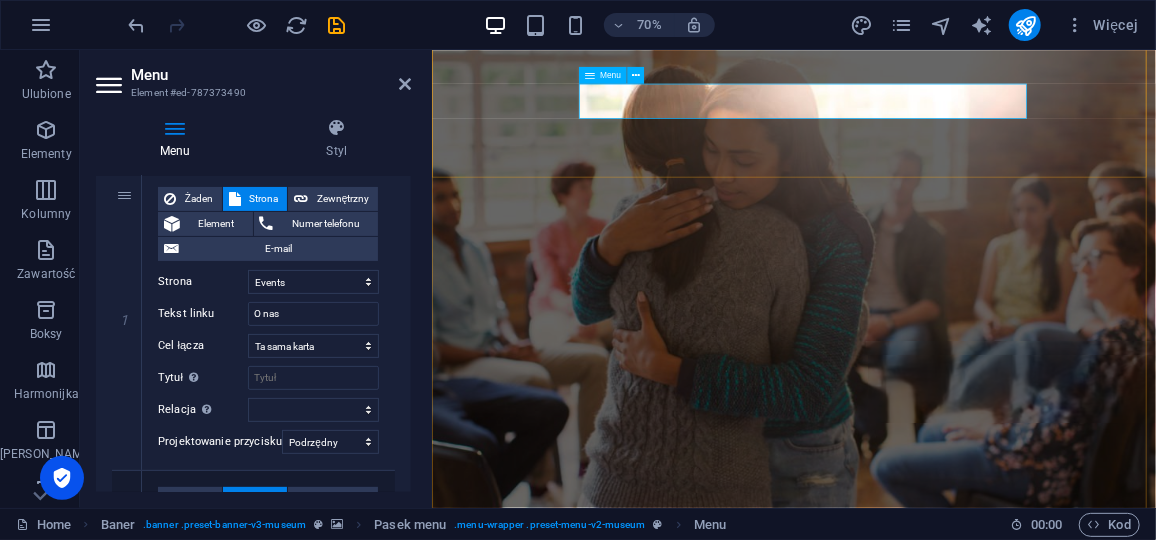 scroll, scrollTop: 36, scrollLeft: 0, axis: vertical 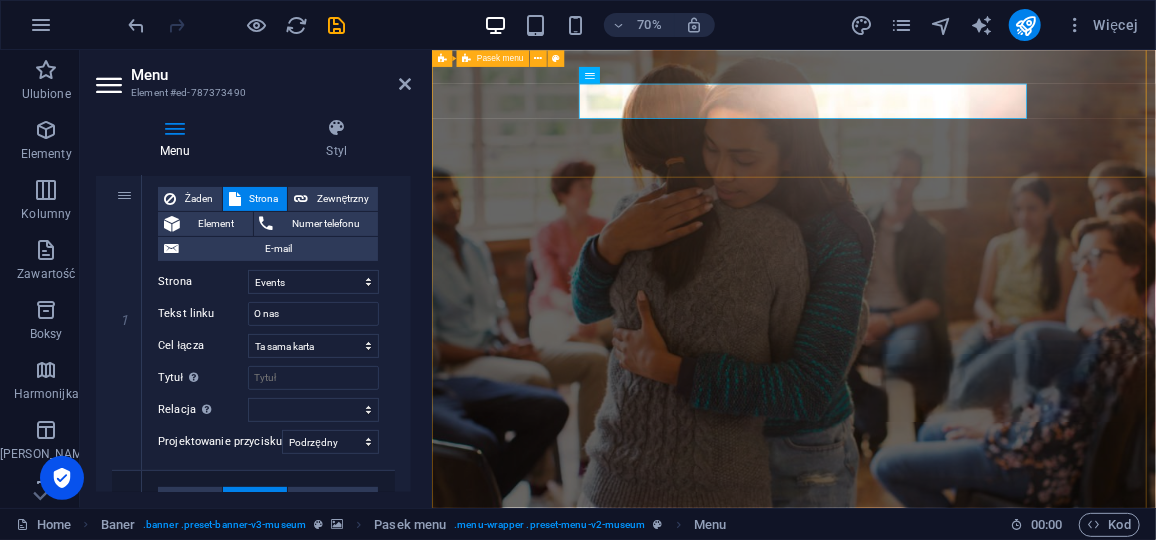 click on "O nas Exhibitions Events Contact Explore" at bounding box center [948, 939] 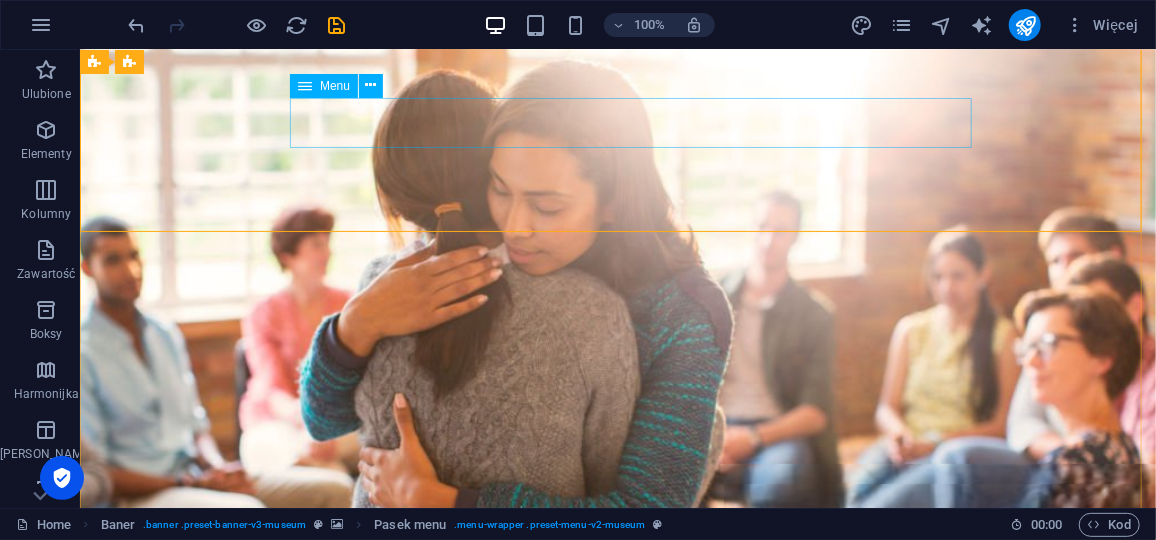 click on "O nas Exhibitions Events Contact" at bounding box center [617, 1009] 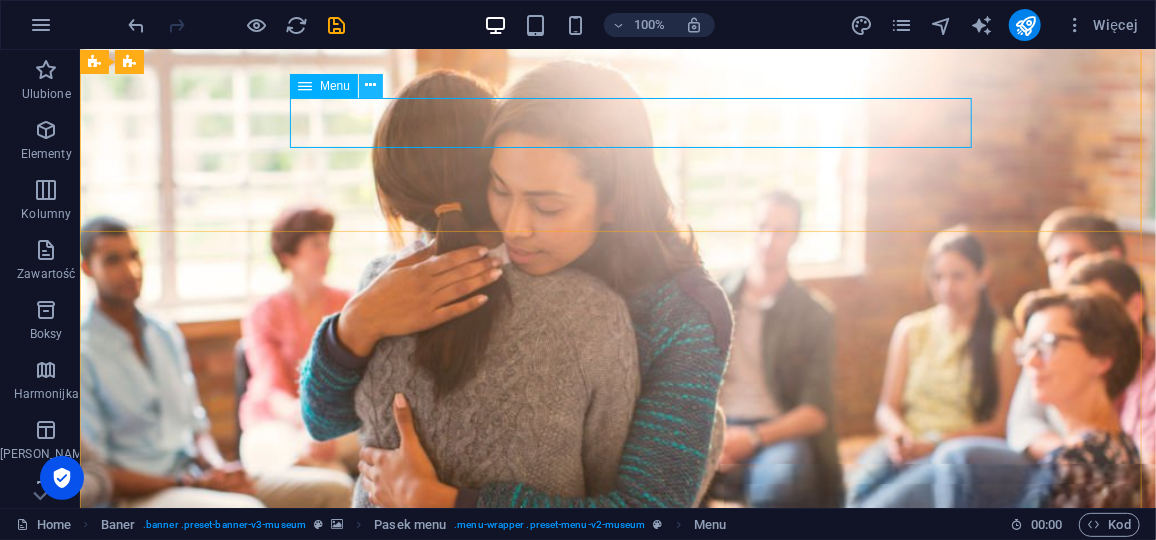 click at bounding box center [371, 85] 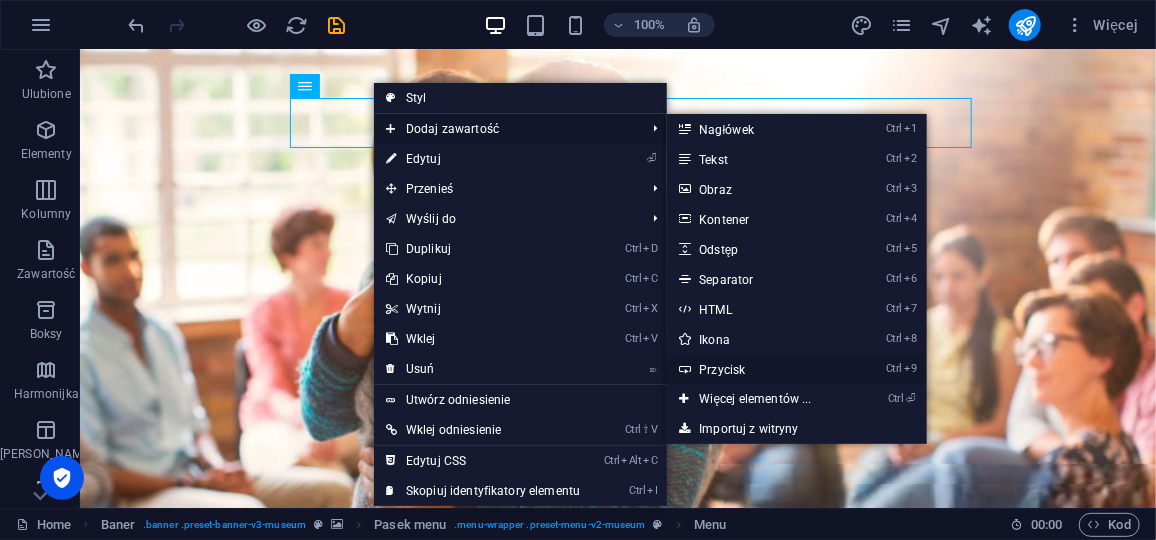 click on "Ctrl 9  Przycisk" at bounding box center (759, 369) 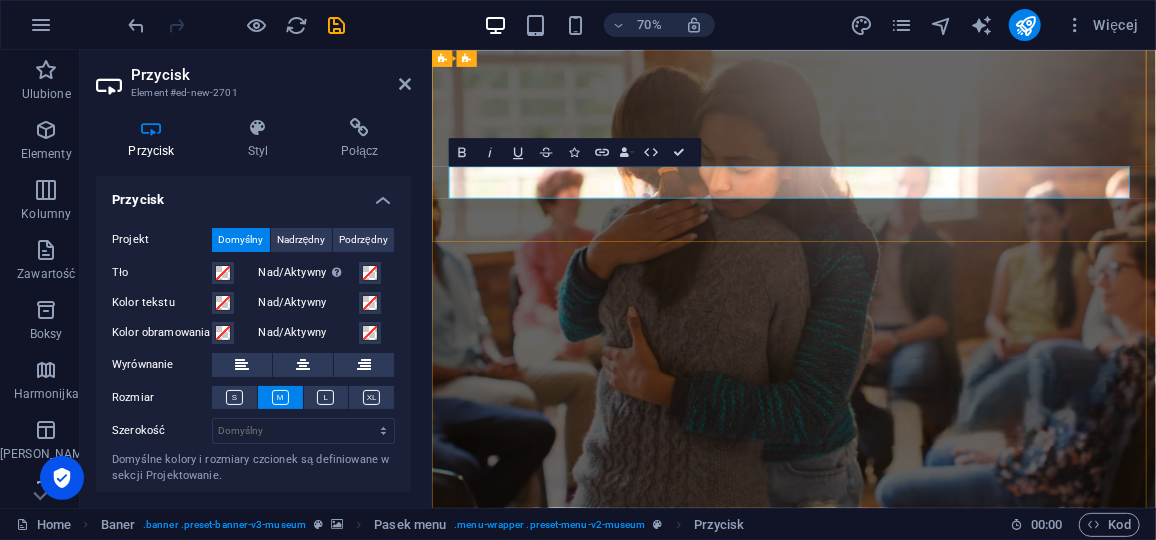 click on "Etykieta przycisku" at bounding box center (575, 1103) 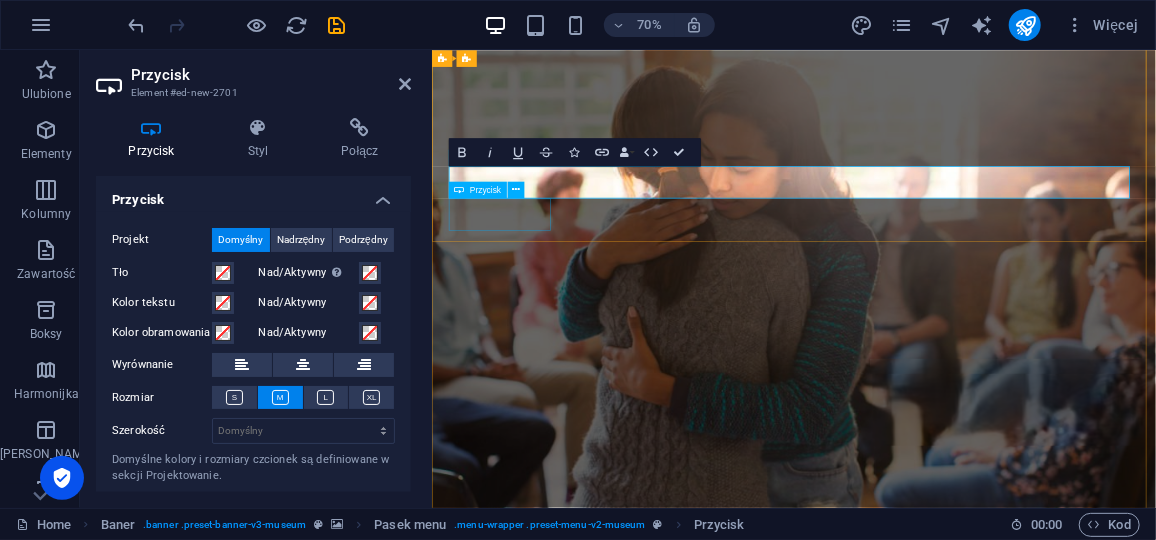 click on "Explore" at bounding box center (948, 1149) 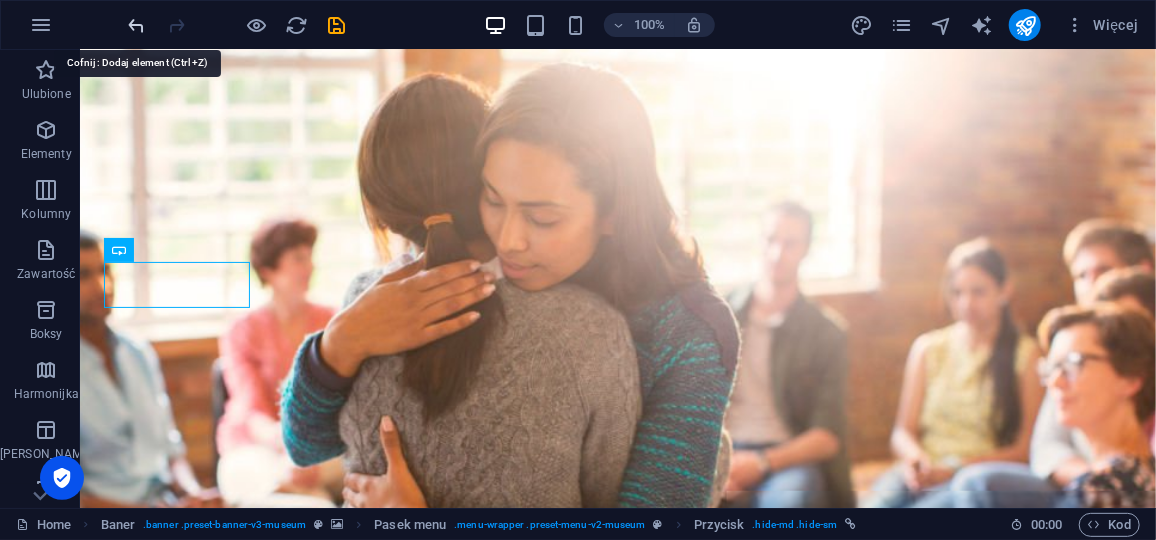 click at bounding box center [137, 25] 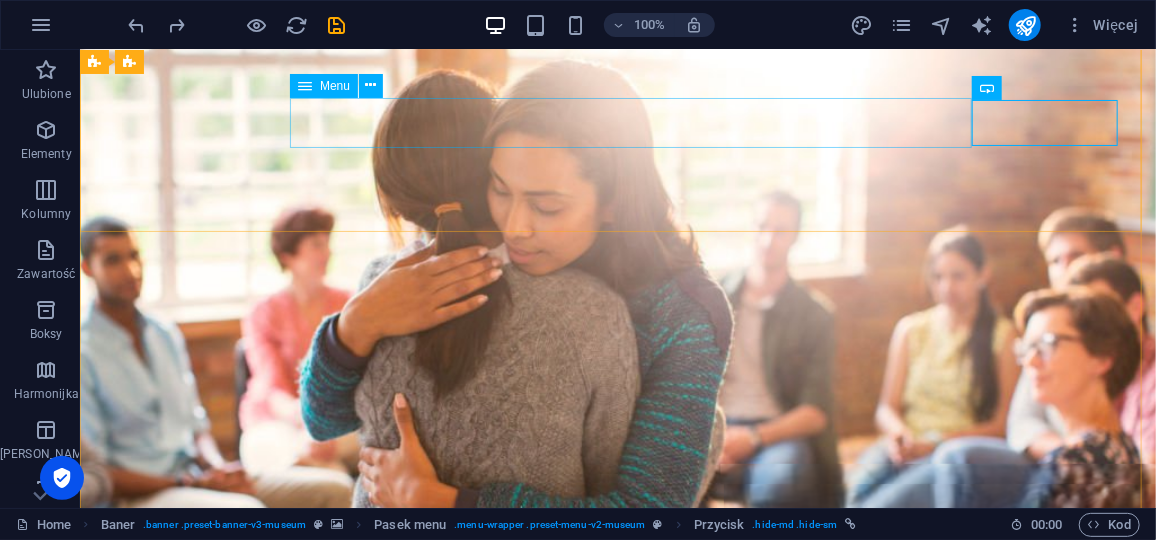 click on "O nas Exhibitions Events Contact" at bounding box center [617, 1009] 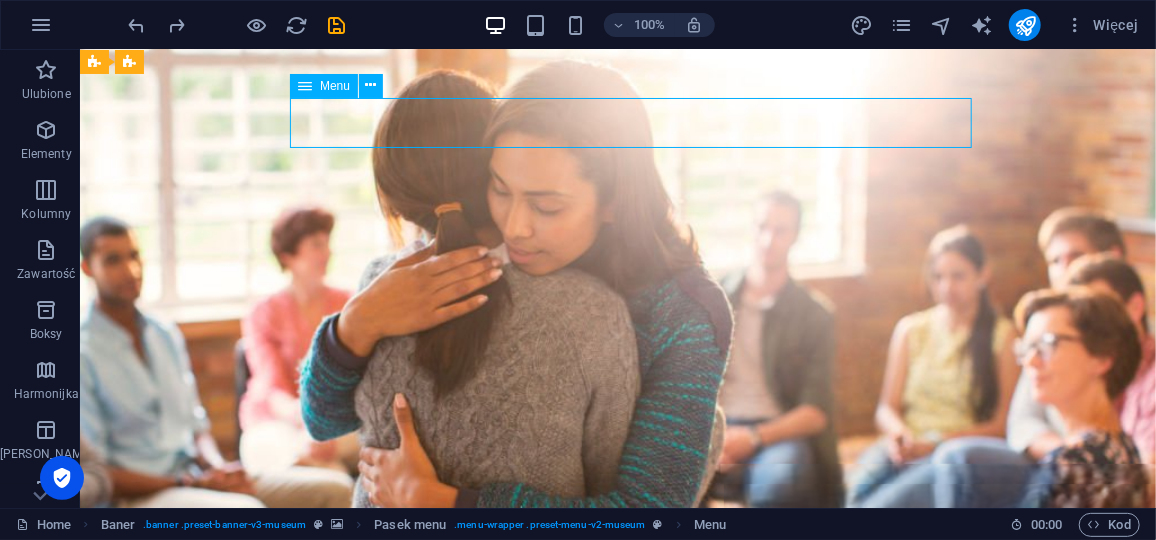 click on "O nas Exhibitions Events Contact" at bounding box center (617, 1009) 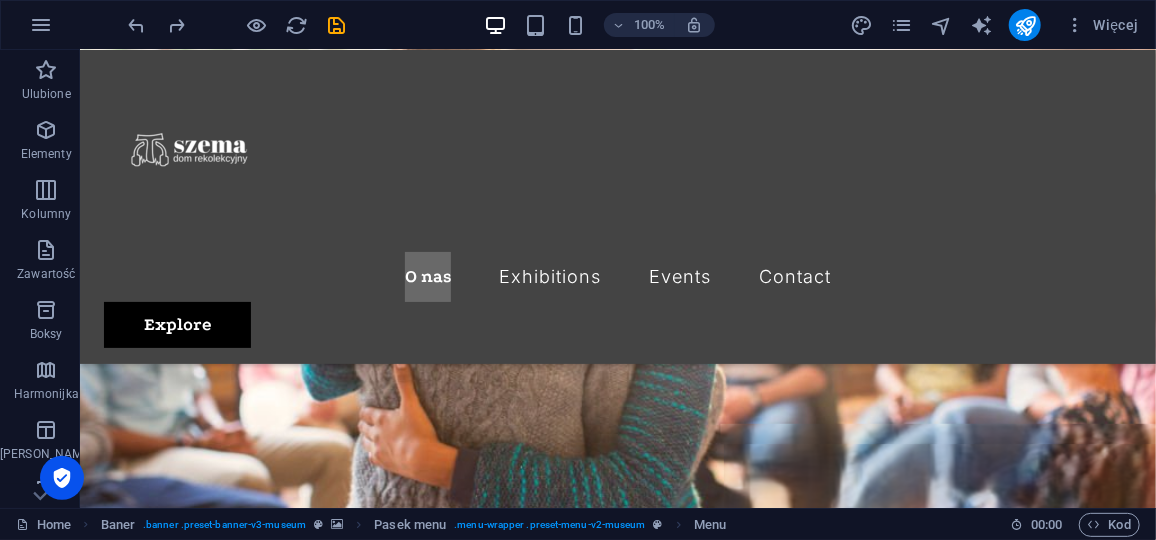 scroll, scrollTop: 0, scrollLeft: 0, axis: both 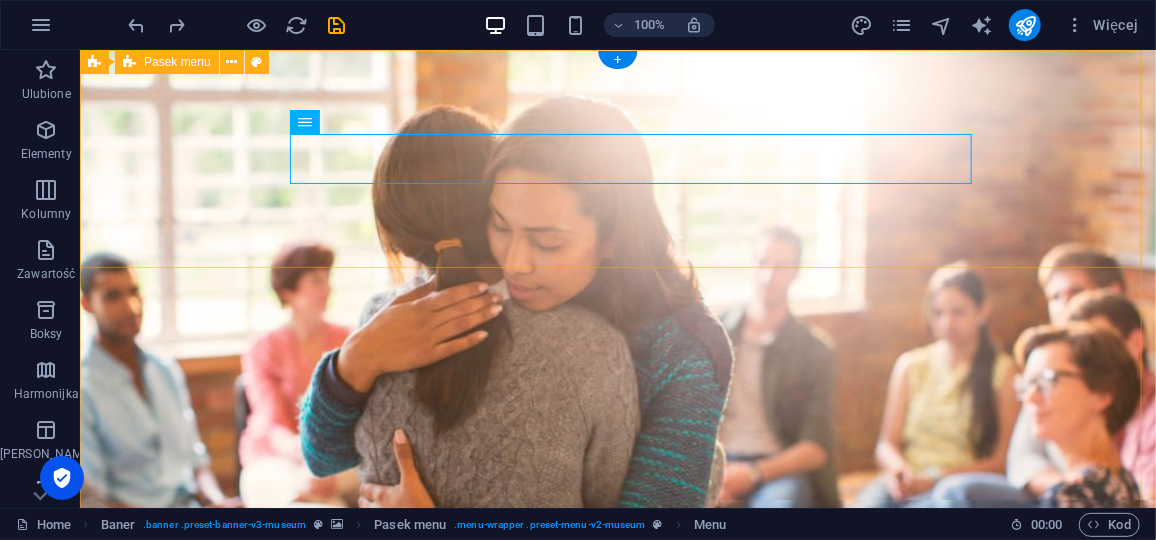 click on "O nas Exhibitions Events Contact Explore" at bounding box center [617, 975] 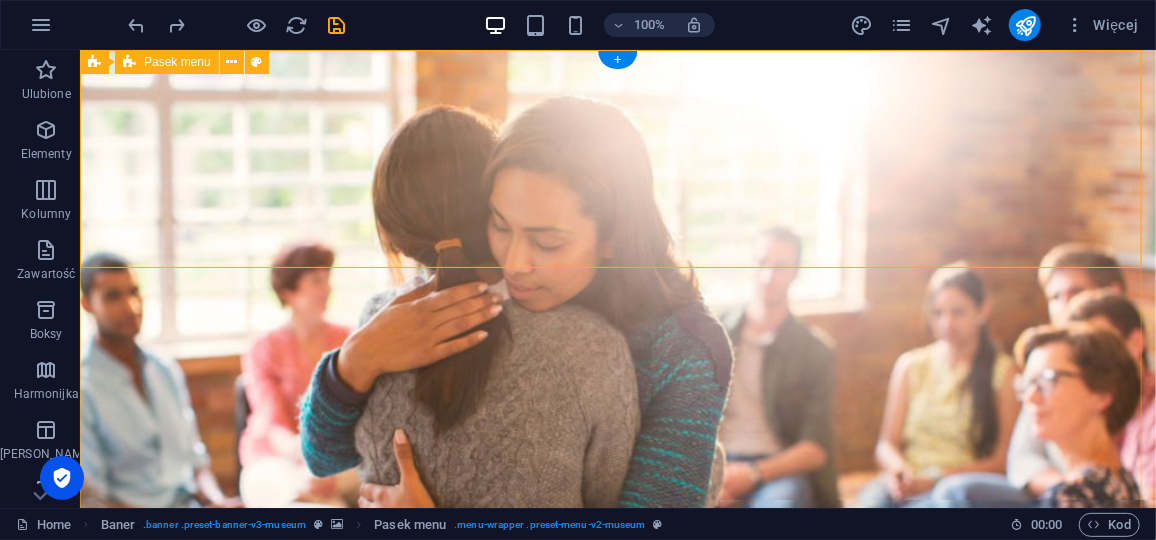 click on "O nas Exhibitions Events Contact Explore" at bounding box center (617, 975) 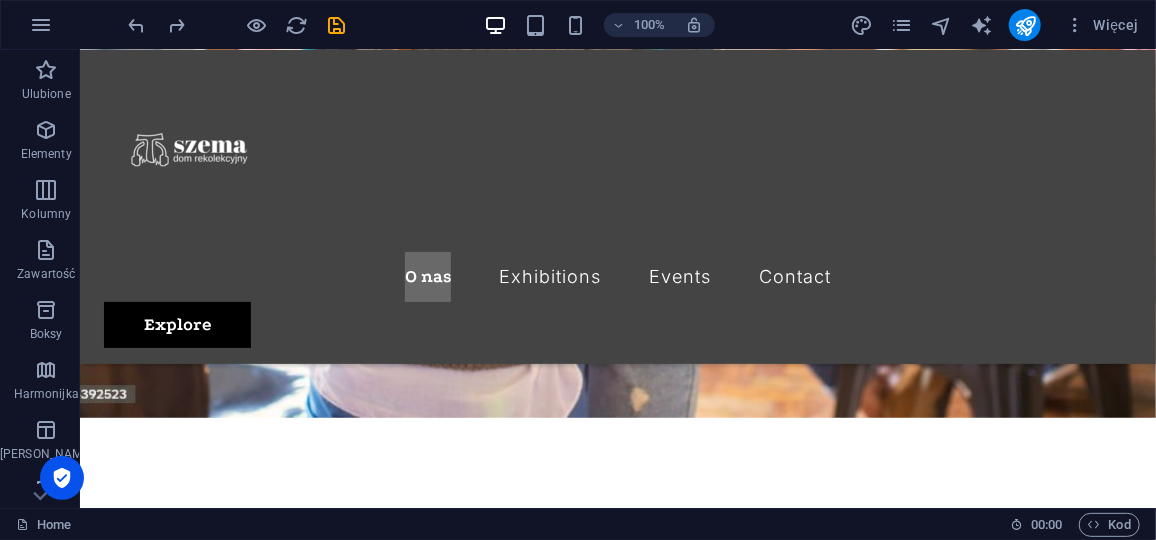 scroll, scrollTop: 443, scrollLeft: 0, axis: vertical 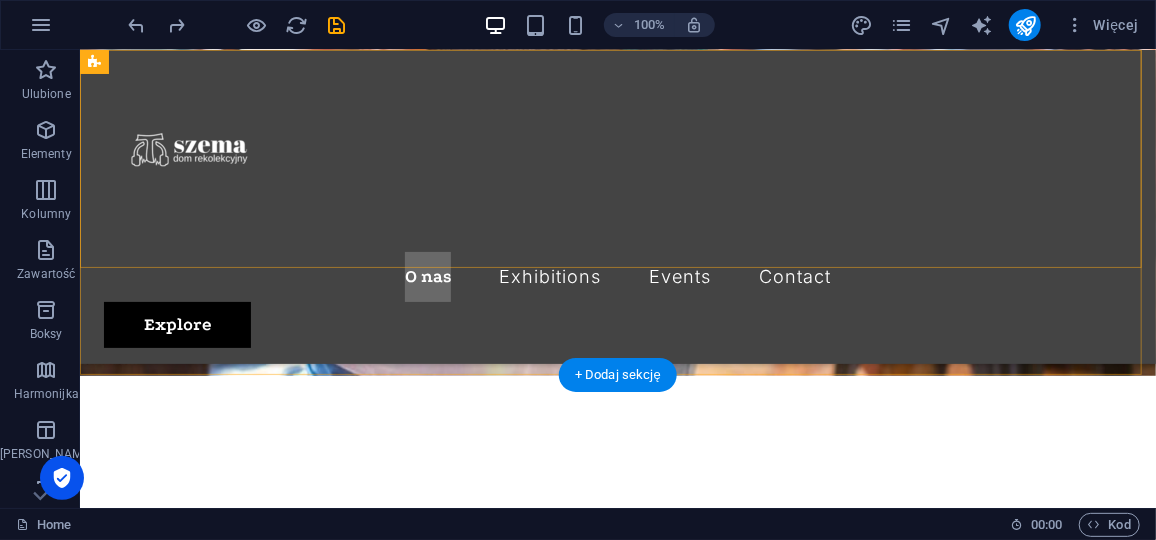 click on "O nas Exhibitions Events Contact Explore" at bounding box center (617, 206) 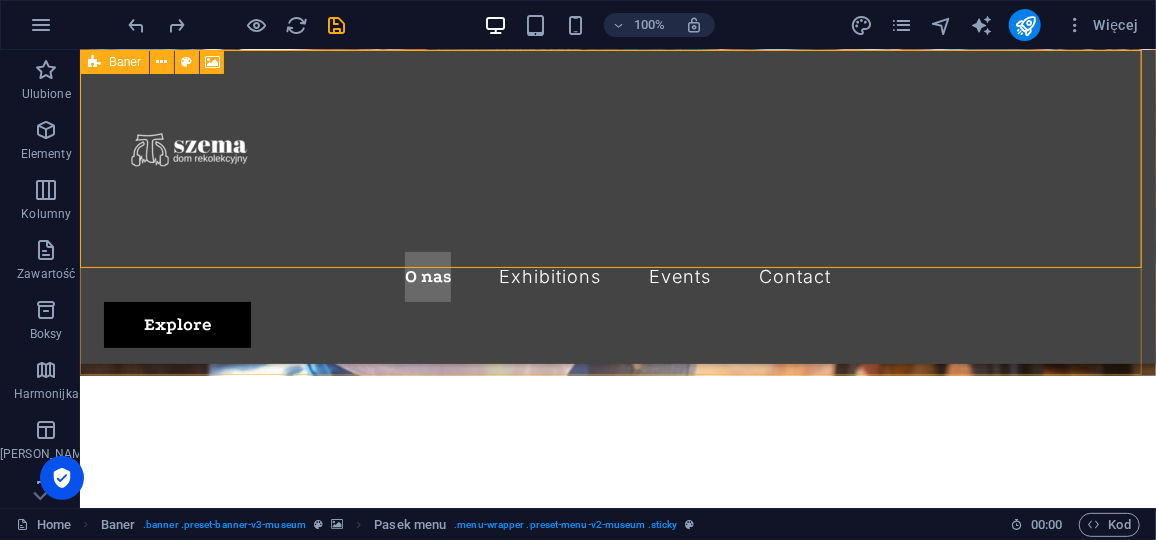 click at bounding box center [94, 62] 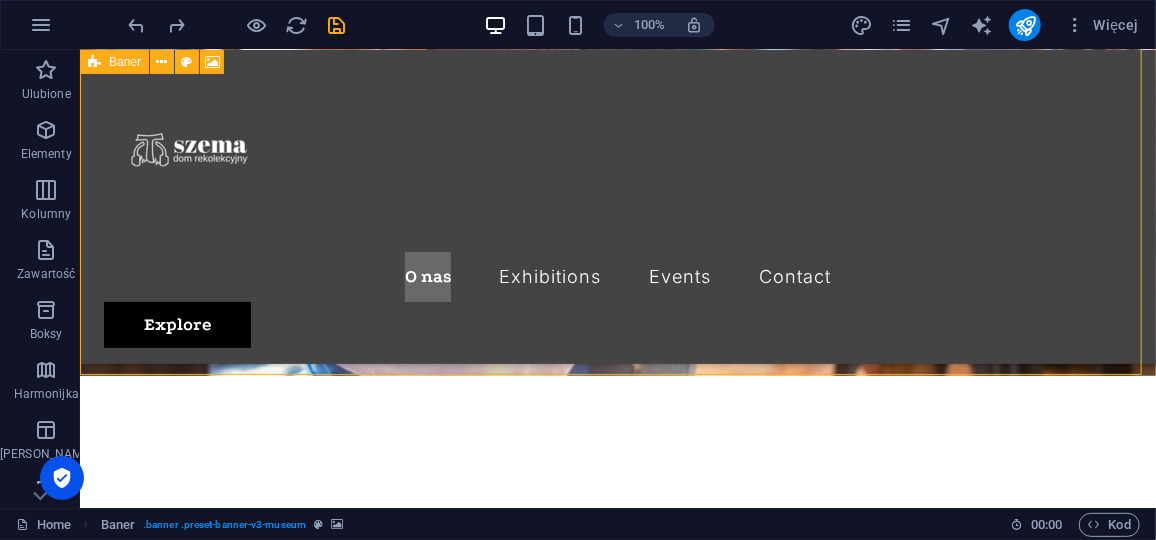 click on "Baner" at bounding box center (125, 62) 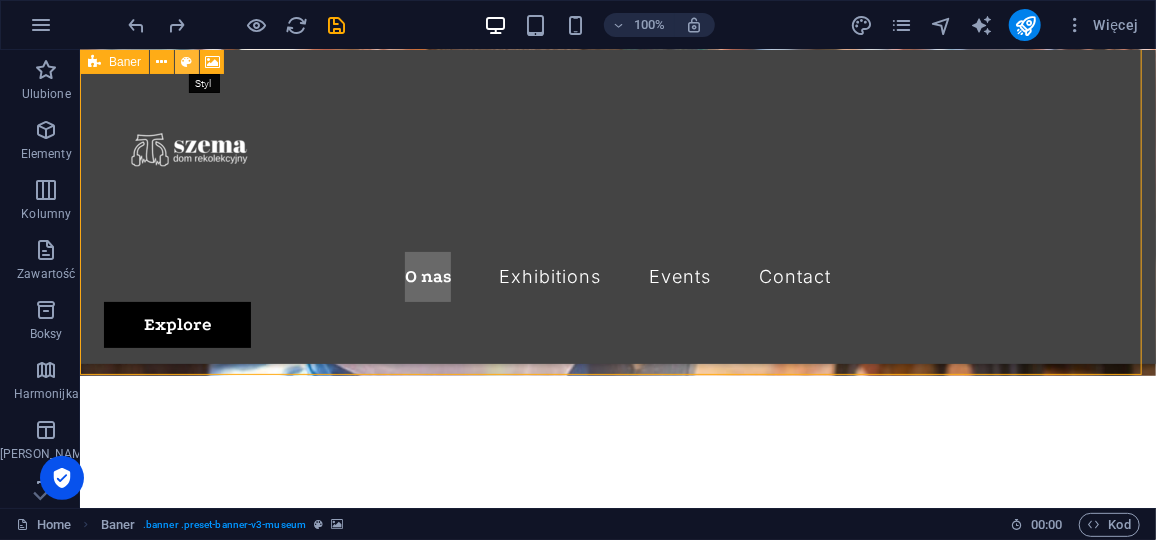 click at bounding box center (187, 62) 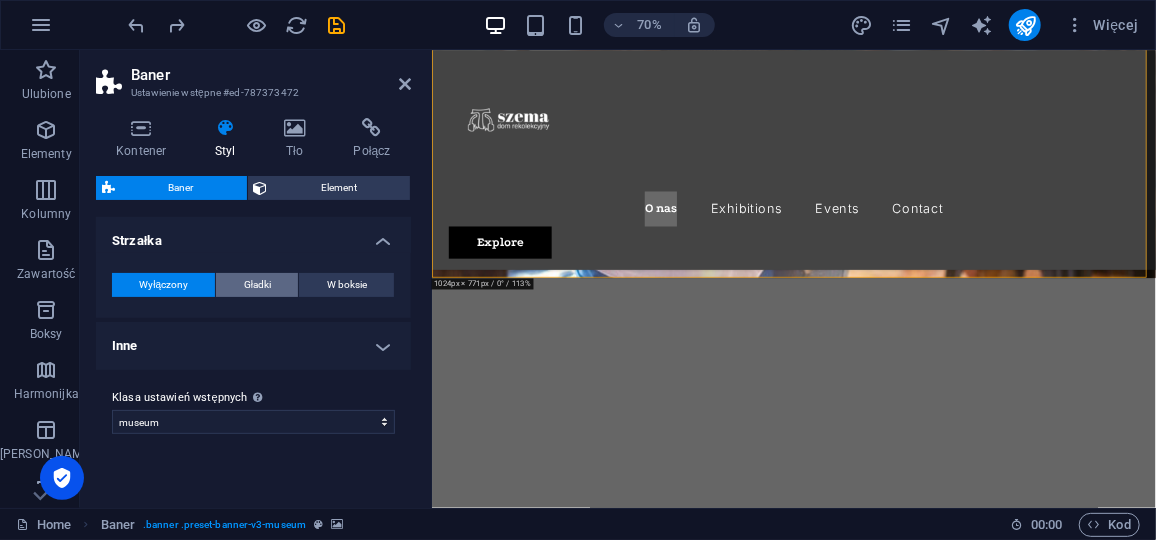 click on "Gładki" at bounding box center [257, 285] 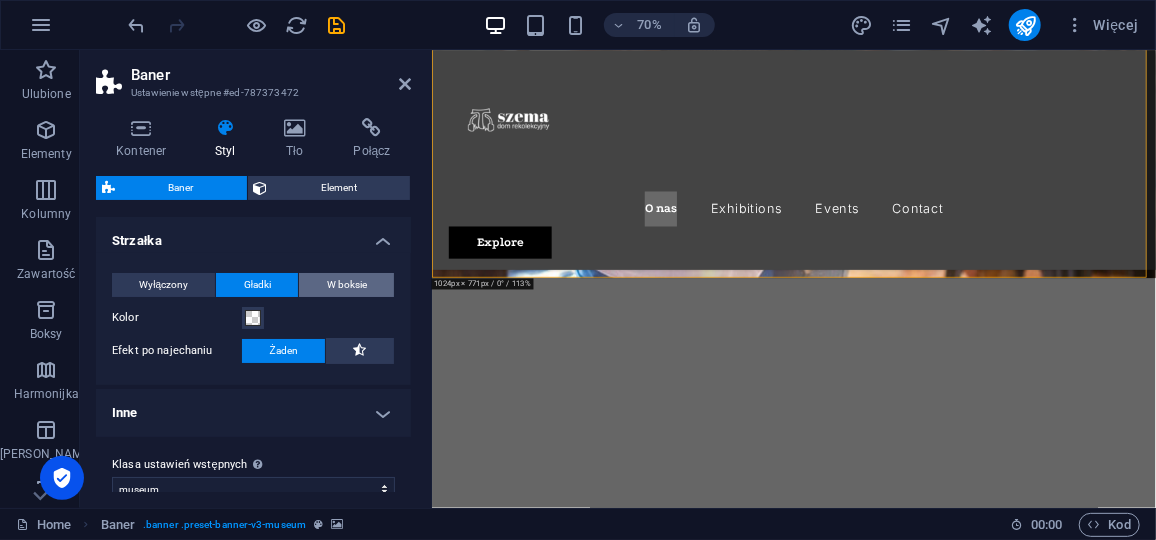 click on "W boksie" at bounding box center [347, 285] 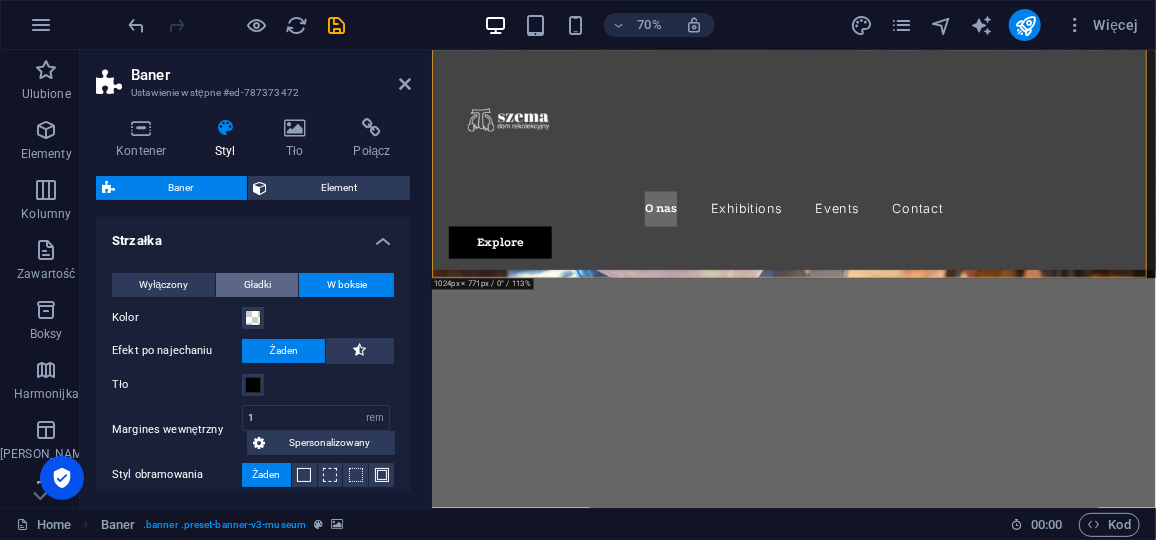 click on "Gładki" at bounding box center (257, 285) 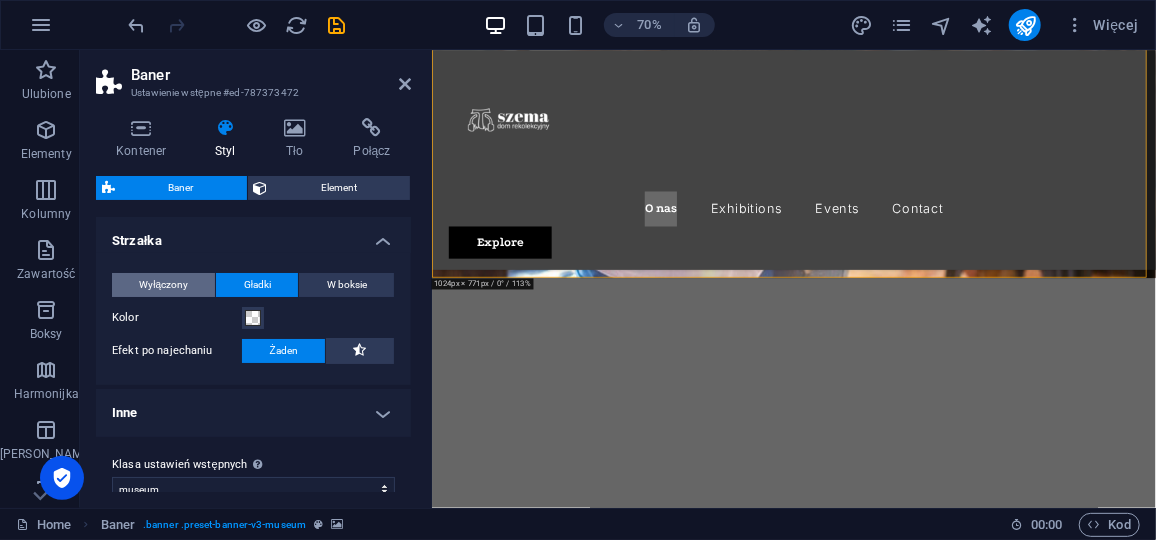 click on "Wyłączony" at bounding box center [163, 285] 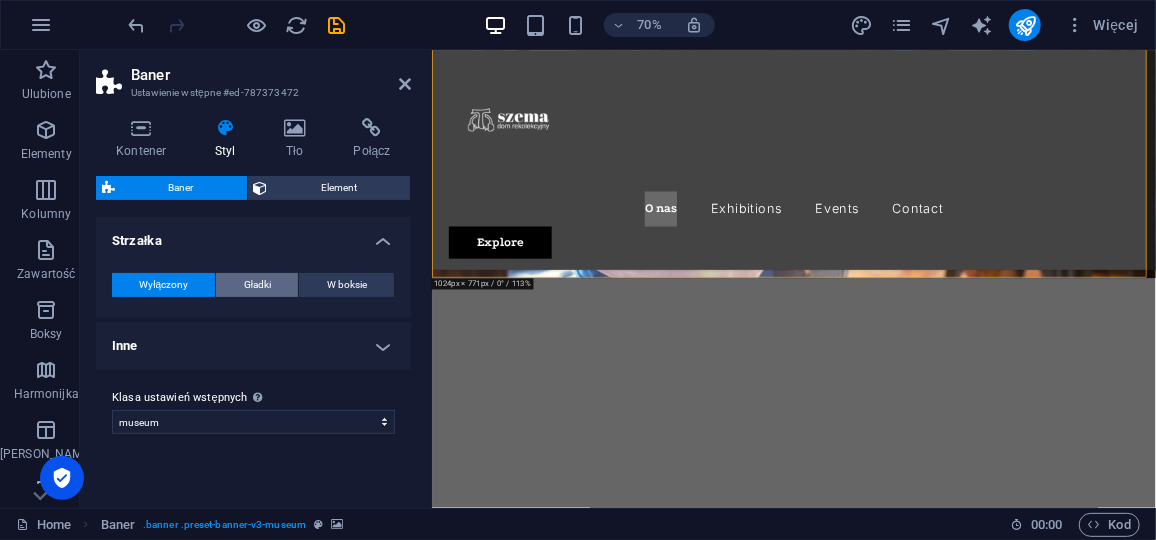 click on "Gładki" at bounding box center (257, 285) 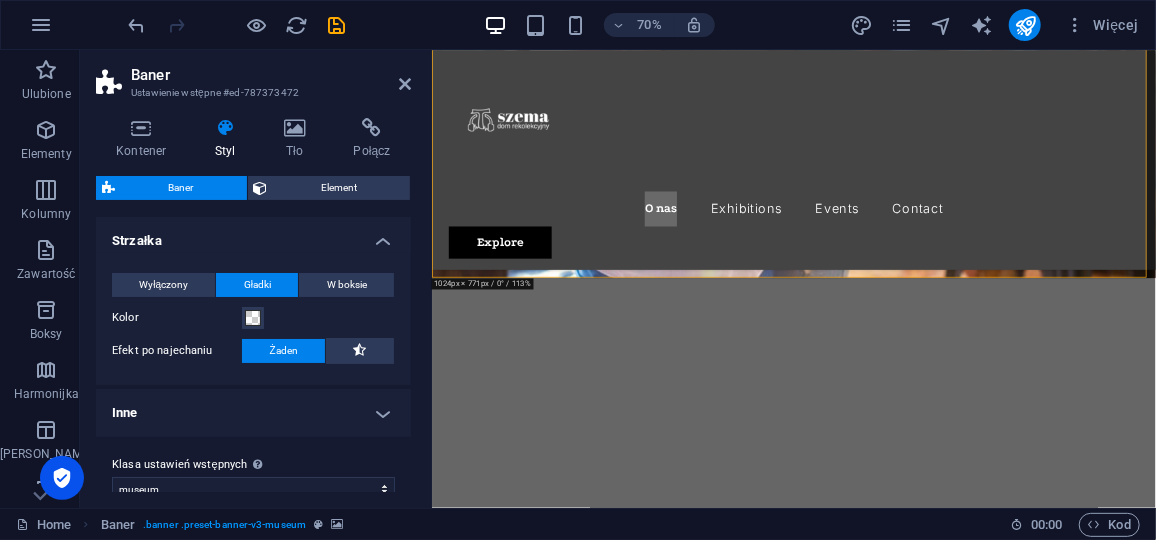 click on "Baner" at bounding box center [181, 188] 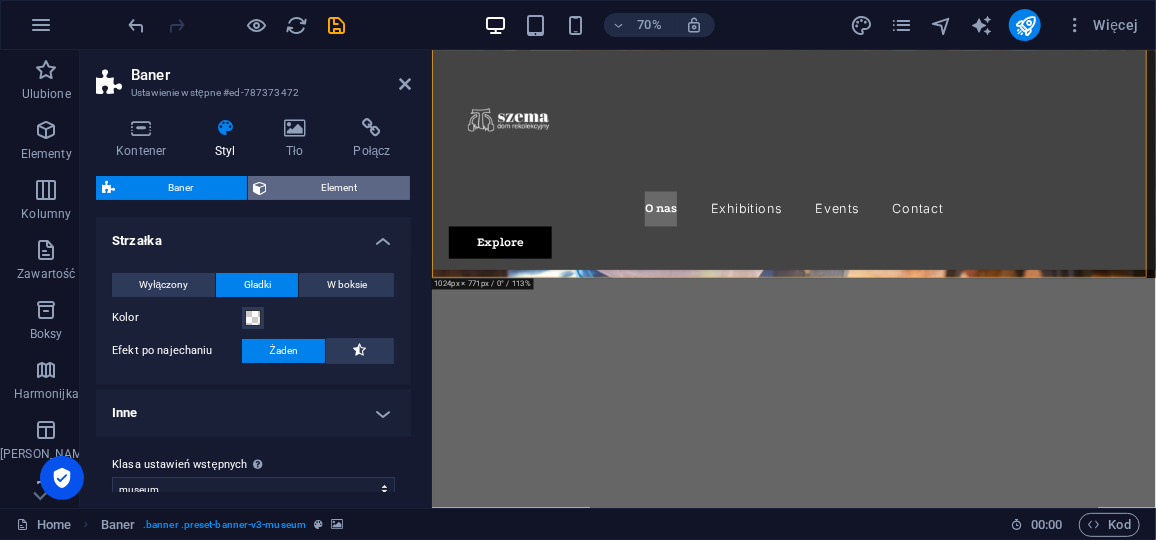 click on "Element" at bounding box center (339, 188) 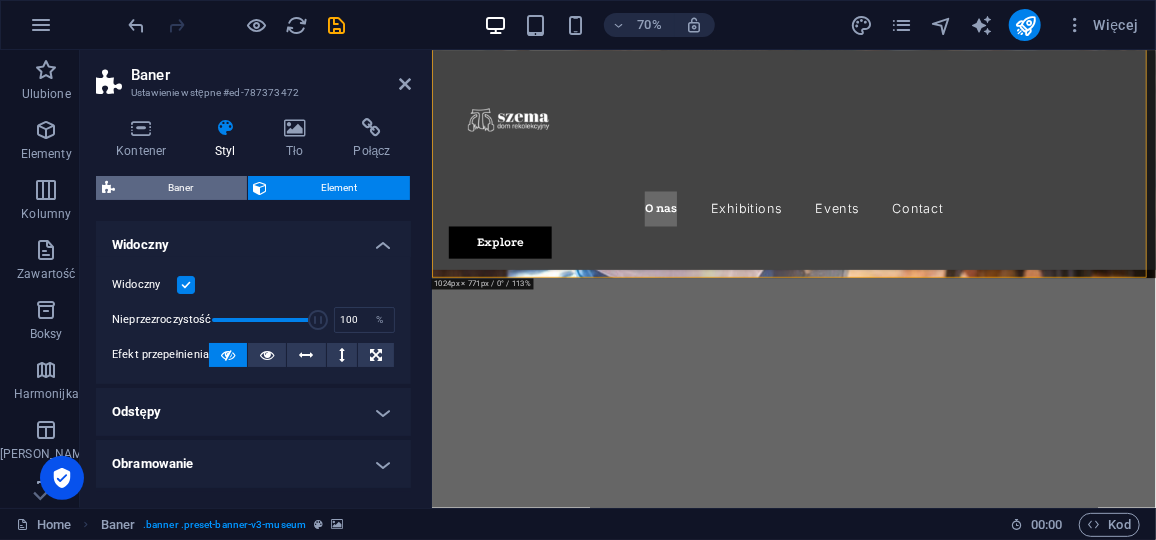 click on "Baner" at bounding box center (181, 188) 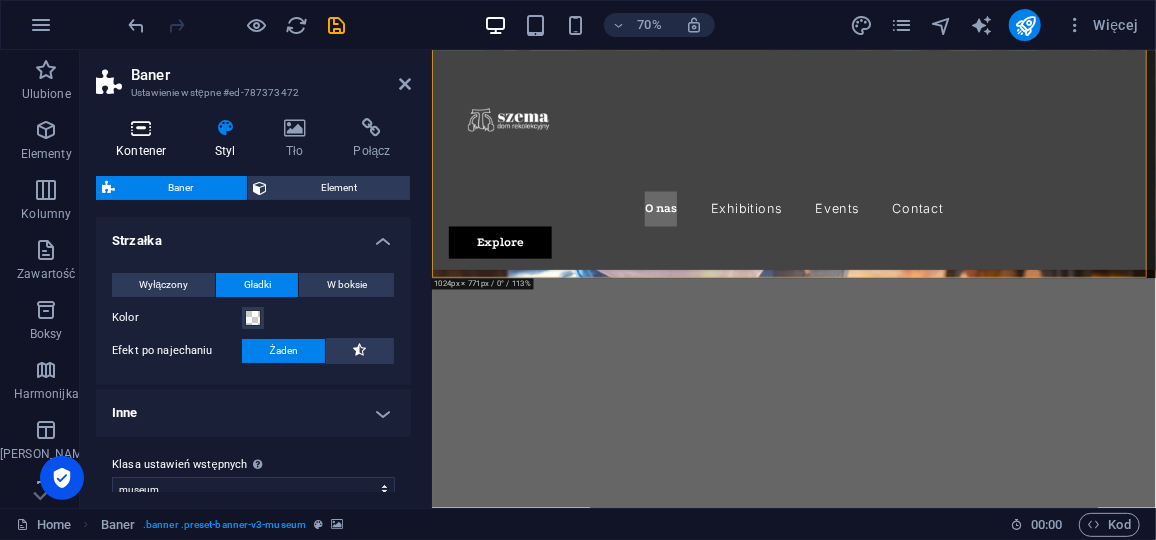 click at bounding box center [141, 128] 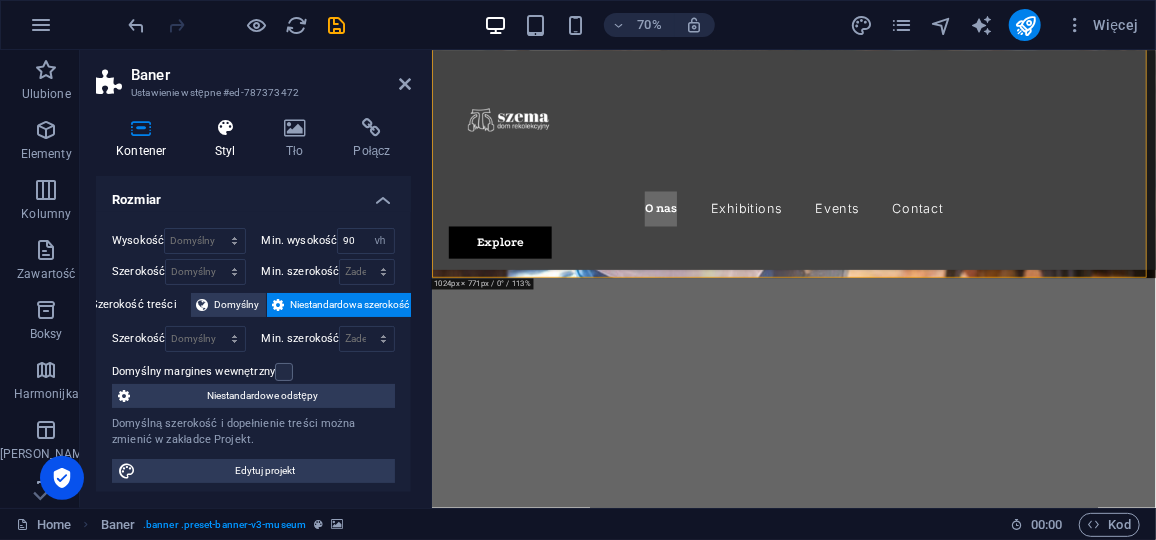 click at bounding box center (225, 128) 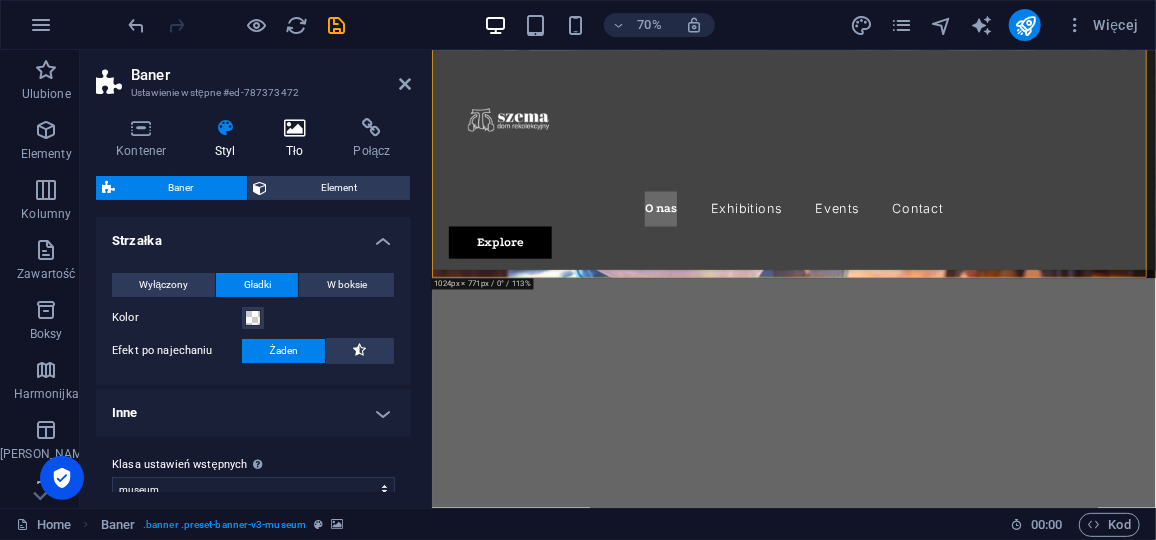 click at bounding box center [295, 128] 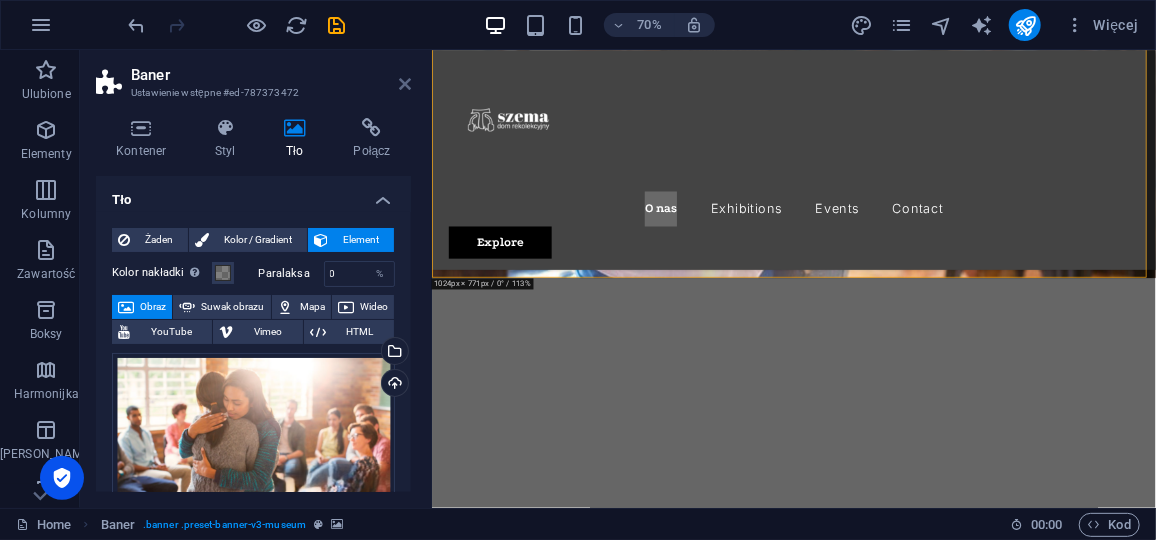 click at bounding box center (405, 84) 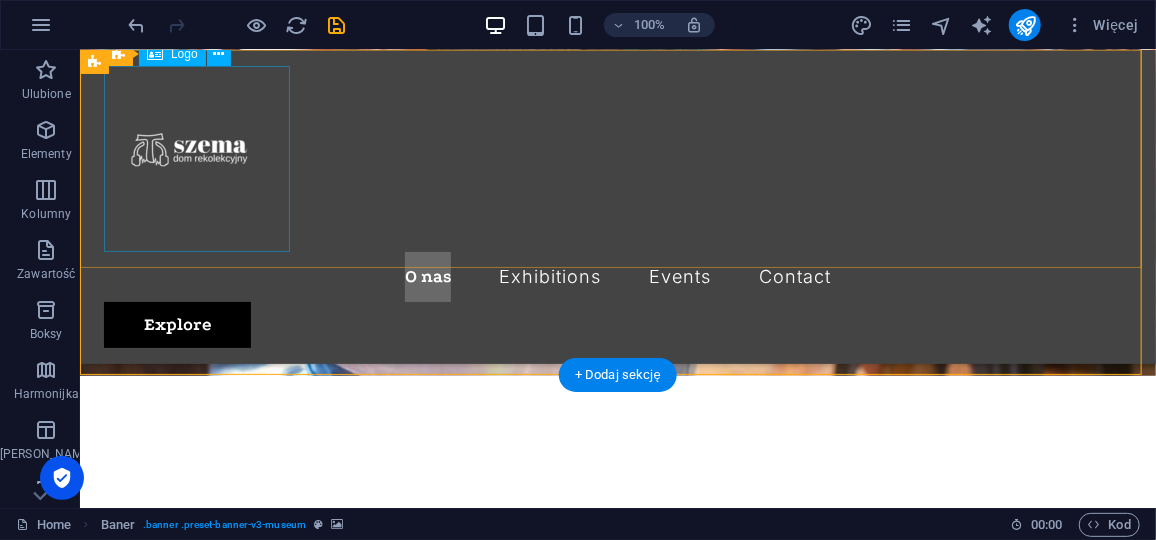 click at bounding box center [617, 158] 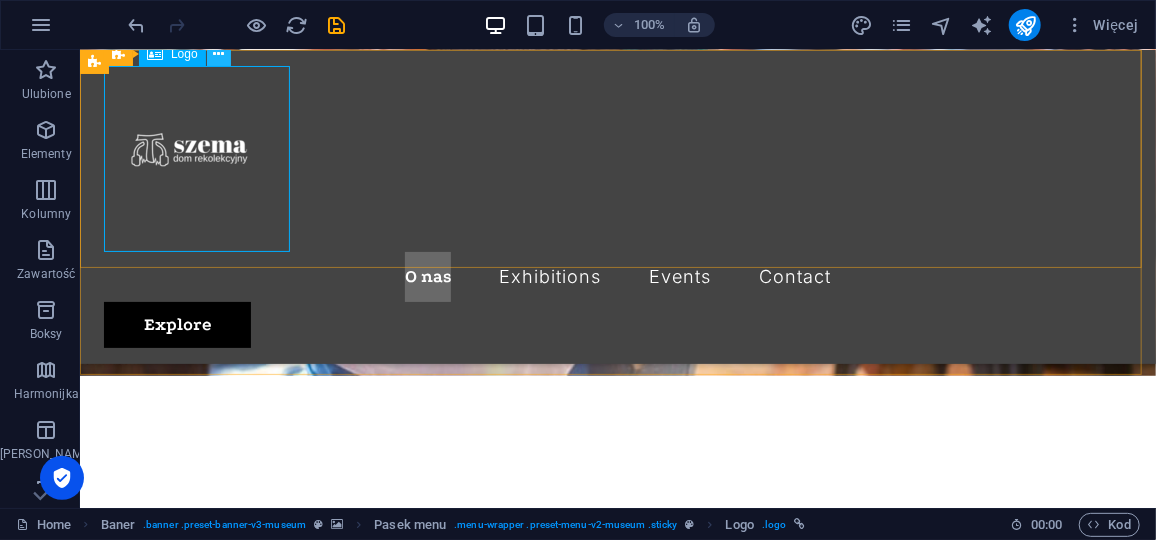 click at bounding box center [218, 54] 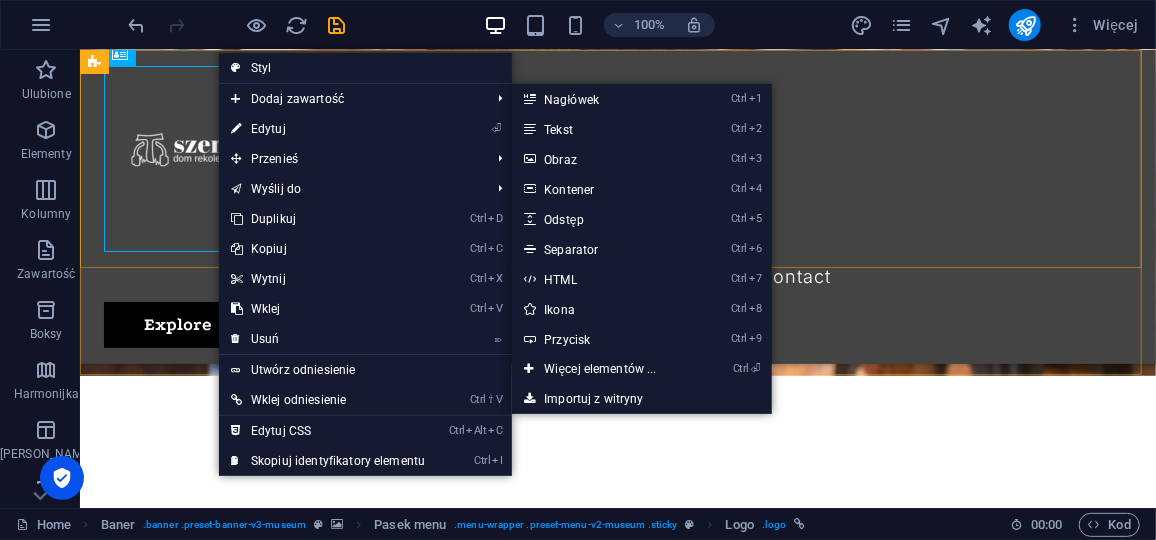click on "O nas Exhibitions Events Contact Explore" at bounding box center [617, 206] 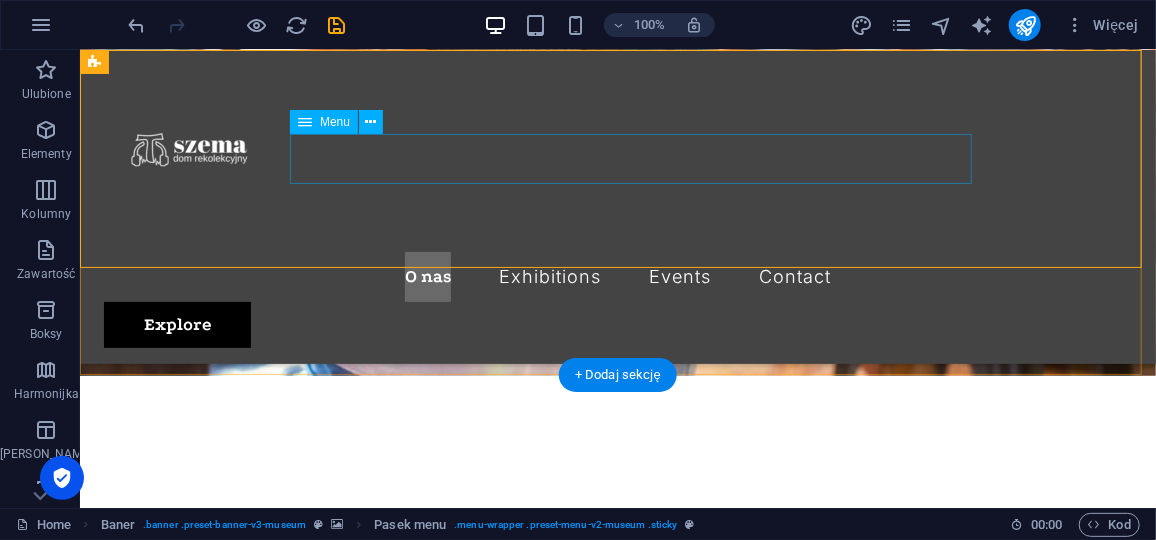 click on "O nas Exhibitions Events Contact" at bounding box center [617, 276] 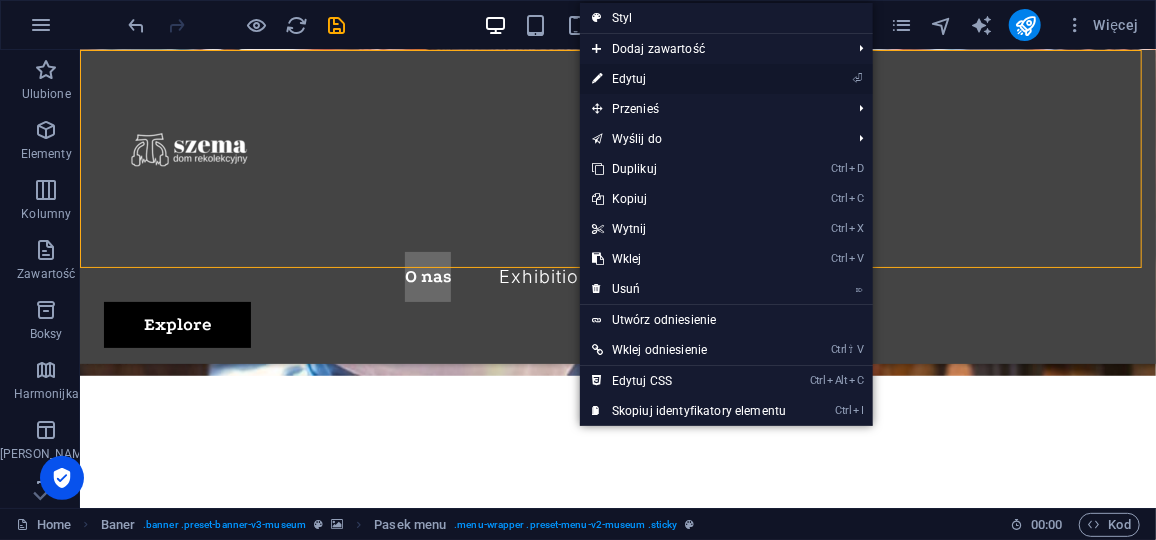 click on "⏎  Edytuj" at bounding box center [689, 79] 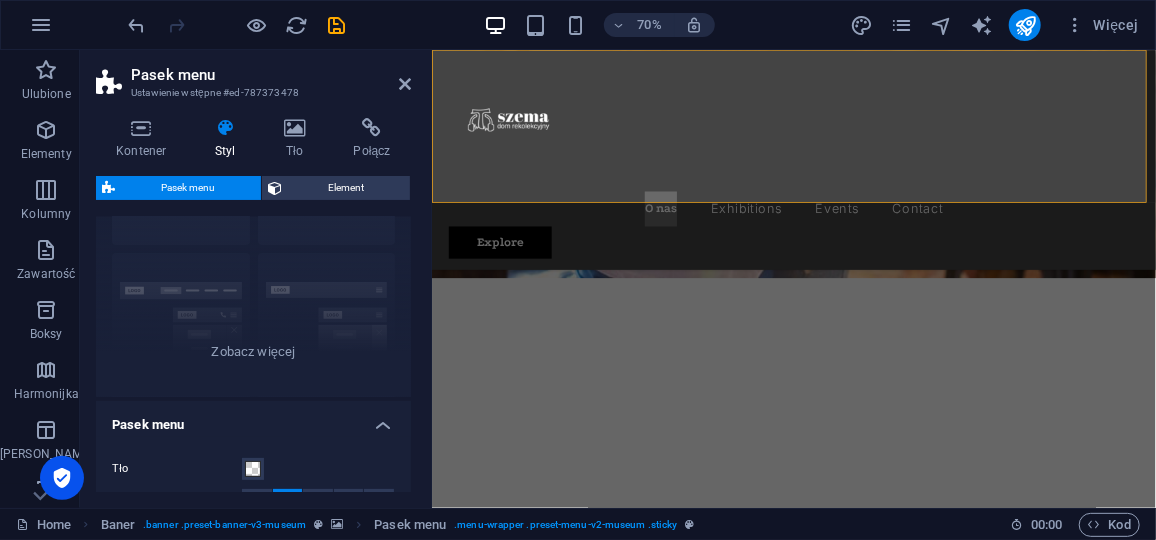 scroll, scrollTop: 167, scrollLeft: 0, axis: vertical 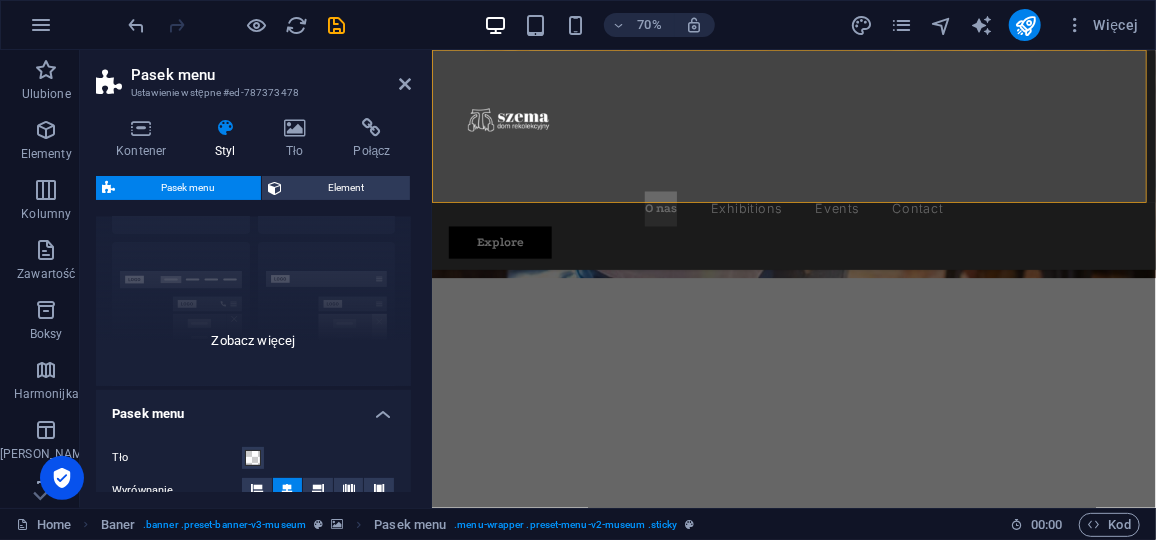 click on "Obramowanie Wyśrodkowany Domyślny Ustalone Loki Wyzwalacz akcji Szeroki XXL" at bounding box center [253, 236] 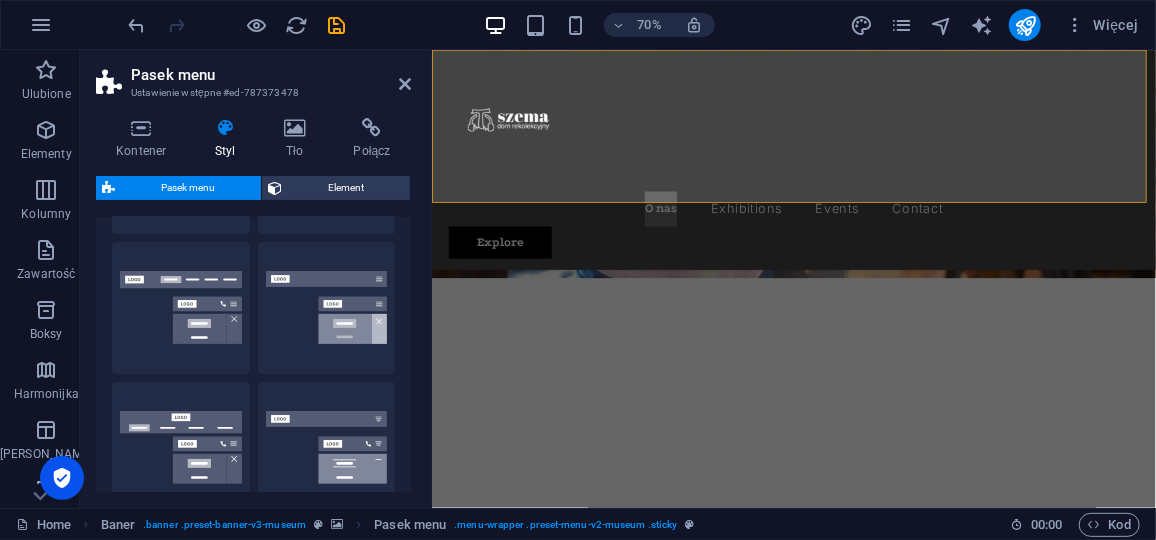 drag, startPoint x: 411, startPoint y: 278, endPoint x: 404, endPoint y: 213, distance: 65.37584 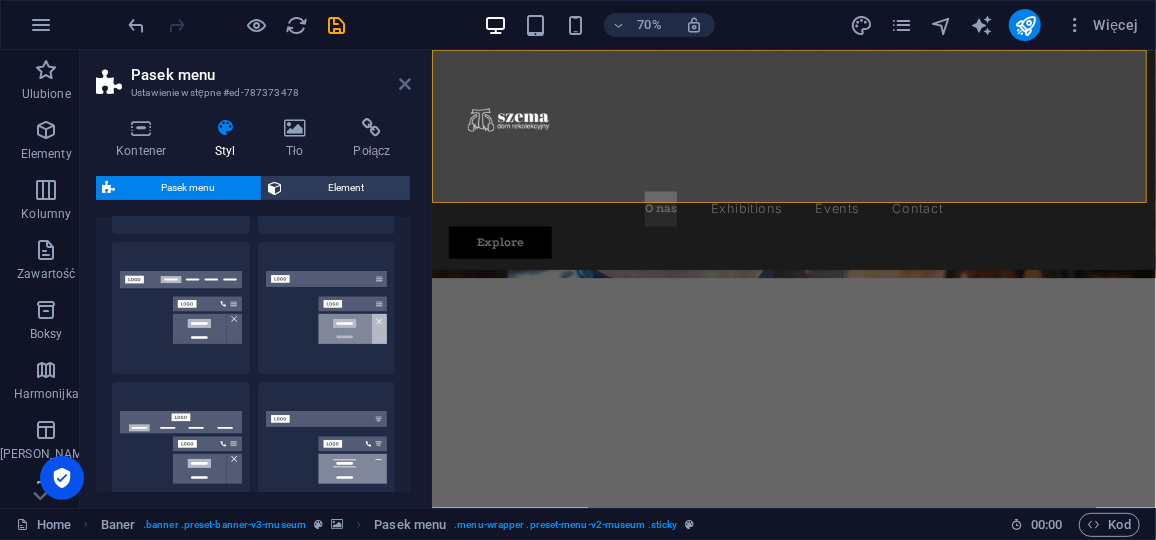 click at bounding box center [405, 84] 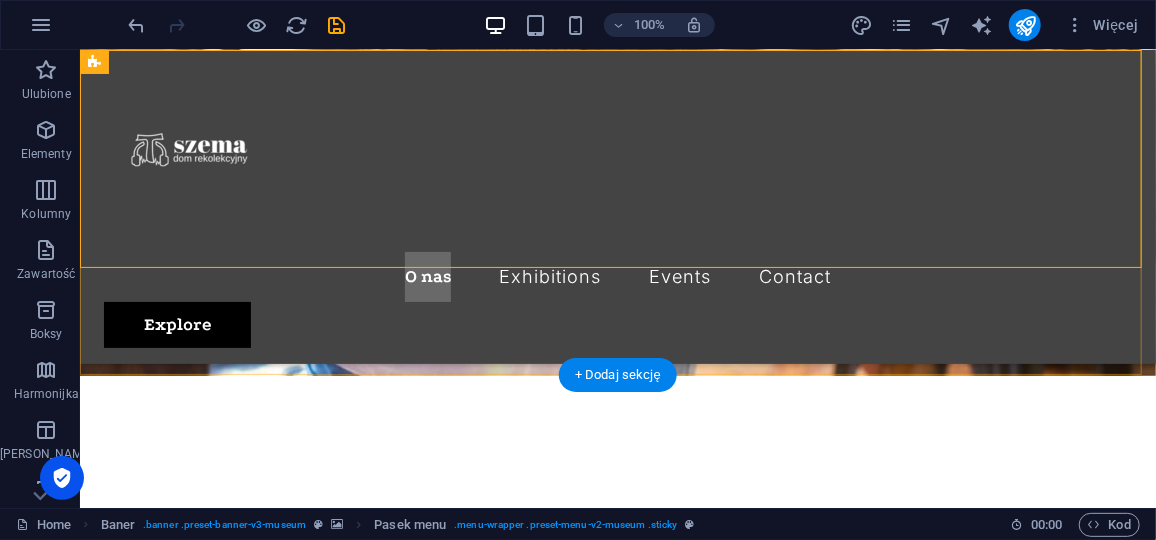 click on "O nas Exhibitions Events Contact Explore" at bounding box center (617, 206) 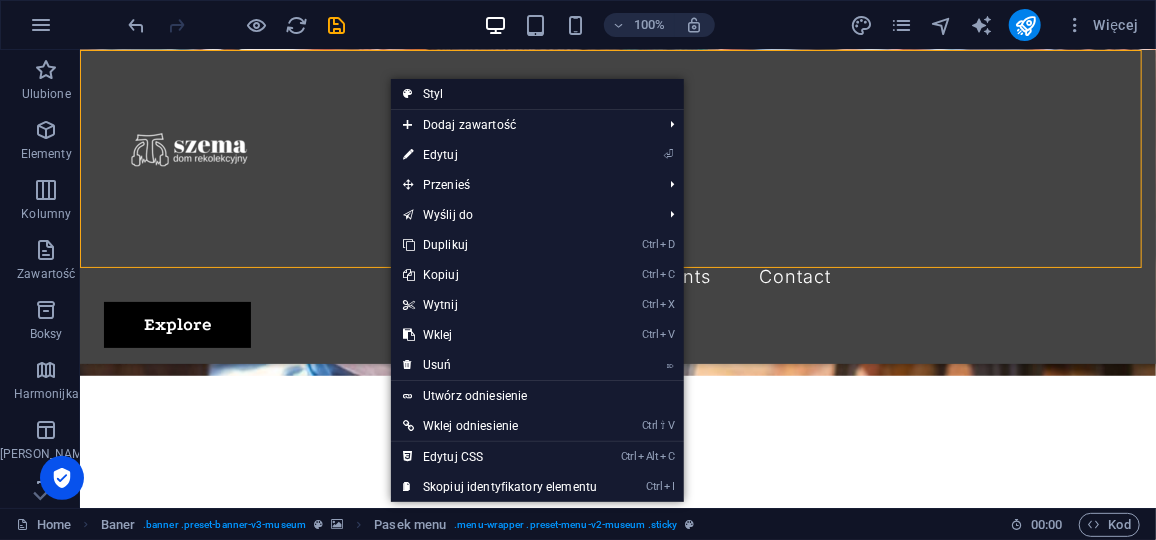 click on "Styl" at bounding box center [537, 94] 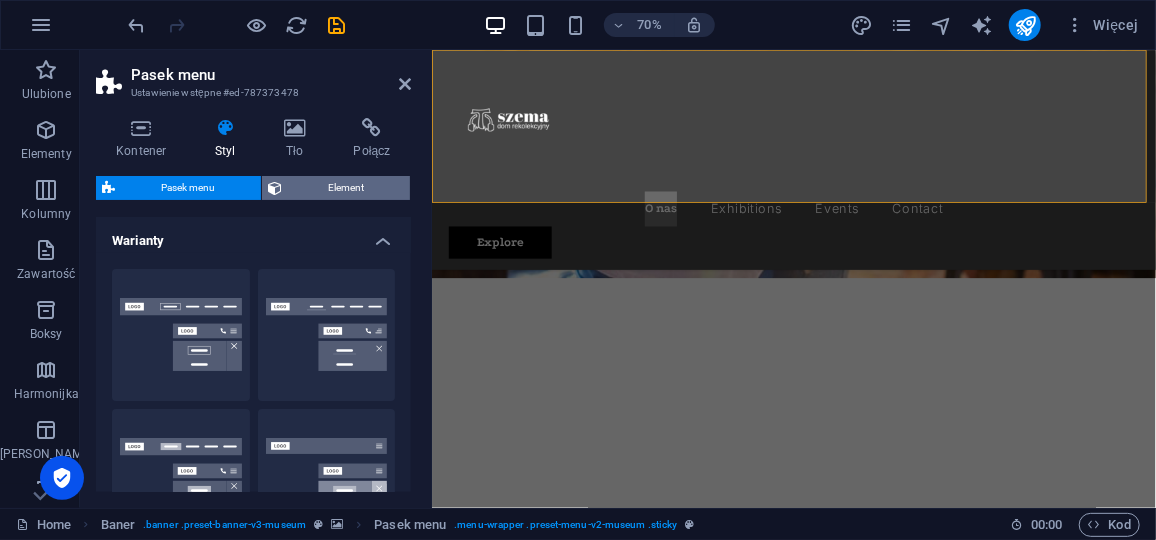 click on "Element" at bounding box center [346, 188] 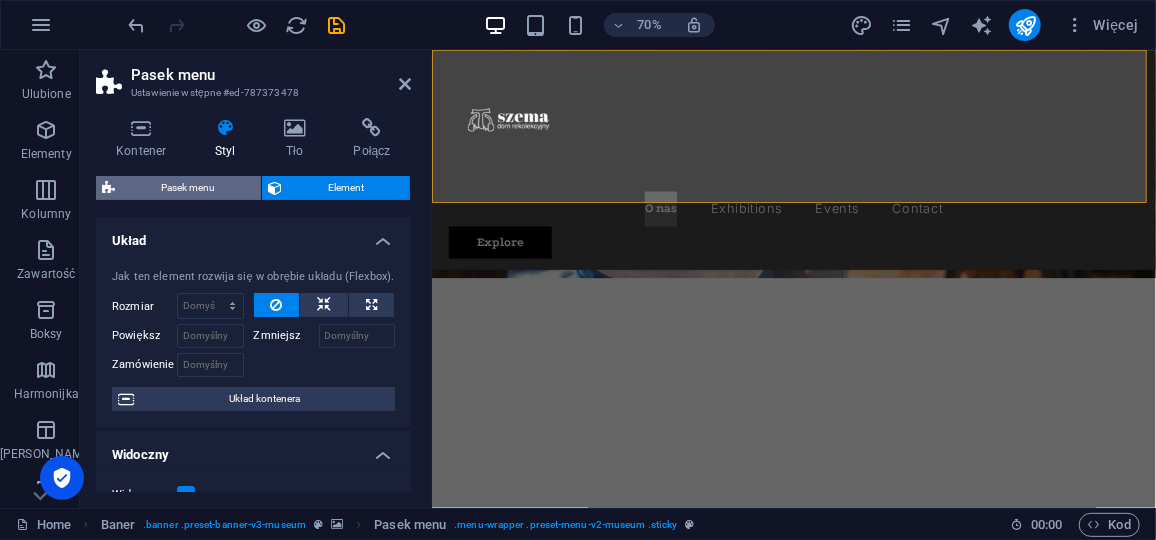 click on "Pasek menu" at bounding box center (188, 188) 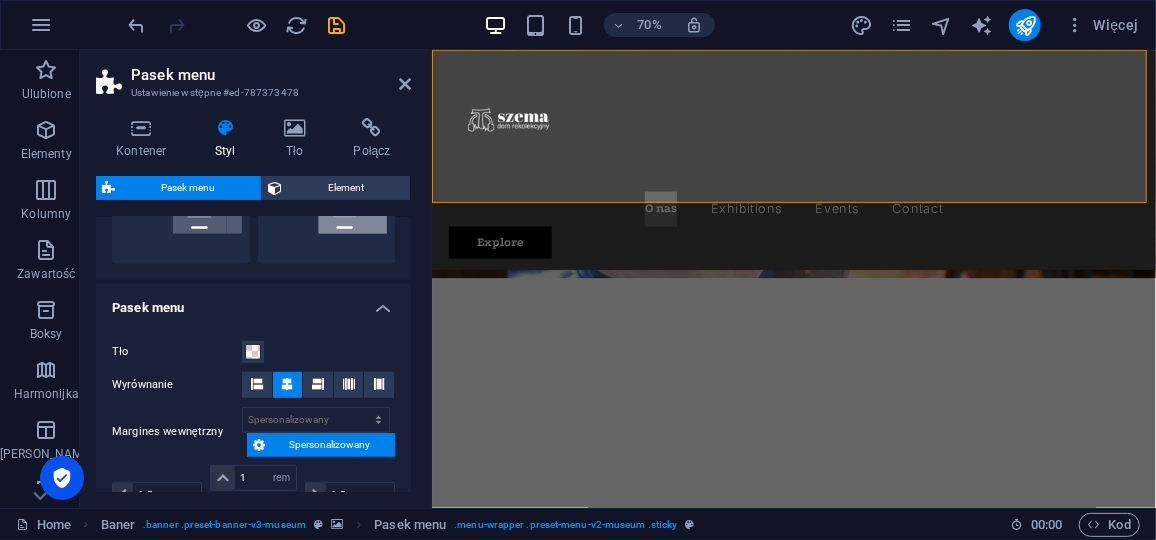 scroll, scrollTop: 584, scrollLeft: 0, axis: vertical 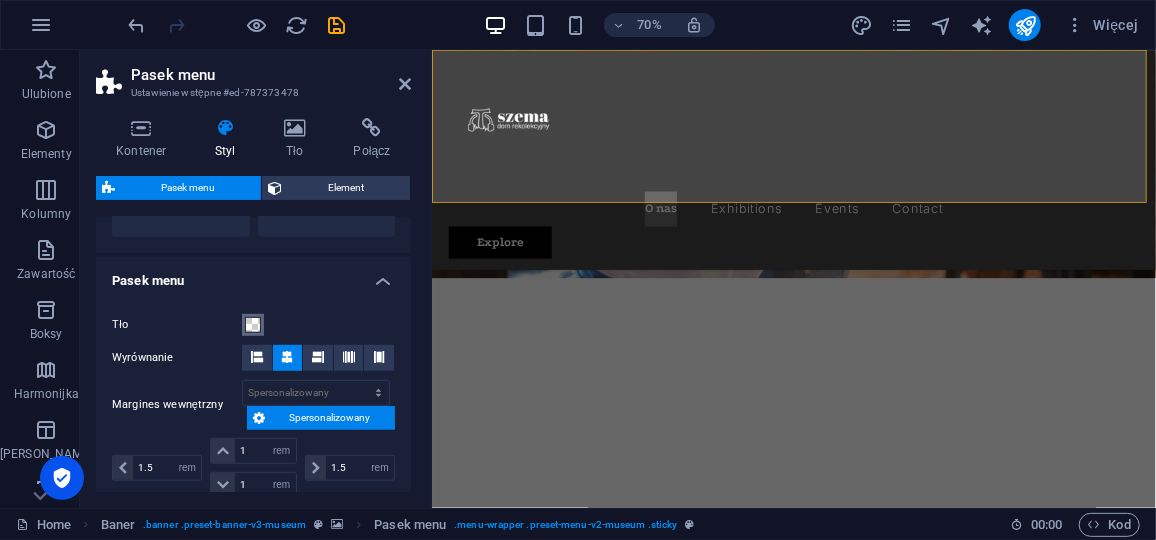 click at bounding box center (253, 325) 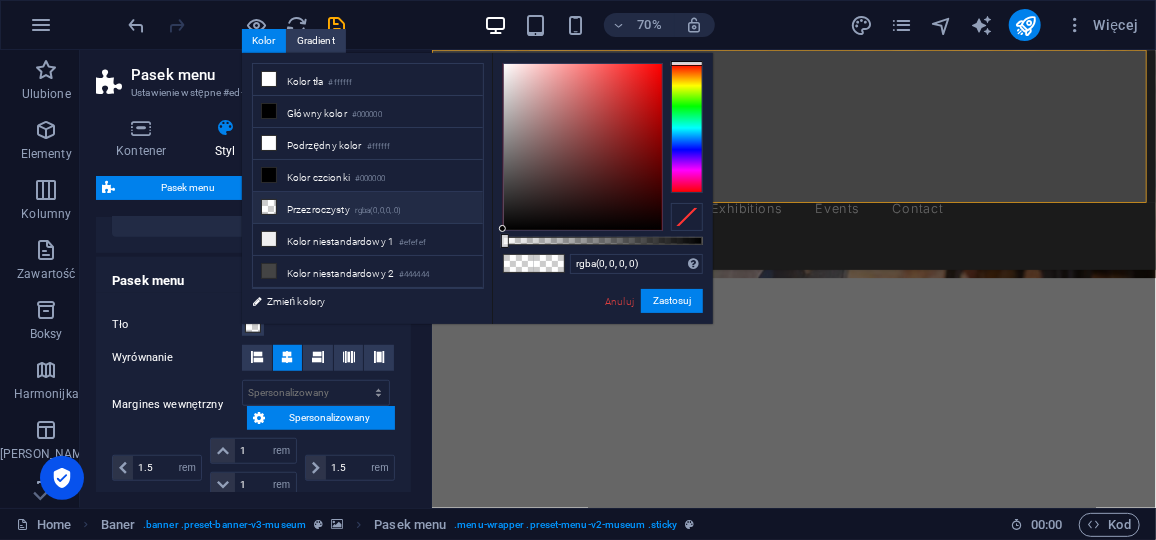 click on "Przezroczysty
rgba(0,0,0,.0)" at bounding box center [368, 208] 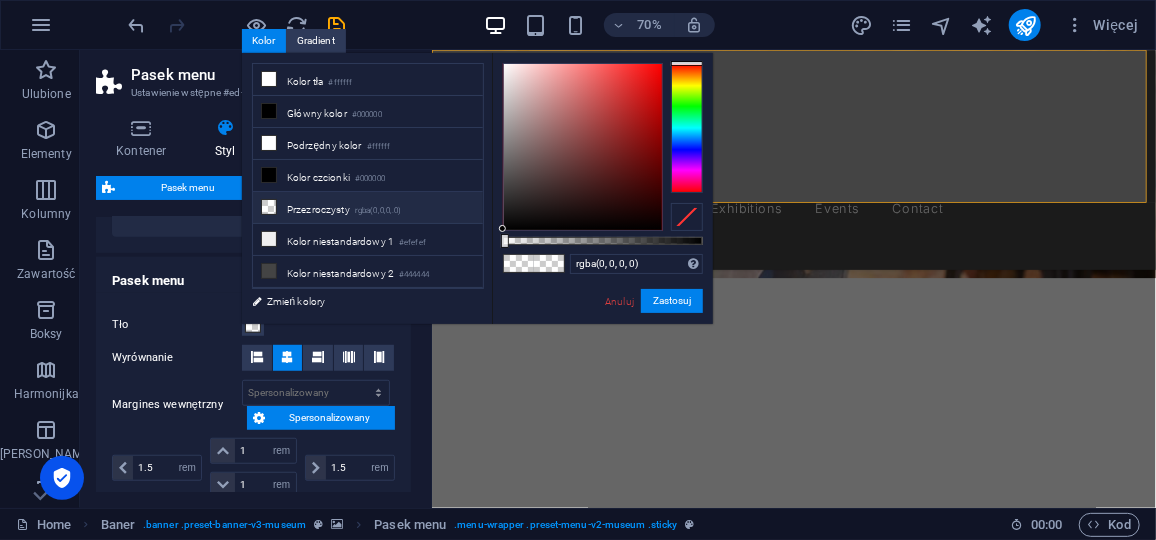 click on "Przezroczysty
rgba(0,0,0,.0)" at bounding box center [368, 208] 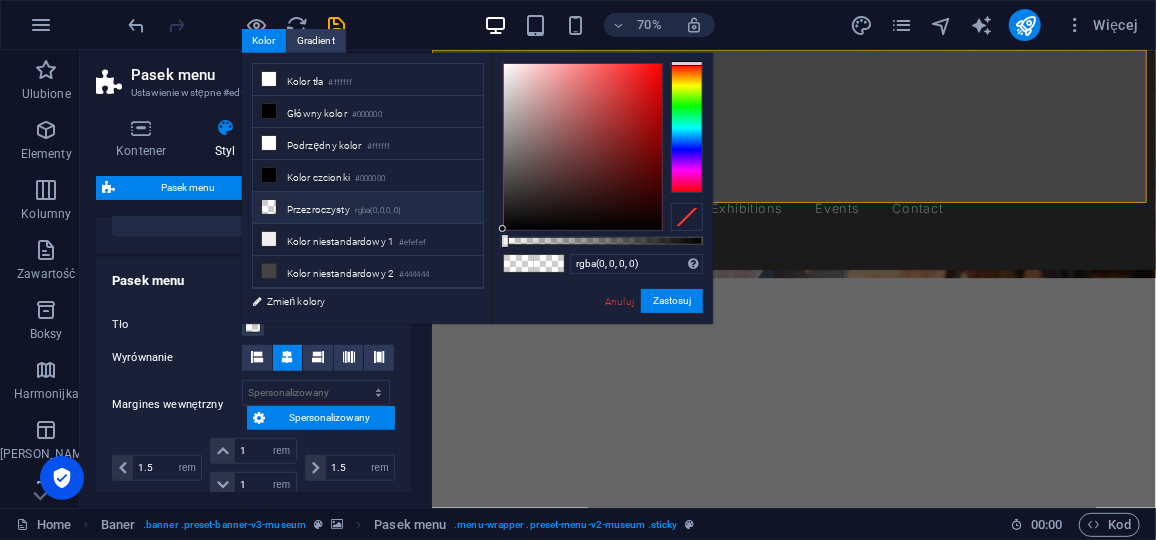 click on "Przezroczysty
rgba(0,0,0,.0)" at bounding box center (368, 208) 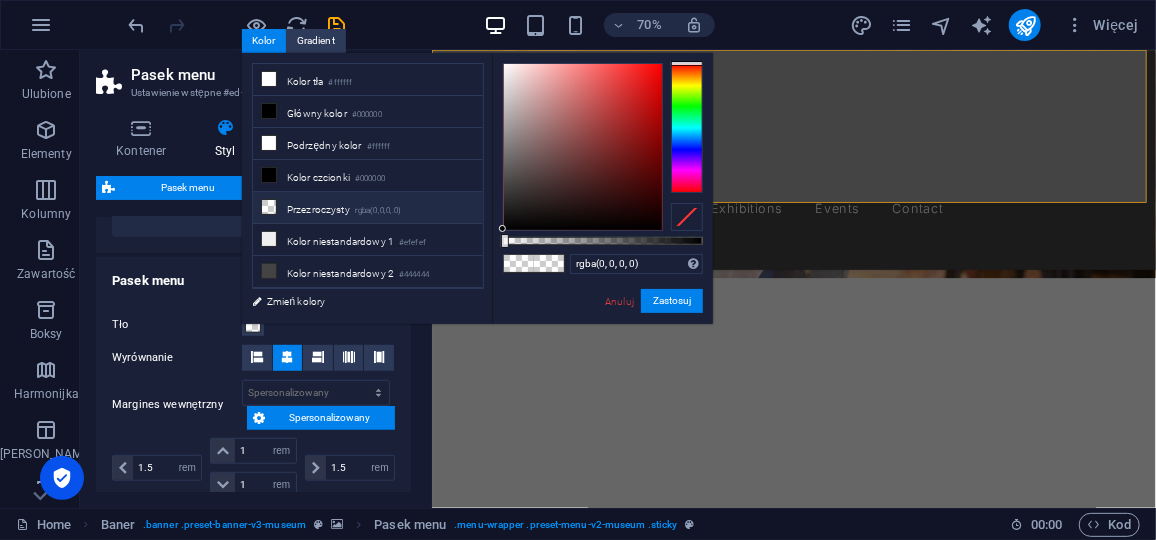 click on "Przezroczysty
rgba(0,0,0,.0)" at bounding box center (368, 208) 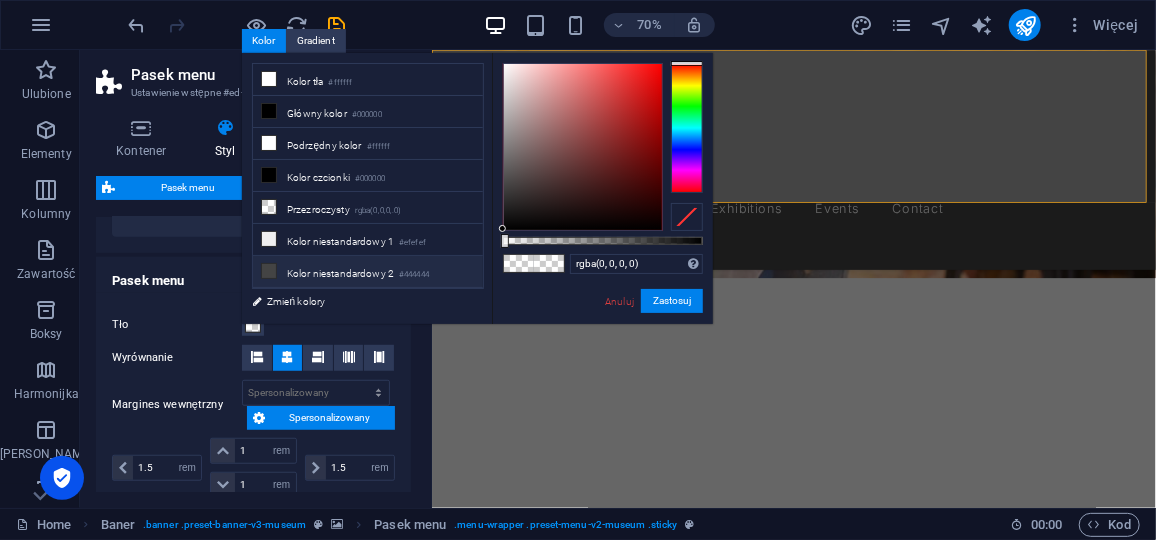 drag, startPoint x: 503, startPoint y: 242, endPoint x: 463, endPoint y: 247, distance: 40.311287 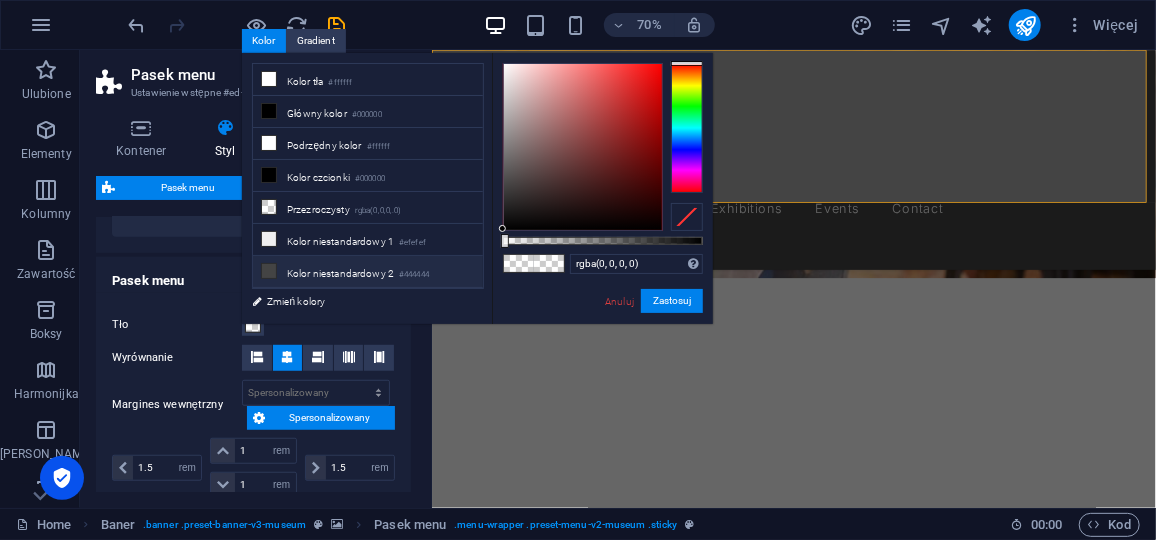 click on "less
Kolor tła
#ffffff
Główny kolor
#000000
Podrzędny kolor
#ffffff
Kolor czcionki
#0852ed" at bounding box center [477, 188] 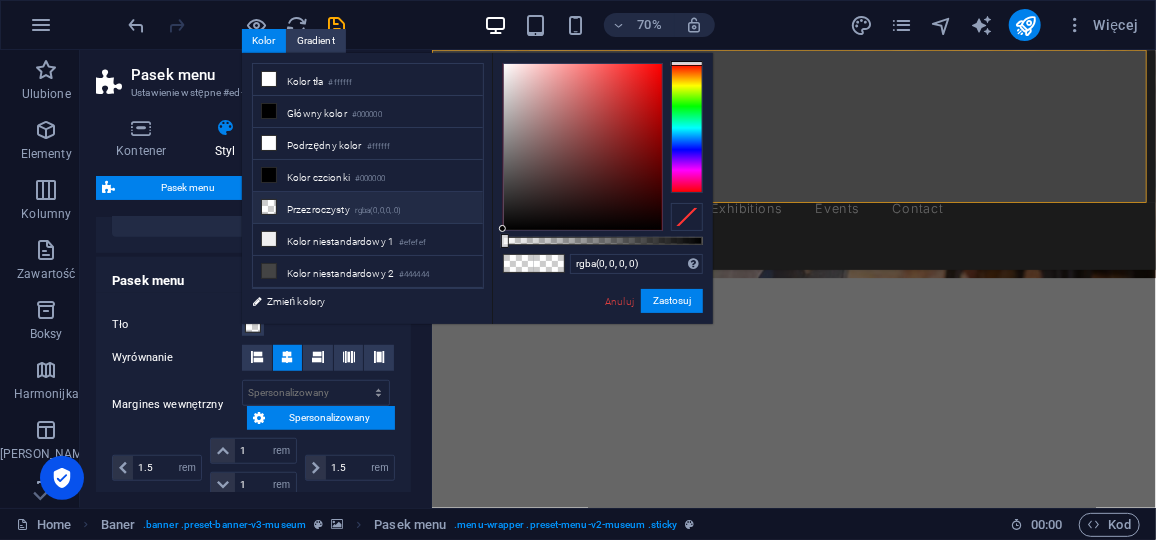 click on "Przezroczysty
rgba(0,0,0,.0)" at bounding box center (368, 208) 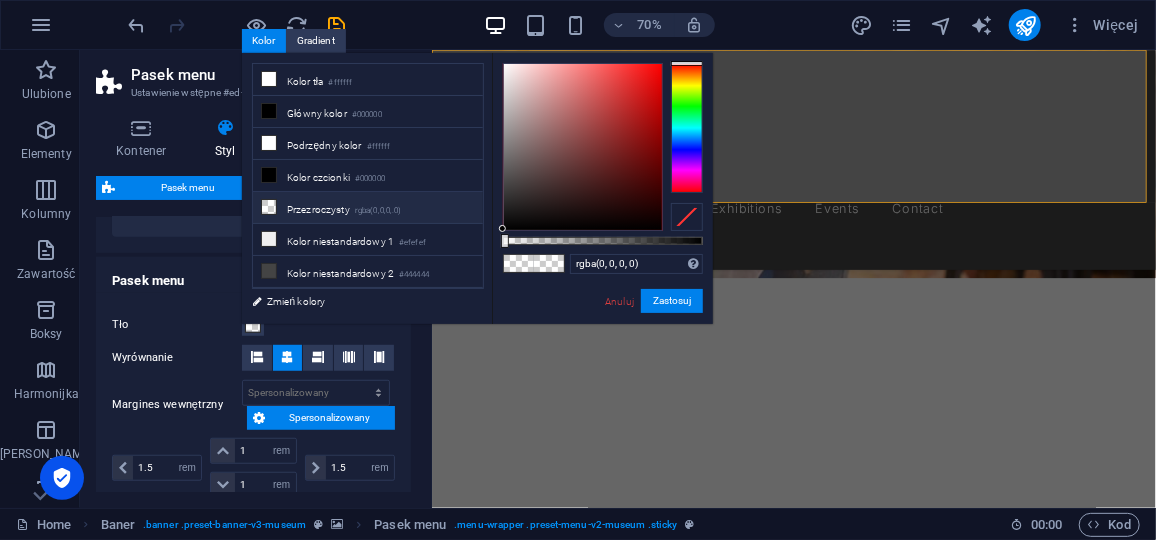 click on "Przezroczysty
rgba(0,0,0,.0)" at bounding box center (368, 208) 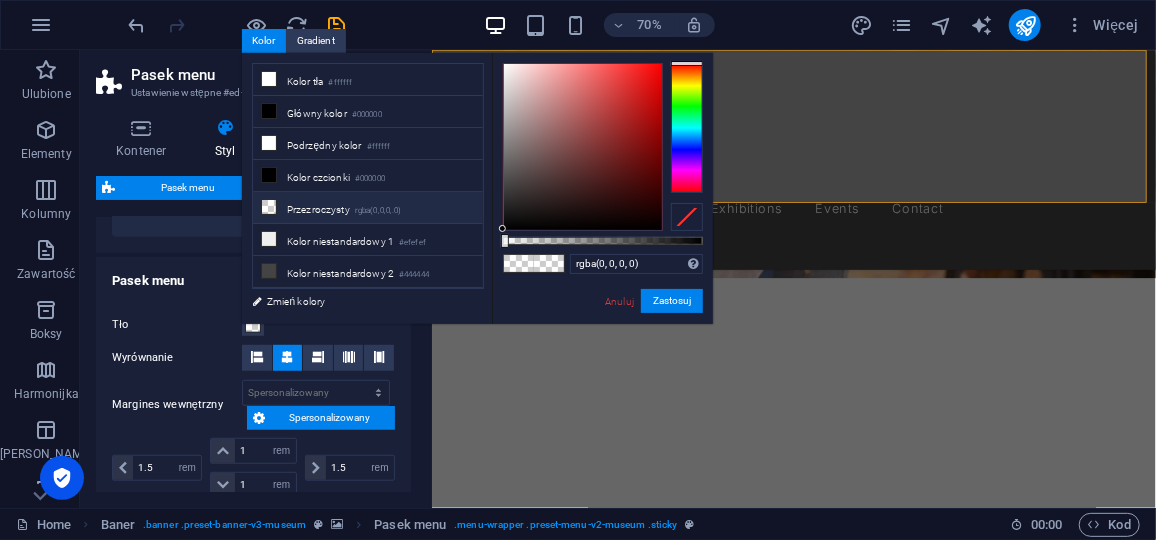 click on "Przezroczysty
rgba(0,0,0,.0)" at bounding box center (368, 208) 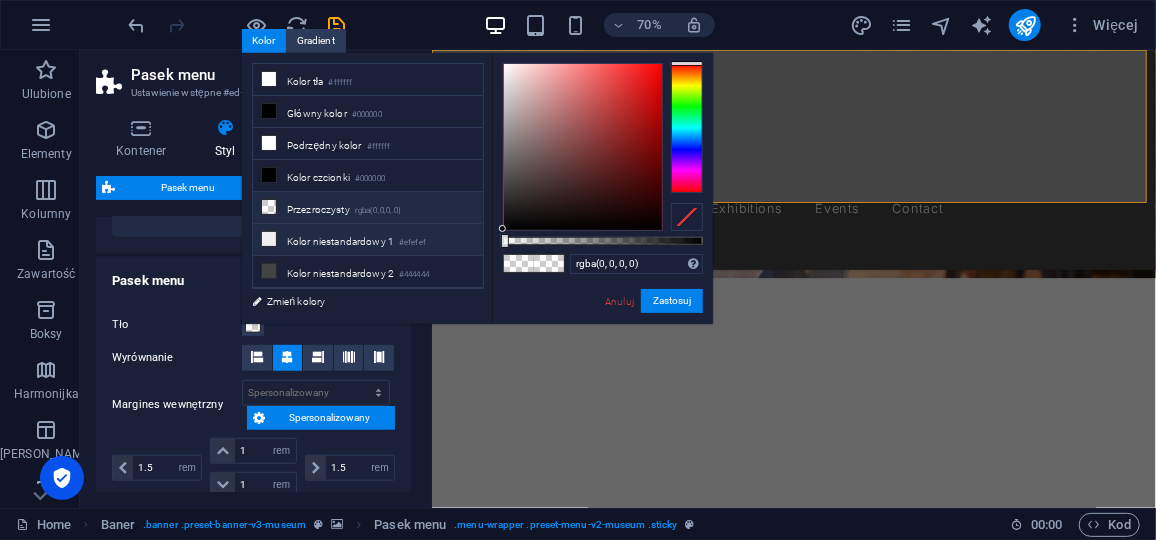 click on "Kolor niestandardowy 1
#efefef" at bounding box center [368, 240] 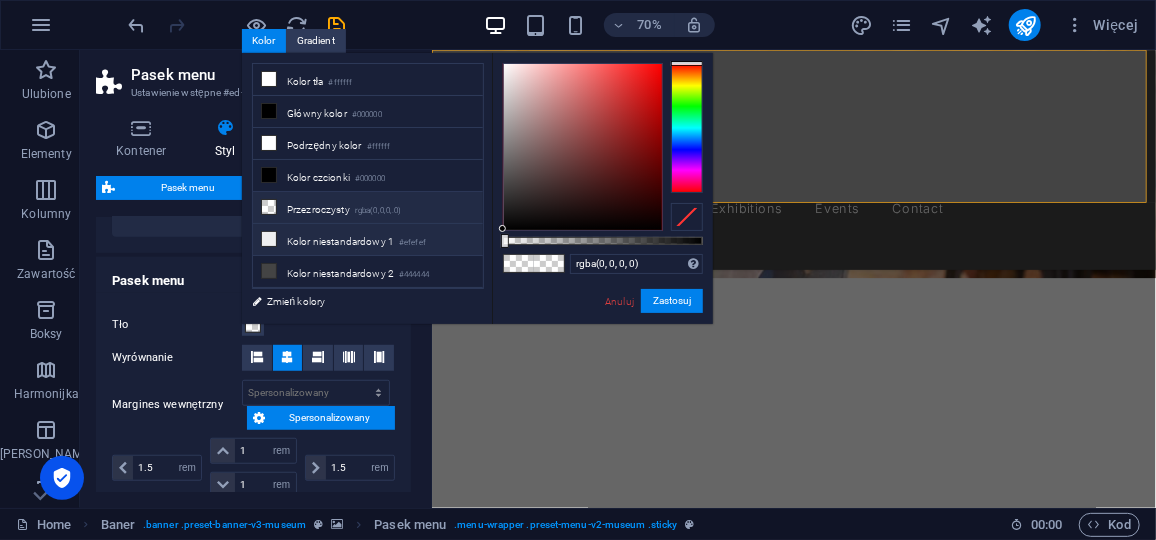 type on "#efefef" 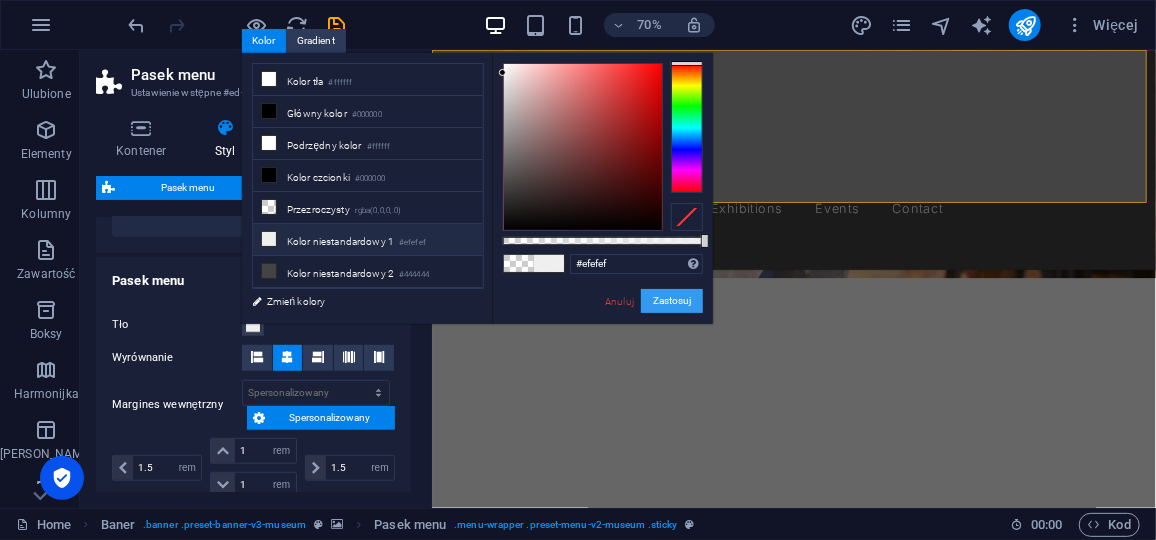 click on "Zastosuj" at bounding box center [672, 301] 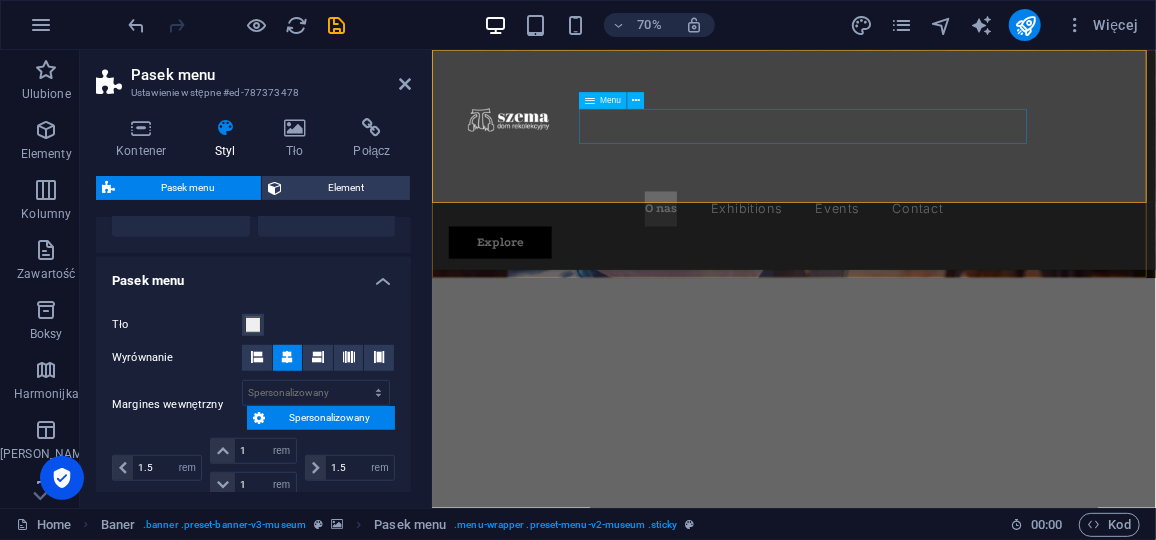 click at bounding box center (590, 100) 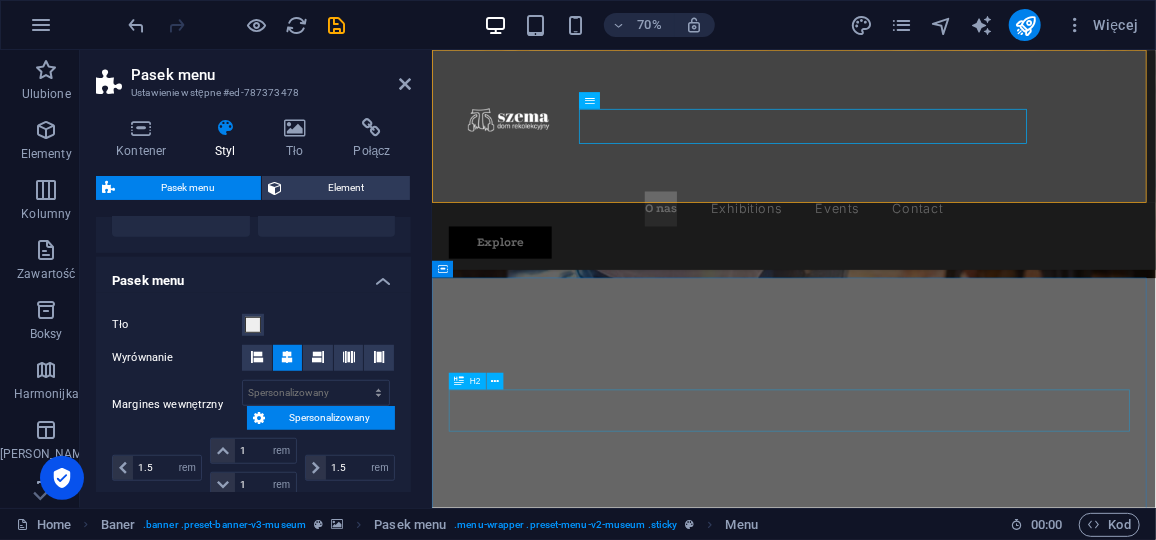 click on "Upcoming Exhibitions" at bounding box center [948, 1309] 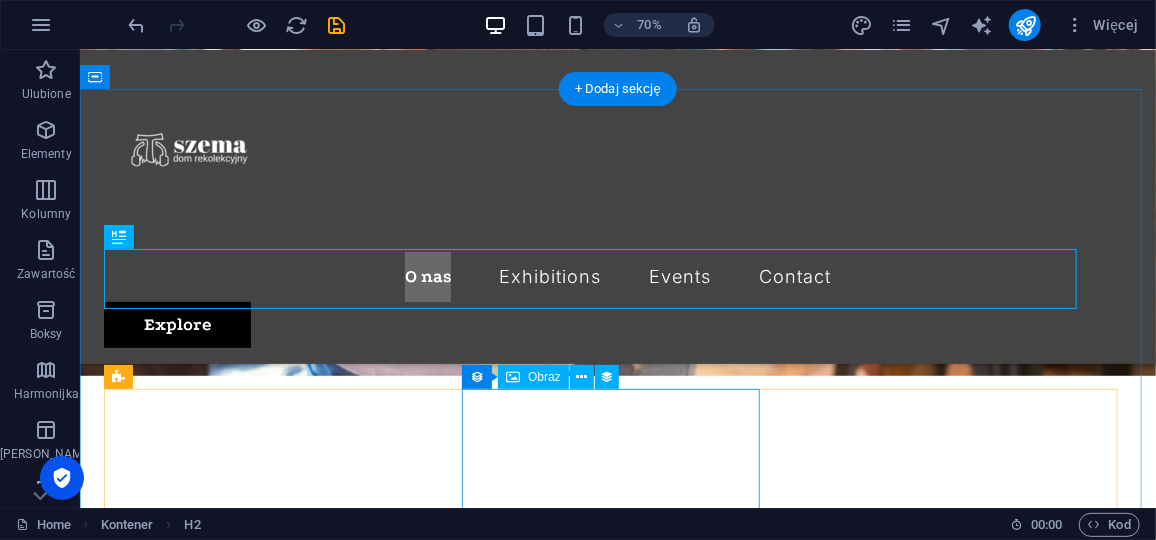 scroll, scrollTop: 729, scrollLeft: 0, axis: vertical 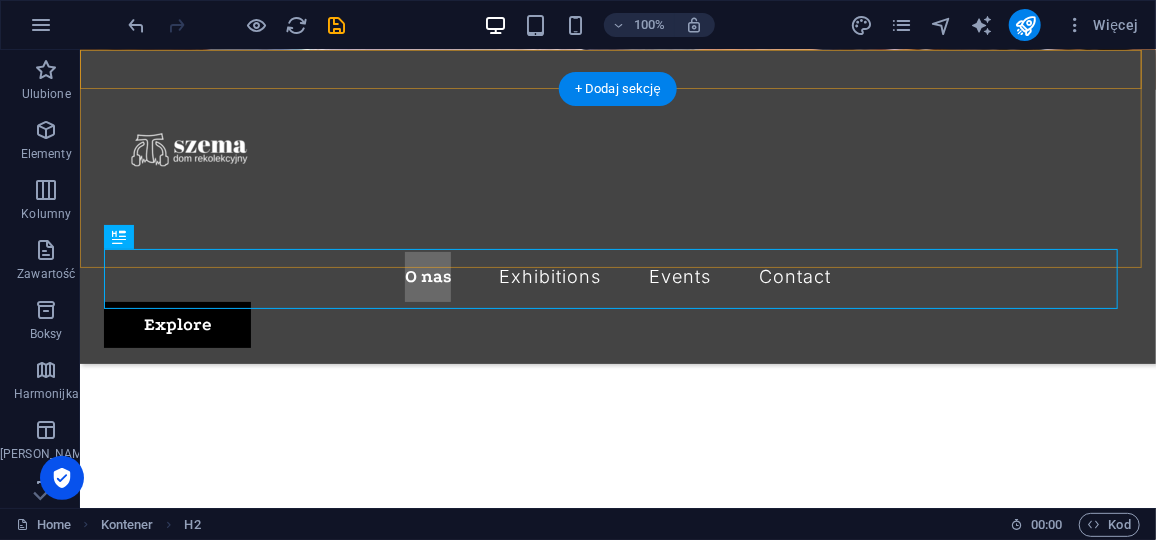 drag, startPoint x: 731, startPoint y: 309, endPoint x: 749, endPoint y: 98, distance: 211.76639 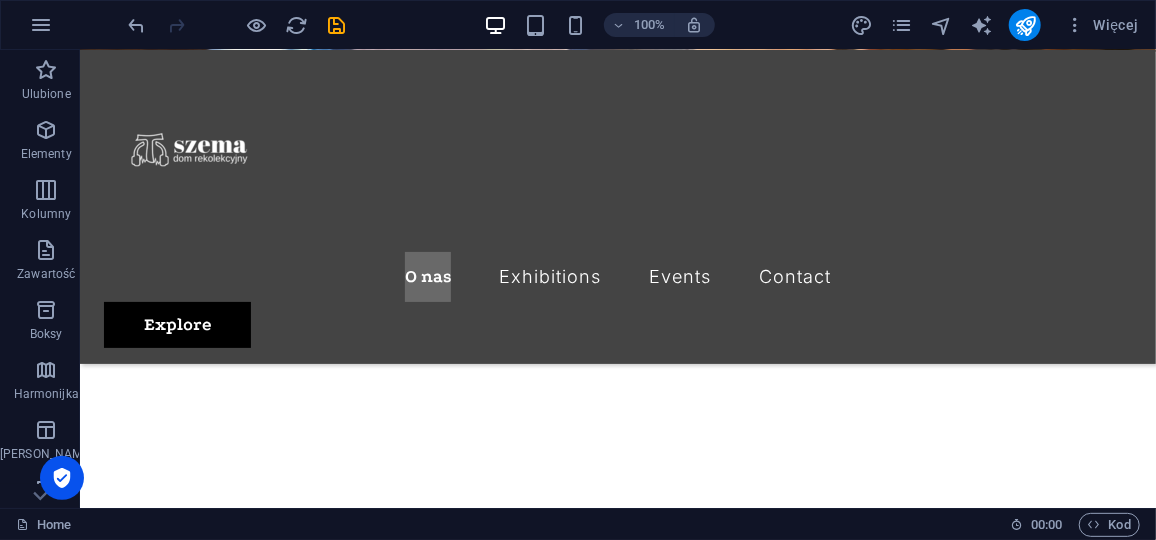 scroll, scrollTop: 0, scrollLeft: 0, axis: both 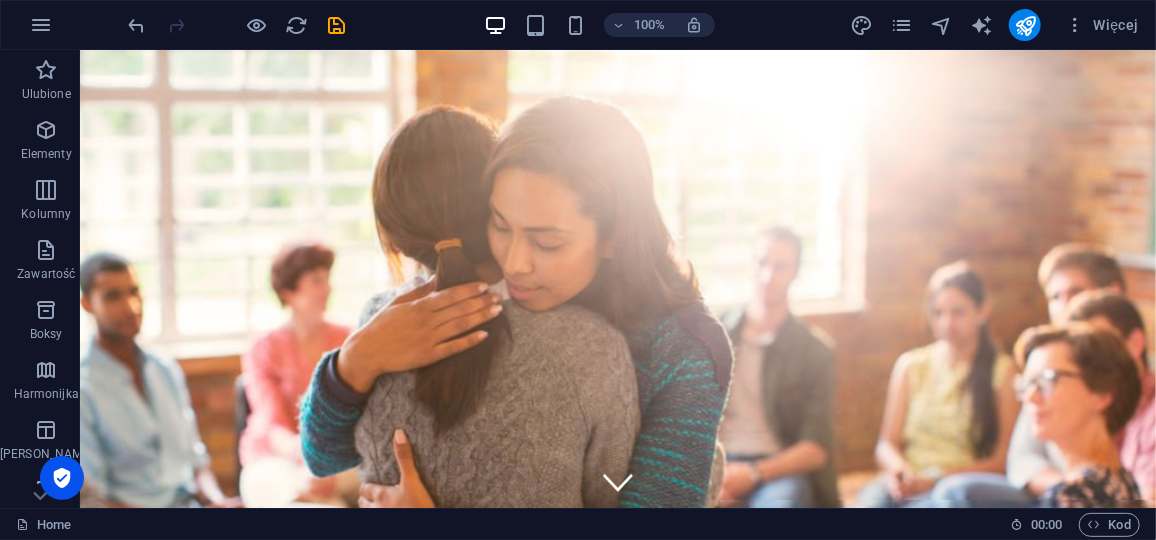 drag, startPoint x: 1151, startPoint y: 88, endPoint x: 1225, endPoint y: 93, distance: 74.168724 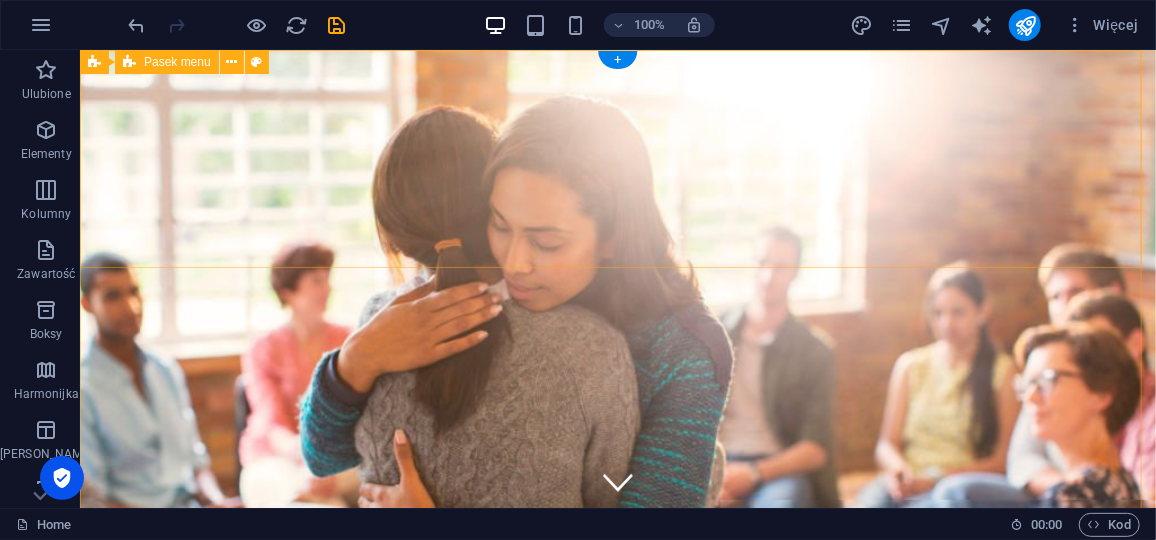 click on "O nas Exhibitions Events Contact Explore" at bounding box center [617, 975] 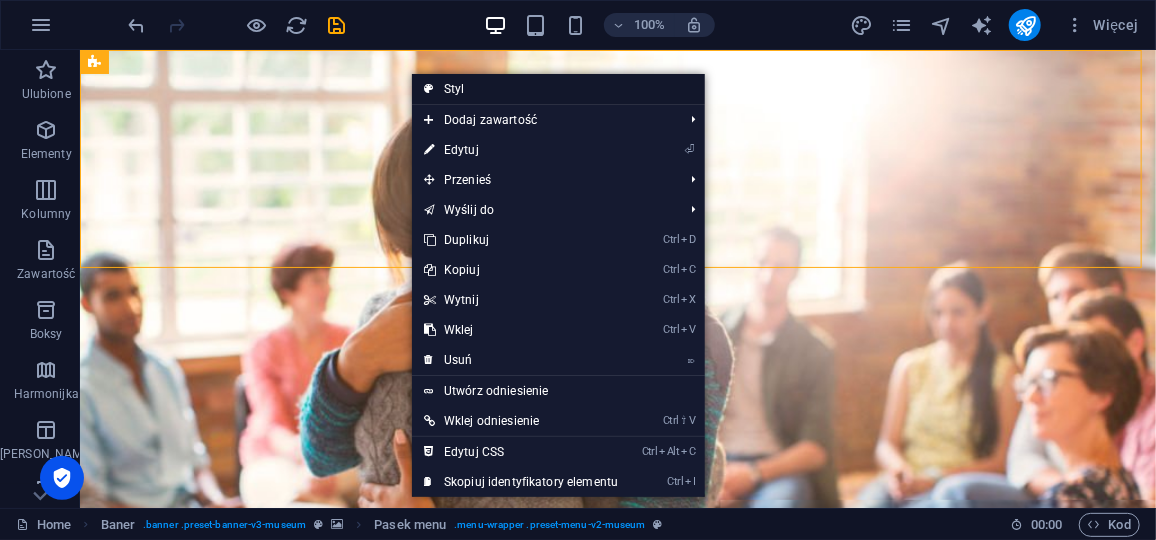 click on "Styl" at bounding box center [558, 89] 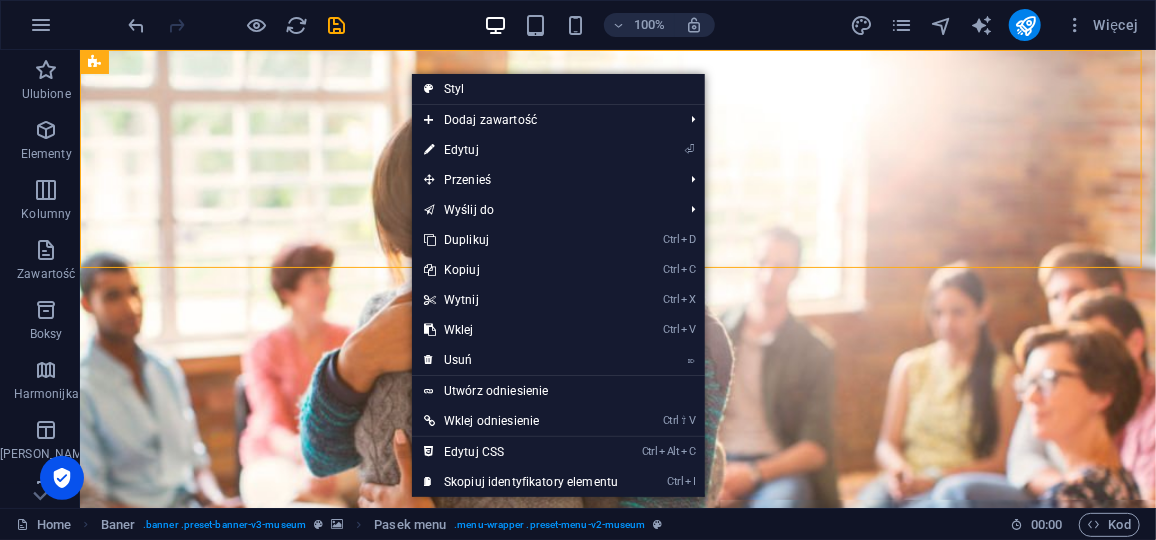select on "rem" 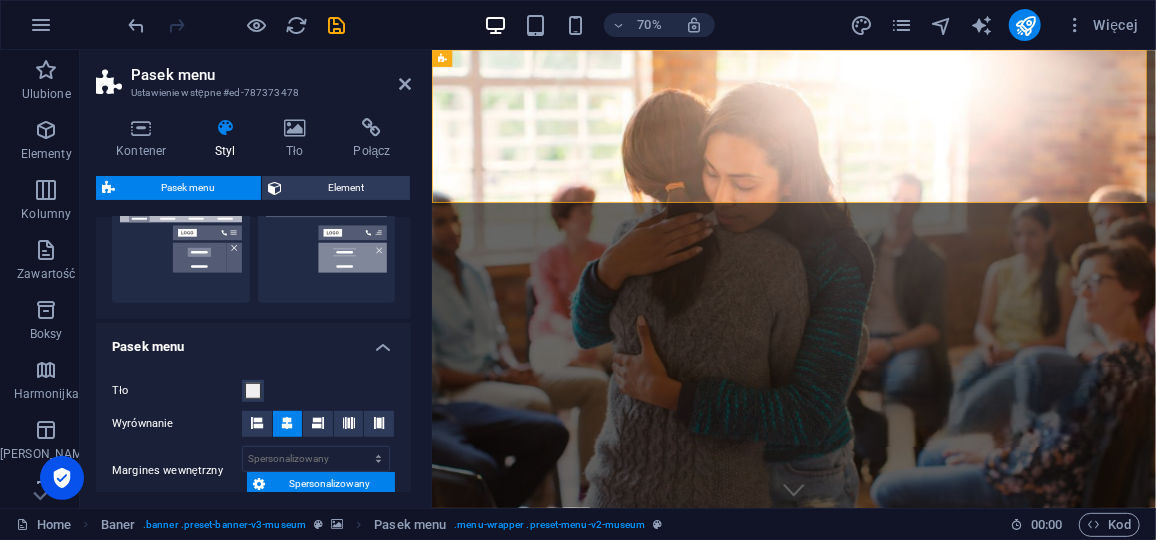 scroll, scrollTop: 521, scrollLeft: 0, axis: vertical 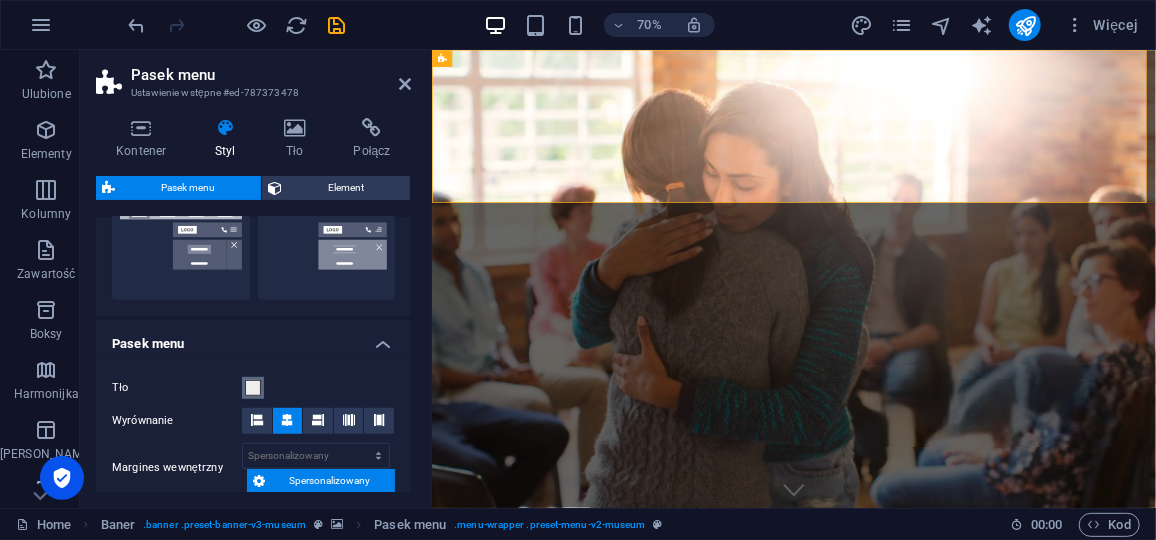 click at bounding box center [253, 388] 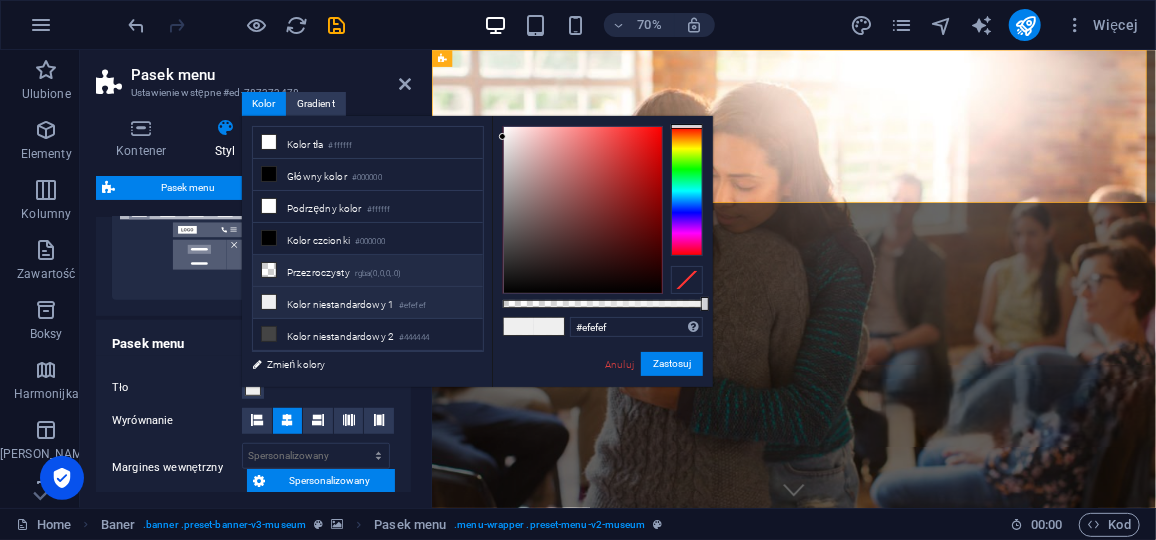 click on "Przezroczysty
rgba(0,0,0,.0)" at bounding box center [368, 271] 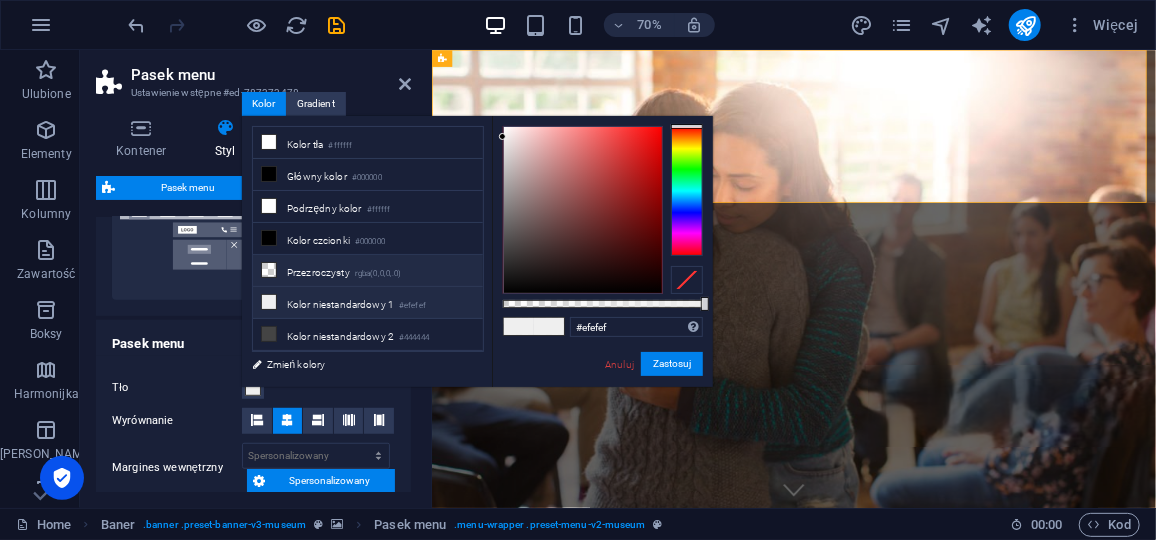 type on "rgba(0, 0, 0, 0)" 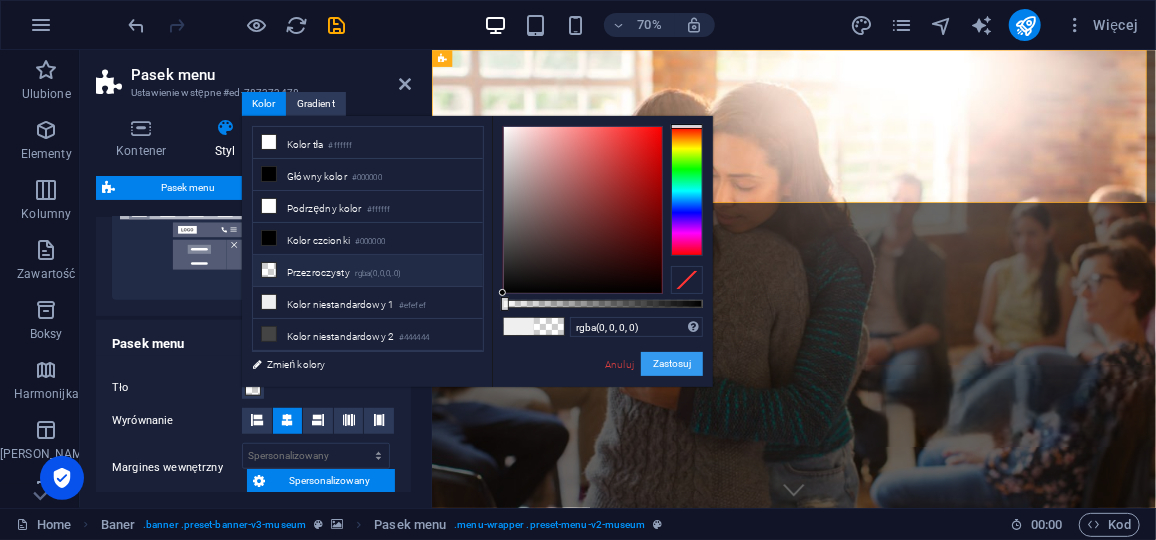 click on "Zastosuj" at bounding box center (672, 364) 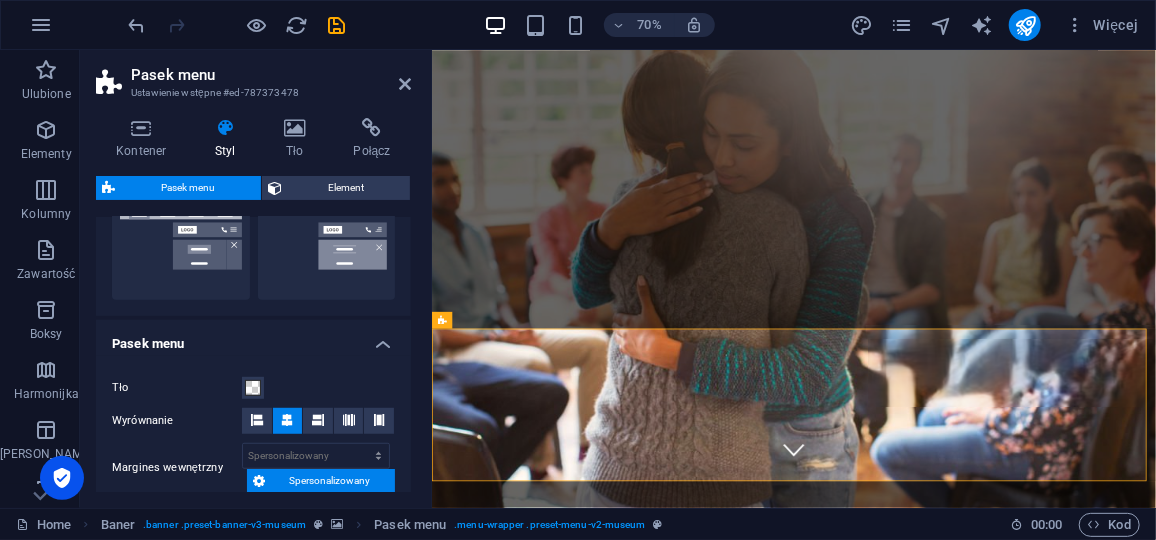 scroll, scrollTop: 0, scrollLeft: 0, axis: both 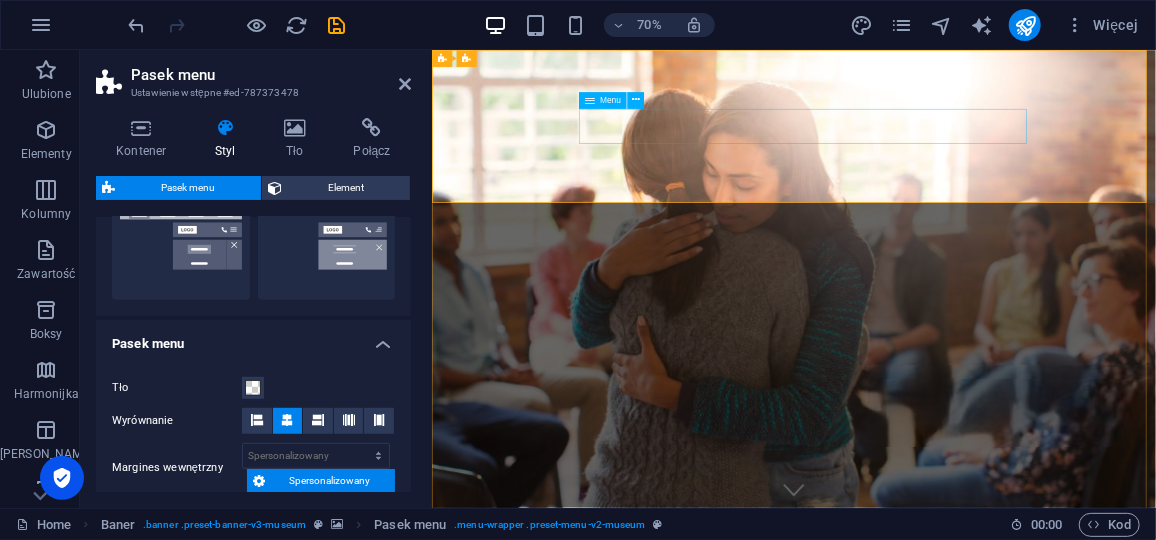 click on "O nas Exhibitions Events Contact" at bounding box center (948, 1045) 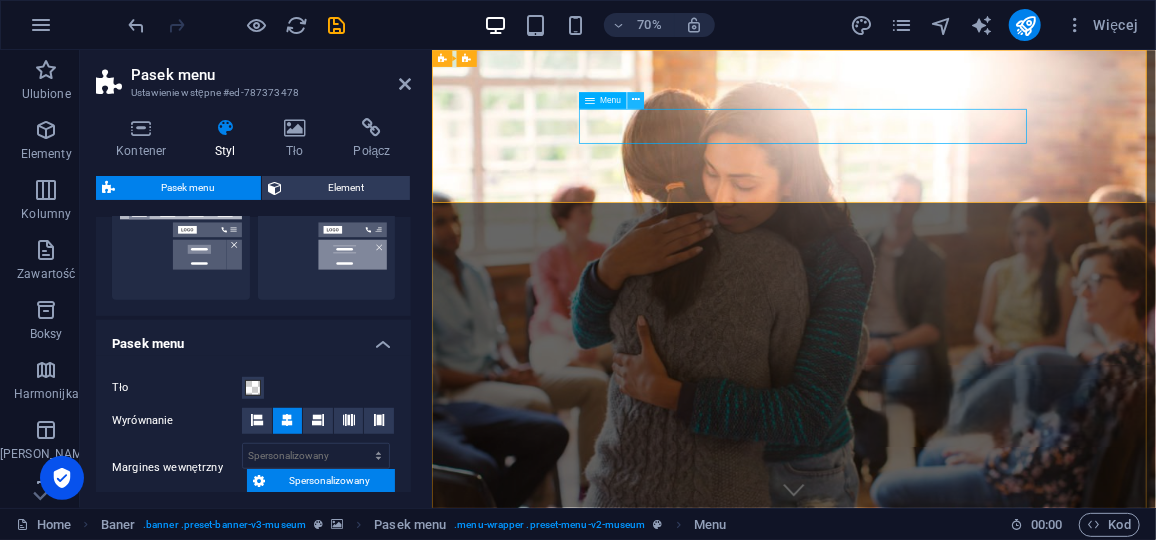 click at bounding box center (636, 100) 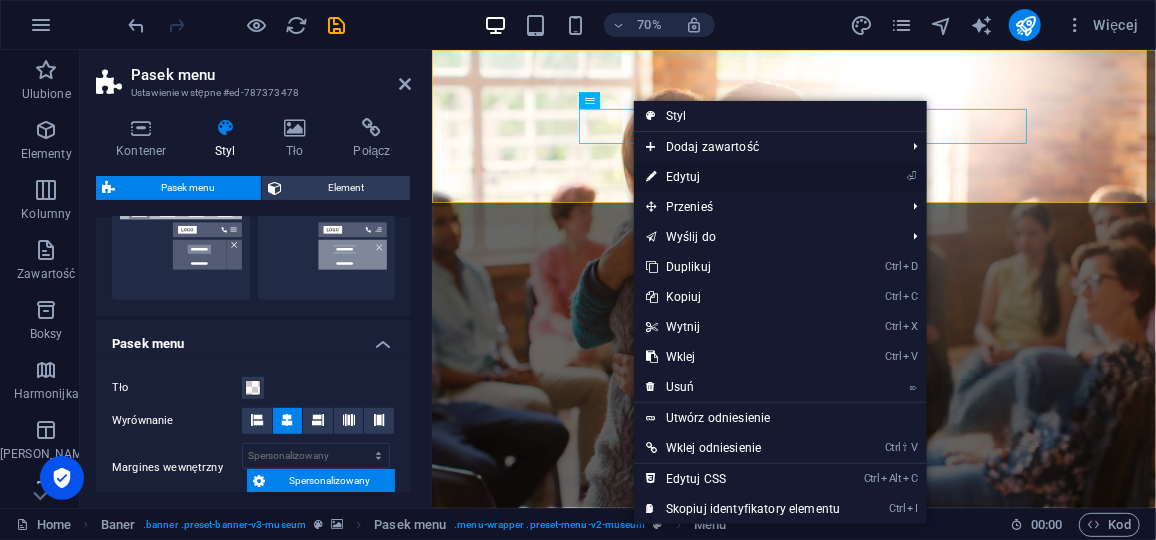 click on "⏎  Edytuj" at bounding box center [743, 177] 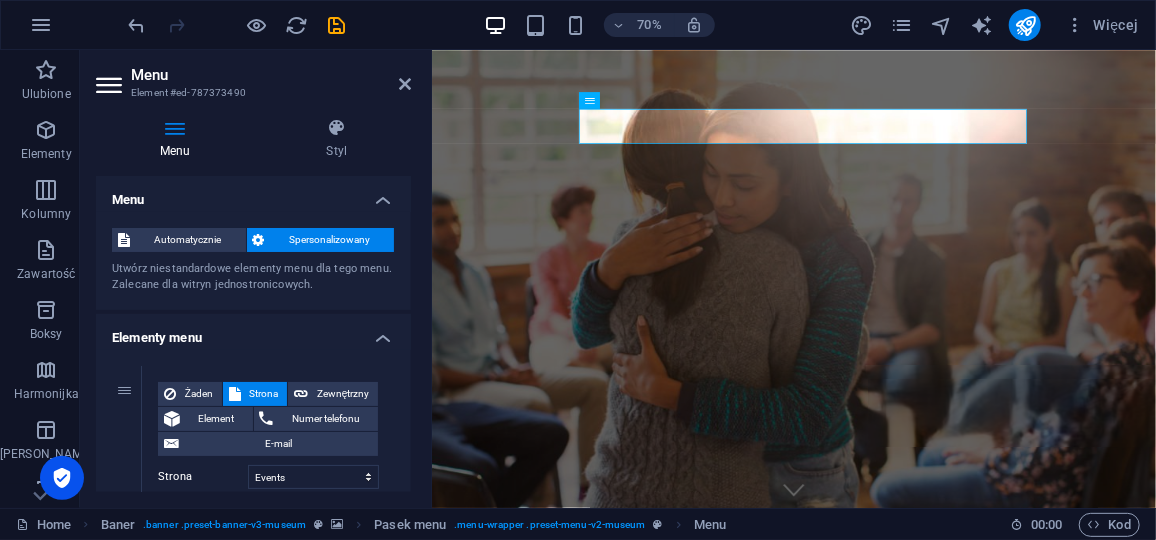 drag, startPoint x: 412, startPoint y: 220, endPoint x: 403, endPoint y: 282, distance: 62.649822 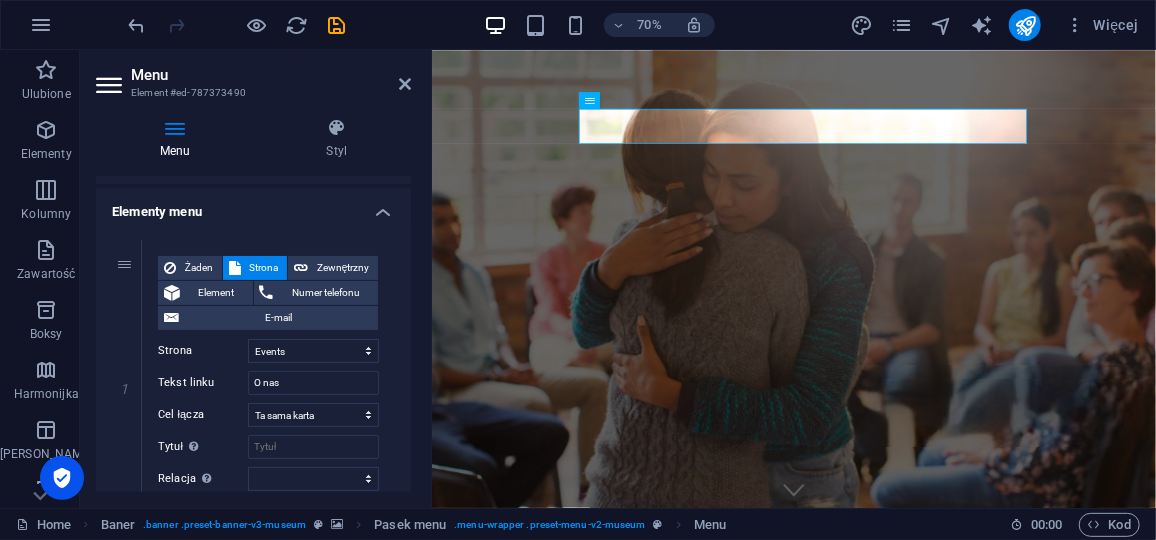scroll, scrollTop: 132, scrollLeft: 0, axis: vertical 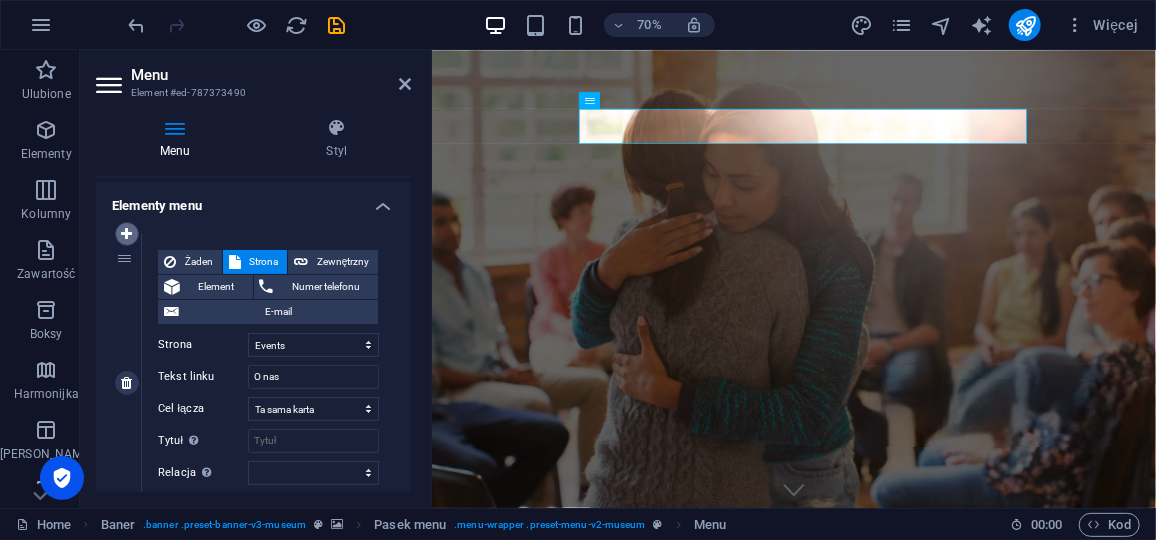 click at bounding box center (126, 234) 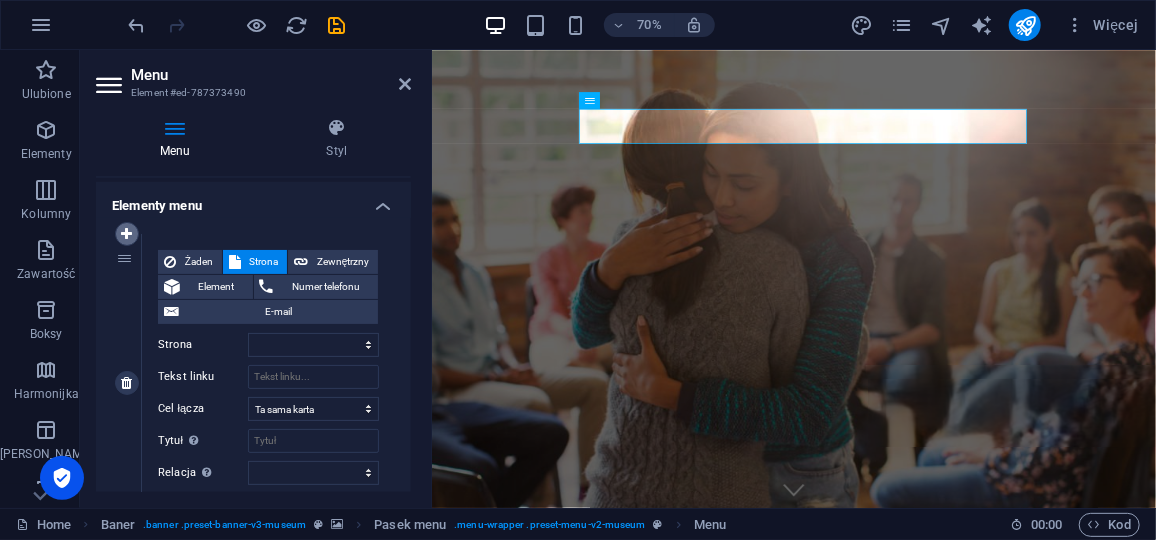type 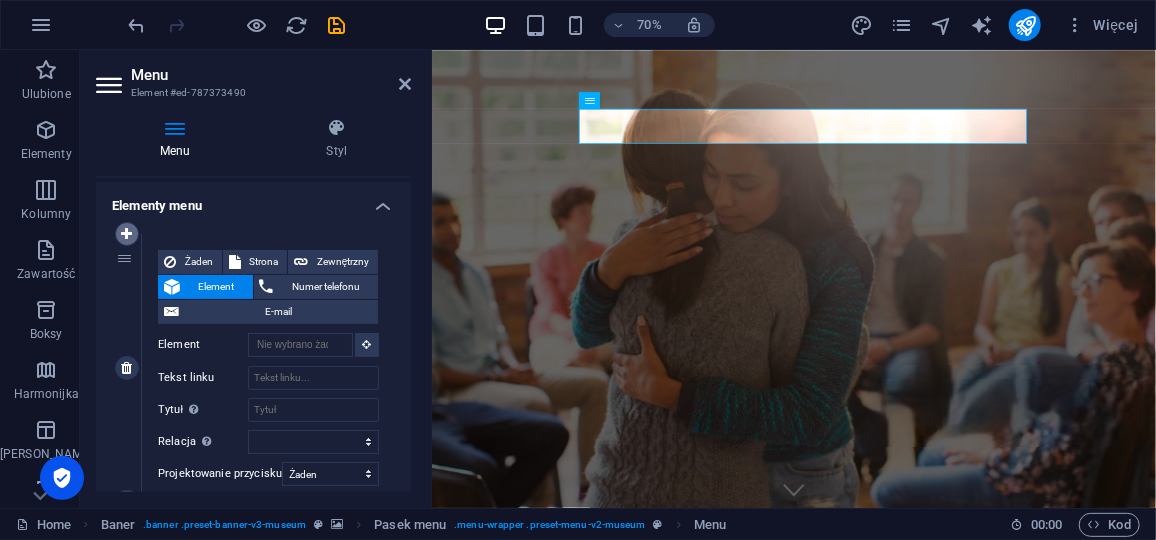 click at bounding box center (127, 234) 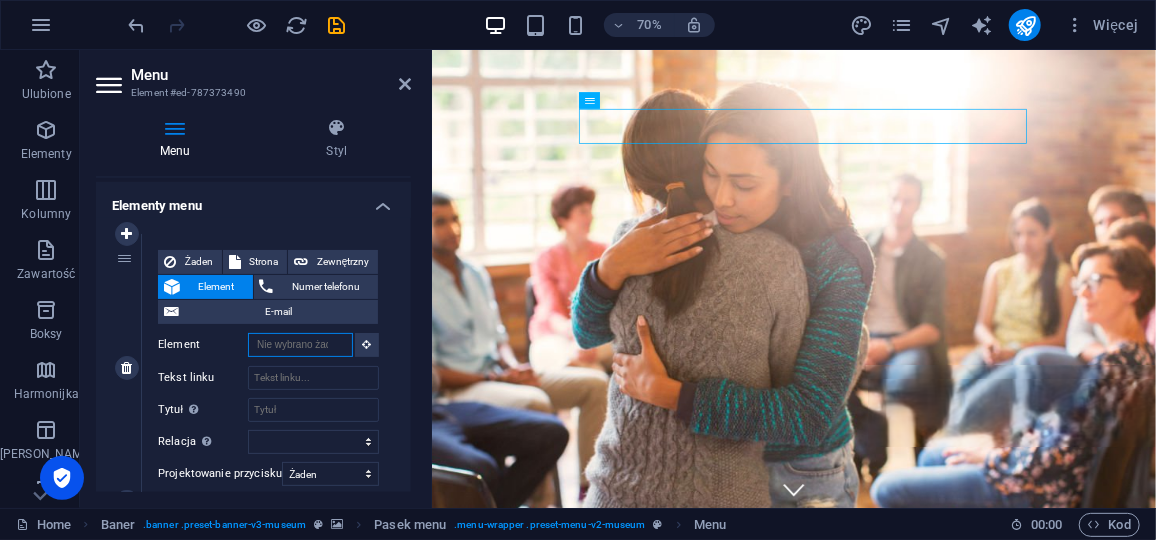 click on "Element" at bounding box center [300, 345] 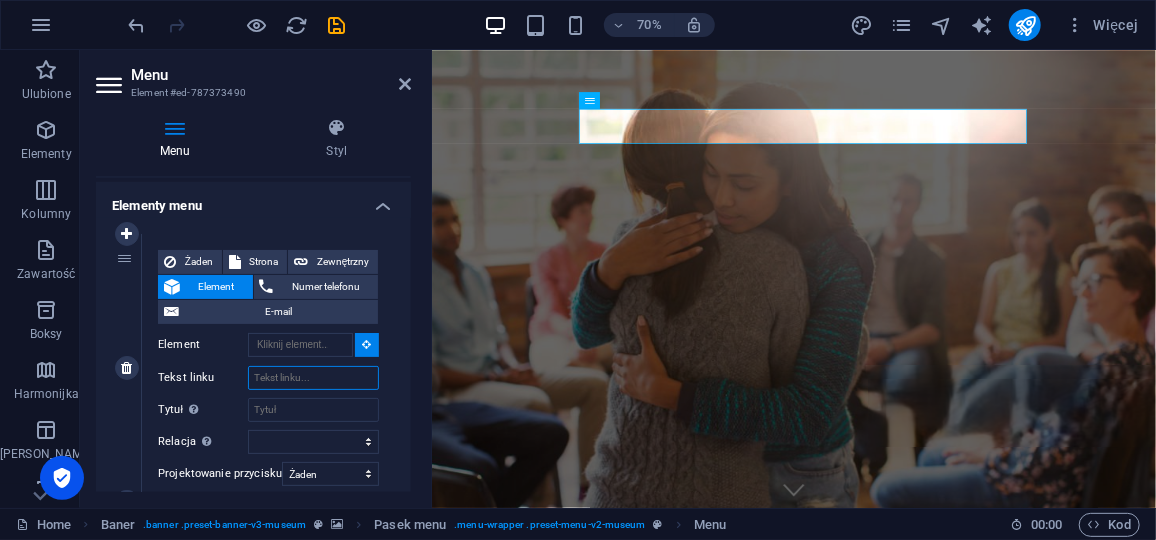 click on "Tekst linku" at bounding box center (313, 378) 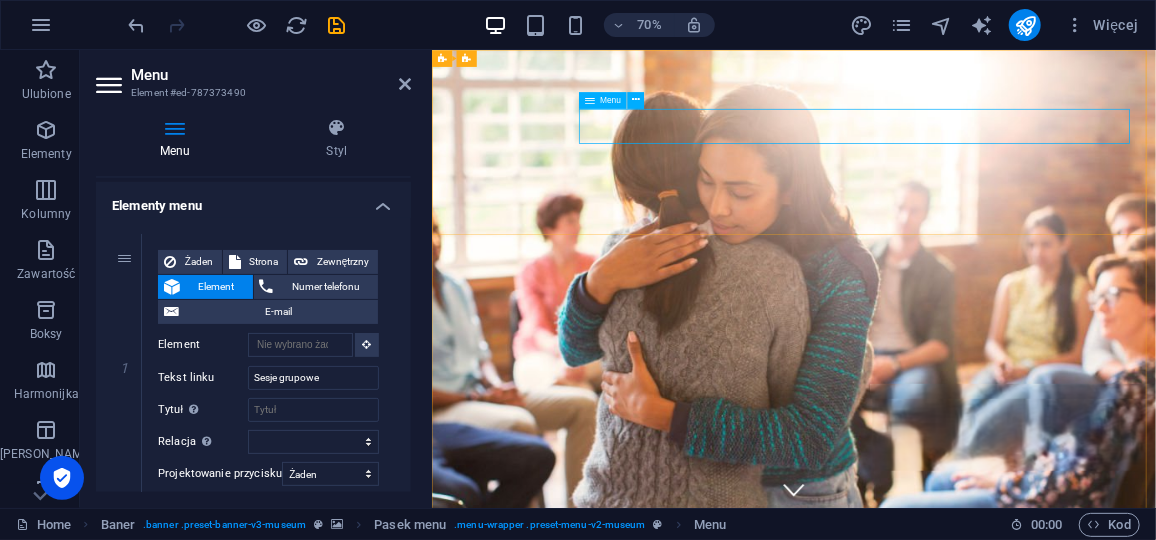 click on "Sesje grupowe O nas Exhibitions Events Contact" at bounding box center (948, 1091) 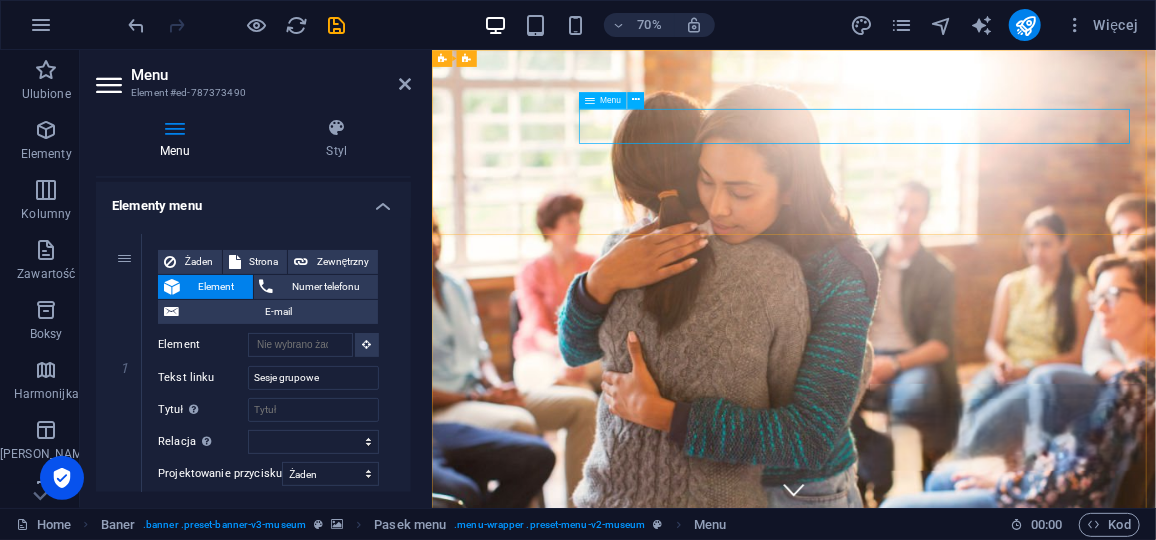click on "Sesje grupowe O nas Exhibitions Events Contact" at bounding box center [948, 1091] 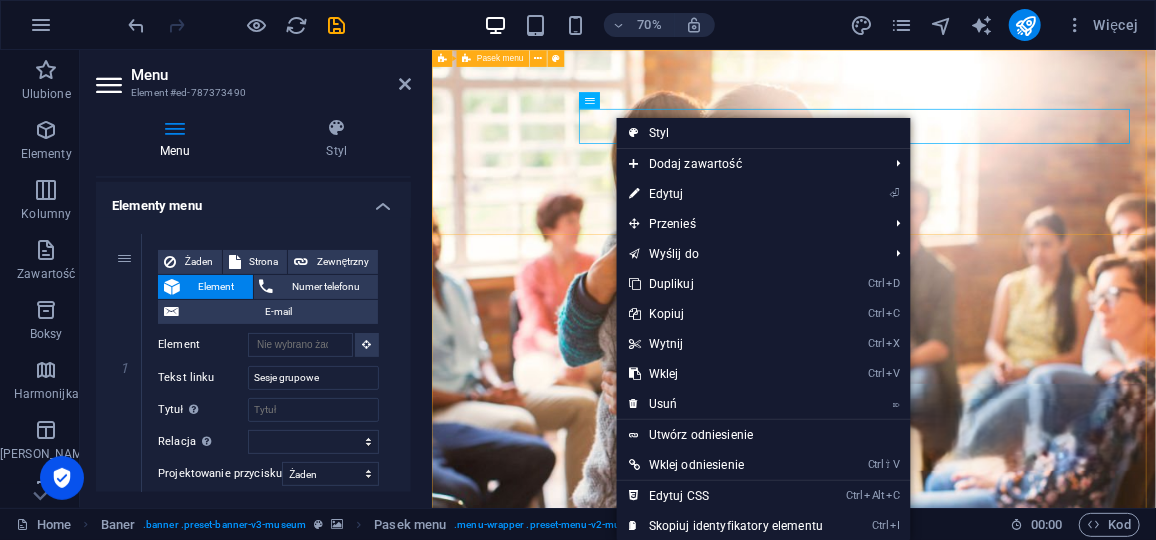 click on "Sesje grupowe O nas Exhibitions Events Contact Explore" at bounding box center (948, 1021) 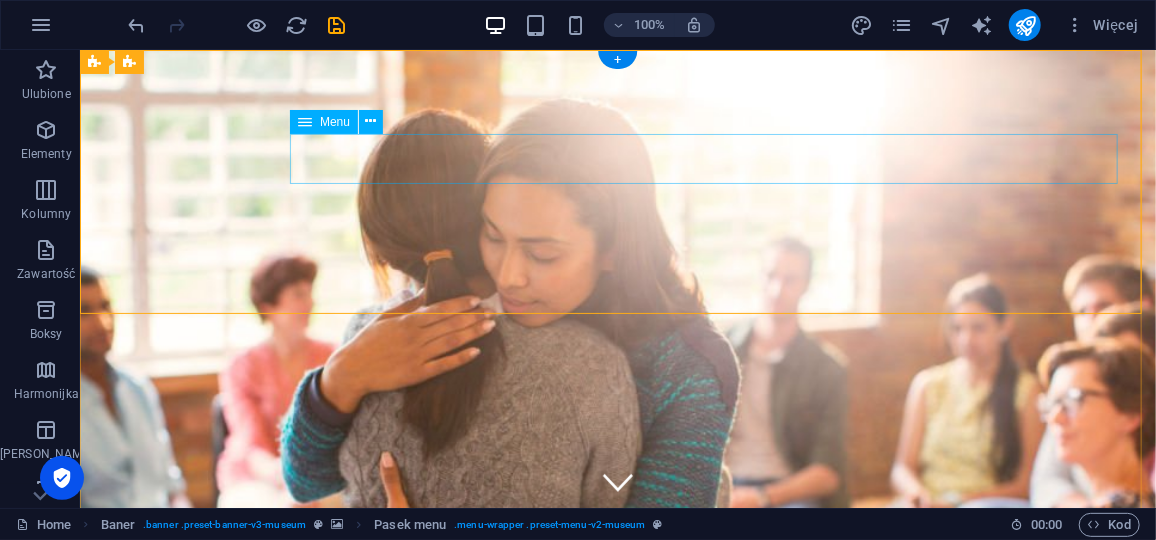 click on "Sesje grupowe O nas Exhibitions Events Contact" at bounding box center (617, 1091) 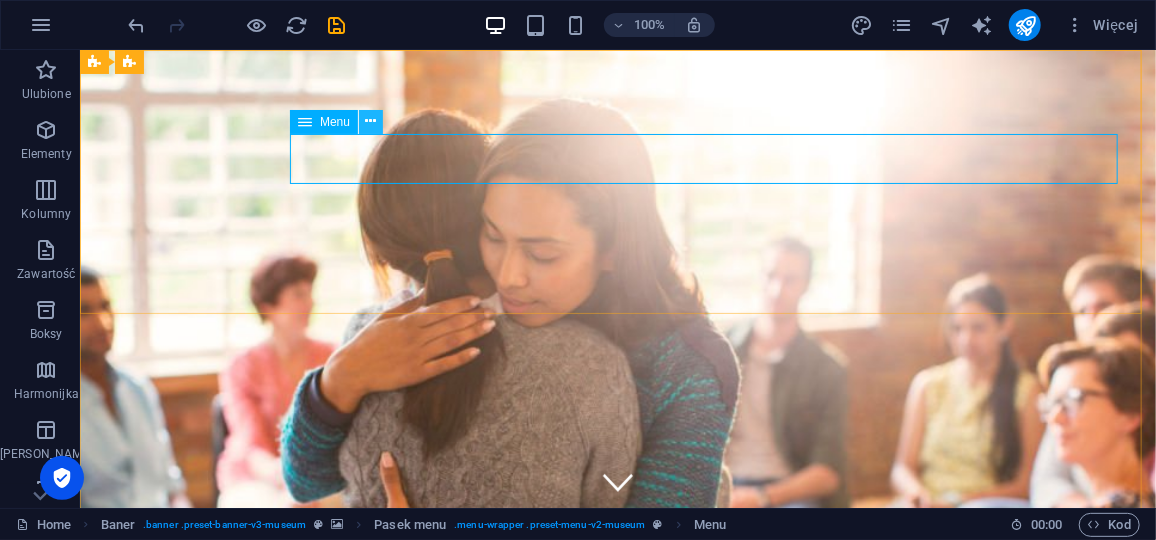 click at bounding box center [371, 121] 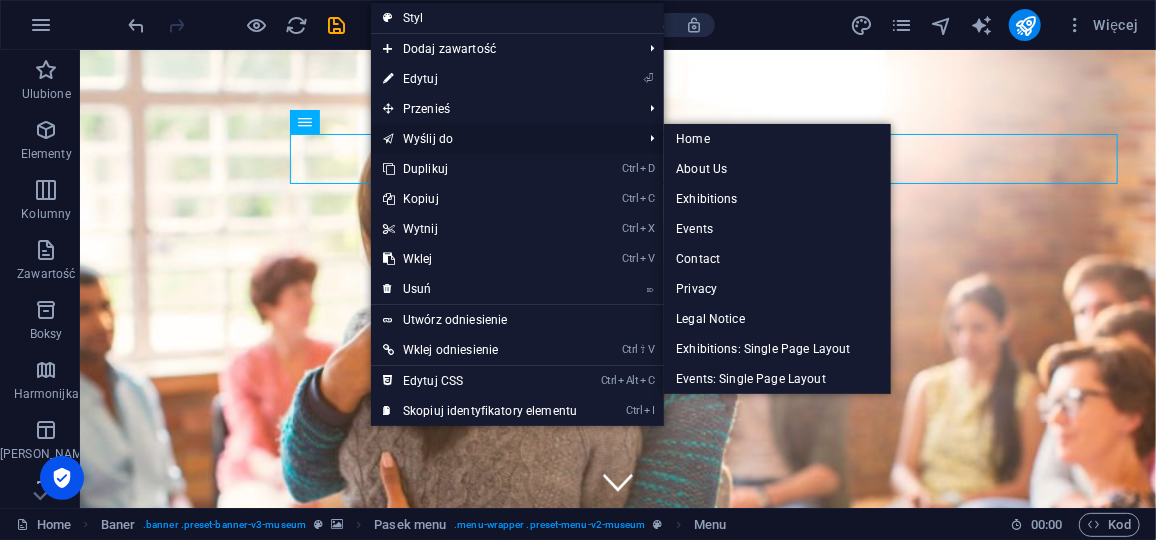 click on "Wyślij do" at bounding box center [502, 139] 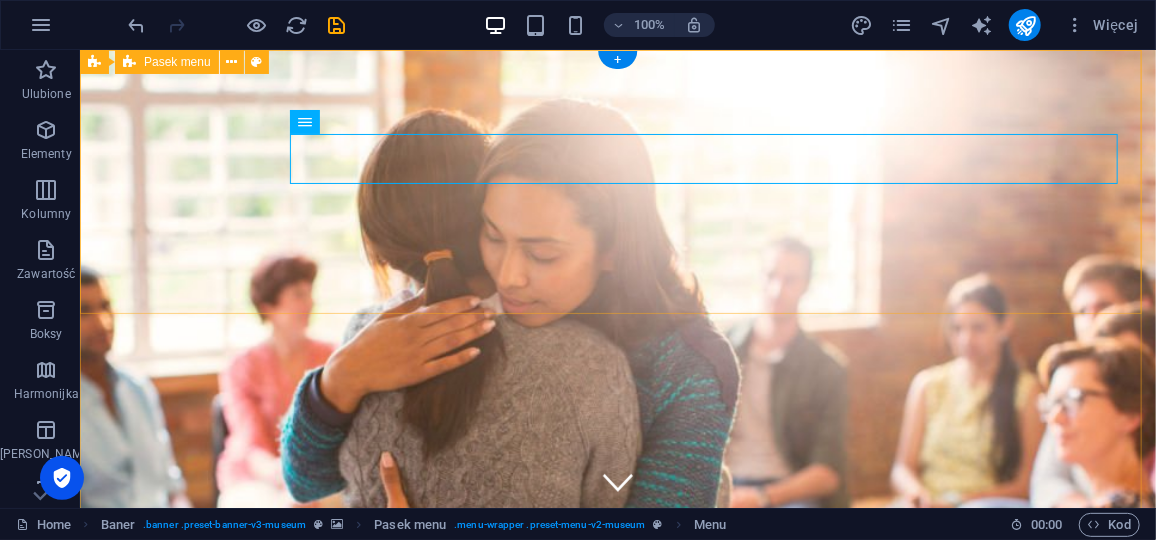 click on "Sesje grupowe O nas Exhibitions Events Contact Explore" at bounding box center [617, 1021] 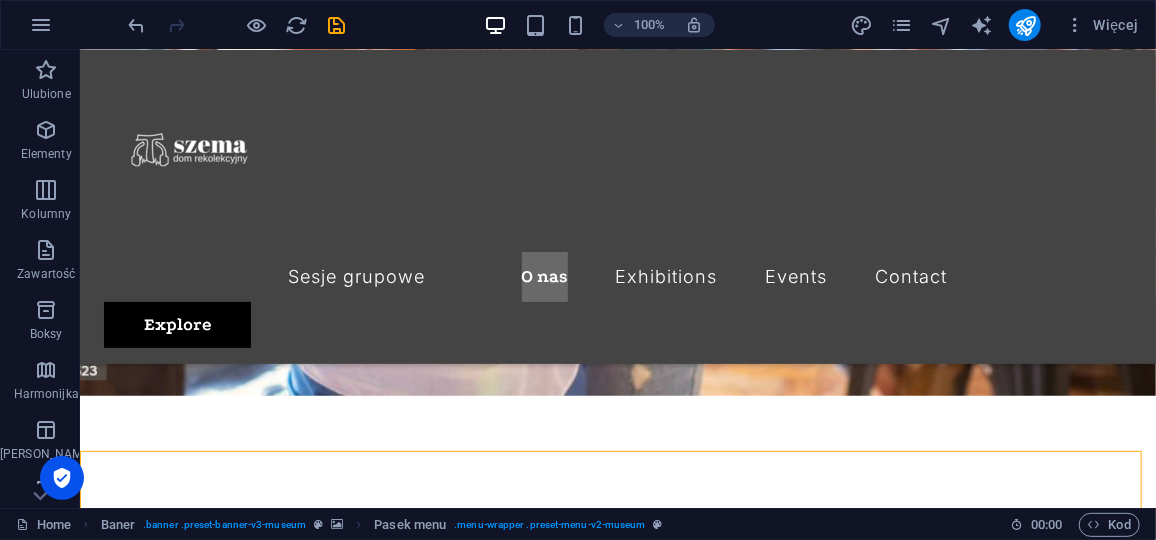 scroll, scrollTop: 0, scrollLeft: 0, axis: both 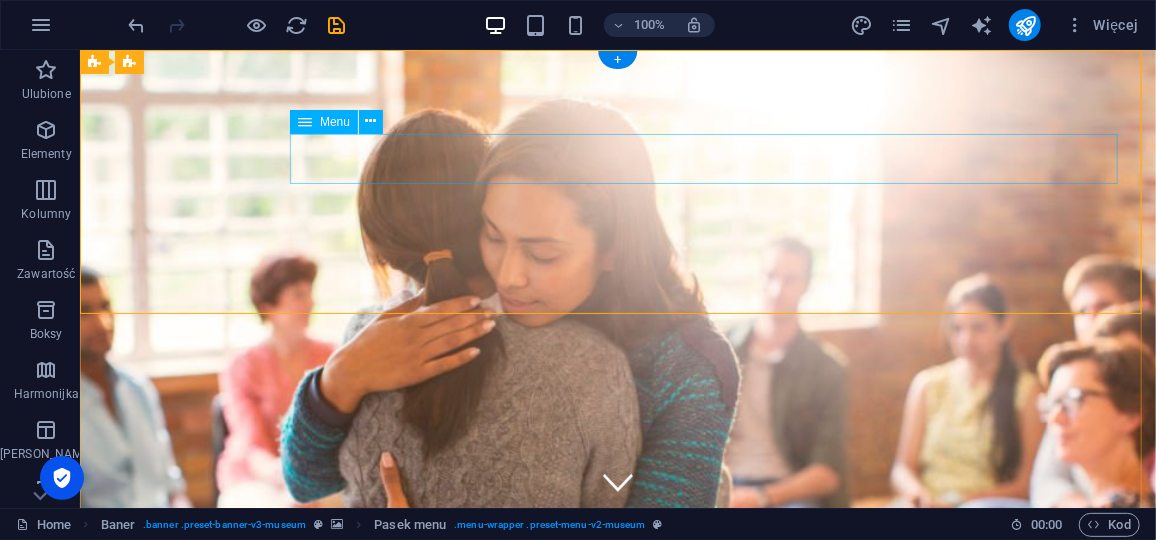 click on "Sesje grupowe O nas Exhibitions Events Contact" at bounding box center [617, 1091] 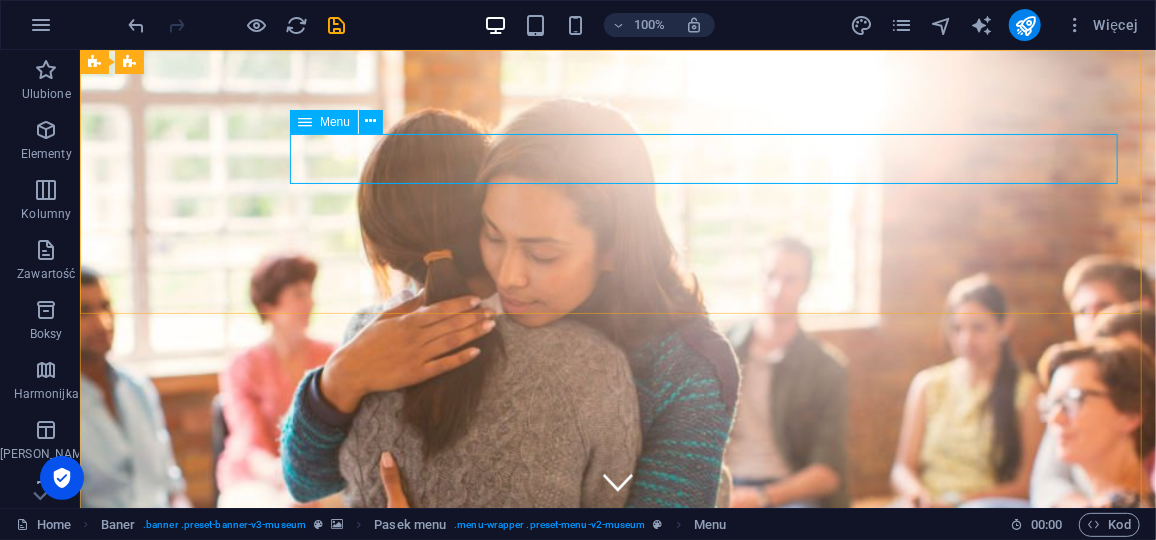 click on "Menu" at bounding box center (335, 122) 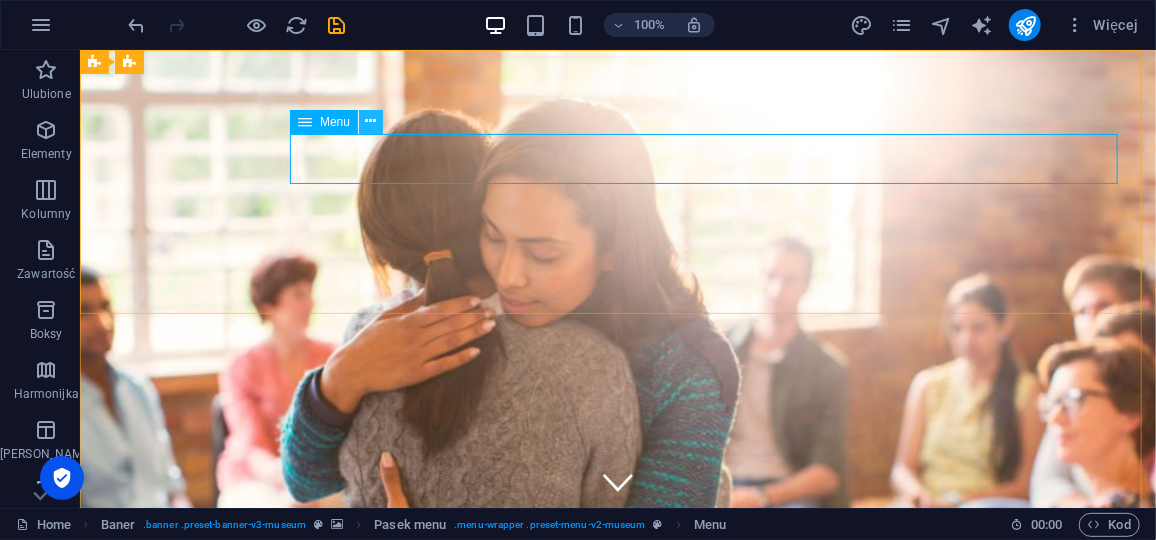 click at bounding box center (371, 121) 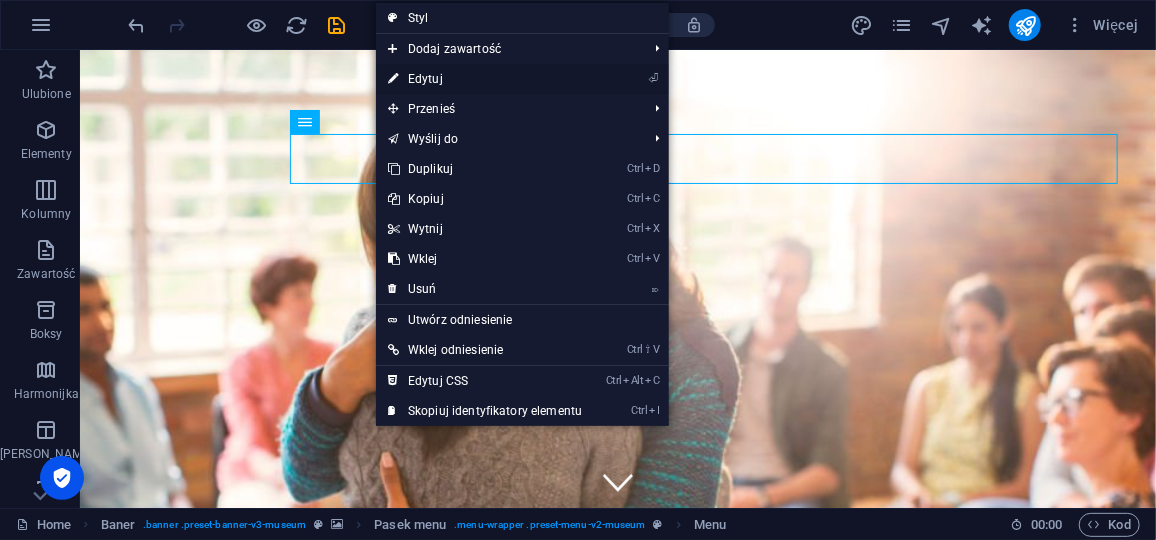 click on "⏎  Edytuj" at bounding box center (485, 79) 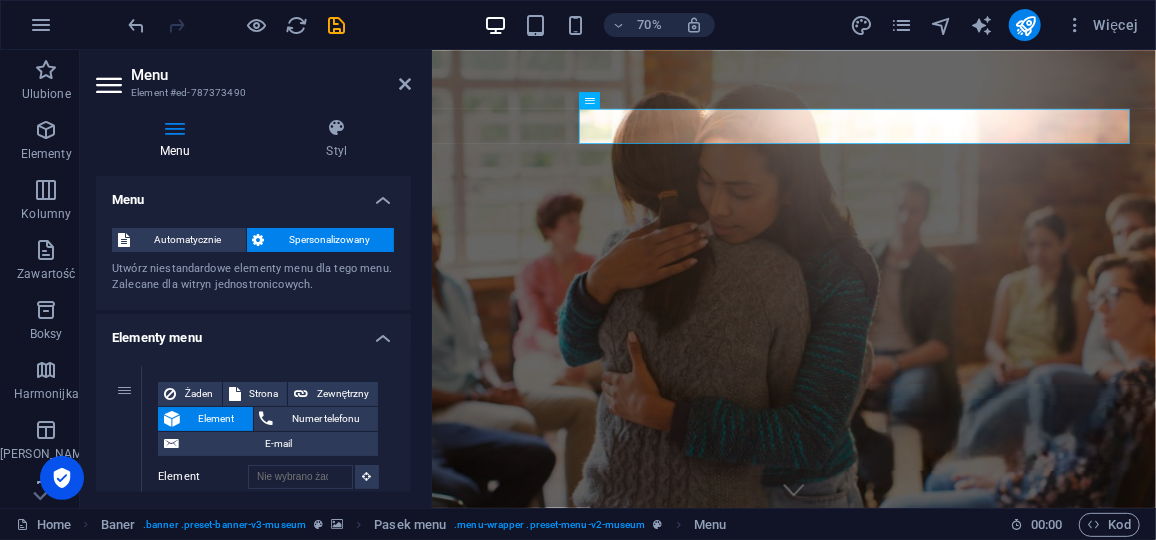 drag, startPoint x: 406, startPoint y: 215, endPoint x: 405, endPoint y: 258, distance: 43.011627 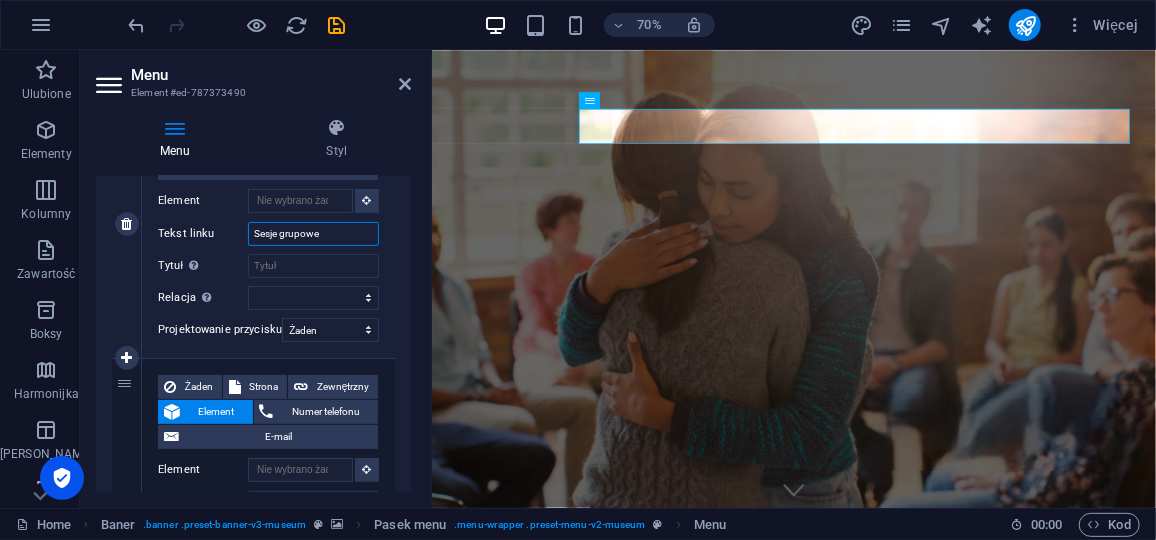 click on "Sesje grupowe" at bounding box center (313, 234) 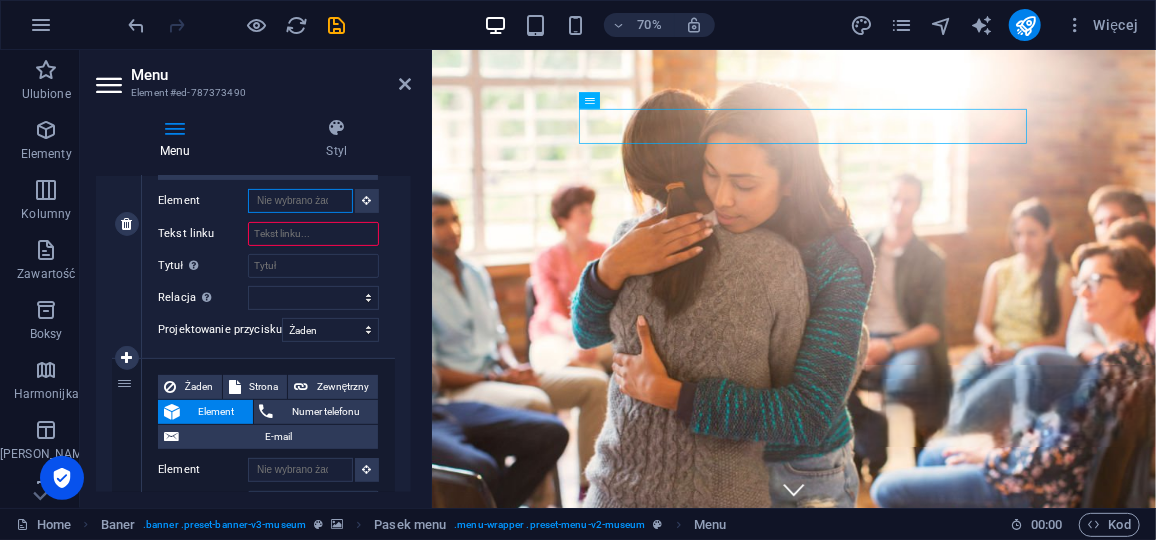 click on "Element" at bounding box center [300, 201] 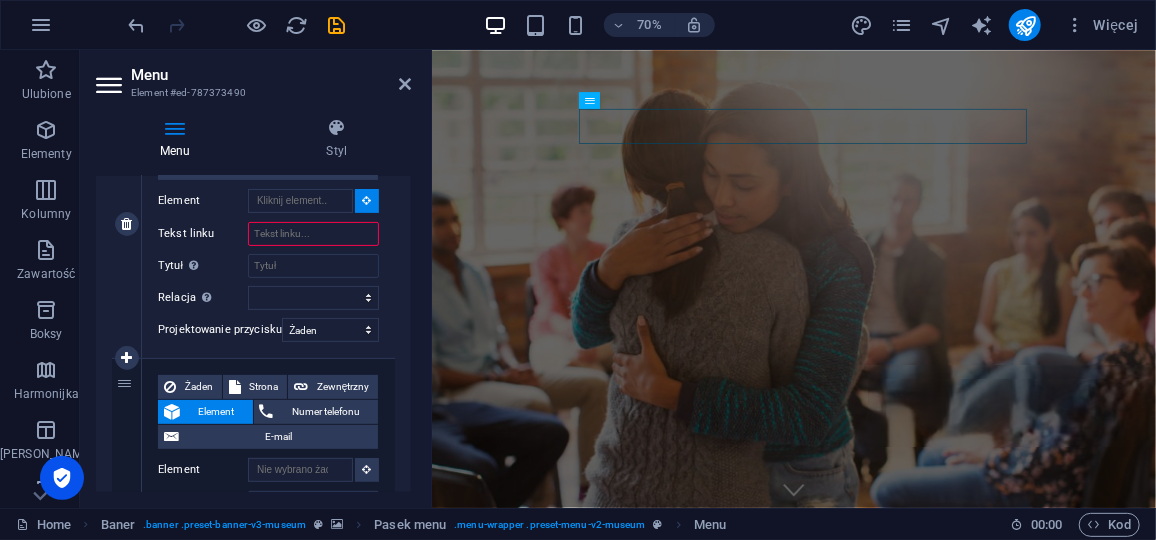 click on "Tekst linku" at bounding box center [313, 234] 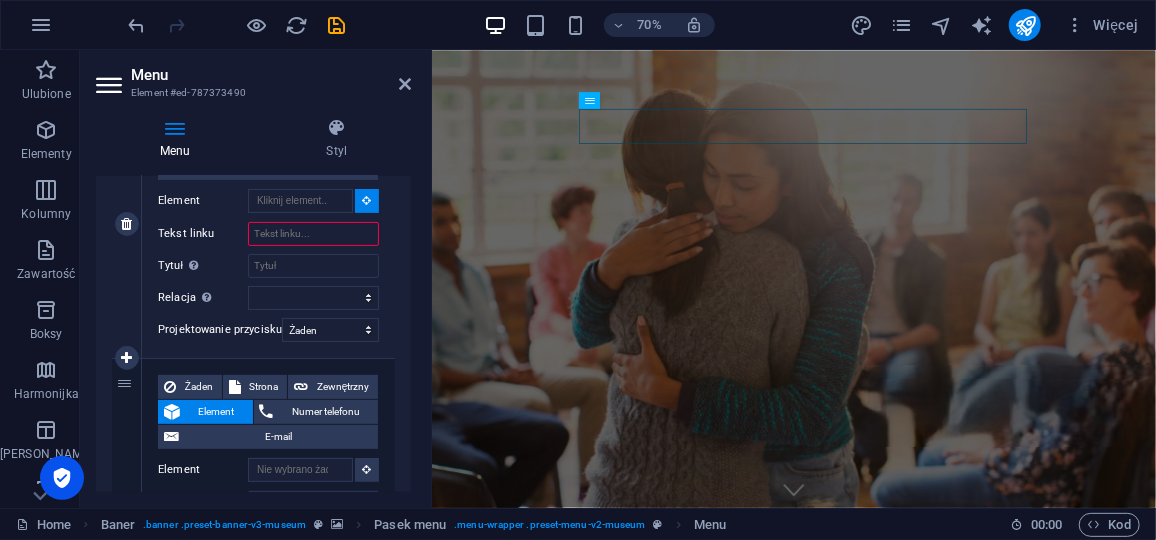 click on "Tekst linku" at bounding box center (313, 234) 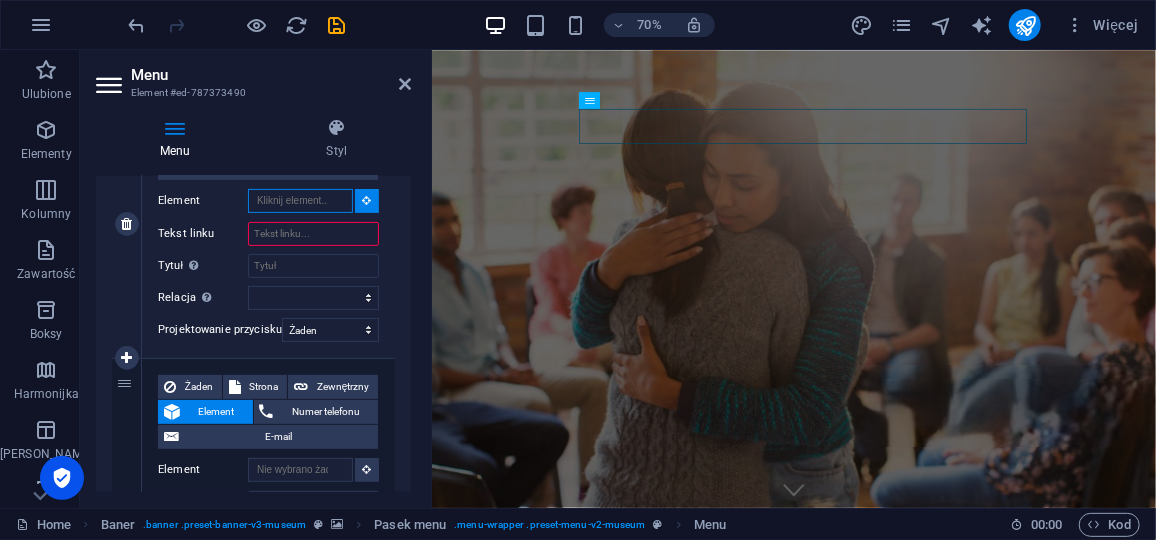 click on "Element" at bounding box center (300, 201) 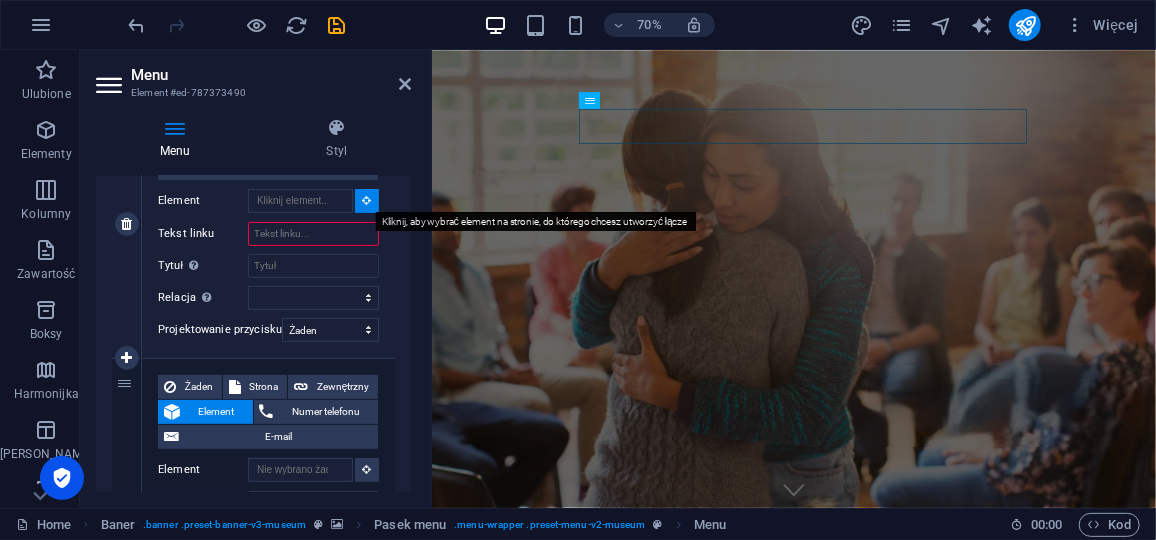 click at bounding box center [367, 200] 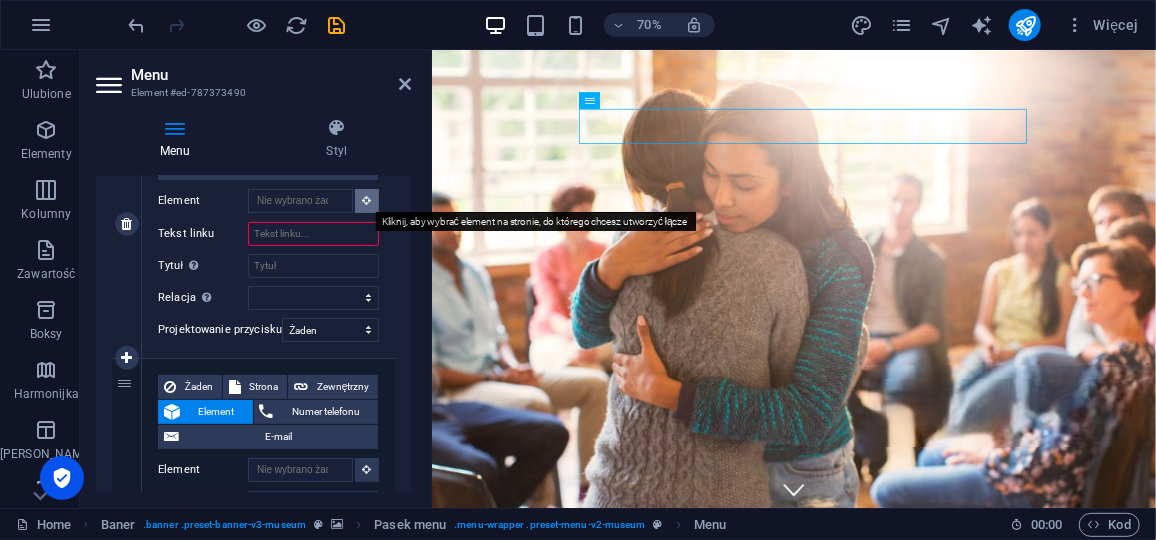 click at bounding box center (367, 200) 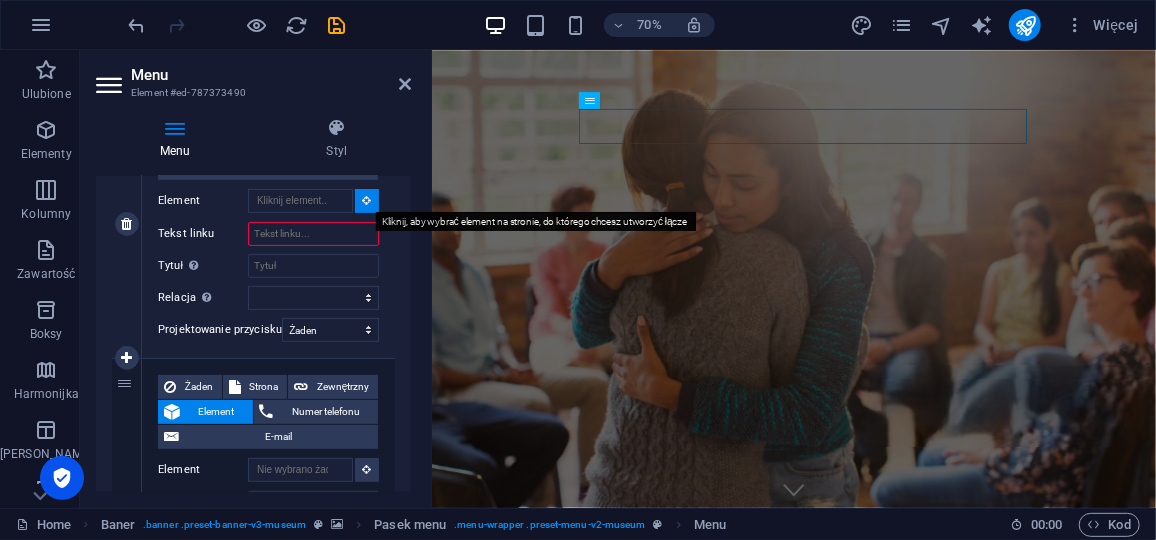 click at bounding box center [367, 200] 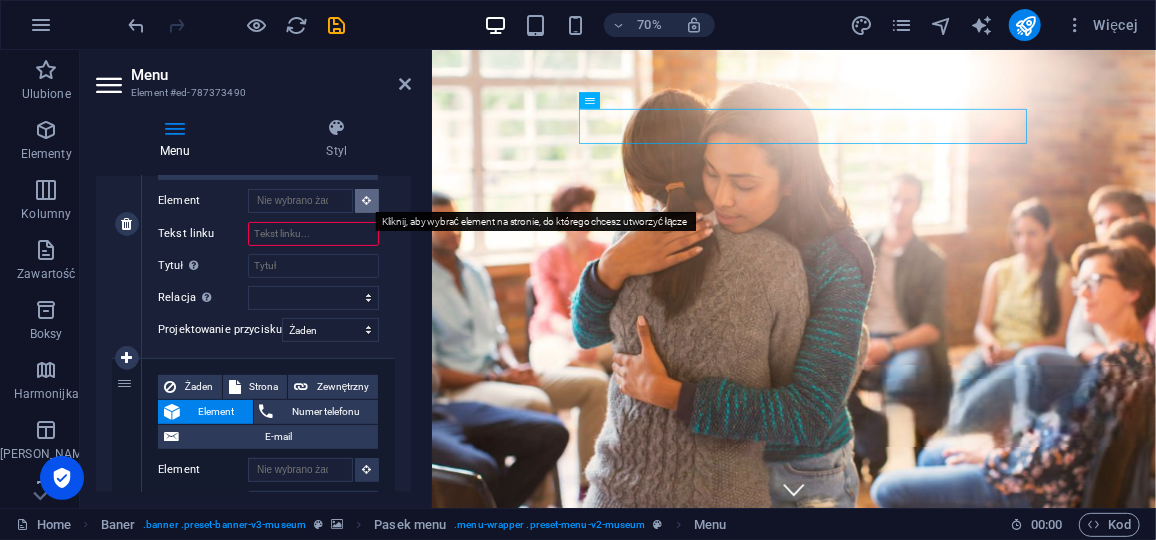 click at bounding box center [367, 200] 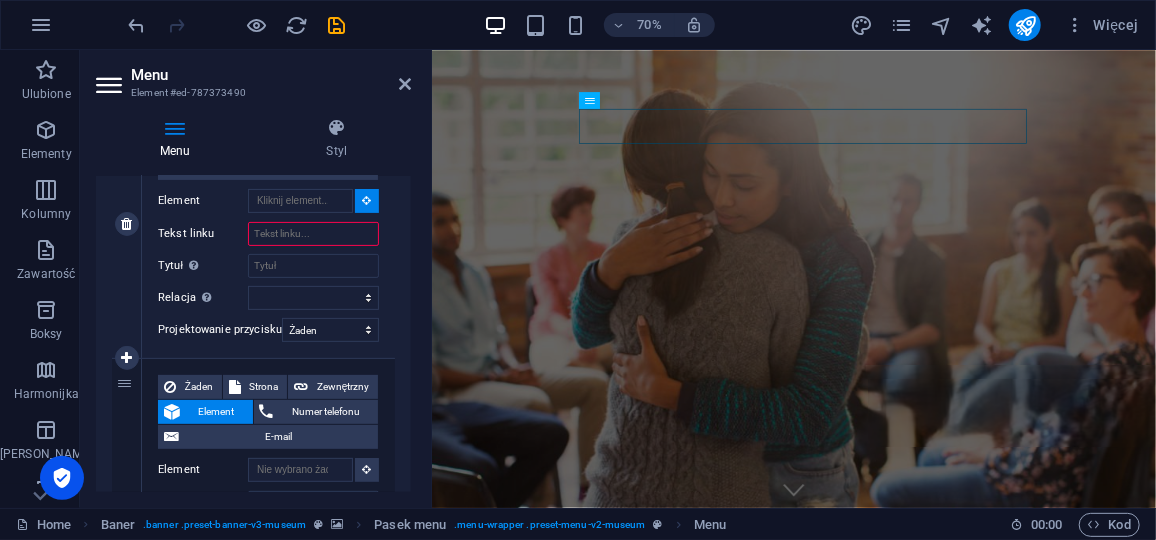 click at bounding box center [367, 201] 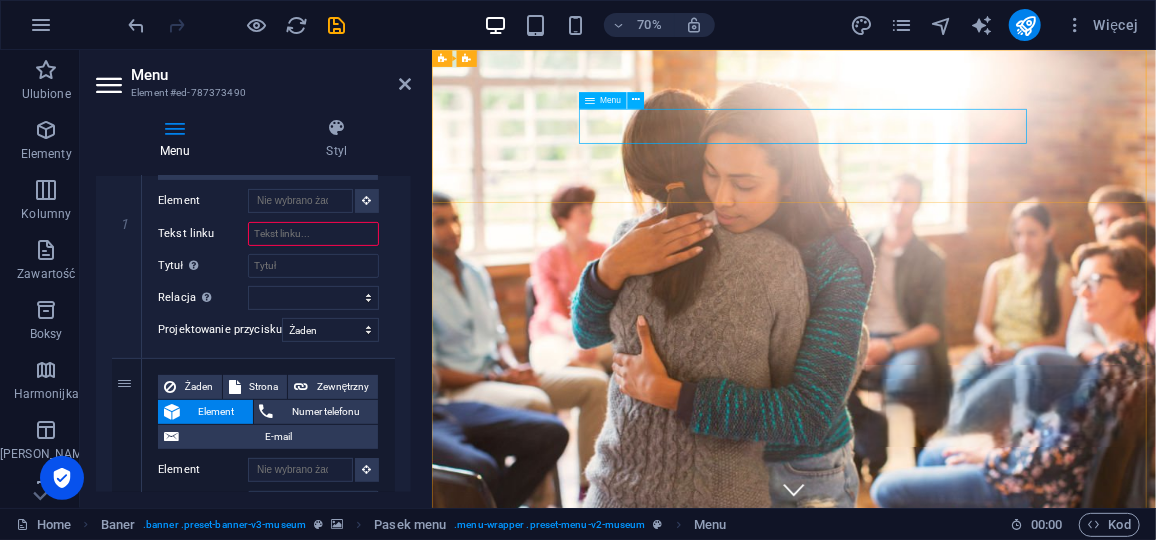 click on "O nas Exhibitions Events Contact" at bounding box center (948, 1045) 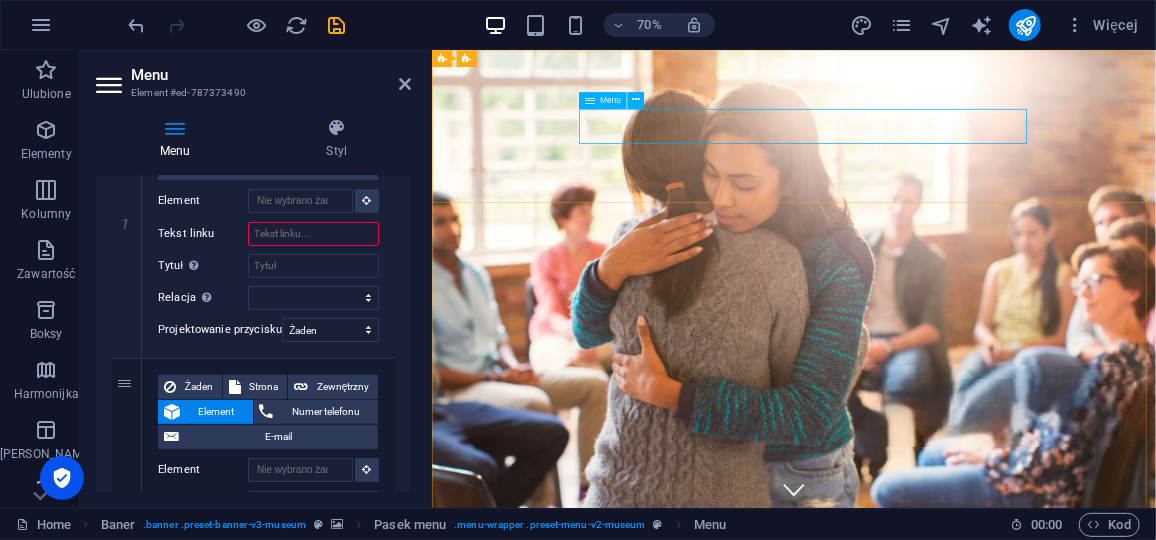 click on "O nas Exhibitions Events Contact" at bounding box center (948, 1045) 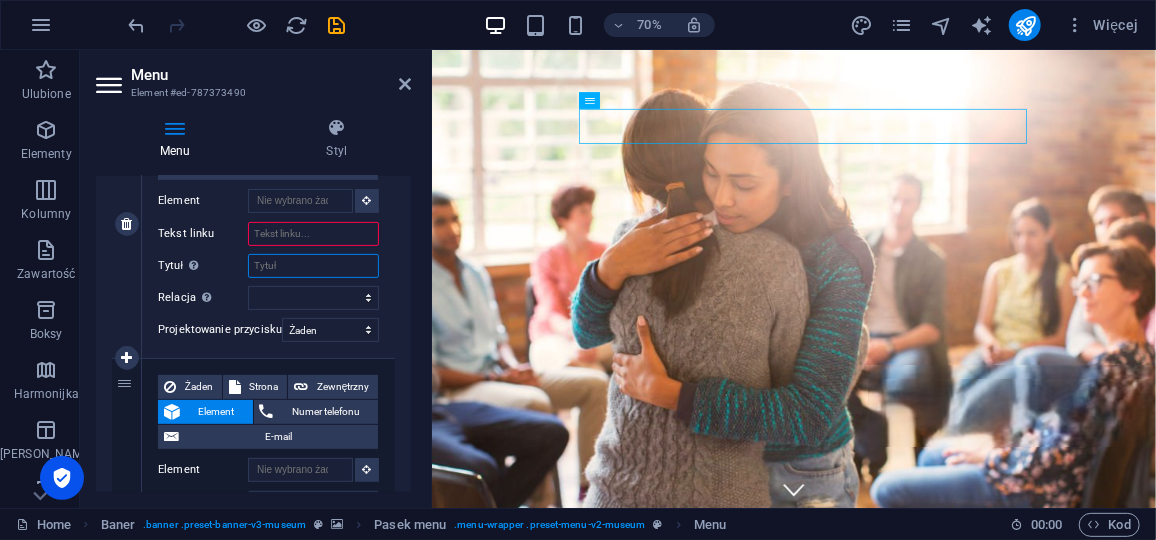 click on "Tytuł Dodatkowy opis linku nie powinien być taki sam jak treść linku. Tytuł jest najczęściej wyświetlany jako tekst podpowiedzi po najechaniu myszką nad element. Jeśli nie jesteś pewien, pozostaw puste." at bounding box center (313, 266) 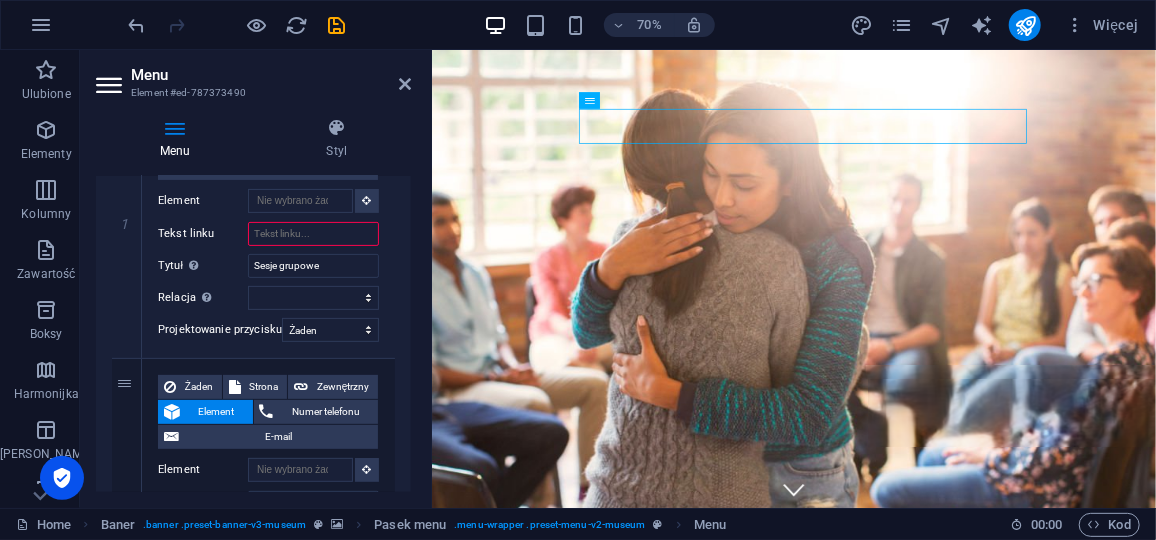click on "1 Żaden Strona Zewnętrzny Element Numer telefonu E-mail Strona Home About Us Exhibitions Events Contact Privacy Legal Notice Element
URL Numer telefonu E-mail Tekst linku Cel łącza Nowa karta Ta sama karta Nakładka Tytuł Dodatkowy opis linku nie powinien być [PERSON_NAME] jak treść linku. Tytuł jest najczęściej wyświetlany jako tekst podpowiedzi po najechaniu [PERSON_NAME] nad element. Jeśli nie jesteś pewien, pozostaw puste. Sesje grupowe Relacja Ustawia  powiązanie tego łącza z celem łącza . Na przykład wartość „nofollow” instruuje wyszukiwarki, aby nie podążały za linkiem. Można pozostawić puste. alternate author bookmark external help license next nofollow noreferrer noopener prev search tag Projektowanie przycisku Żaden Domyślny Nadrzędny Podrzędny 2 Żaden Strona Zewnętrzny Element Numer telefonu E-mail Strona Home About Us Exhibitions Events Contact Privacy Legal Notice Element
URL Numer telefonu E-mail Tekst linku Cel łącza 3" at bounding box center [253, 958] 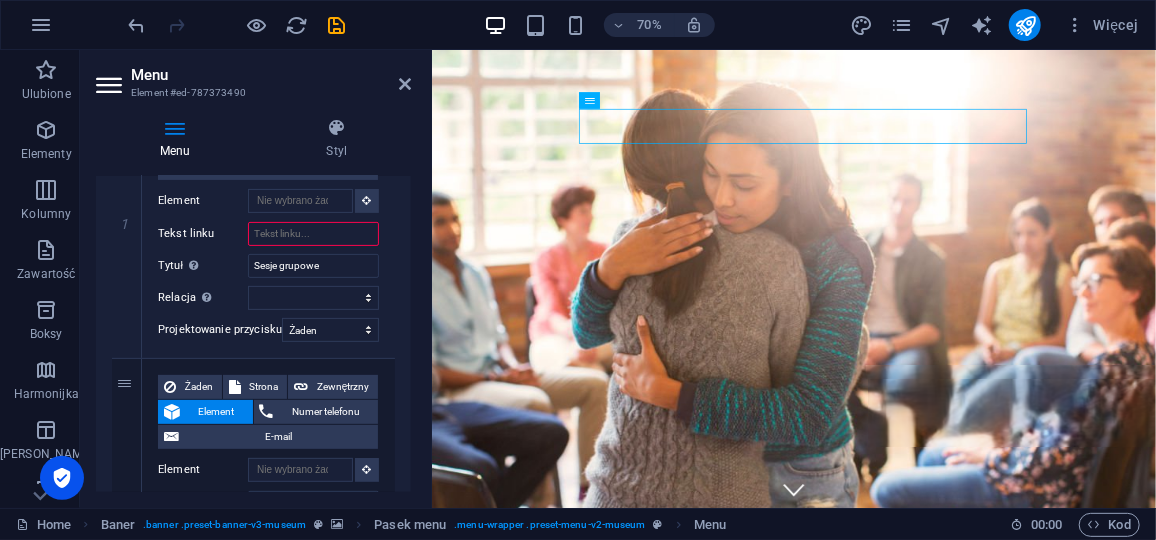 click on "1 Żaden Strona Zewnętrzny Element Numer telefonu E-mail Strona Home About Us Exhibitions Events Contact Privacy Legal Notice Element
URL Numer telefonu E-mail Tekst linku Cel łącza Nowa karta Ta sama karta Nakładka Tytuł Dodatkowy opis linku nie powinien być [PERSON_NAME] jak treść linku. Tytuł jest najczęściej wyświetlany jako tekst podpowiedzi po najechaniu [PERSON_NAME] nad element. Jeśli nie jesteś pewien, pozostaw puste. Sesje grupowe Relacja Ustawia  powiązanie tego łącza z celem łącza . Na przykład wartość „nofollow” instruuje wyszukiwarki, aby nie podążały za linkiem. Można pozostawić puste. alternate author bookmark external help license next nofollow noreferrer noopener prev search tag Projektowanie przycisku Żaden Domyślny Nadrzędny Podrzędny 2 Żaden Strona Zewnętrzny Element Numer telefonu E-mail Strona Home About Us Exhibitions Events Contact Privacy Legal Notice Element
URL Numer telefonu E-mail Tekst linku Cel łącza 3" at bounding box center (253, 958) 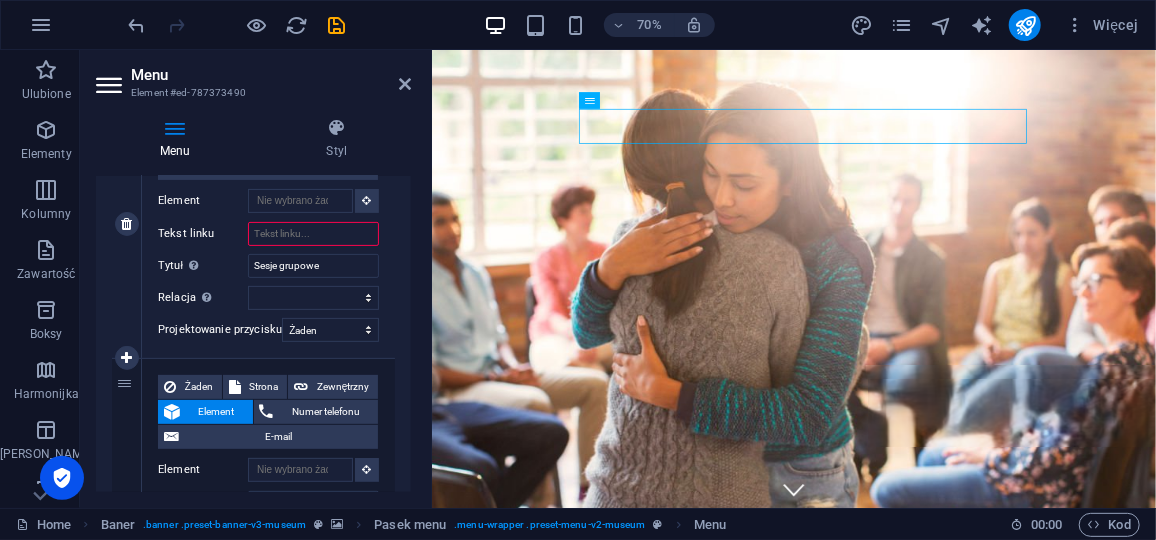 click on "Tekst linku" at bounding box center [313, 234] 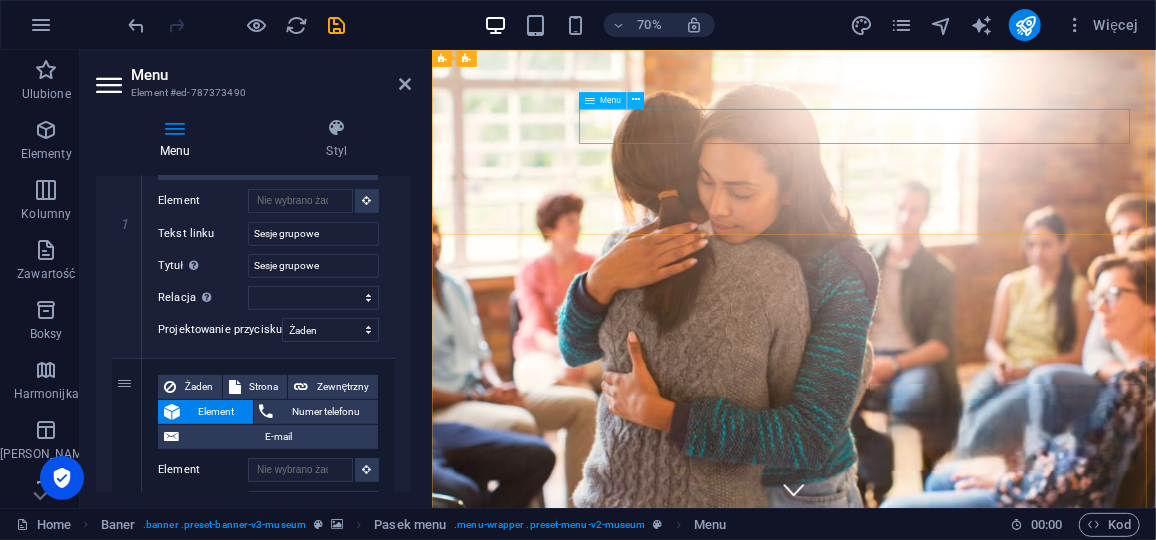 click on "Sesje grupowe O nas Exhibitions Events Contact" at bounding box center (948, 1091) 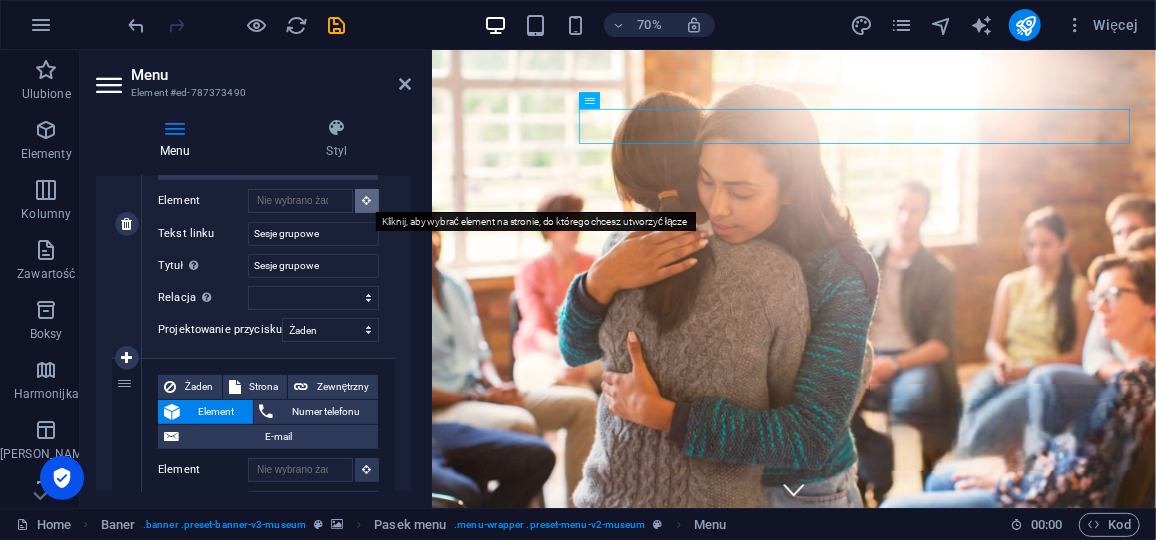 click at bounding box center (367, 200) 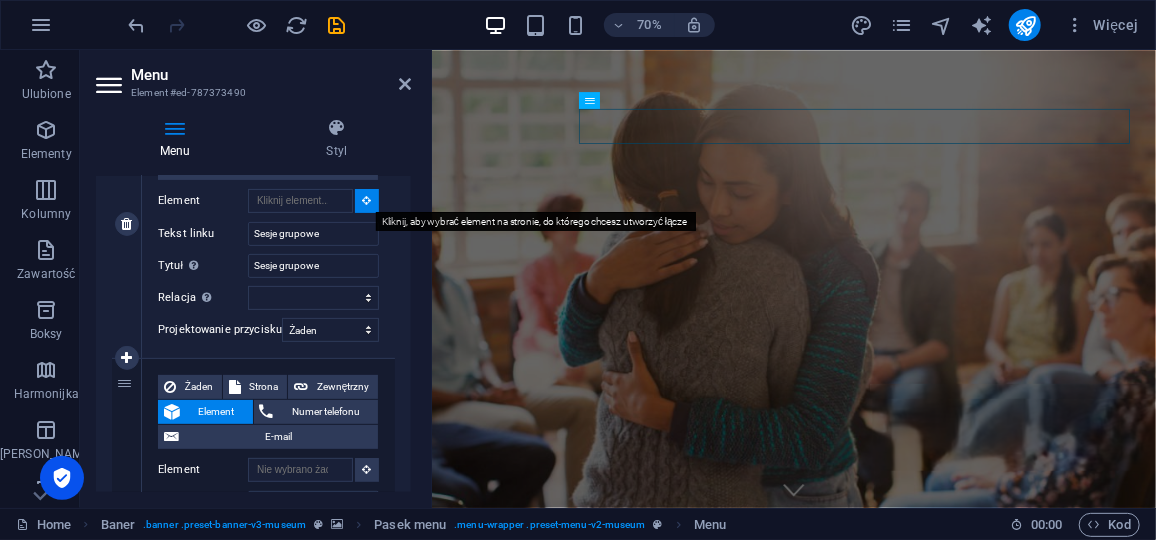 click at bounding box center (367, 200) 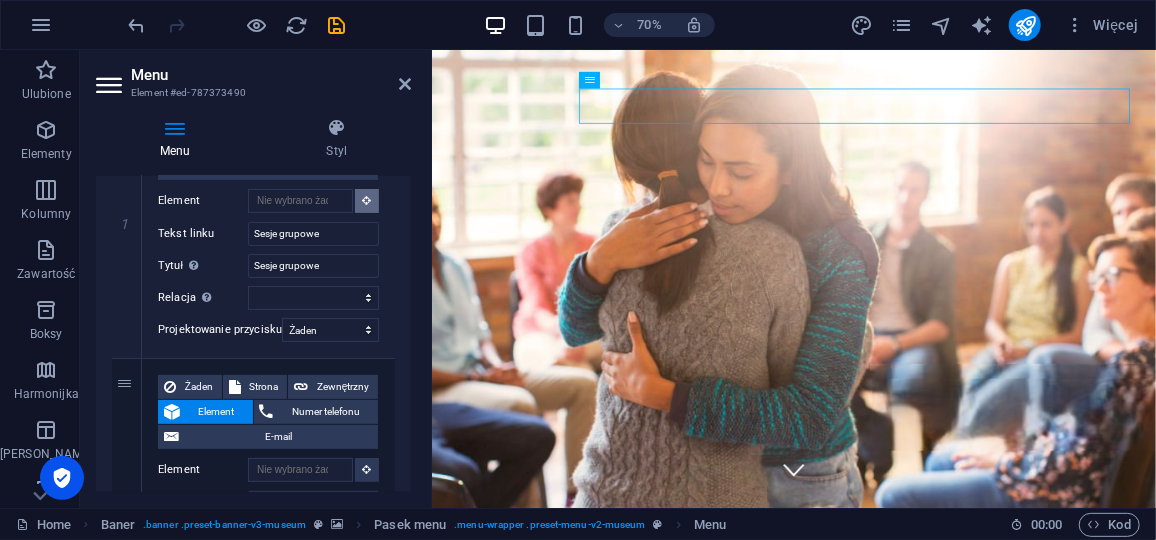 scroll, scrollTop: 0, scrollLeft: 0, axis: both 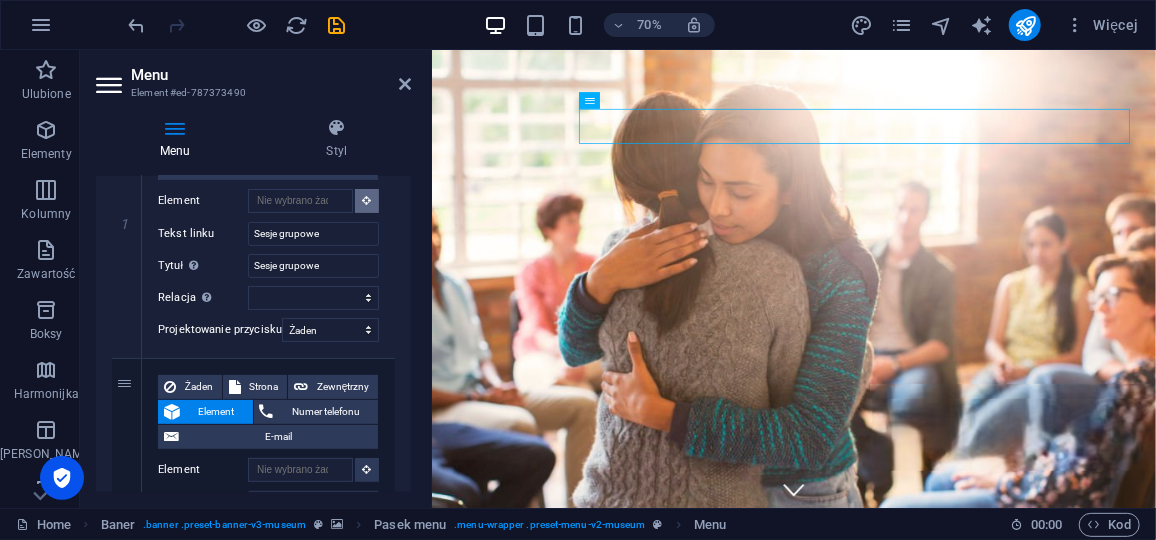 drag, startPoint x: 1457, startPoint y: 97, endPoint x: 1586, endPoint y: 63, distance: 133.4054 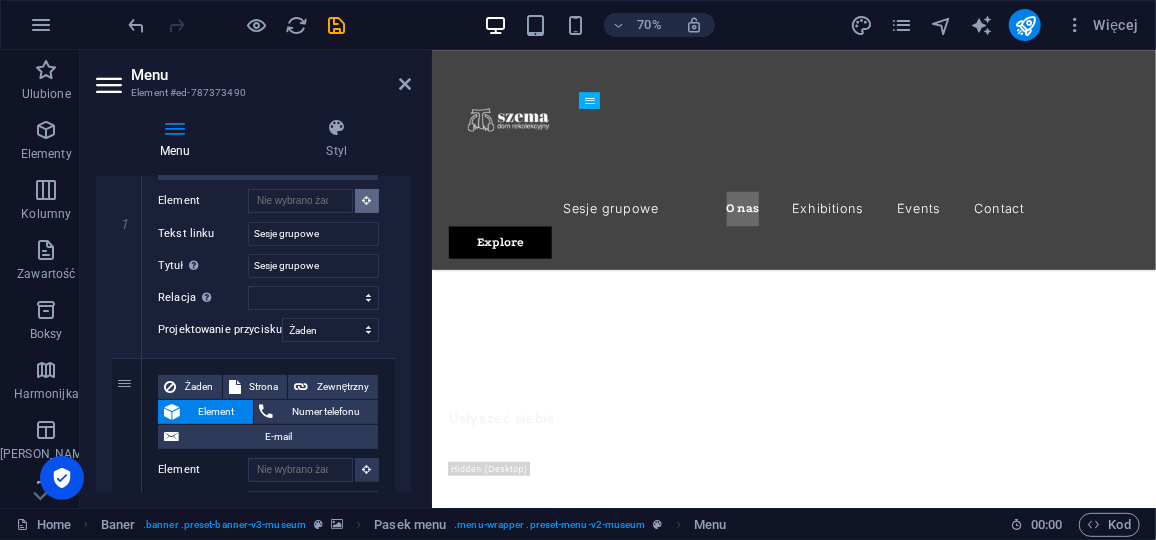 scroll, scrollTop: 767, scrollLeft: 0, axis: vertical 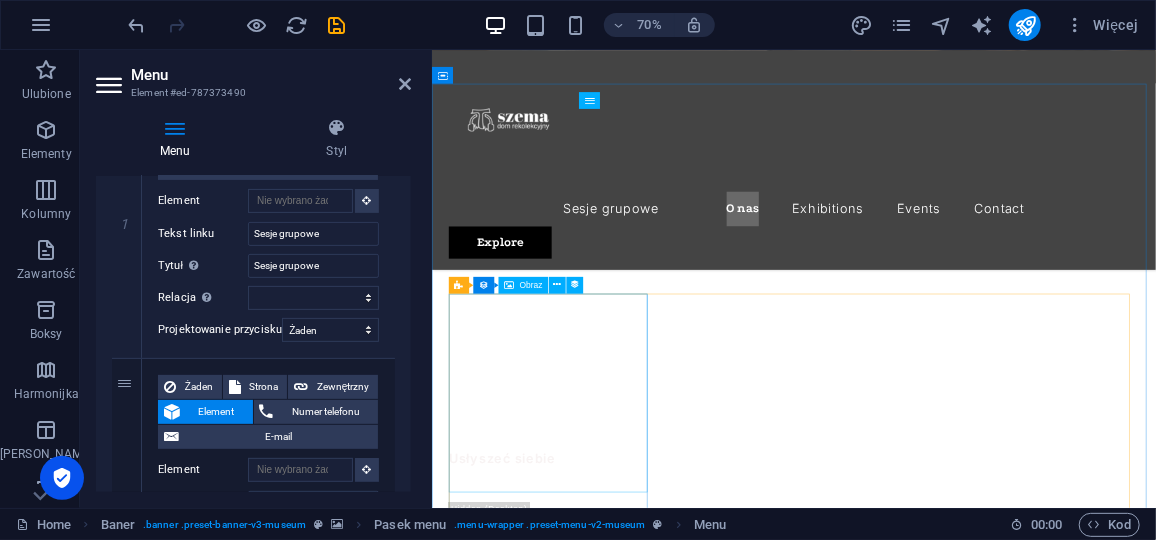 click at bounding box center (948, 1704) 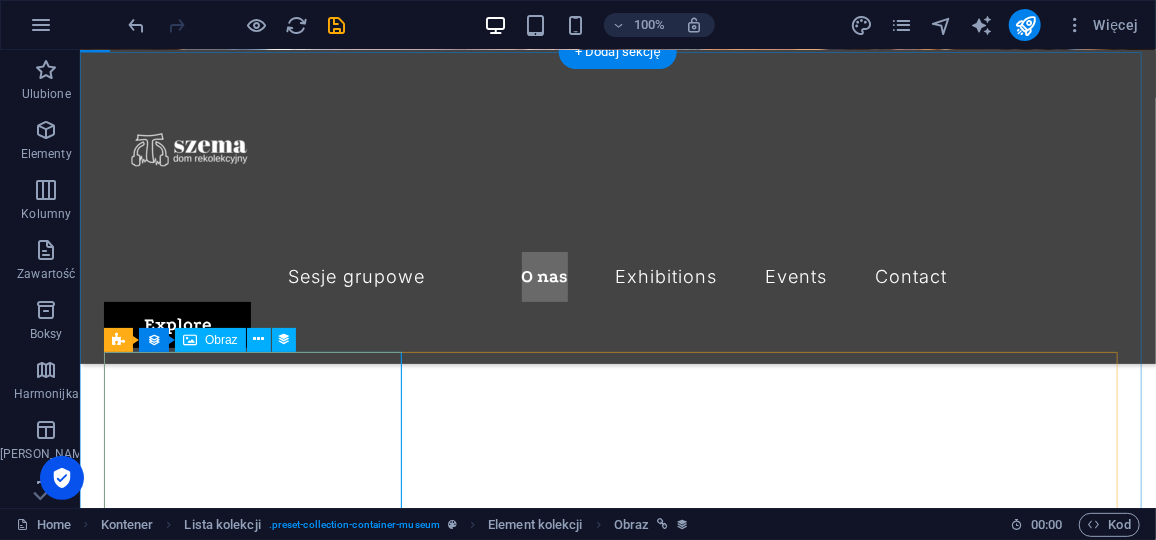 click at bounding box center (615, 1679) 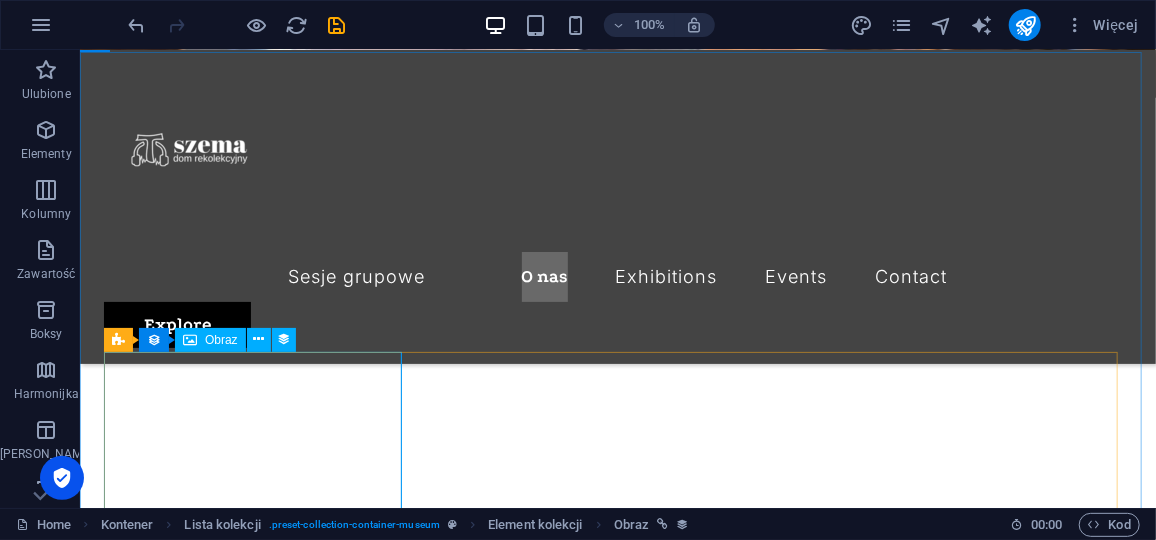 click on "Obraz" at bounding box center [221, 340] 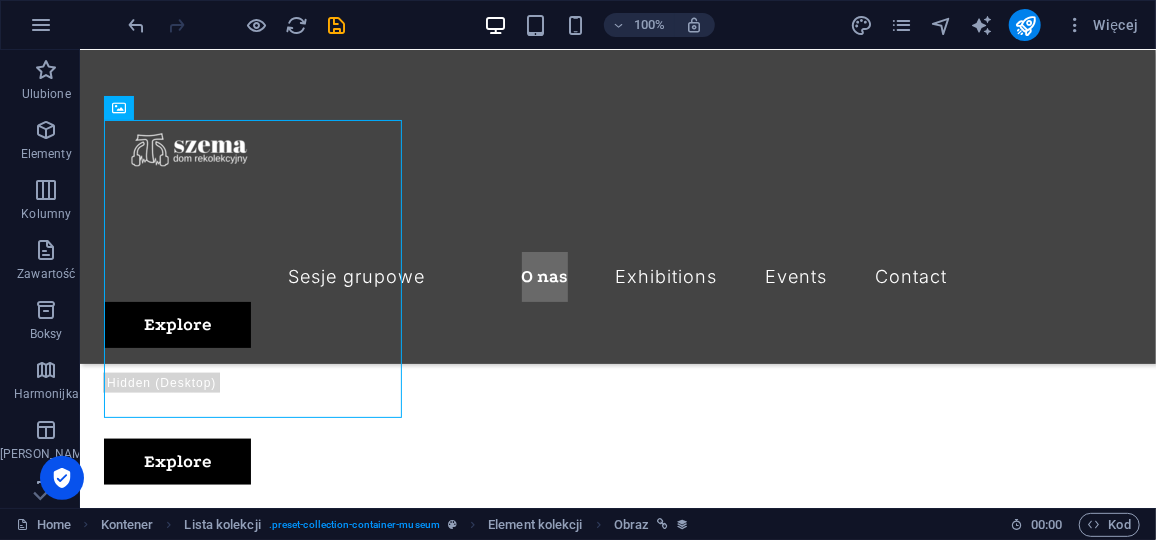 scroll, scrollTop: 1006, scrollLeft: 0, axis: vertical 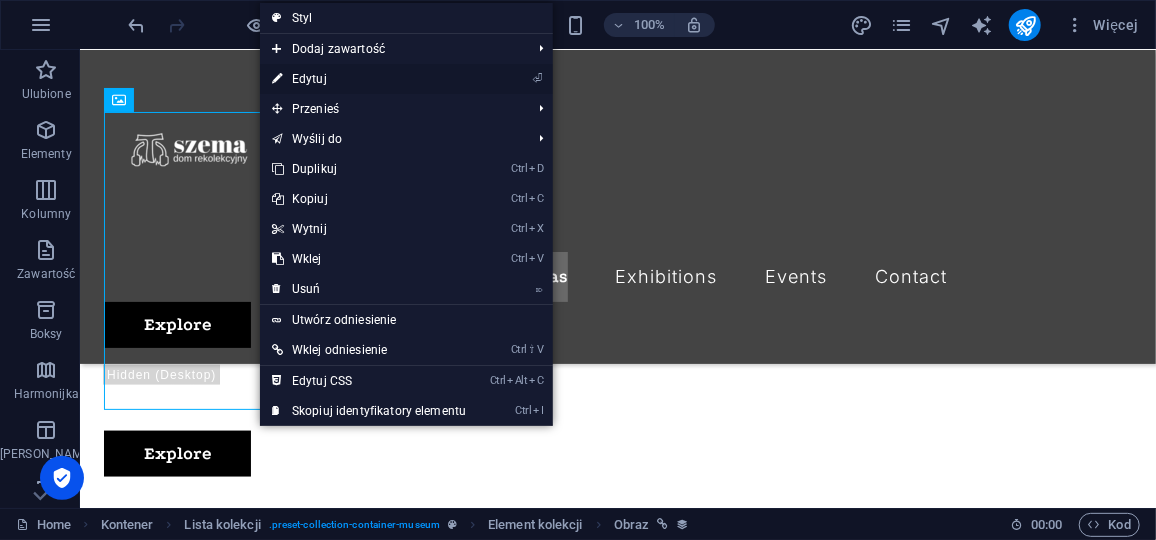 click on "⏎  Edytuj" at bounding box center [369, 79] 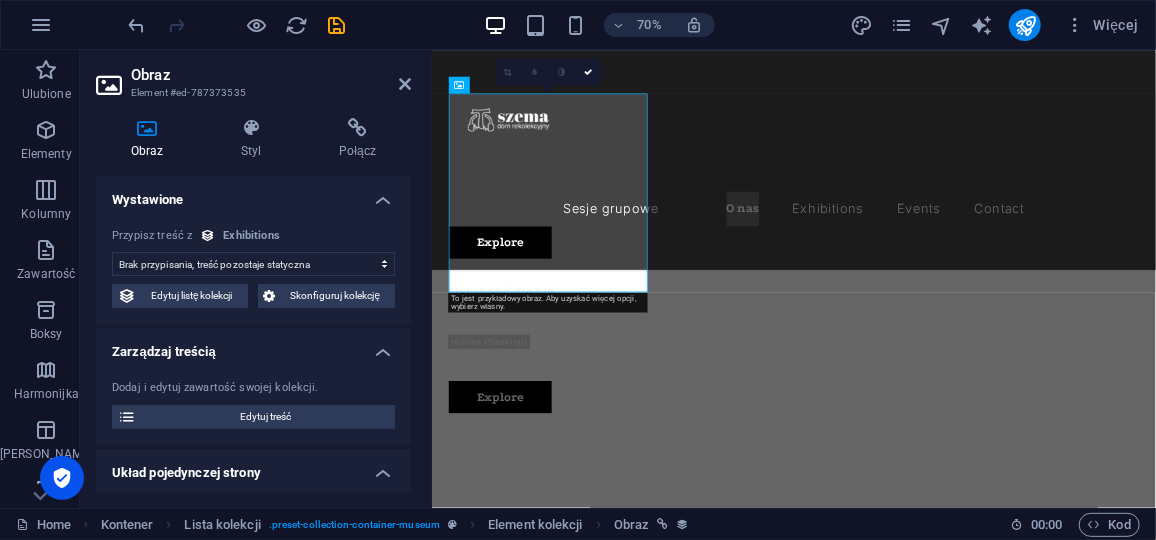 scroll, scrollTop: 1052, scrollLeft: 0, axis: vertical 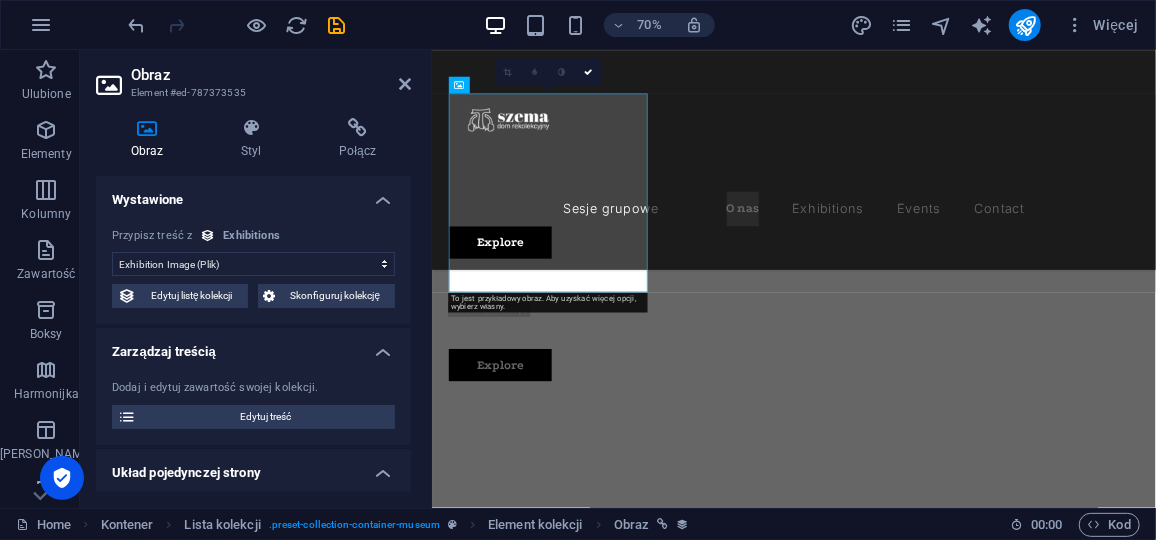 drag, startPoint x: 406, startPoint y: 256, endPoint x: 409, endPoint y: 302, distance: 46.09772 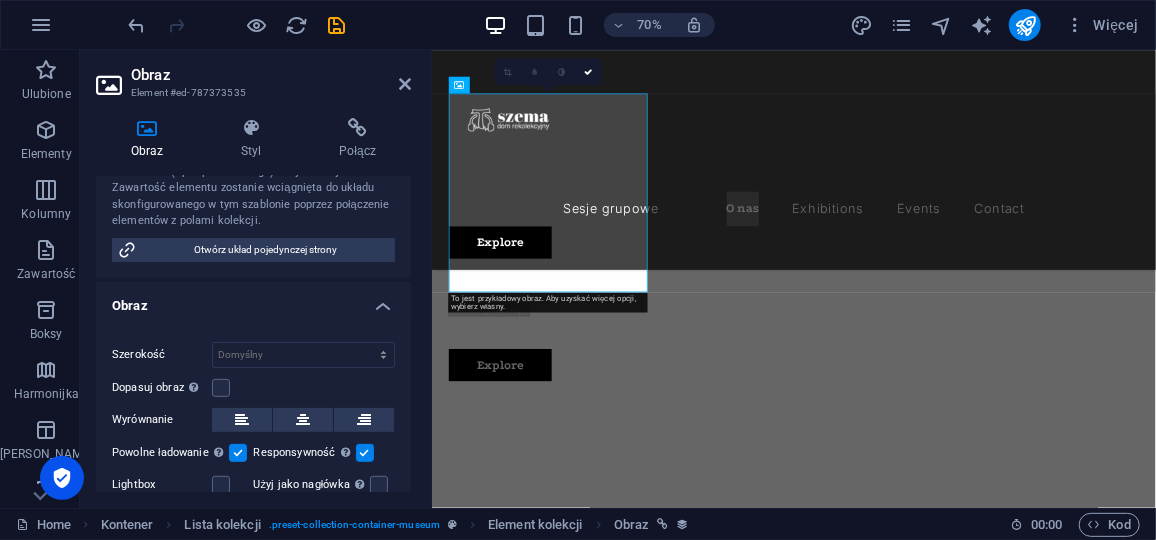 scroll, scrollTop: 250, scrollLeft: 0, axis: vertical 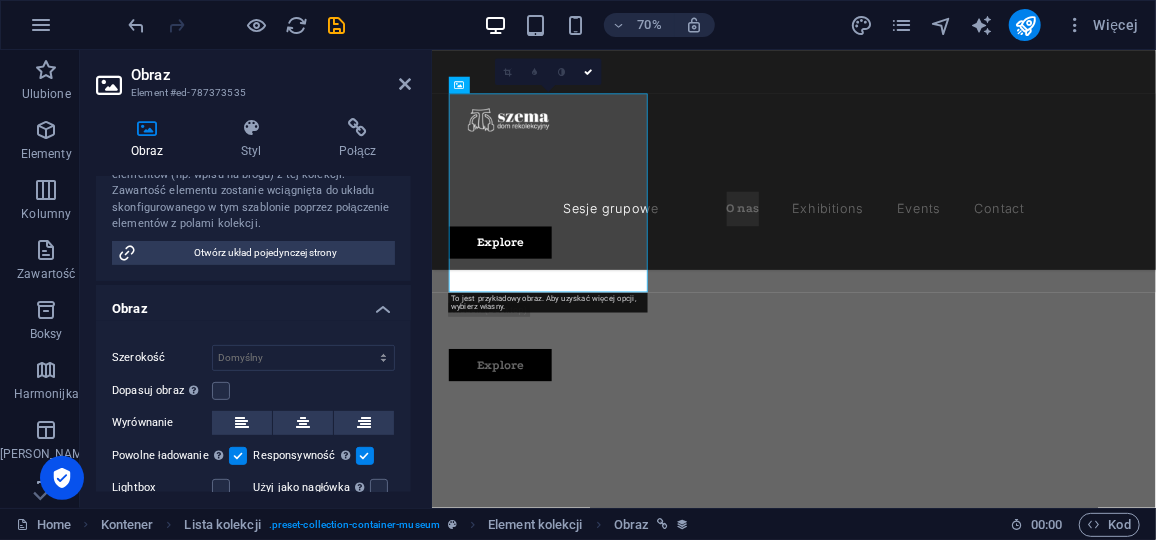 click on "Obraz" at bounding box center (253, 303) 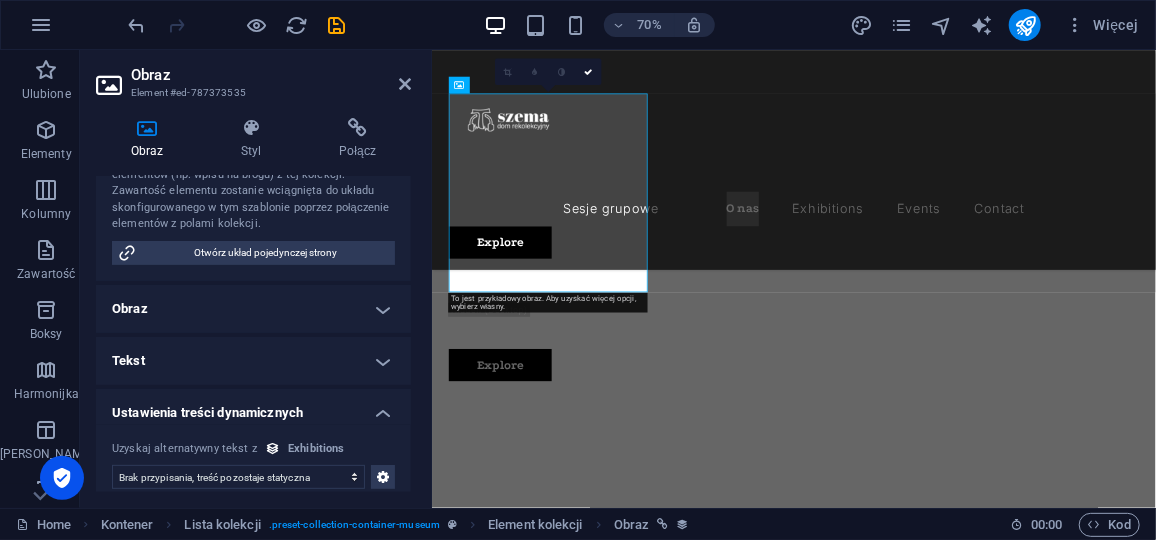 drag, startPoint x: 407, startPoint y: 355, endPoint x: 395, endPoint y: 306, distance: 50.447994 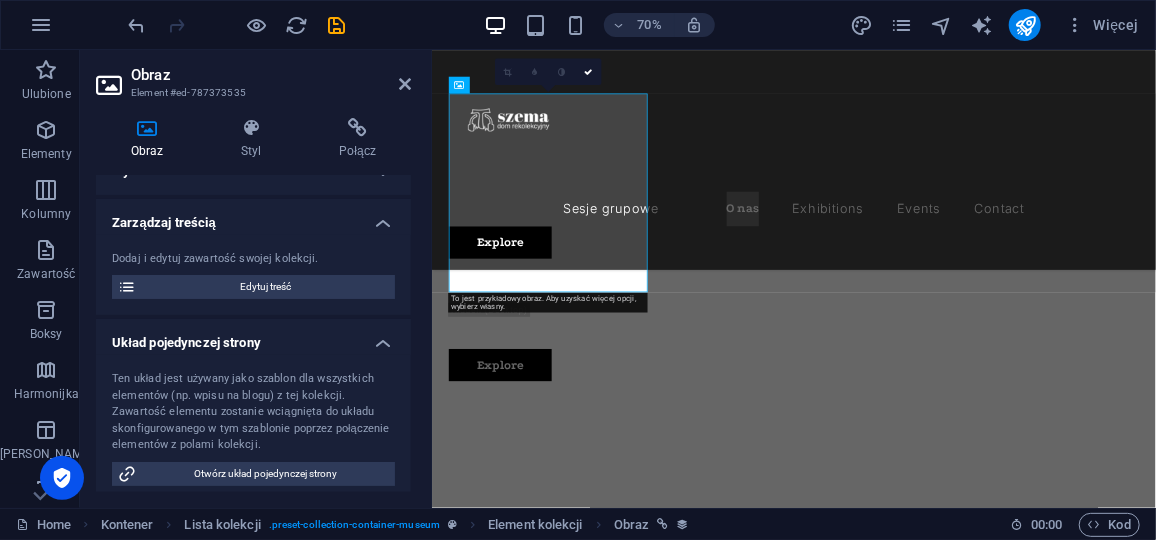 scroll, scrollTop: 0, scrollLeft: 0, axis: both 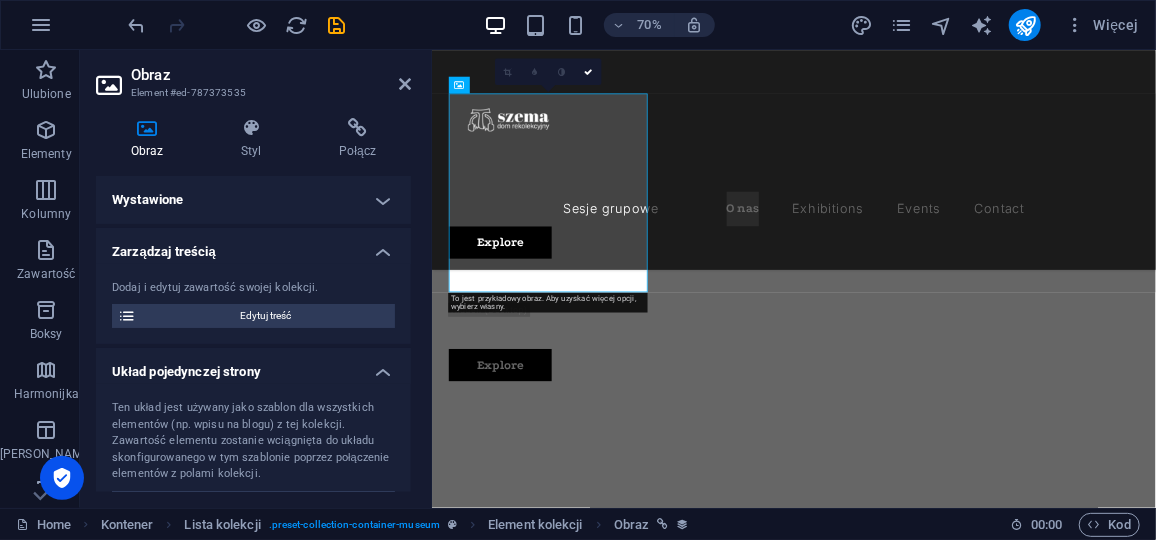click at bounding box center [147, 128] 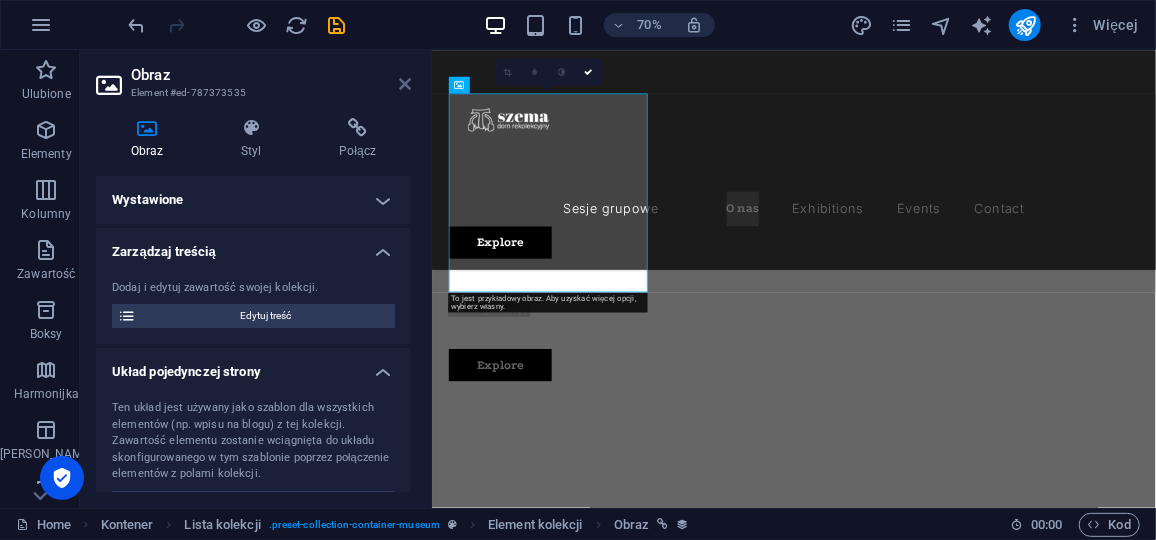 click at bounding box center [405, 84] 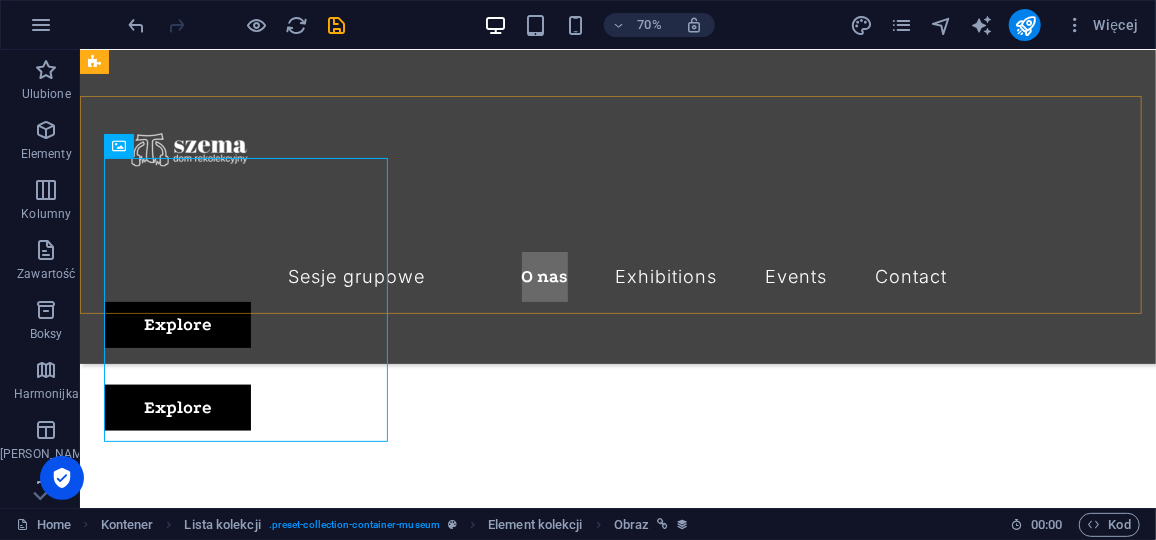 scroll, scrollTop: 1006, scrollLeft: 0, axis: vertical 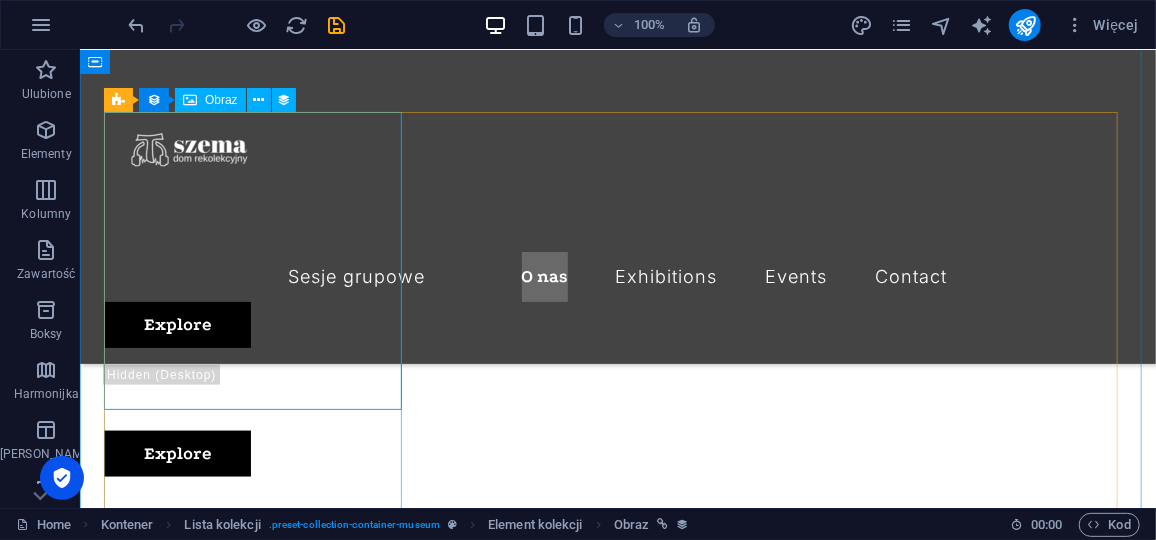 click at bounding box center (615, 1368) 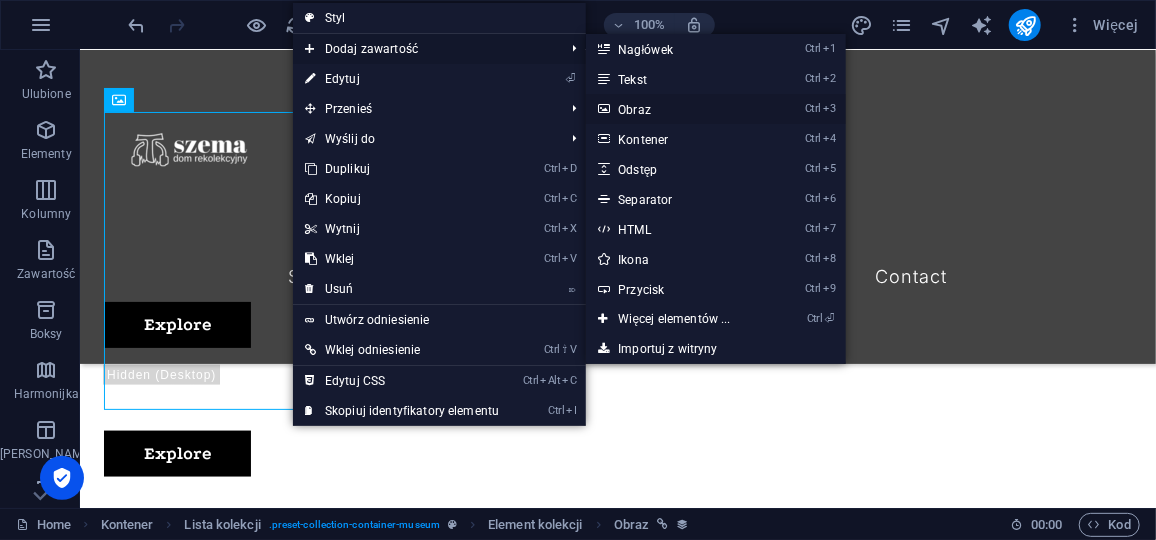 click on "Ctrl 3  Obraz" at bounding box center [678, 109] 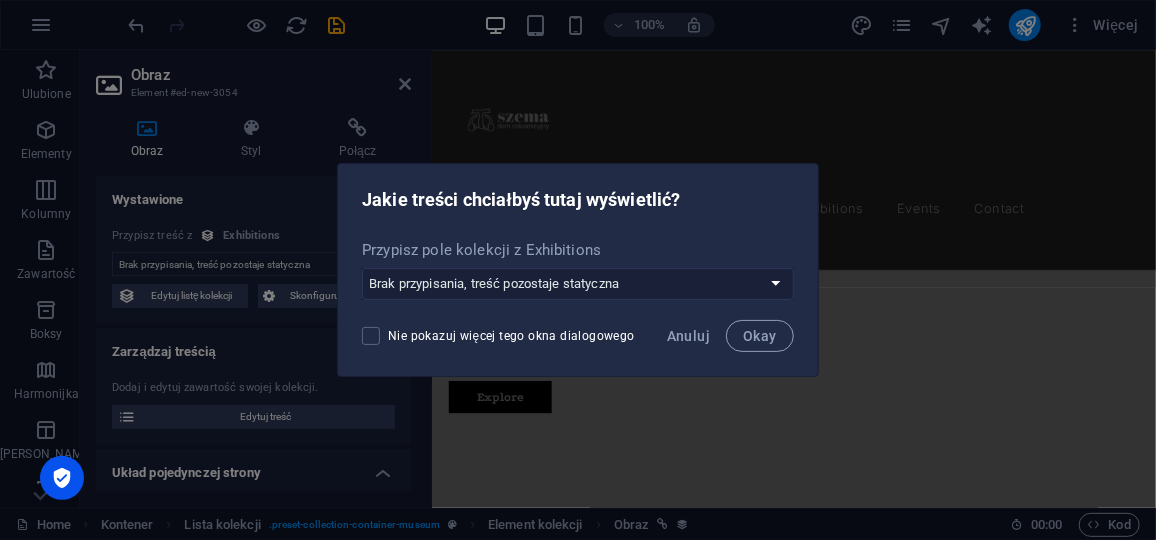 scroll, scrollTop: 1052, scrollLeft: 0, axis: vertical 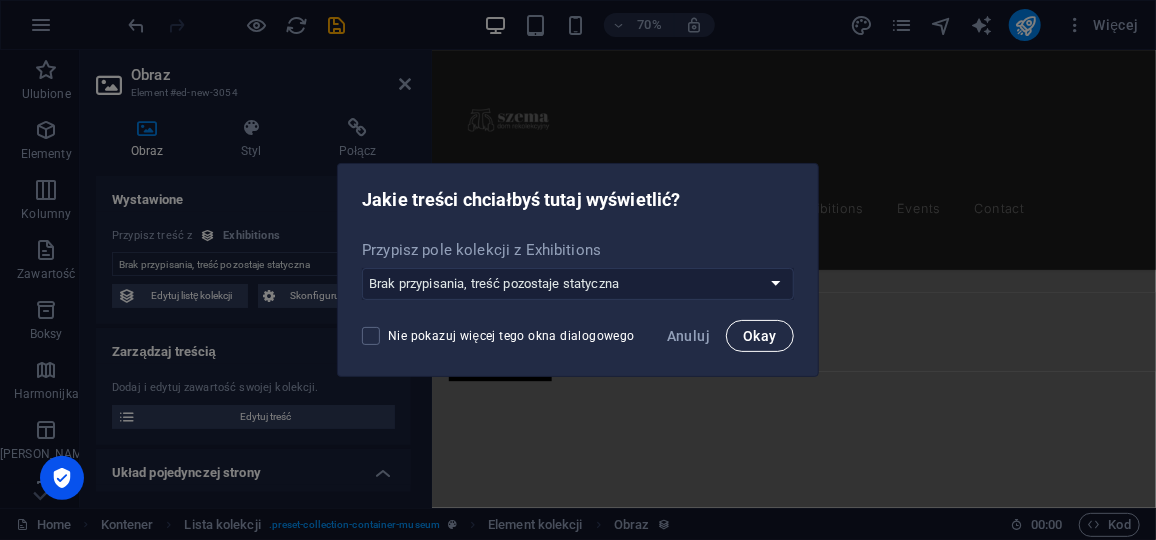 click on "Okay" at bounding box center (760, 336) 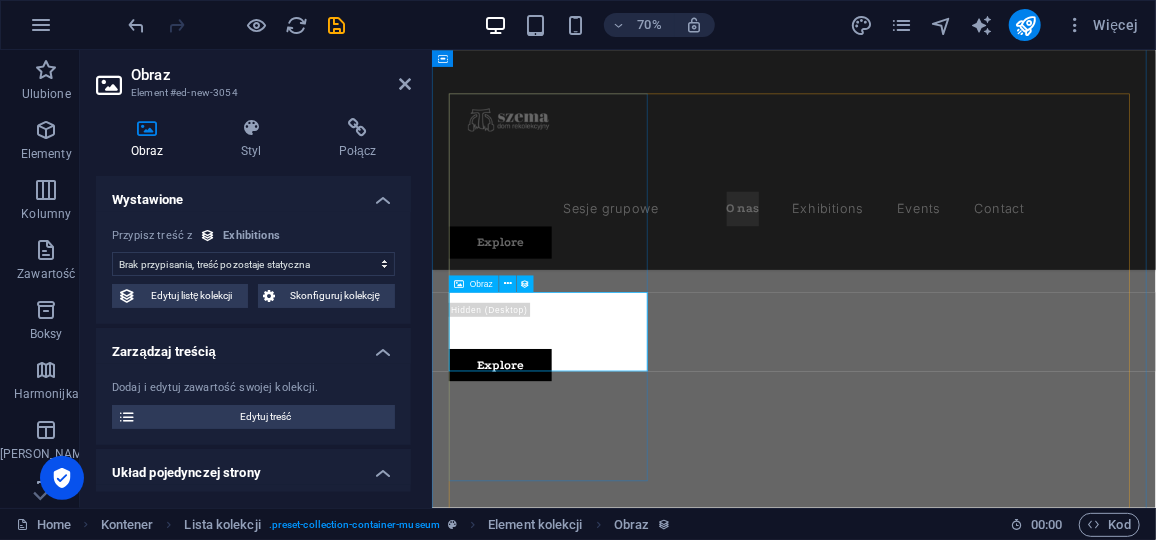 click at bounding box center [948, 2038] 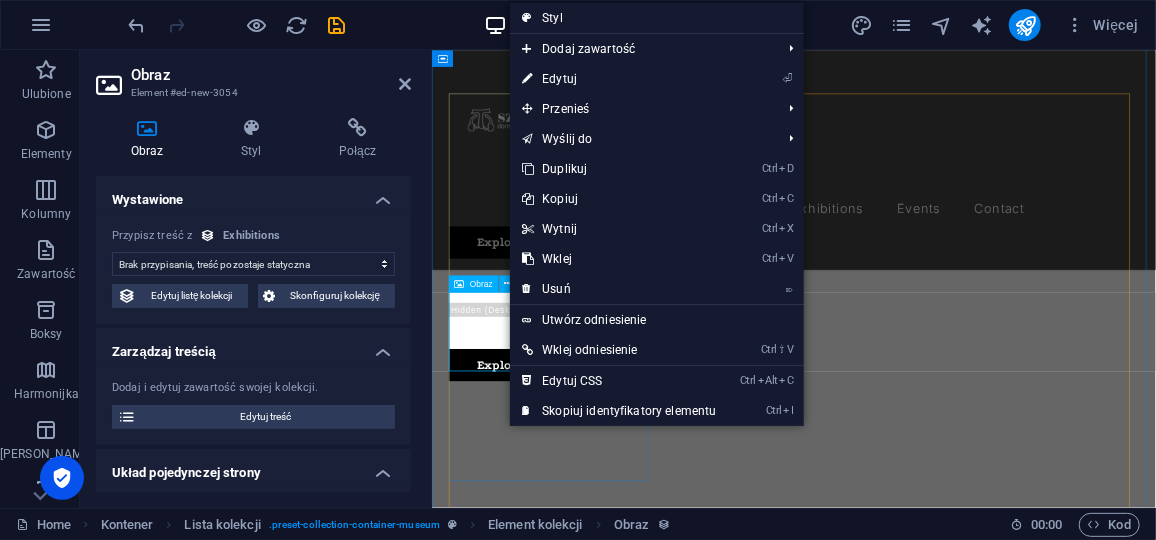 click on "Obraz" at bounding box center (481, 284) 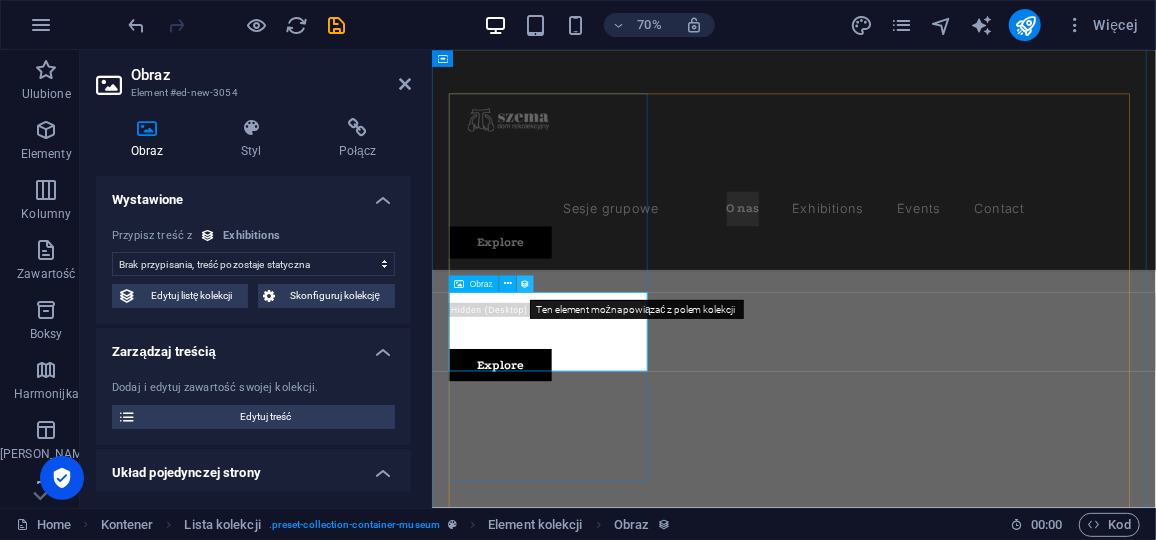 click at bounding box center (525, 284) 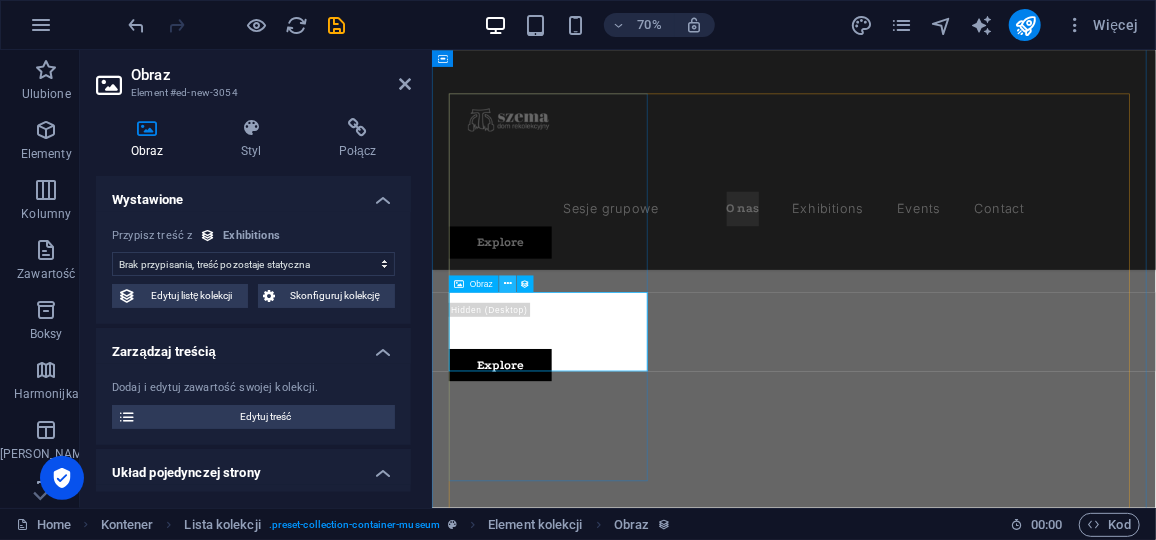 click at bounding box center [508, 284] 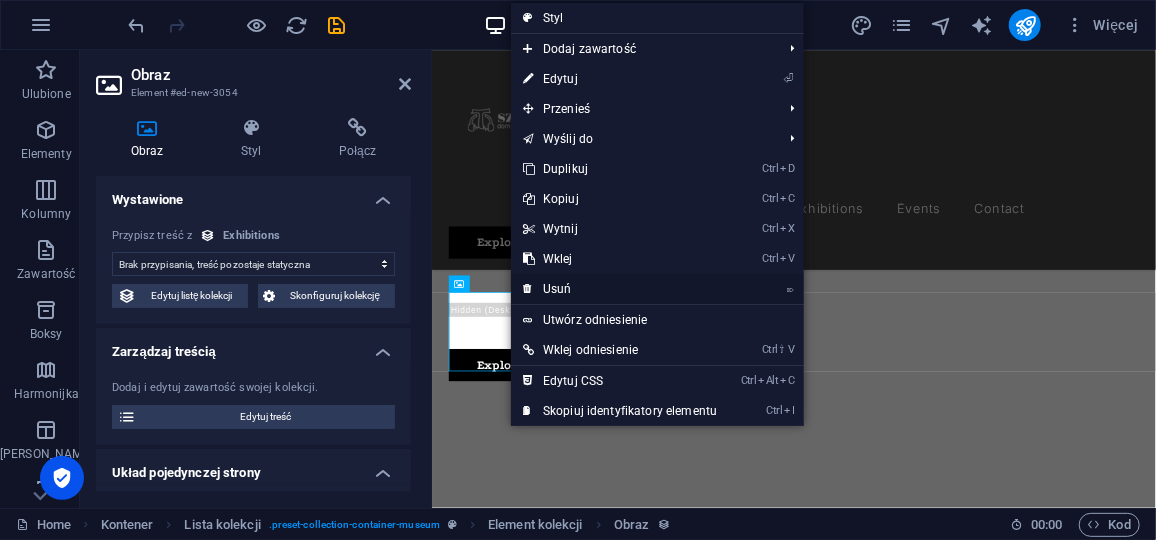 click on "⌦  Usuń" at bounding box center (620, 289) 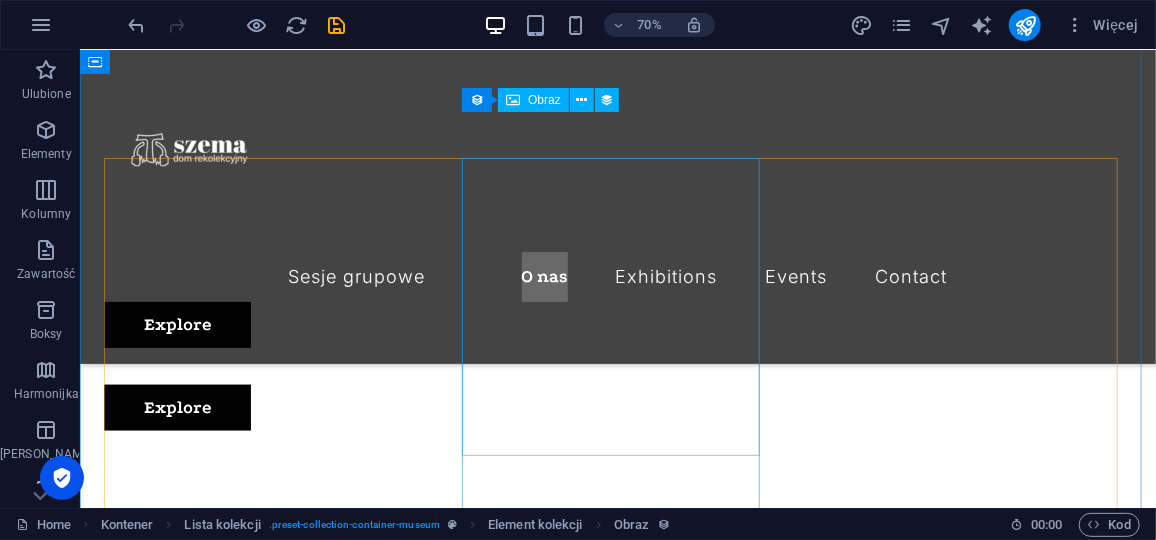 scroll, scrollTop: 1006, scrollLeft: 0, axis: vertical 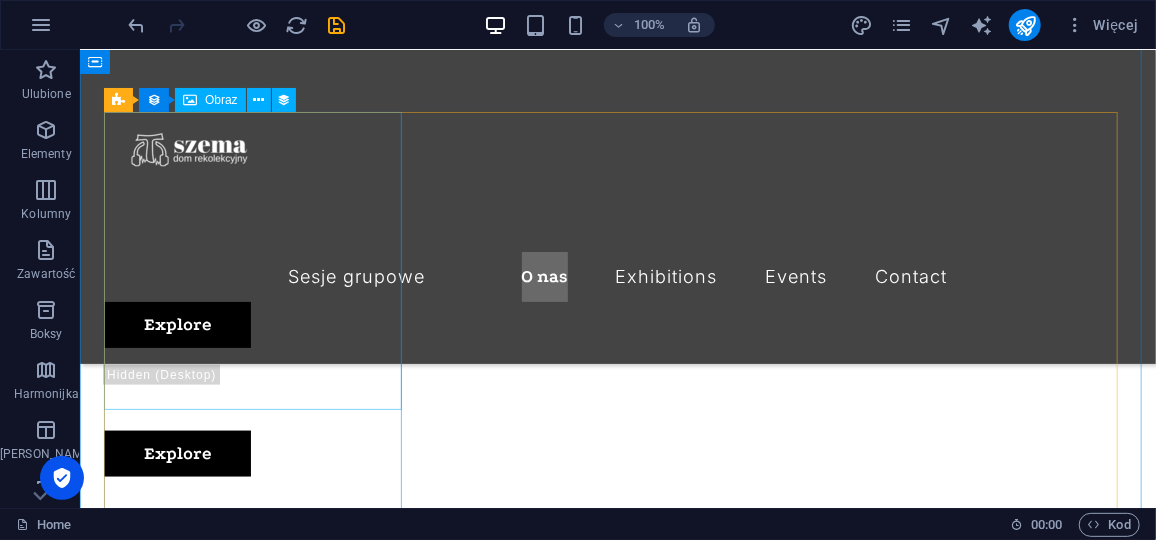 click at bounding box center [615, 1368] 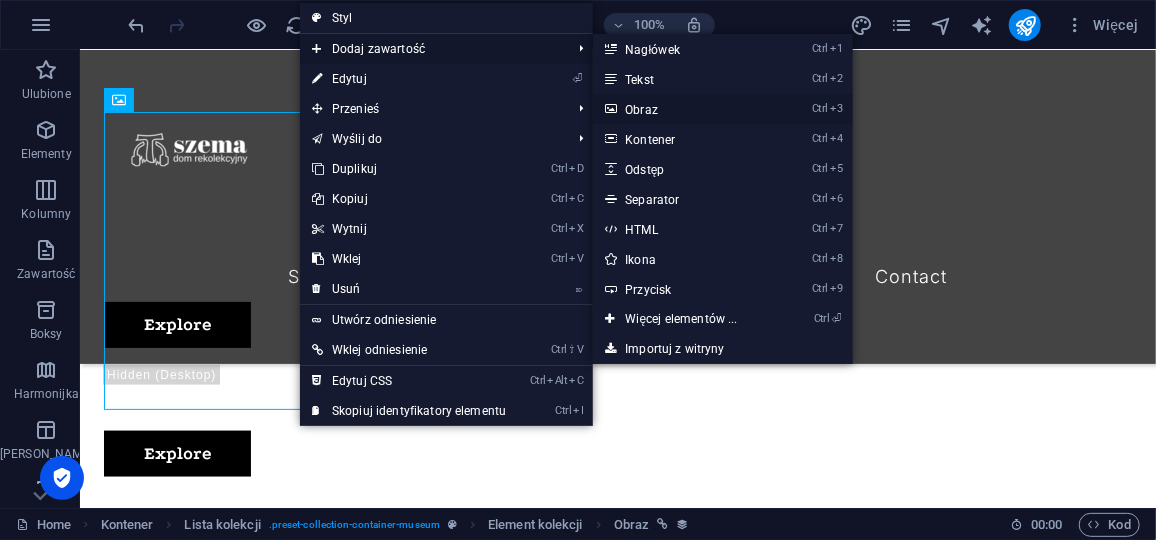 click on "Ctrl 3  Obraz" at bounding box center (685, 109) 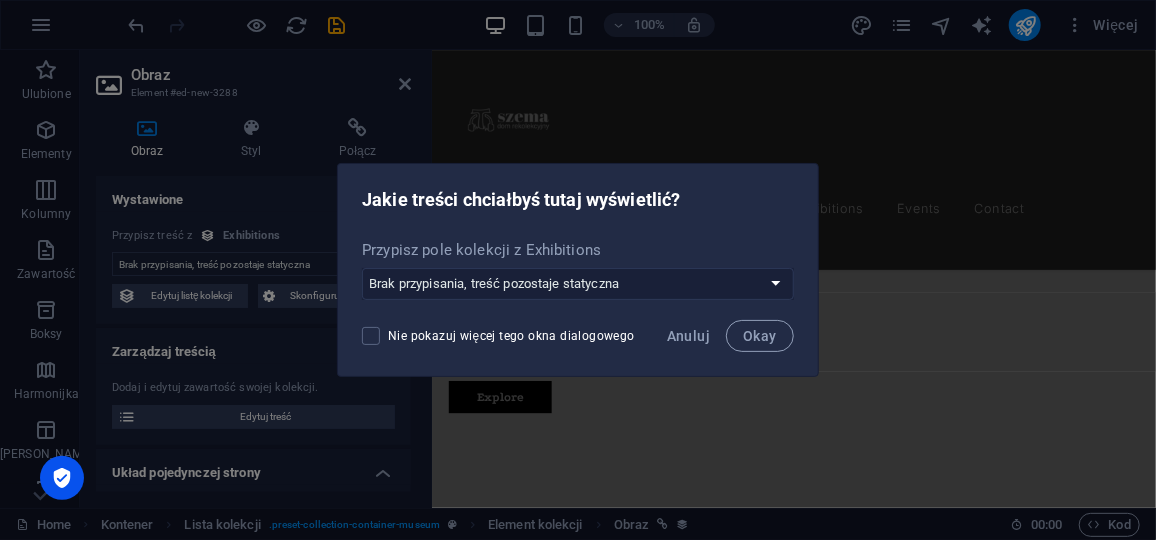 scroll, scrollTop: 1052, scrollLeft: 0, axis: vertical 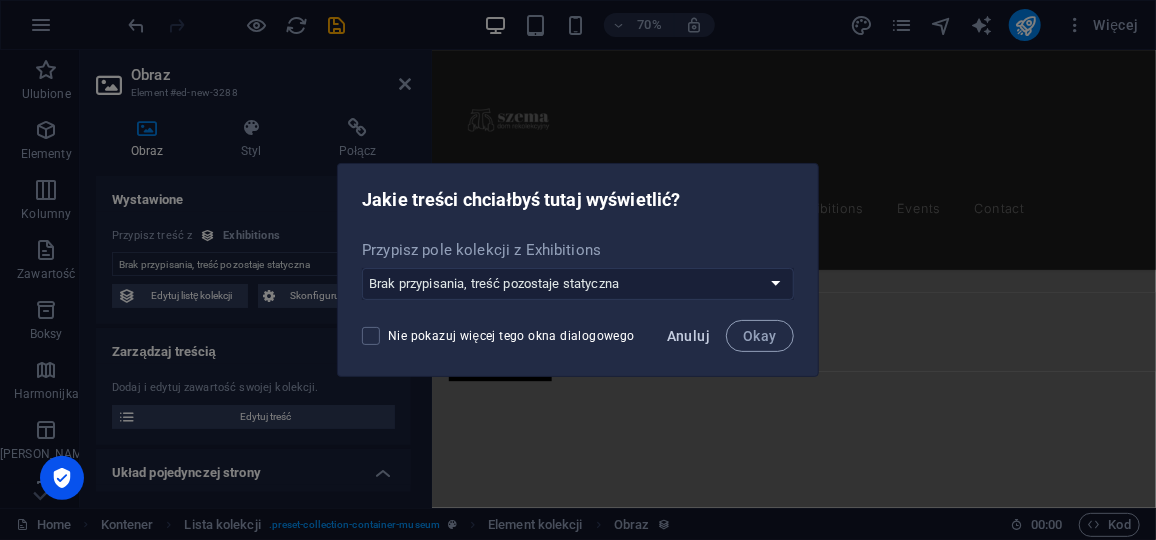 click on "Anuluj" at bounding box center (688, 336) 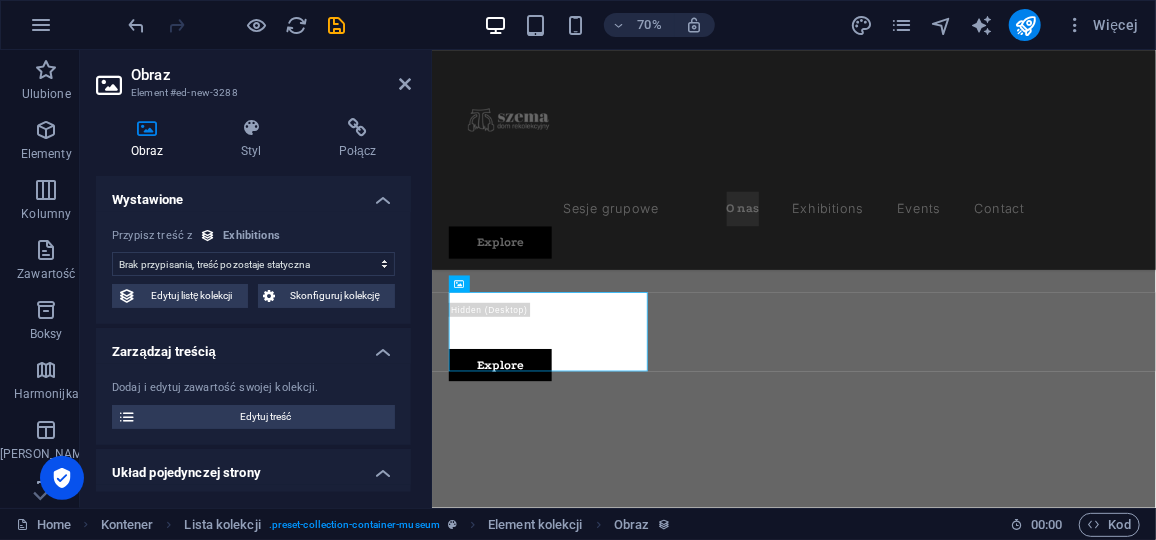click on "Obraz" at bounding box center (151, 139) 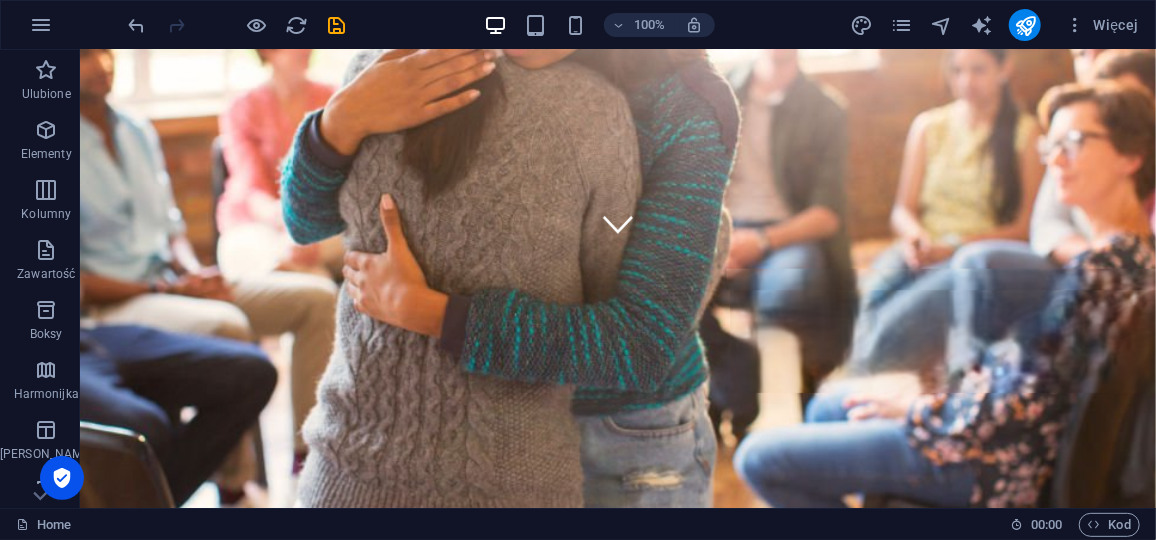 scroll, scrollTop: 0, scrollLeft: 0, axis: both 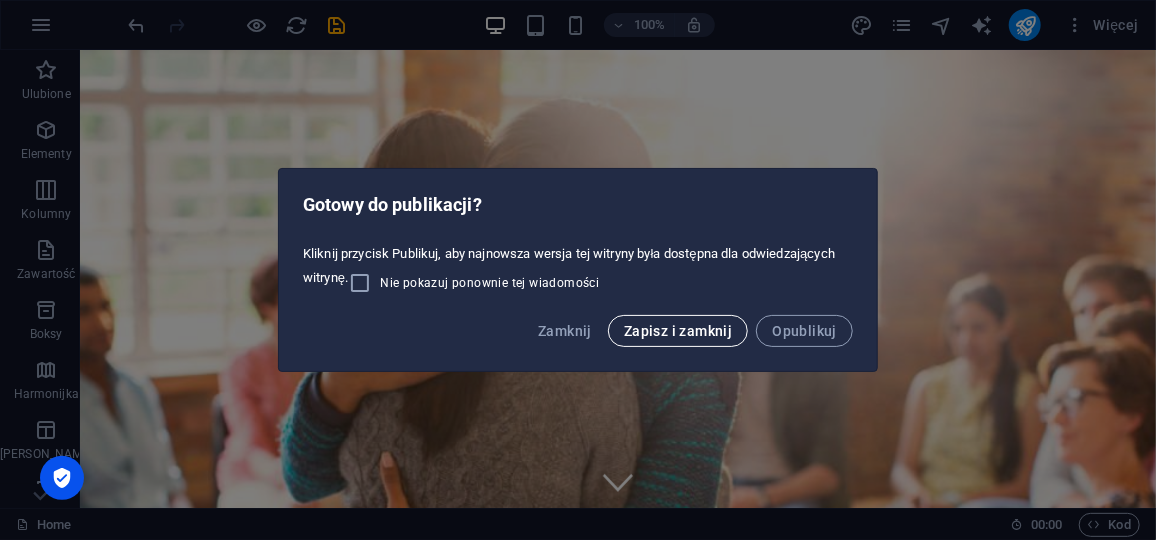 click on "Zapisz i zamknij" at bounding box center [678, 331] 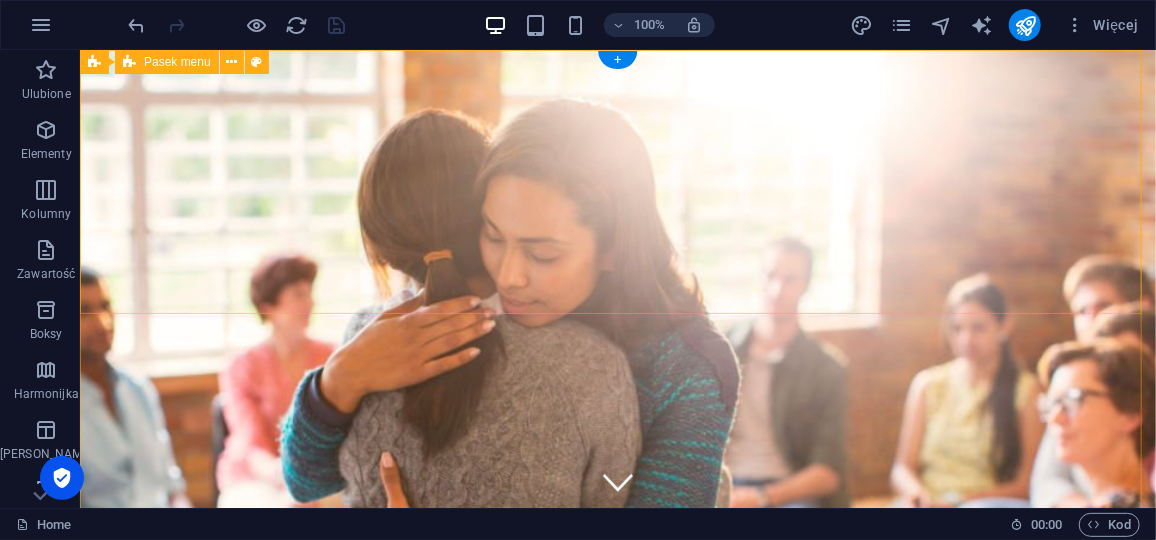 scroll, scrollTop: 1, scrollLeft: 0, axis: vertical 